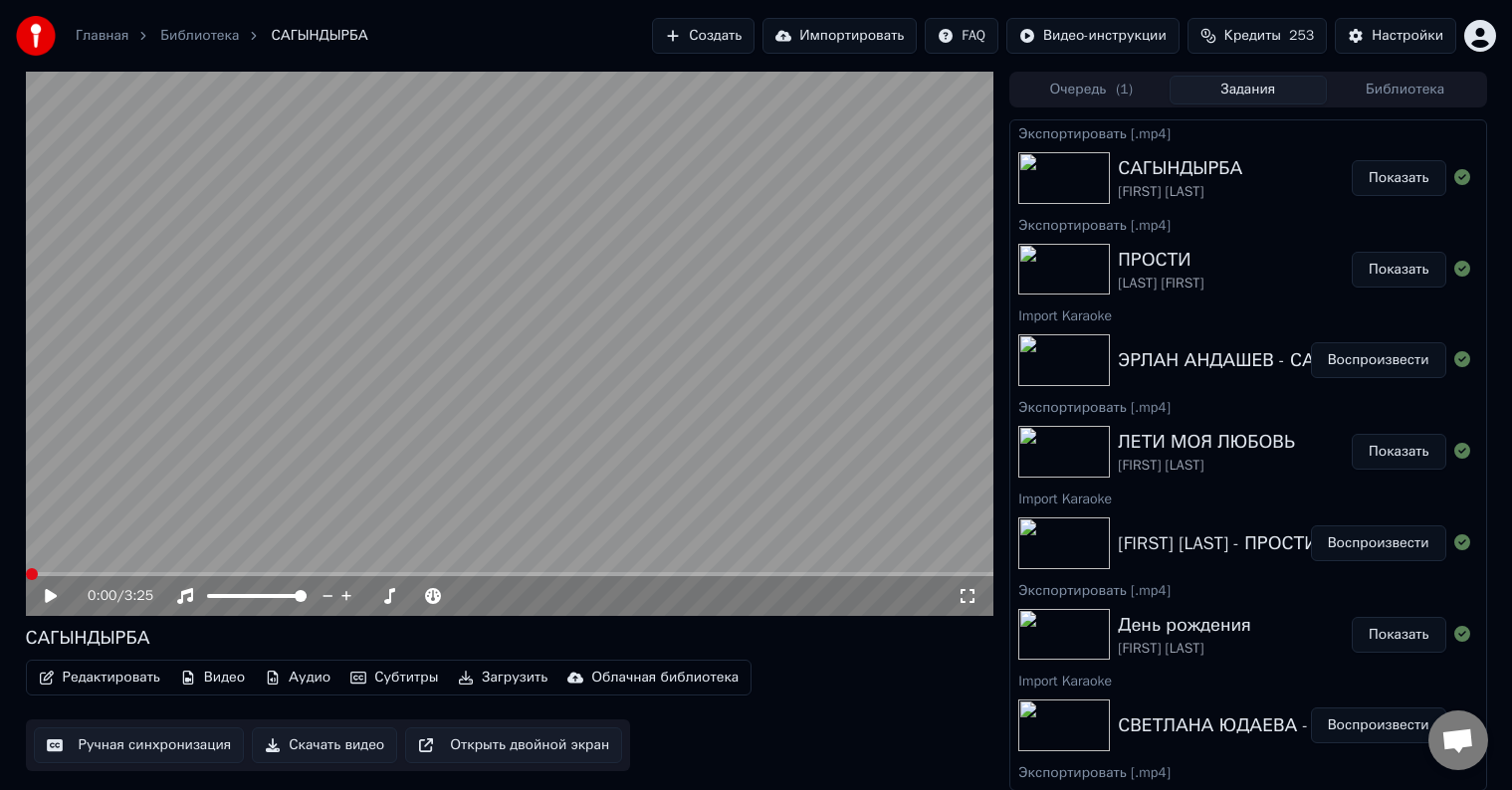 scroll, scrollTop: 0, scrollLeft: 0, axis: both 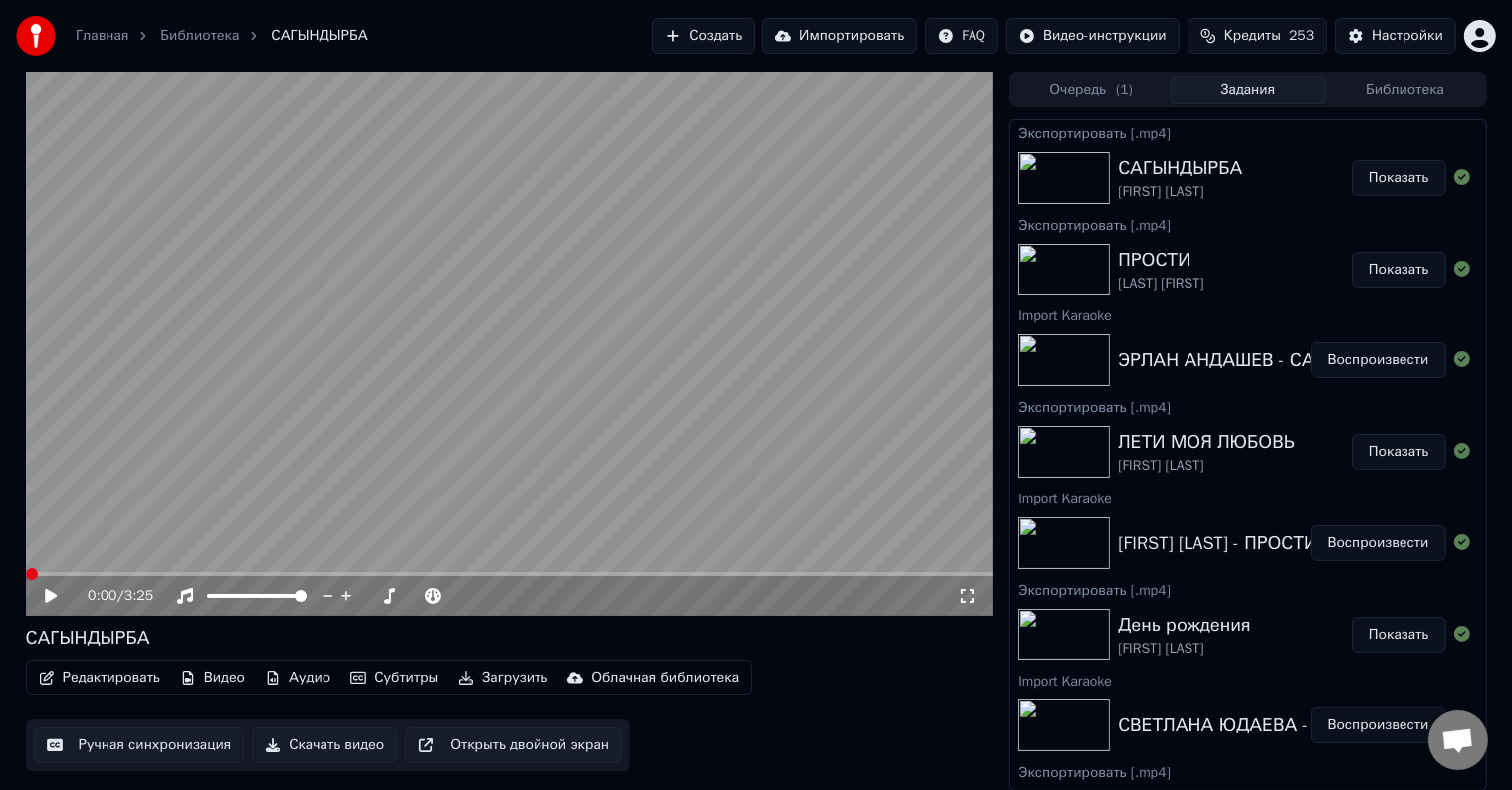click on "Импортировать" at bounding box center [839, 36] 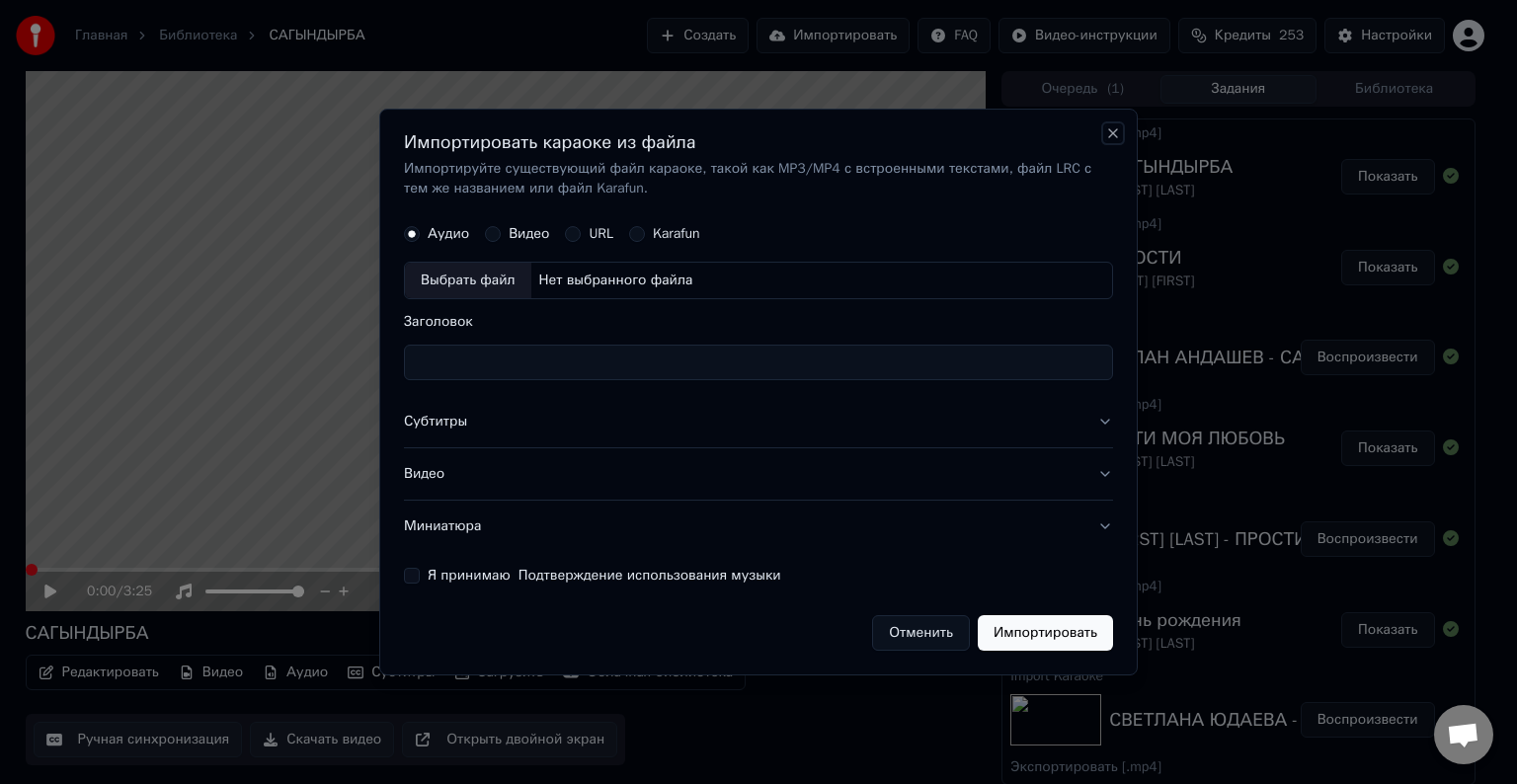 click on "Close" at bounding box center [1113, 133] 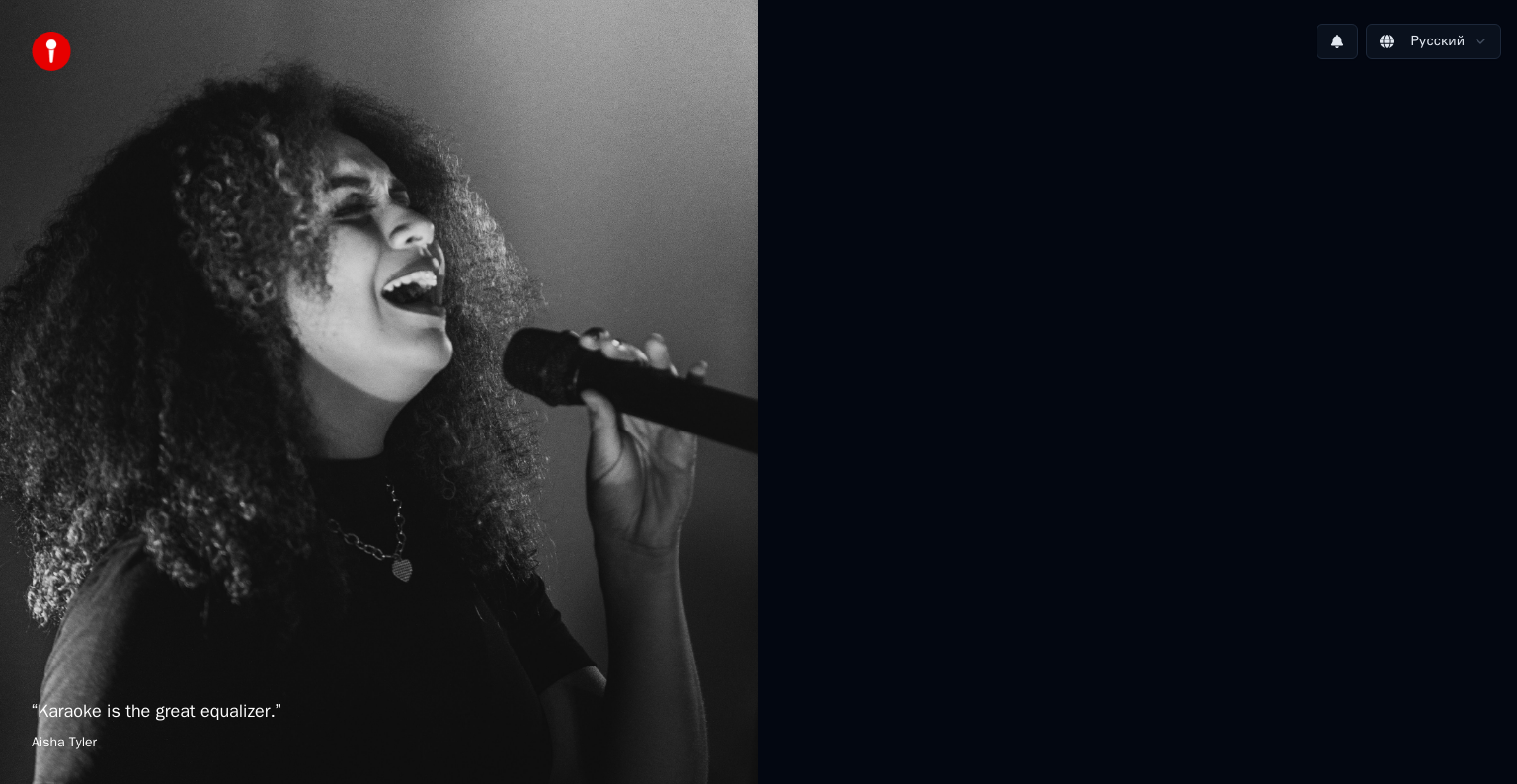 scroll, scrollTop: 0, scrollLeft: 0, axis: both 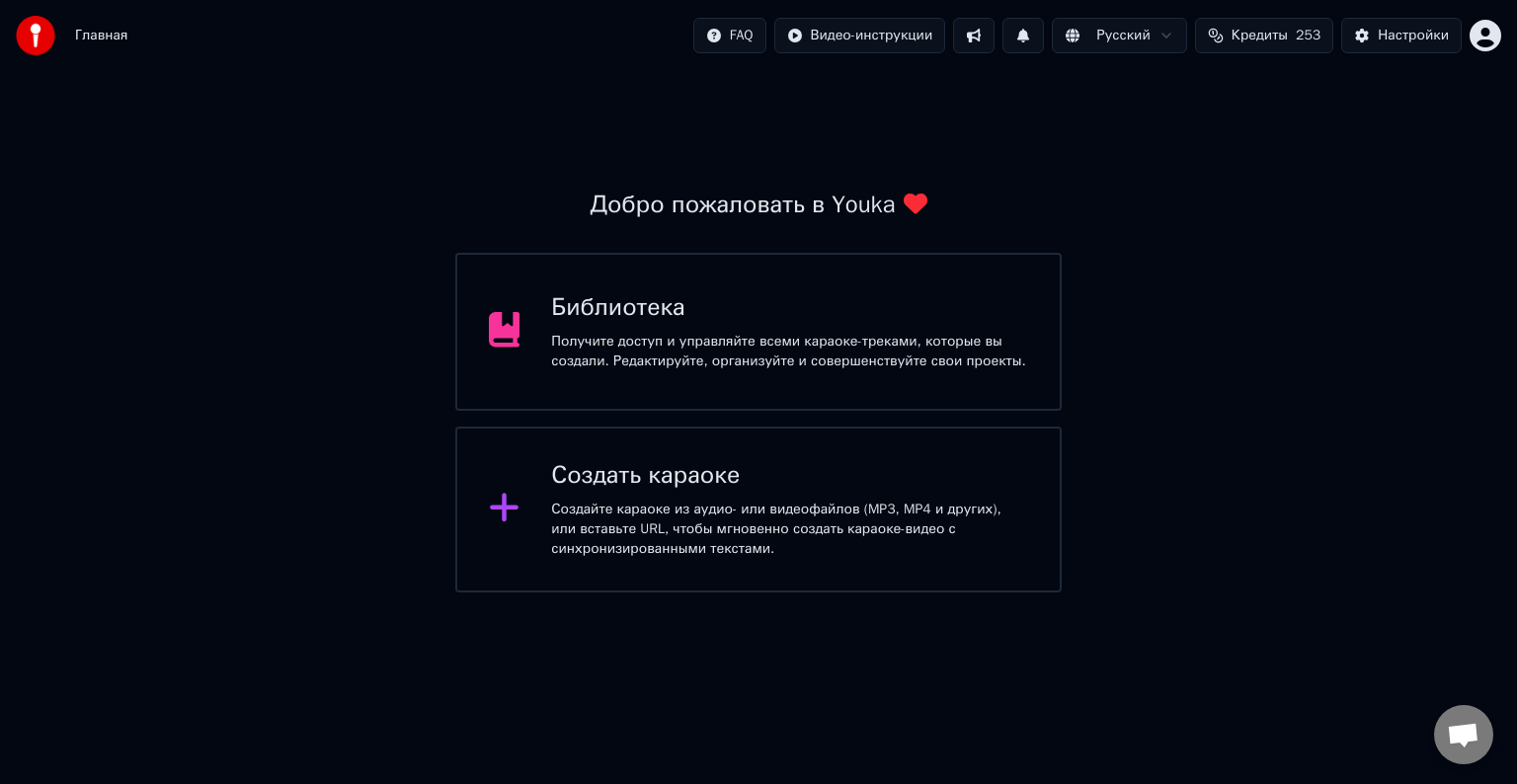 click on "Получите доступ и управляйте всеми караоке-треками, которые вы создали. Редактируйте, организуйте и совершенствуйте свои проекты." at bounding box center [789, 352] 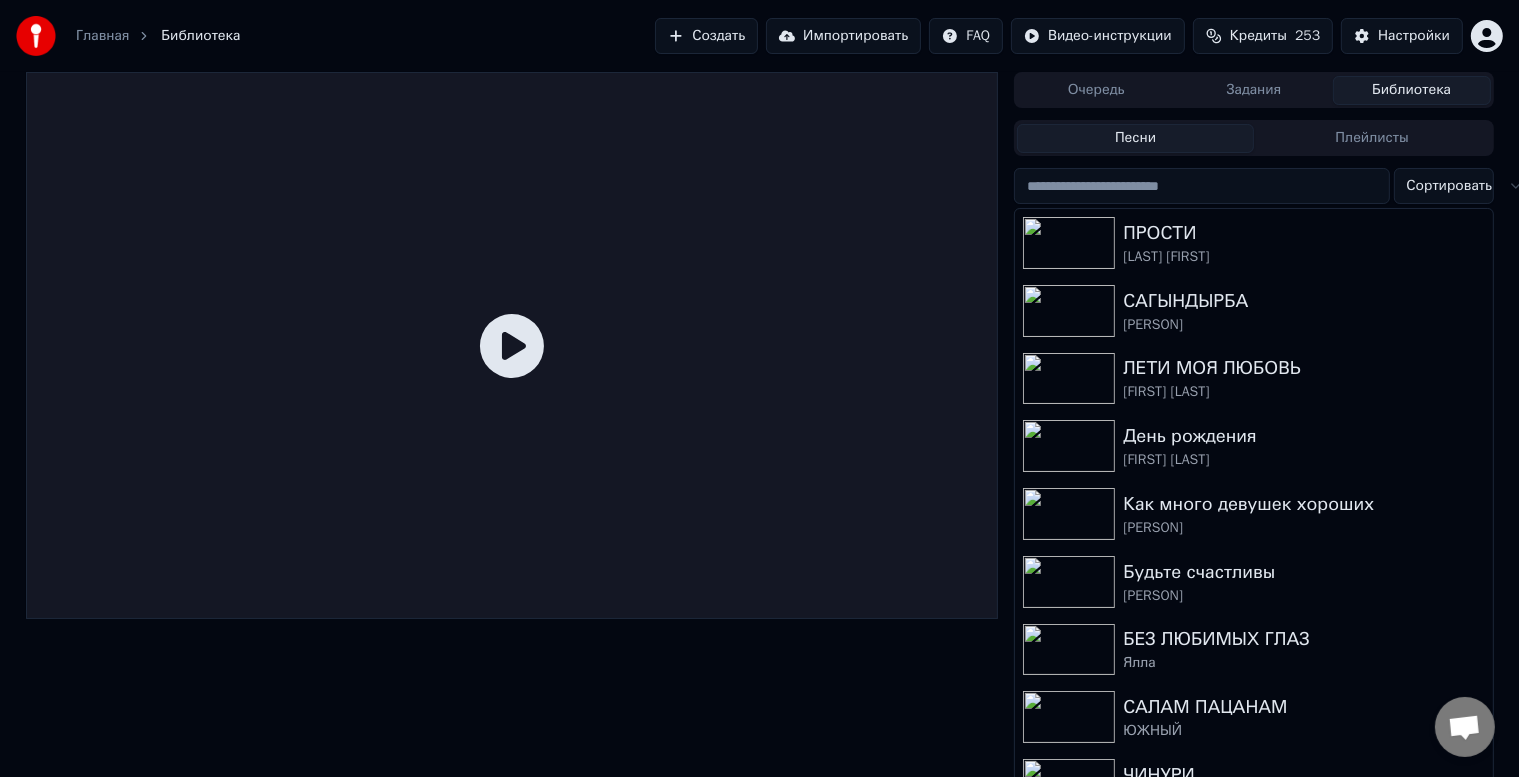 click on "Импортировать" at bounding box center [843, 36] 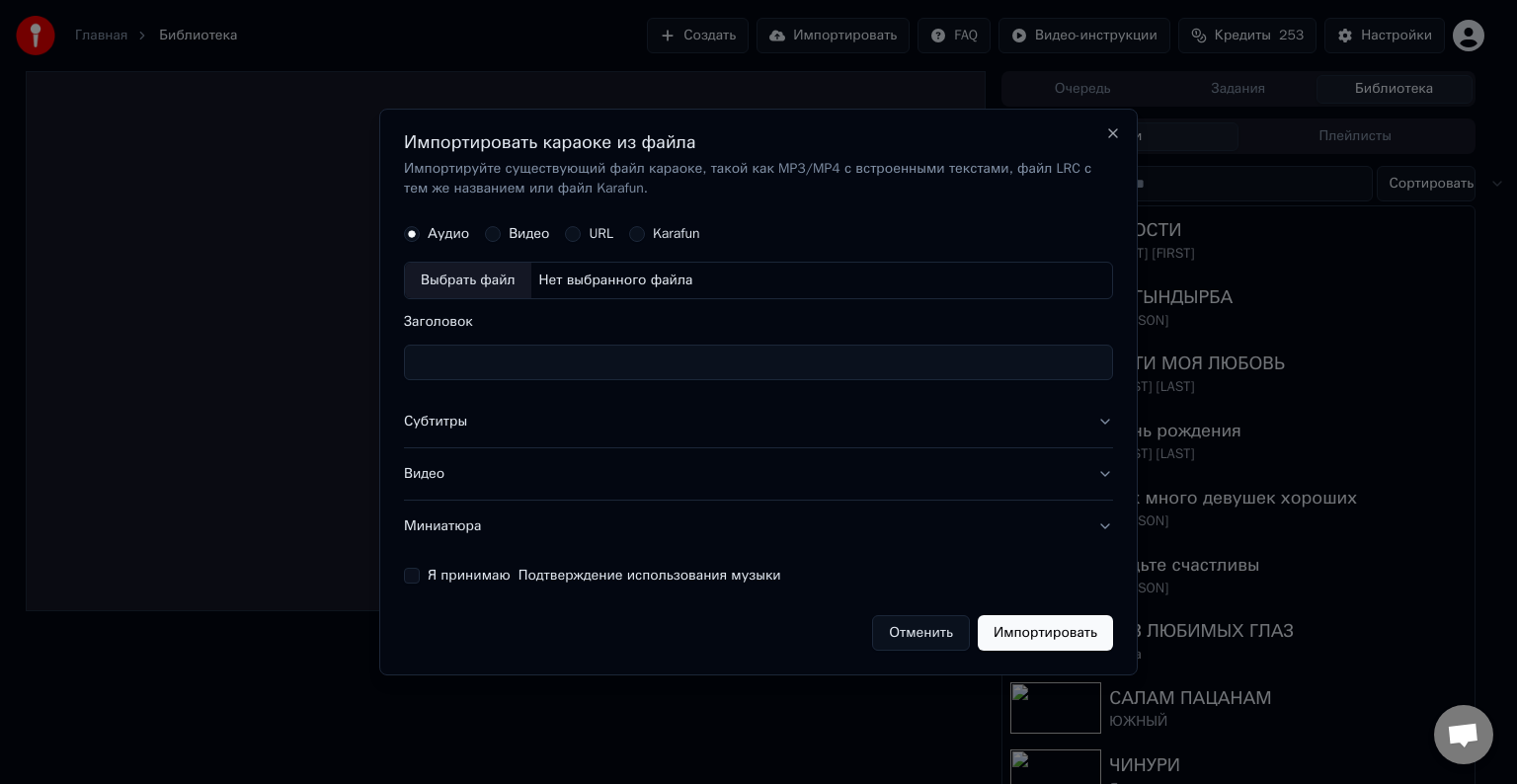 click on "Выбрать файл" at bounding box center [468, 280] 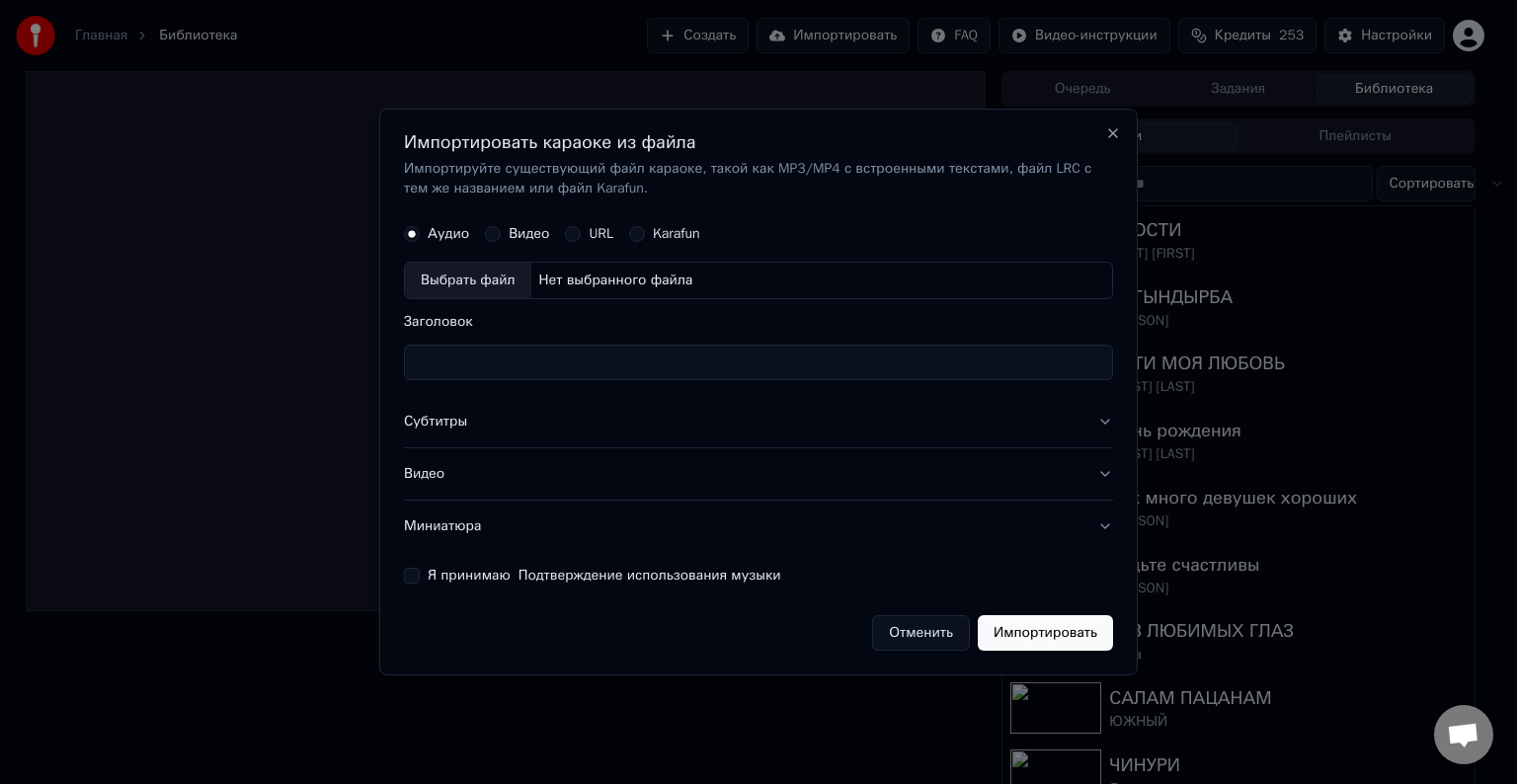 type on "**********" 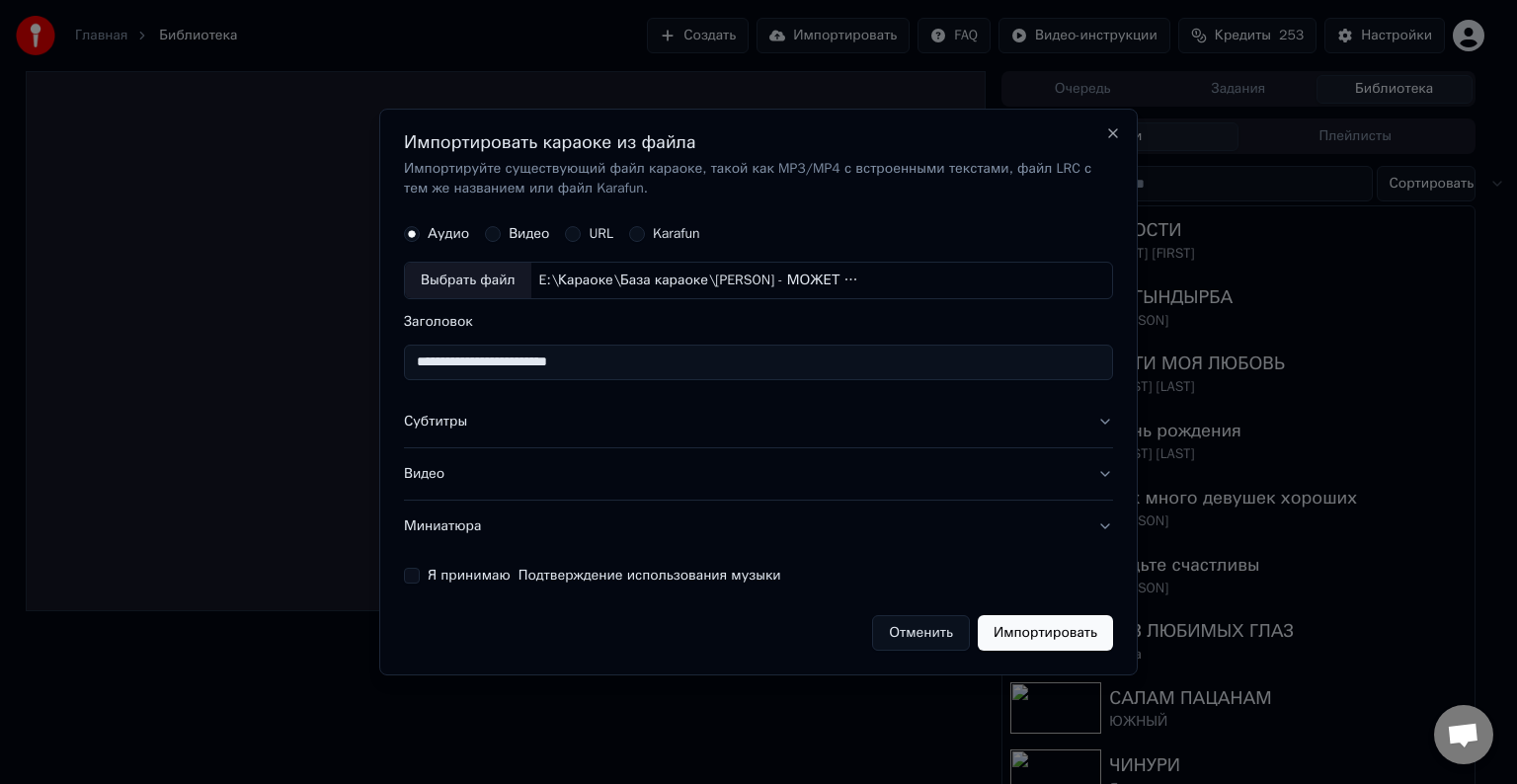 click on "Субтитры" at bounding box center [758, 422] 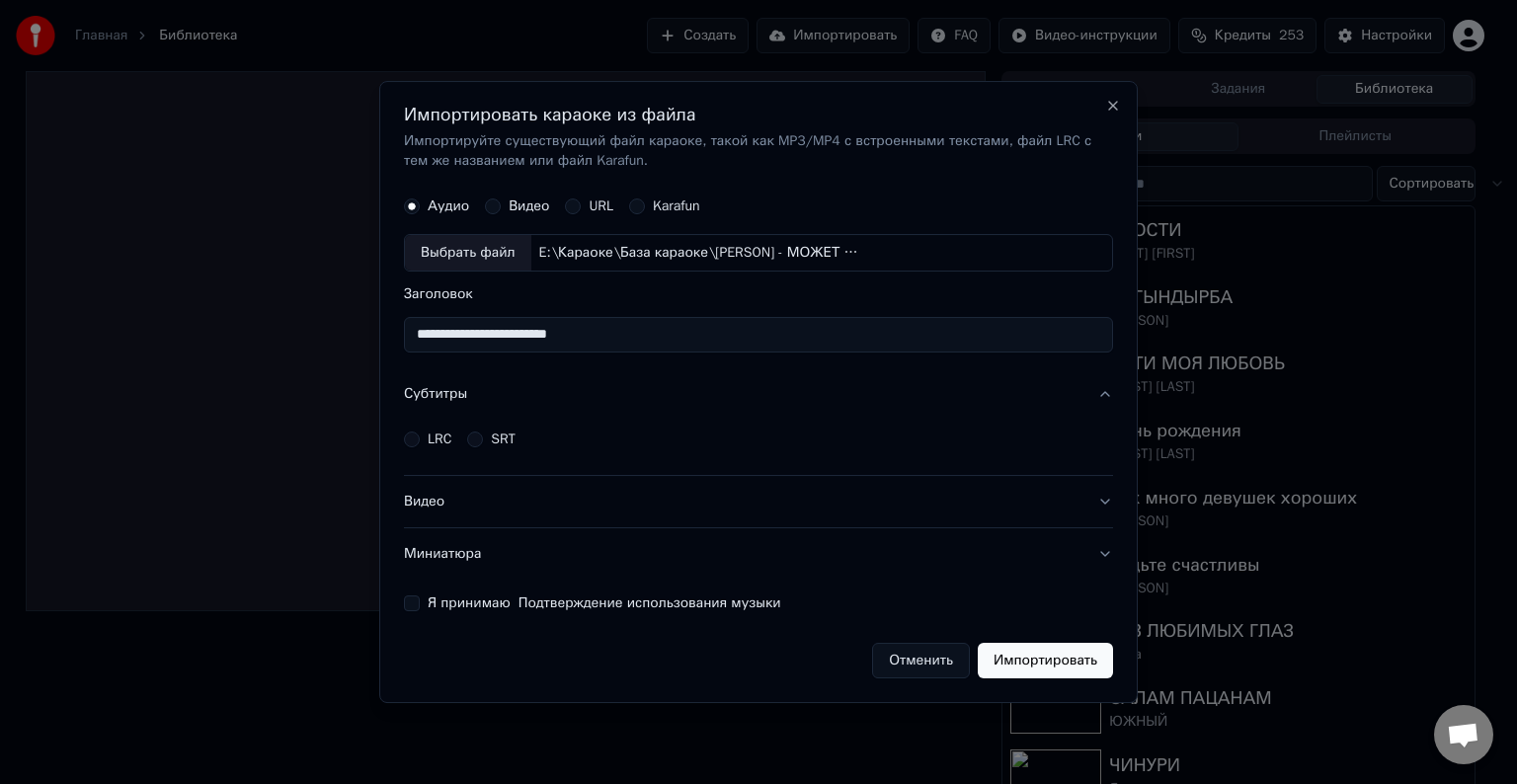 click on "LRC" at bounding box center [439, 439] 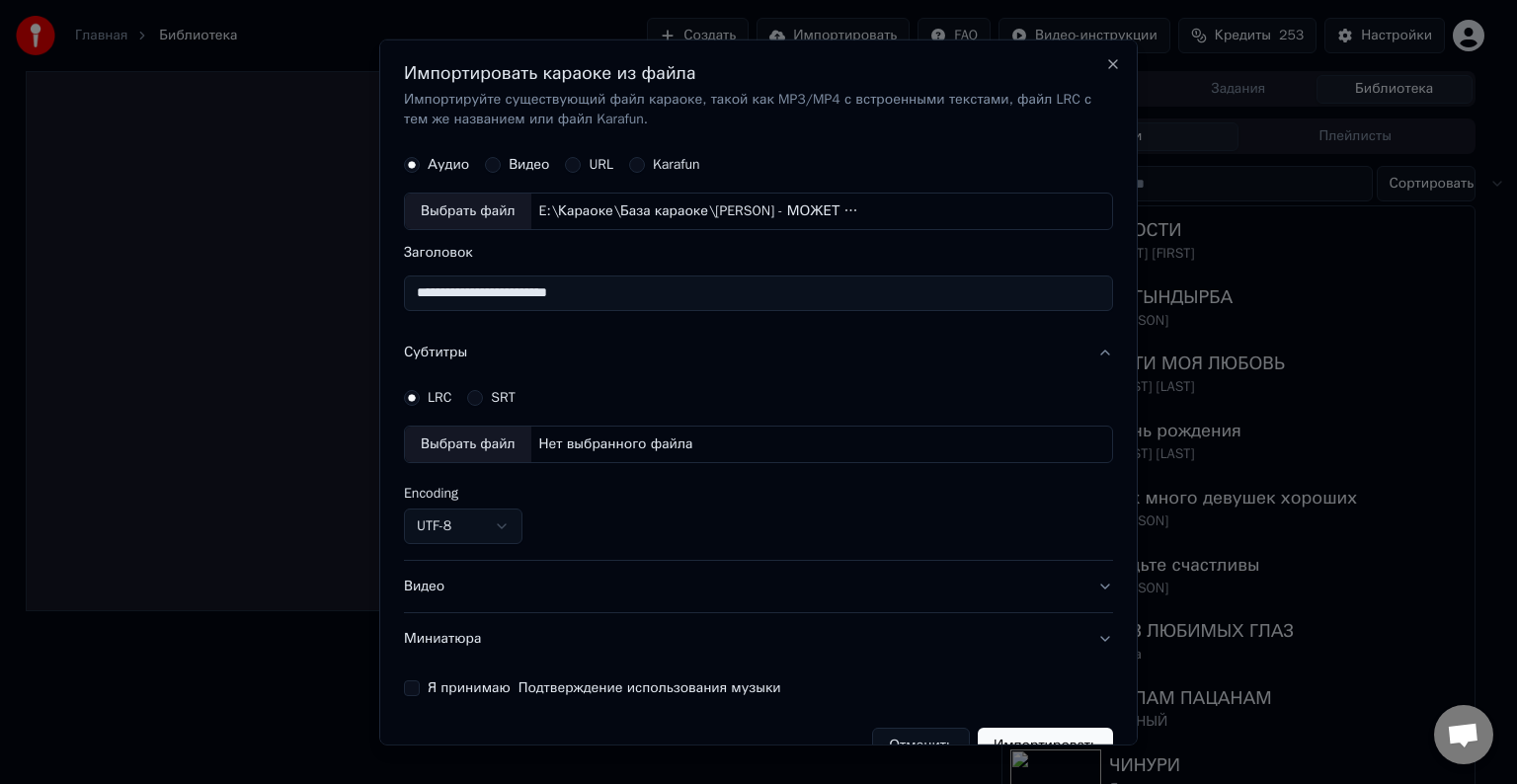 click on "Выбрать файл" at bounding box center (468, 444) 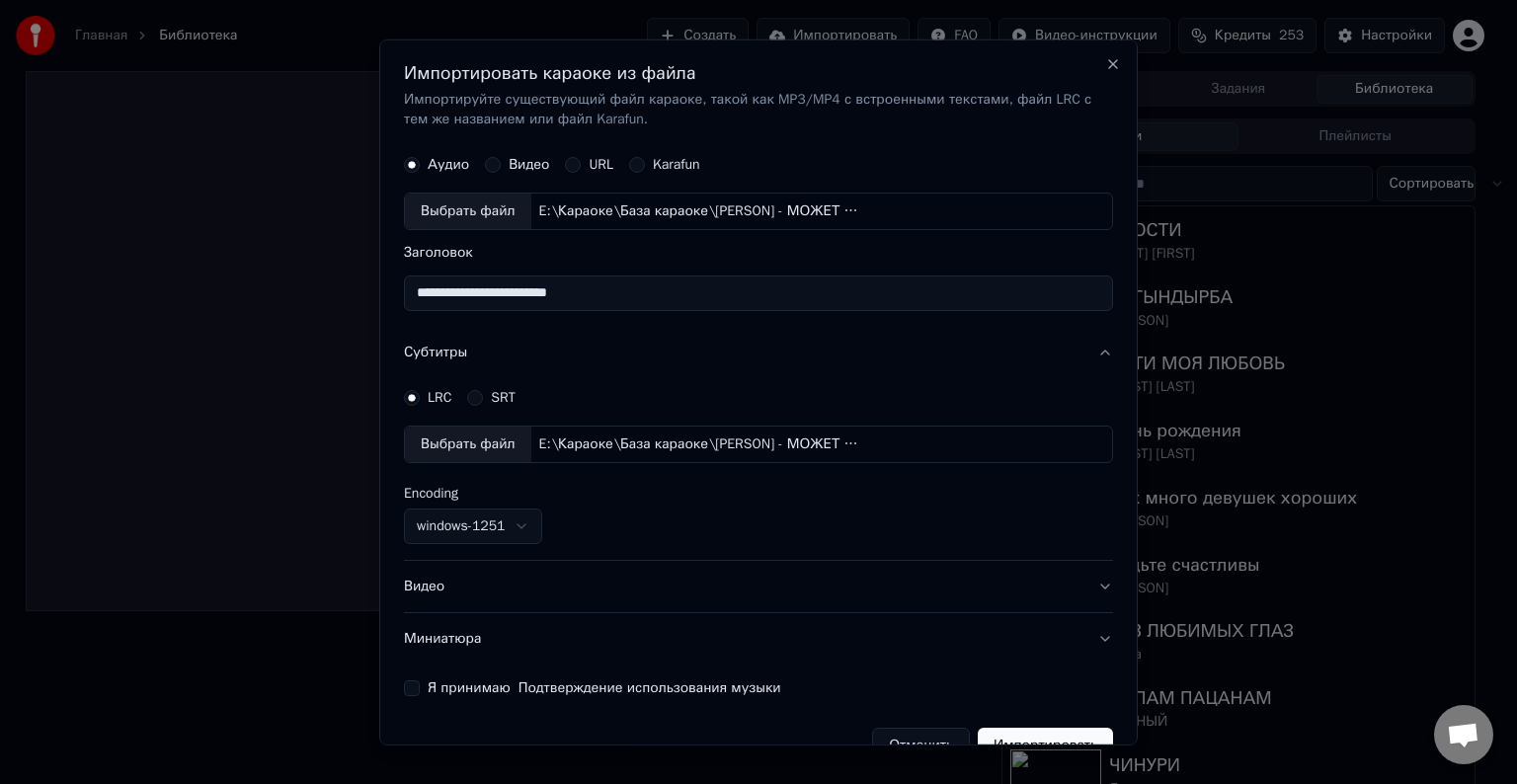 click on "Видео" at bounding box center (758, 587) 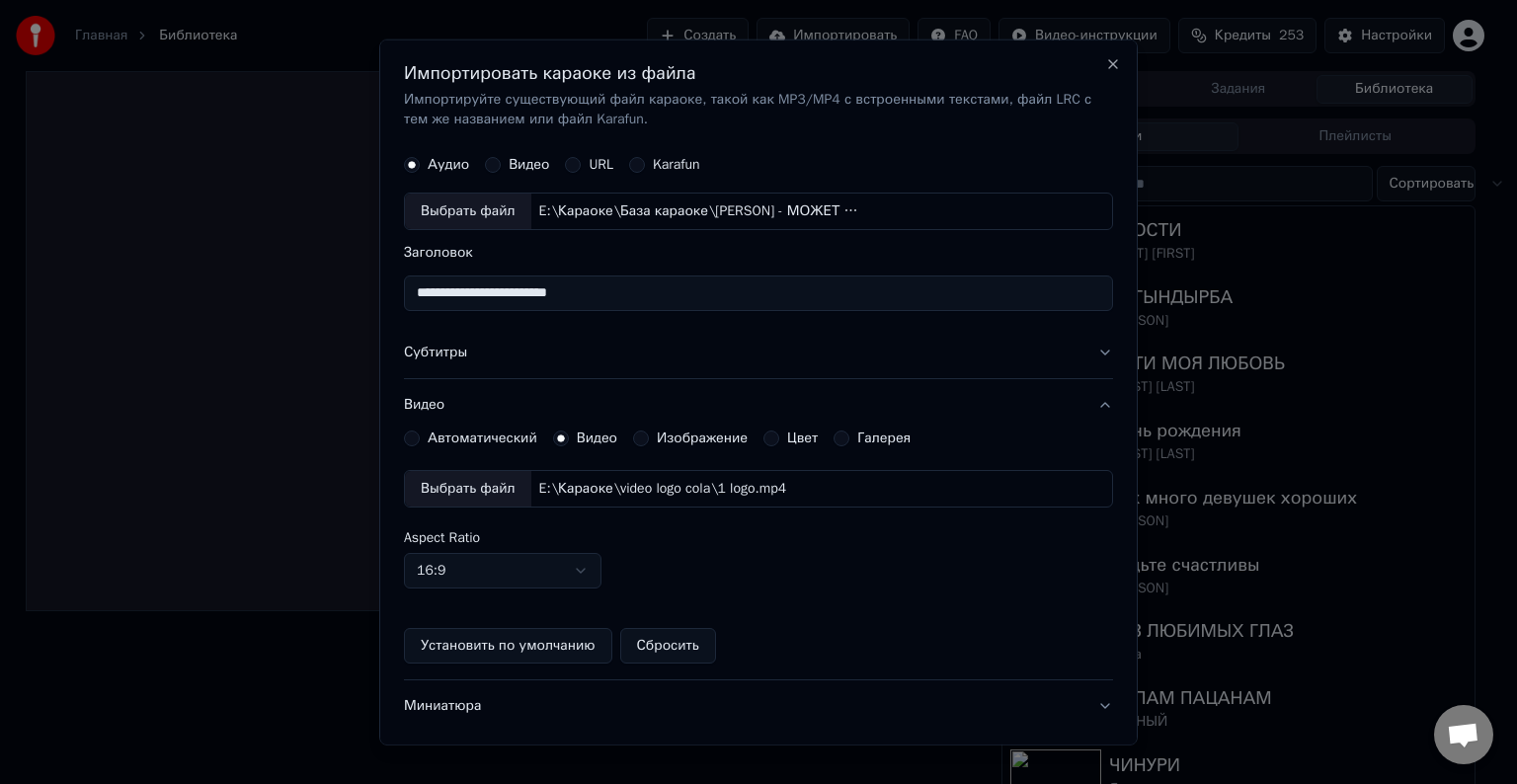 click on "Выбрать файл" at bounding box center (468, 489) 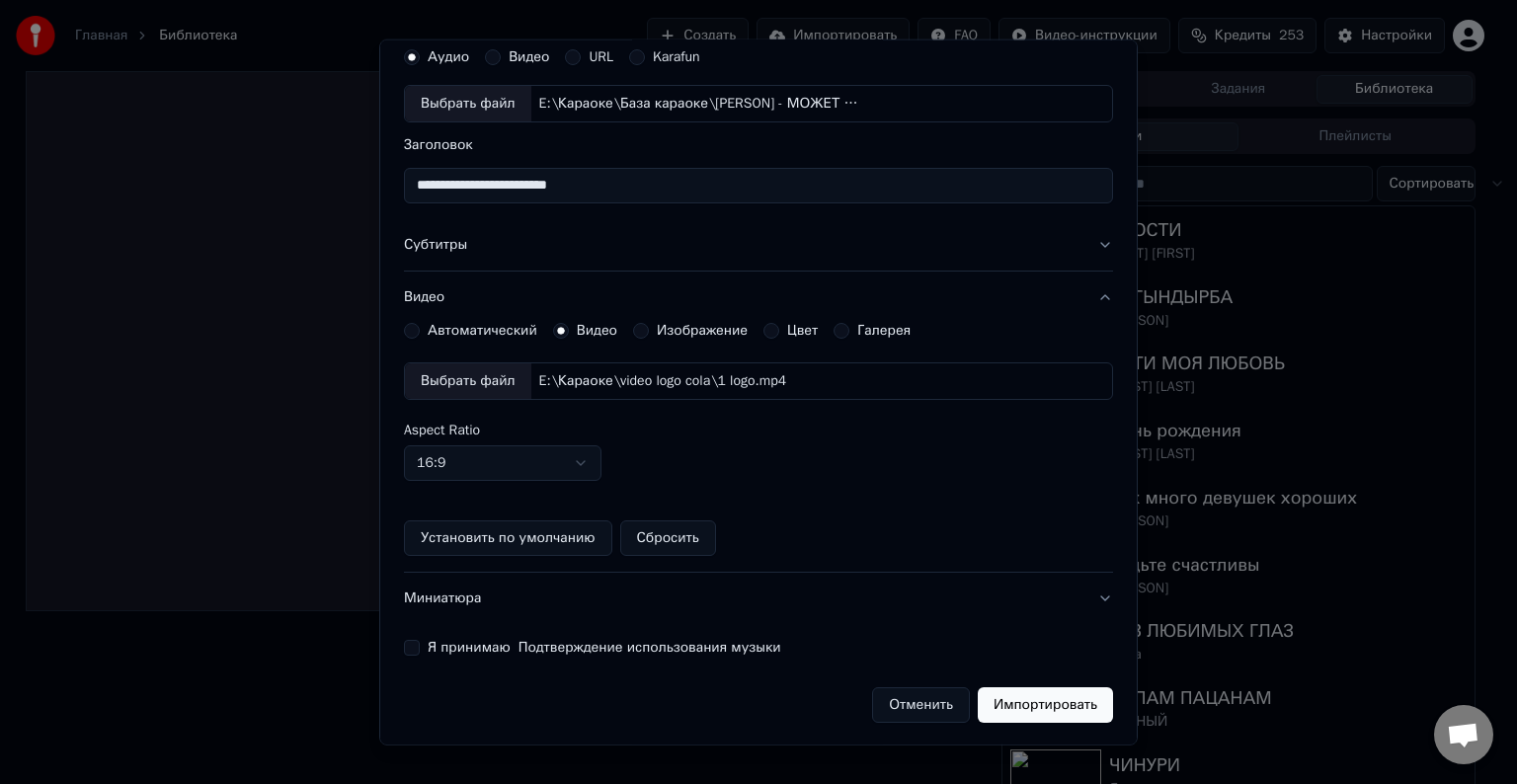 click on "Я принимаю   Подтверждение использования музыки" at bounding box center (412, 648) 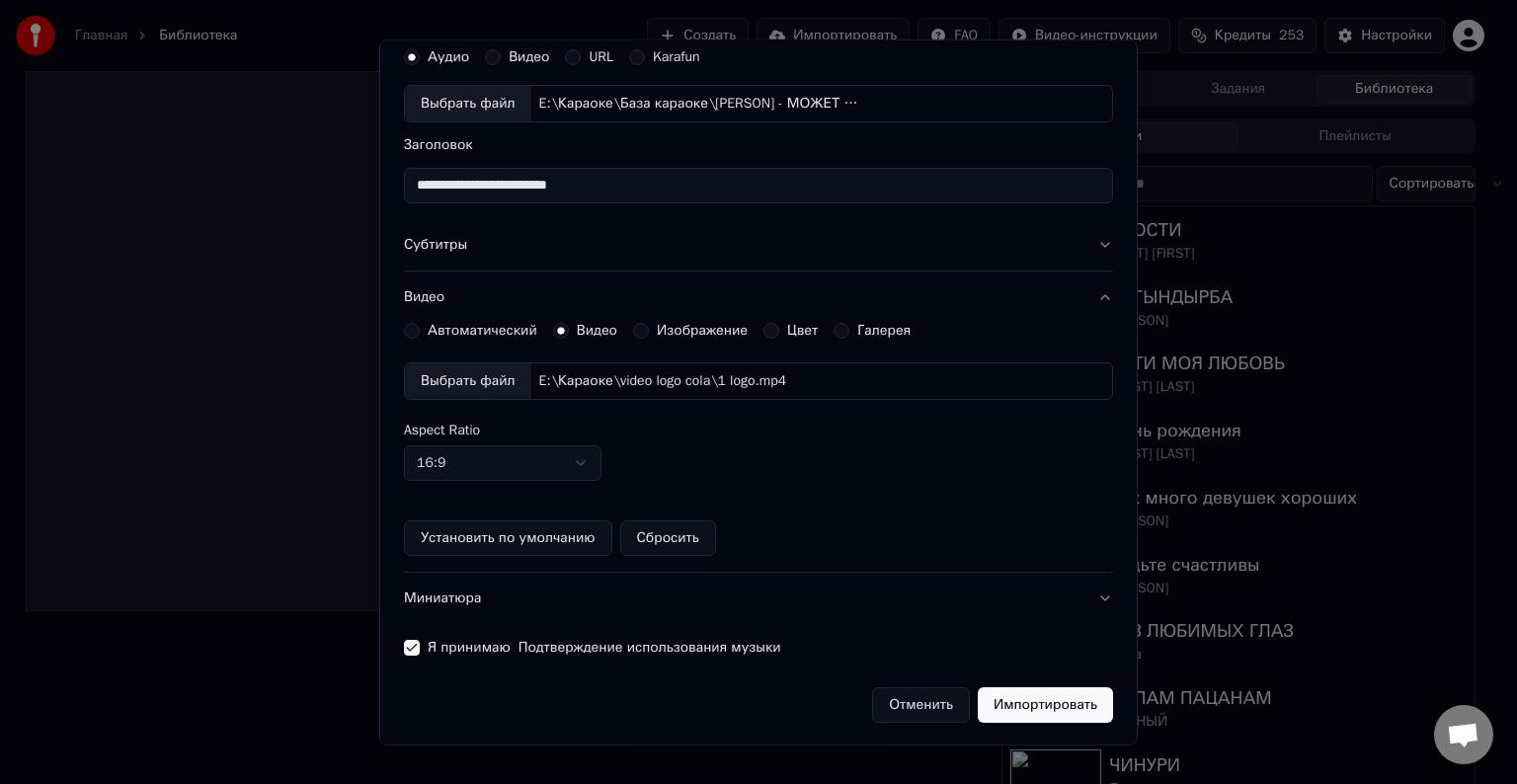 click on "Импортировать" at bounding box center (1045, 705) 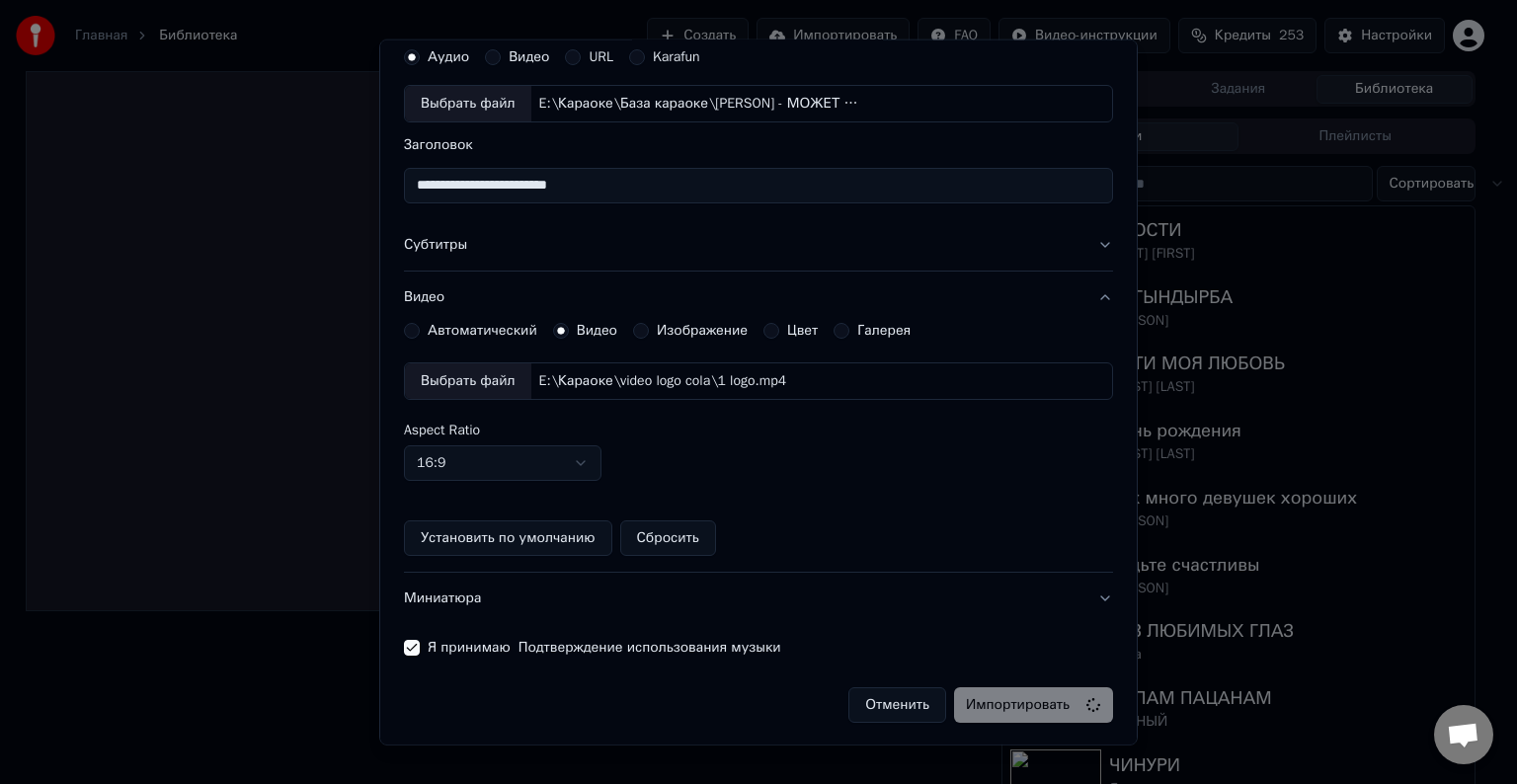 type 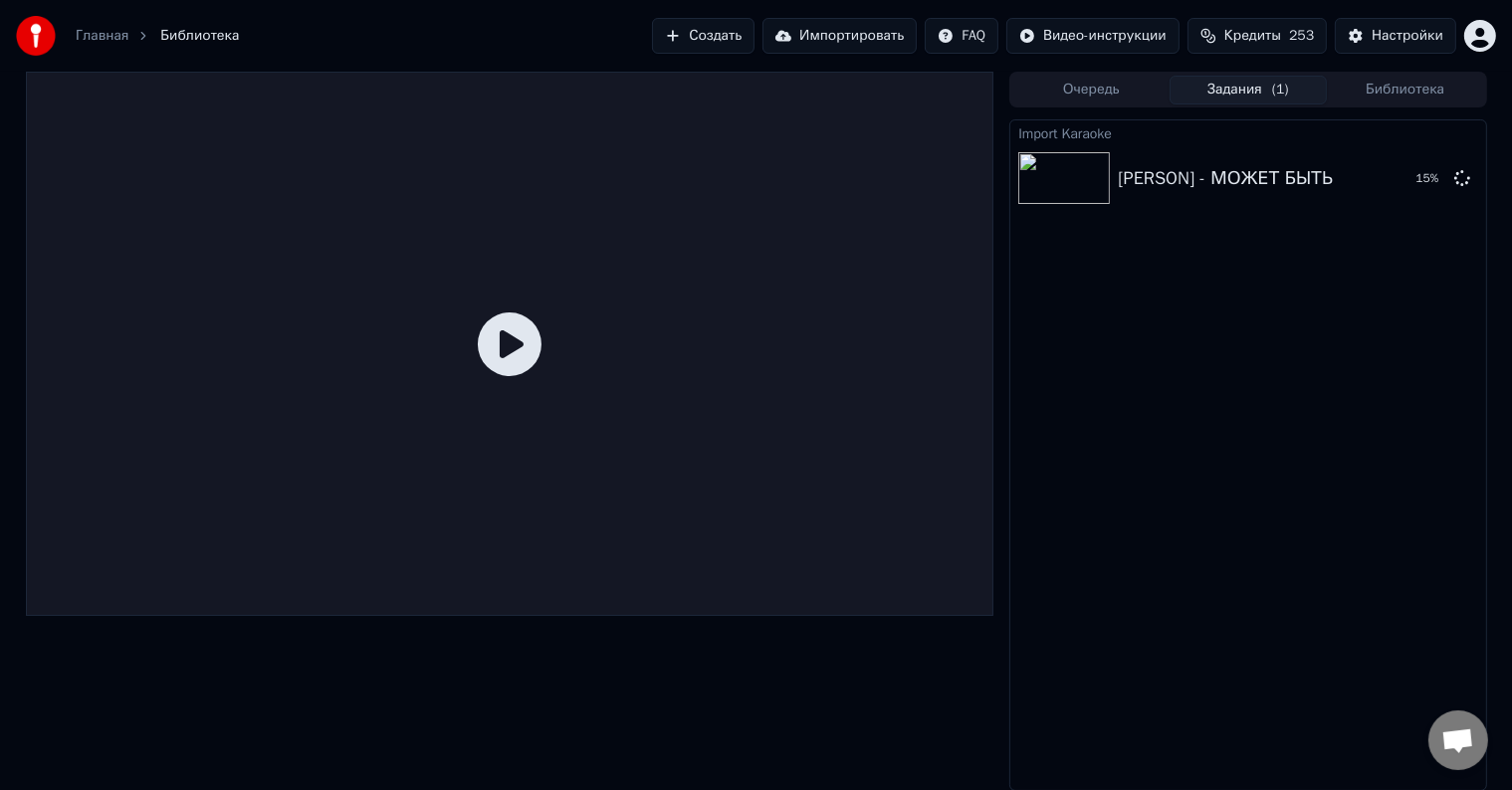 click on "Импортировать" at bounding box center [839, 36] 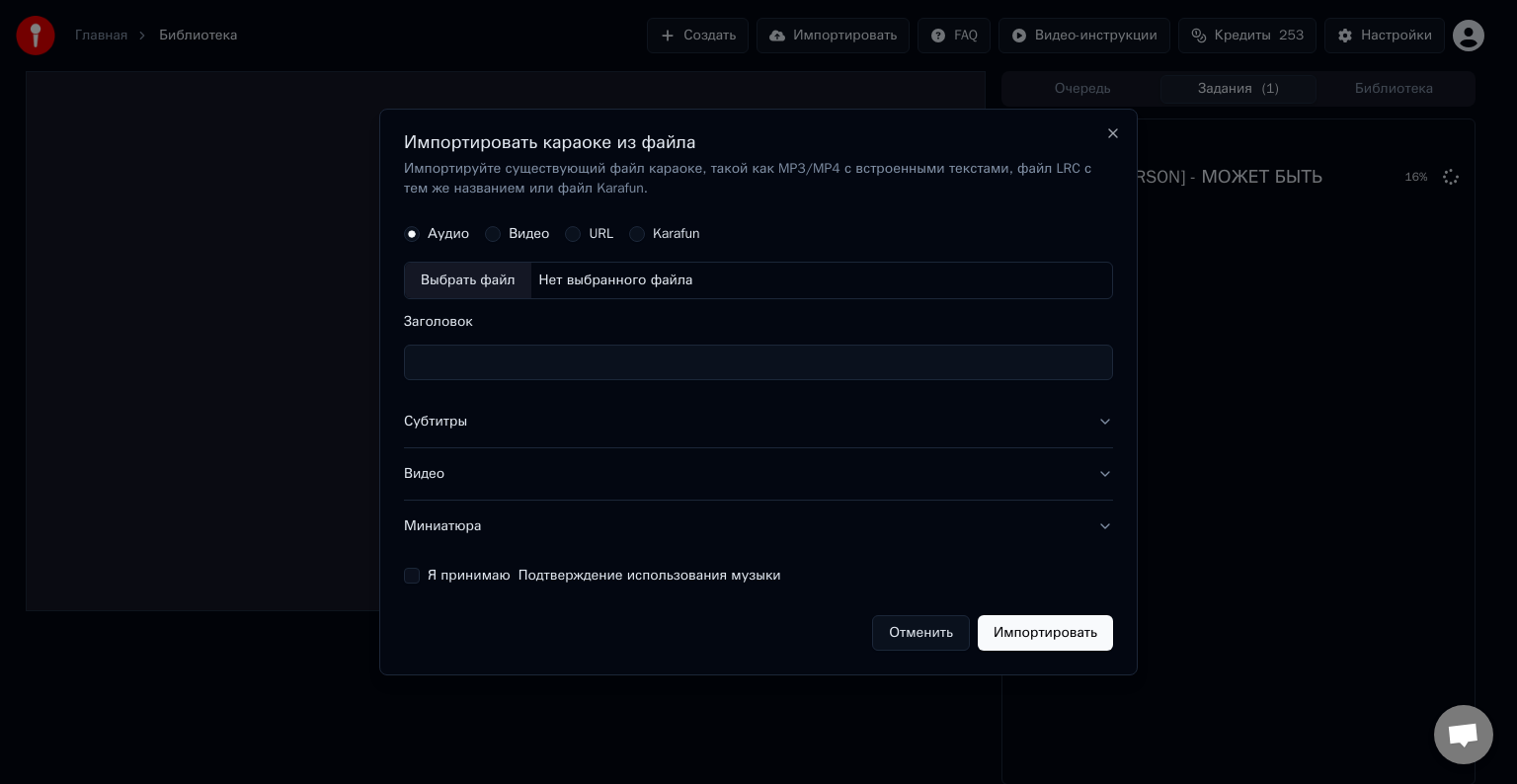 click on "Выбрать файл" at bounding box center (468, 280) 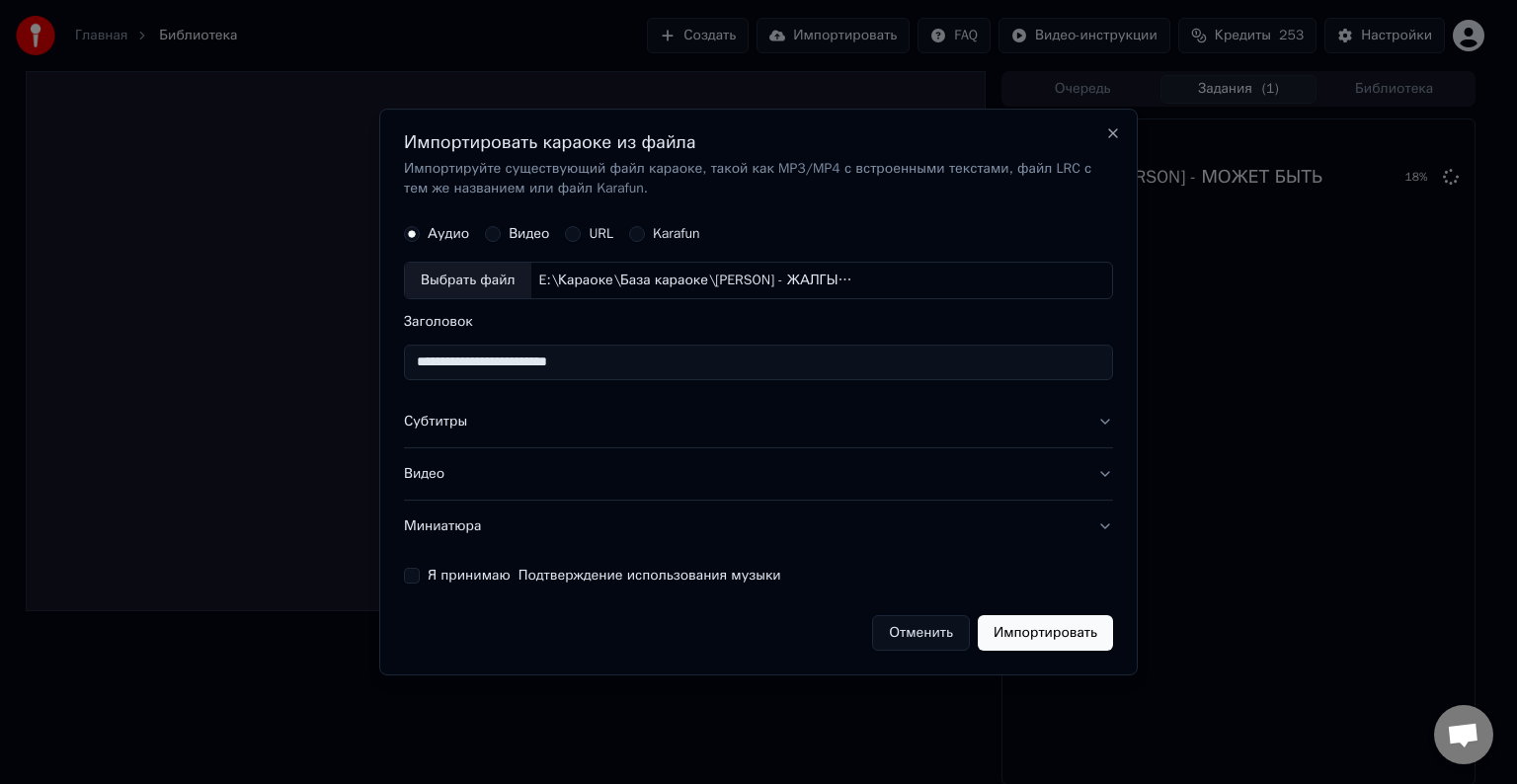 click on "**********" at bounding box center [758, 362] 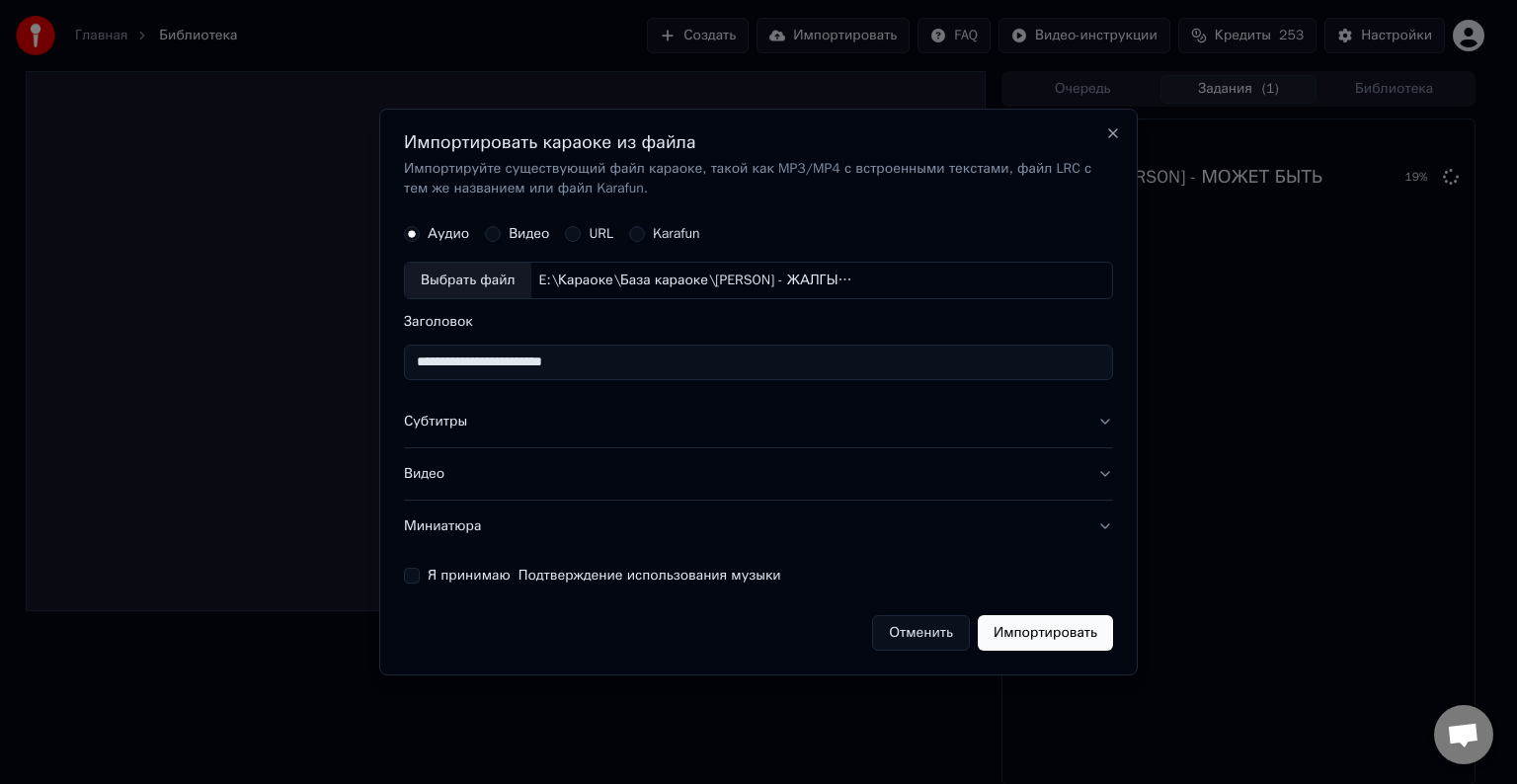 type on "**********" 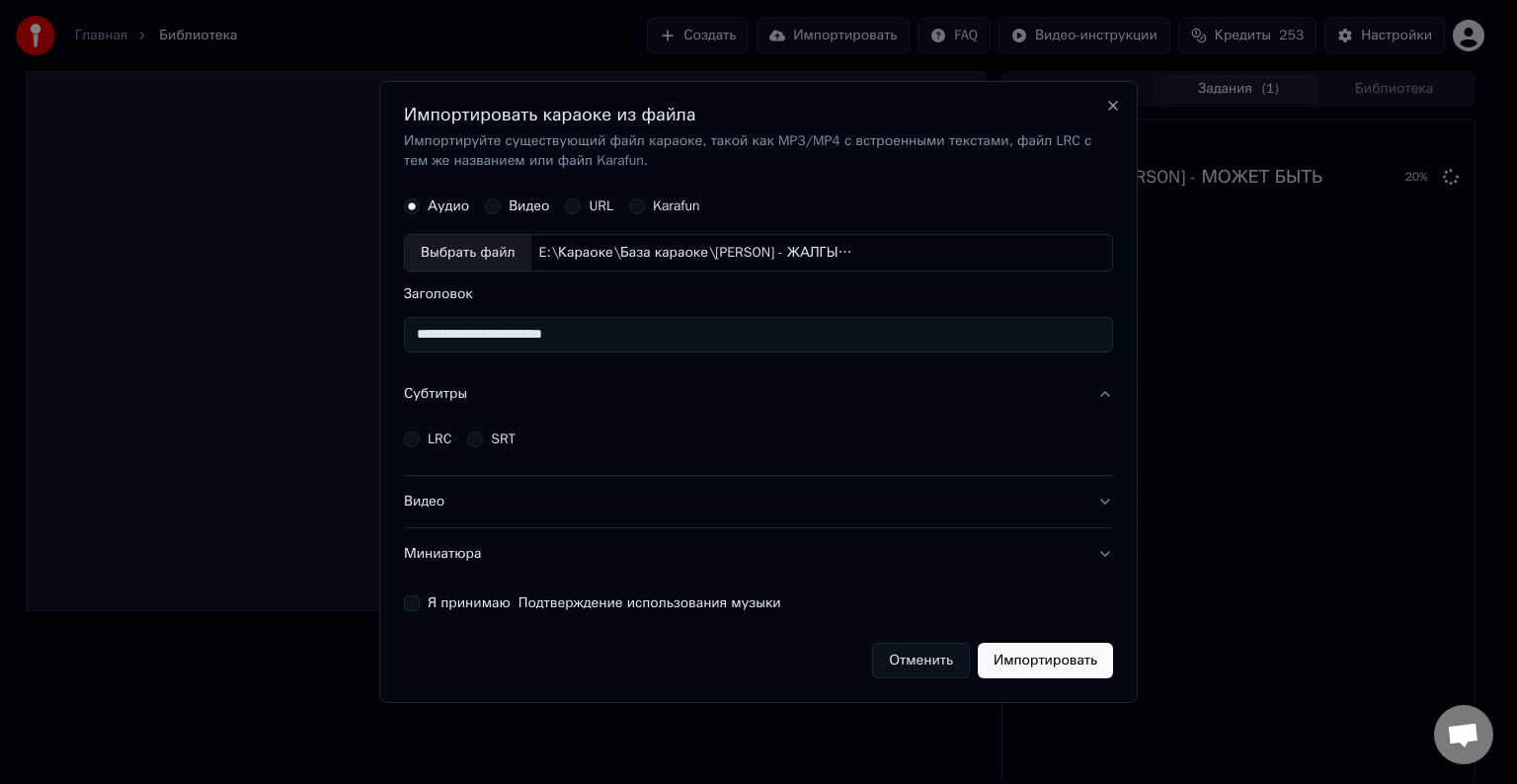 click on "LRC" at bounding box center [439, 439] 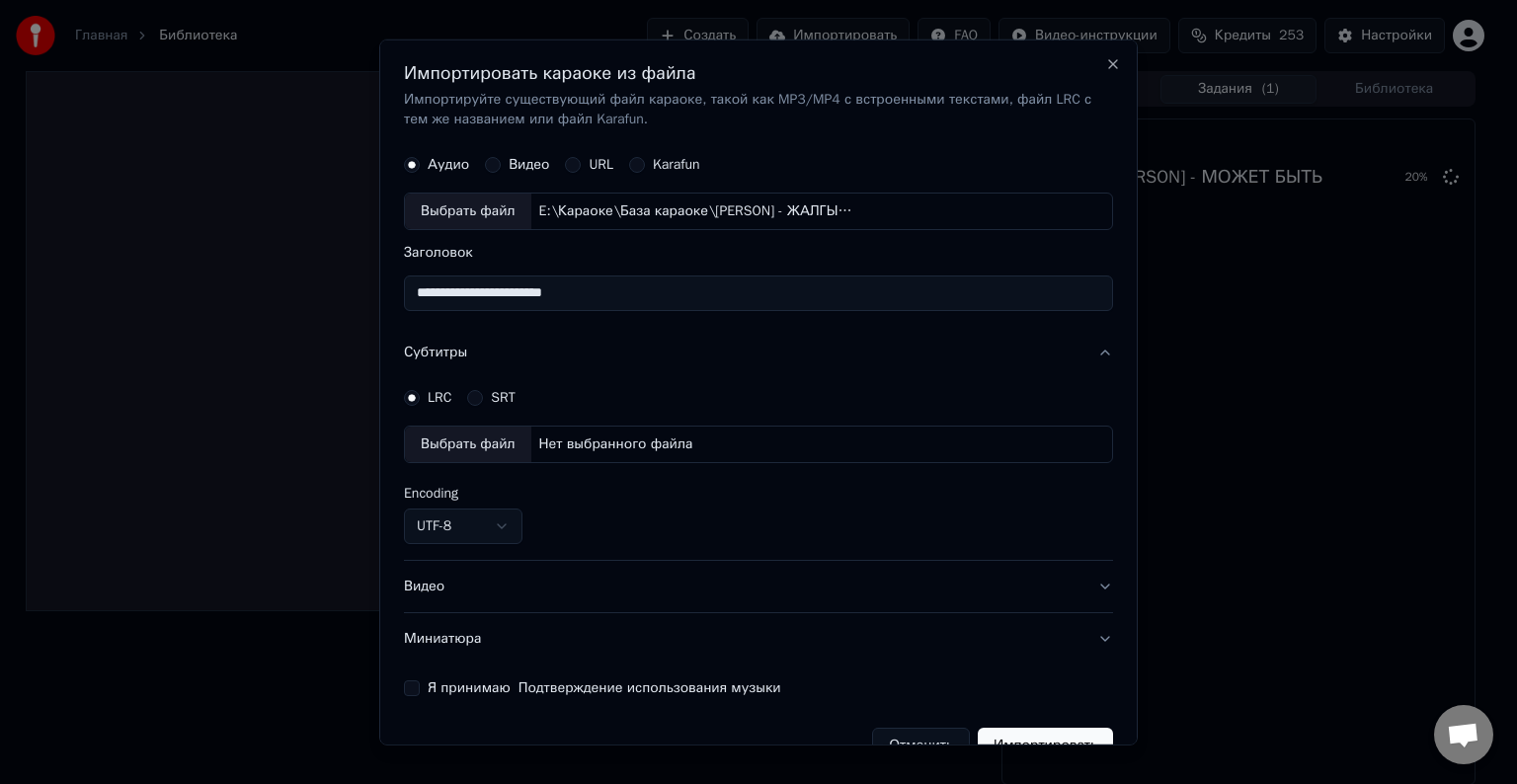 click on "Выбрать файл" at bounding box center (468, 444) 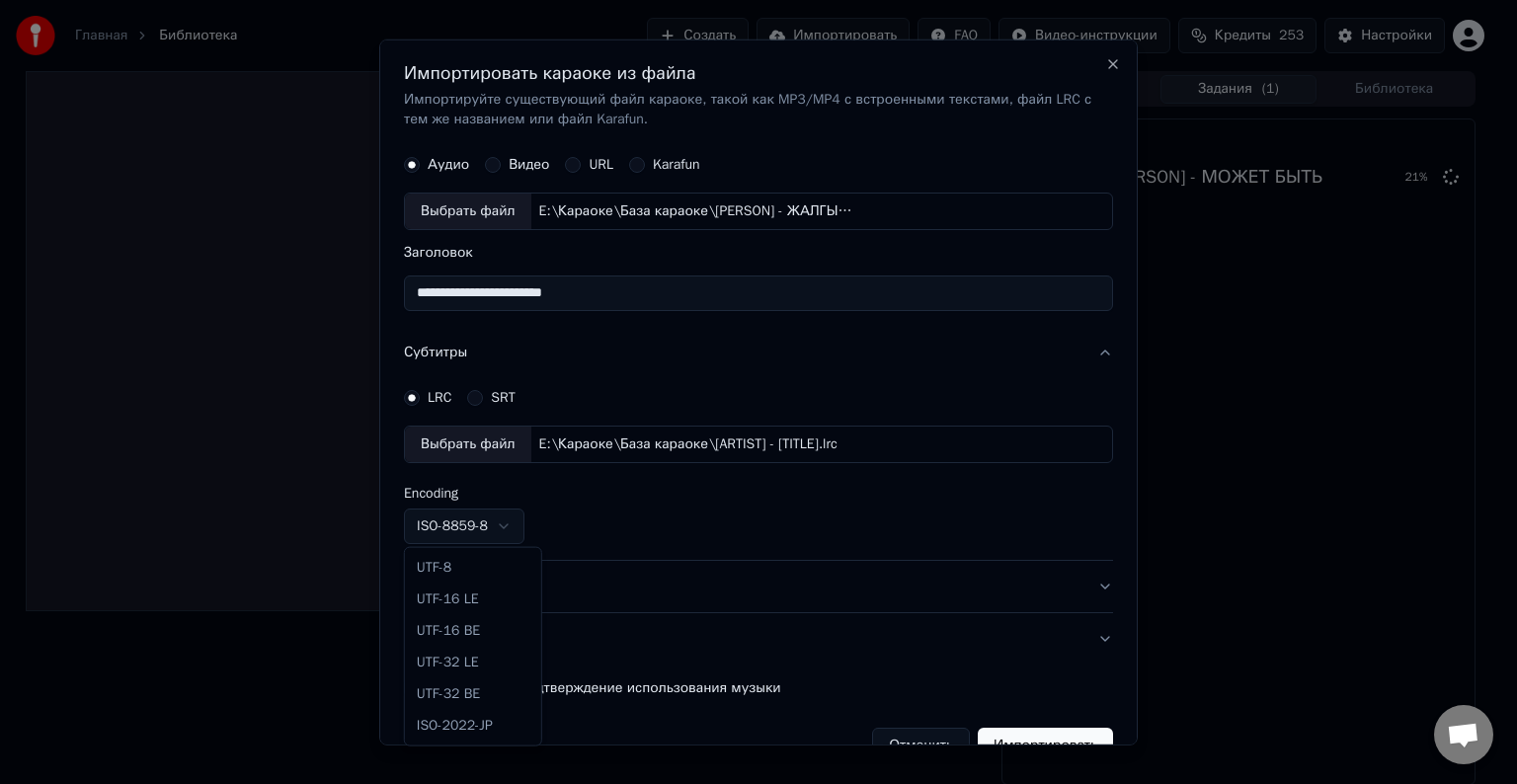 click on "**********" at bounding box center (750, 392) 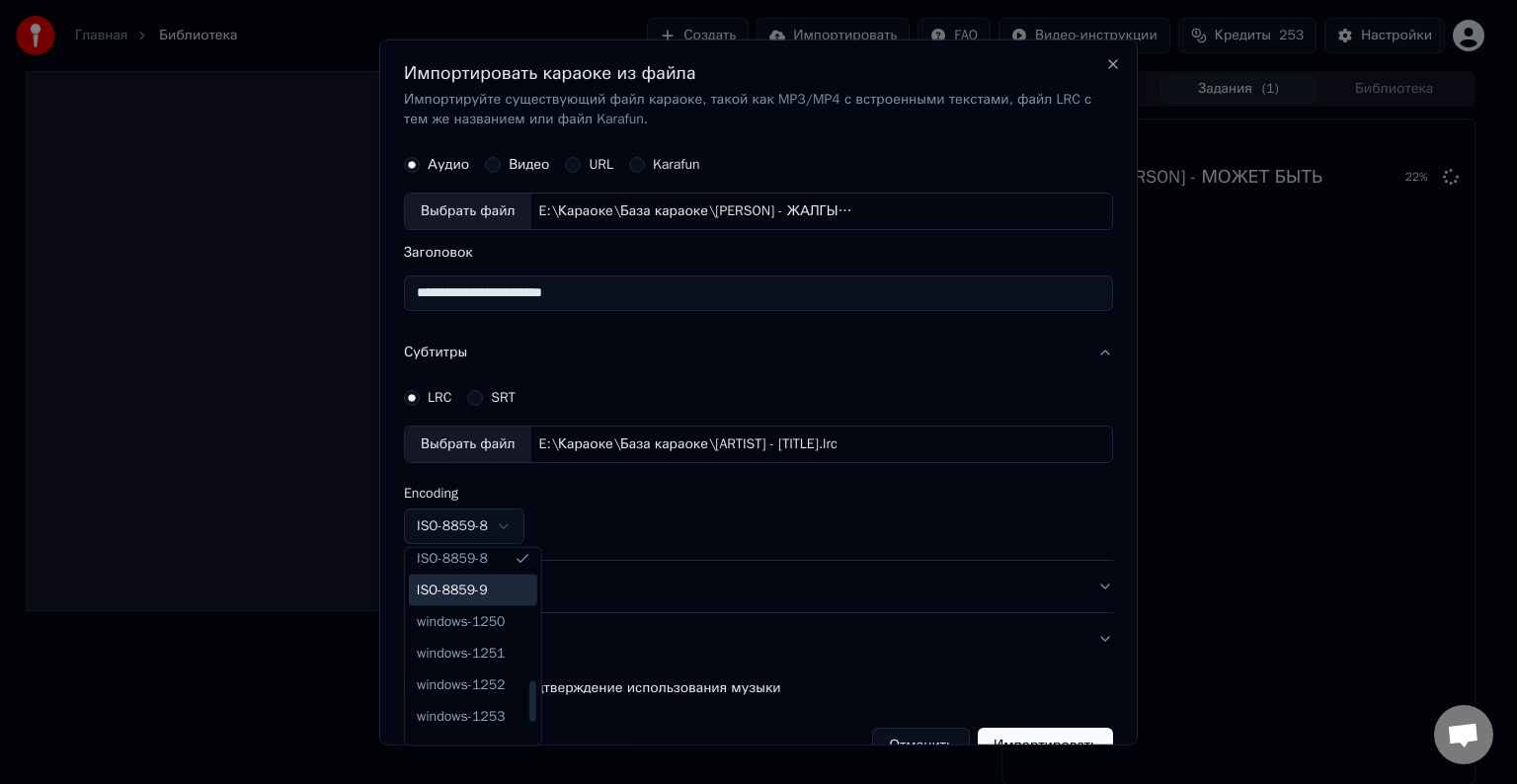 scroll, scrollTop: 608, scrollLeft: 0, axis: vertical 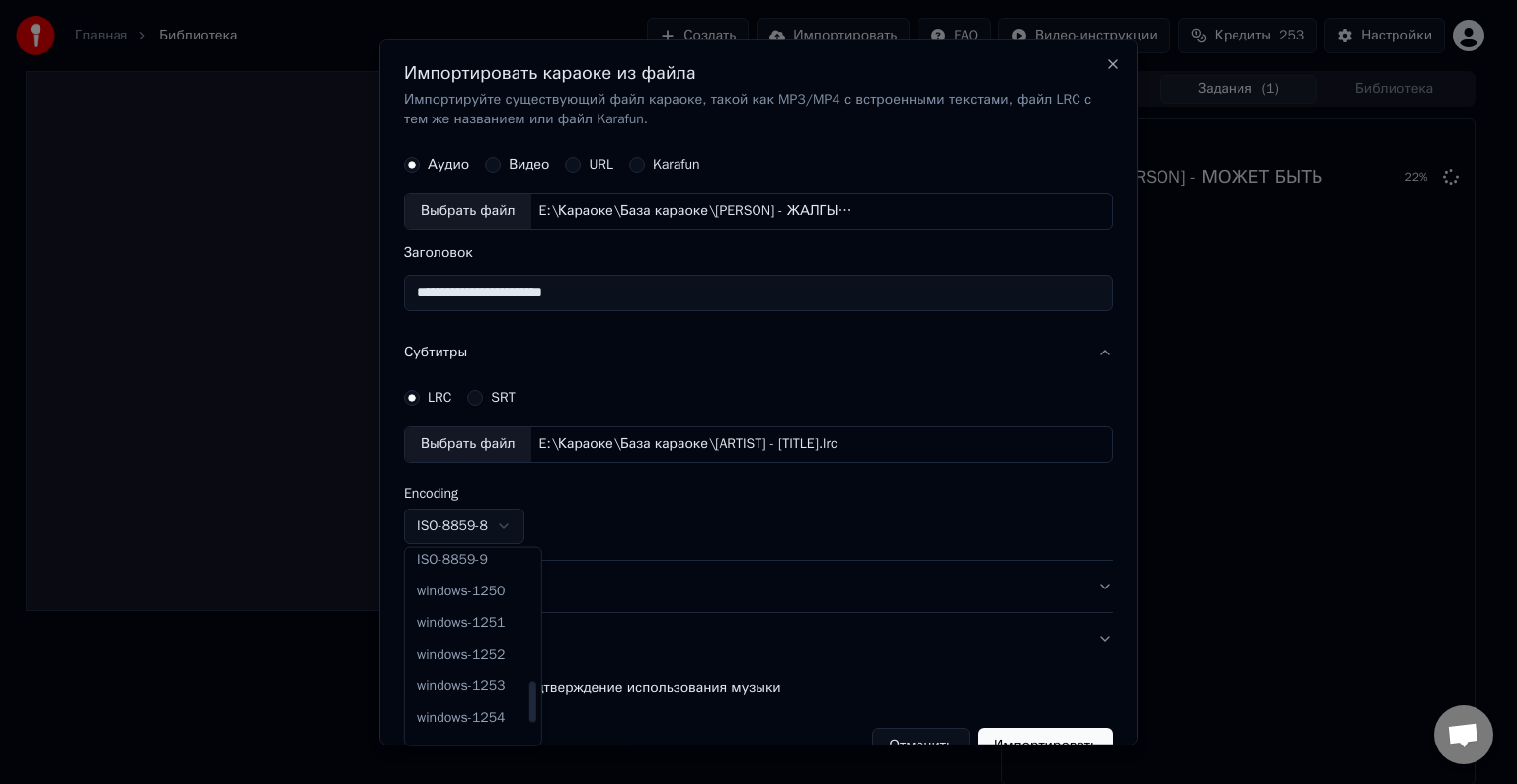 select on "**********" 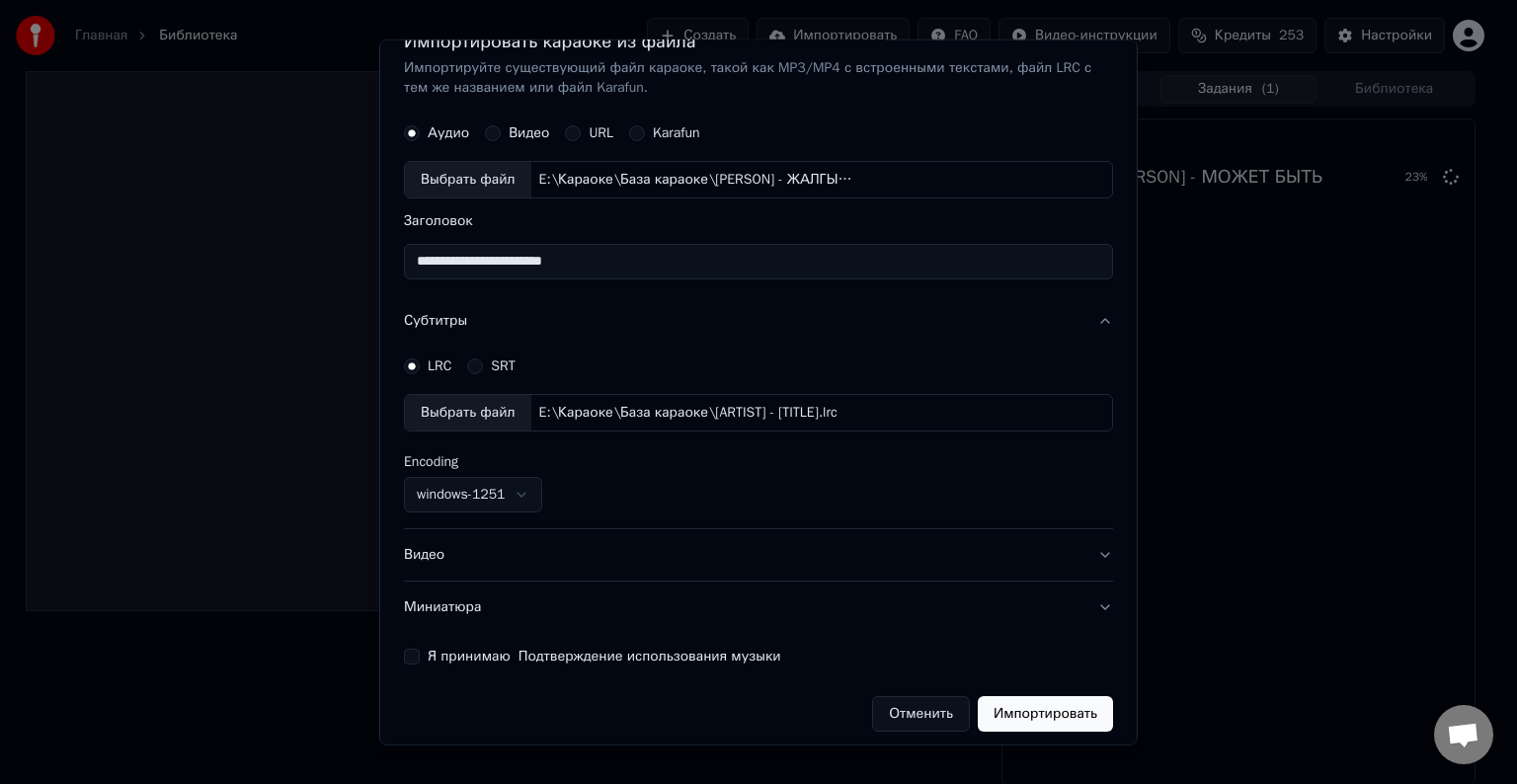 scroll, scrollTop: 40, scrollLeft: 0, axis: vertical 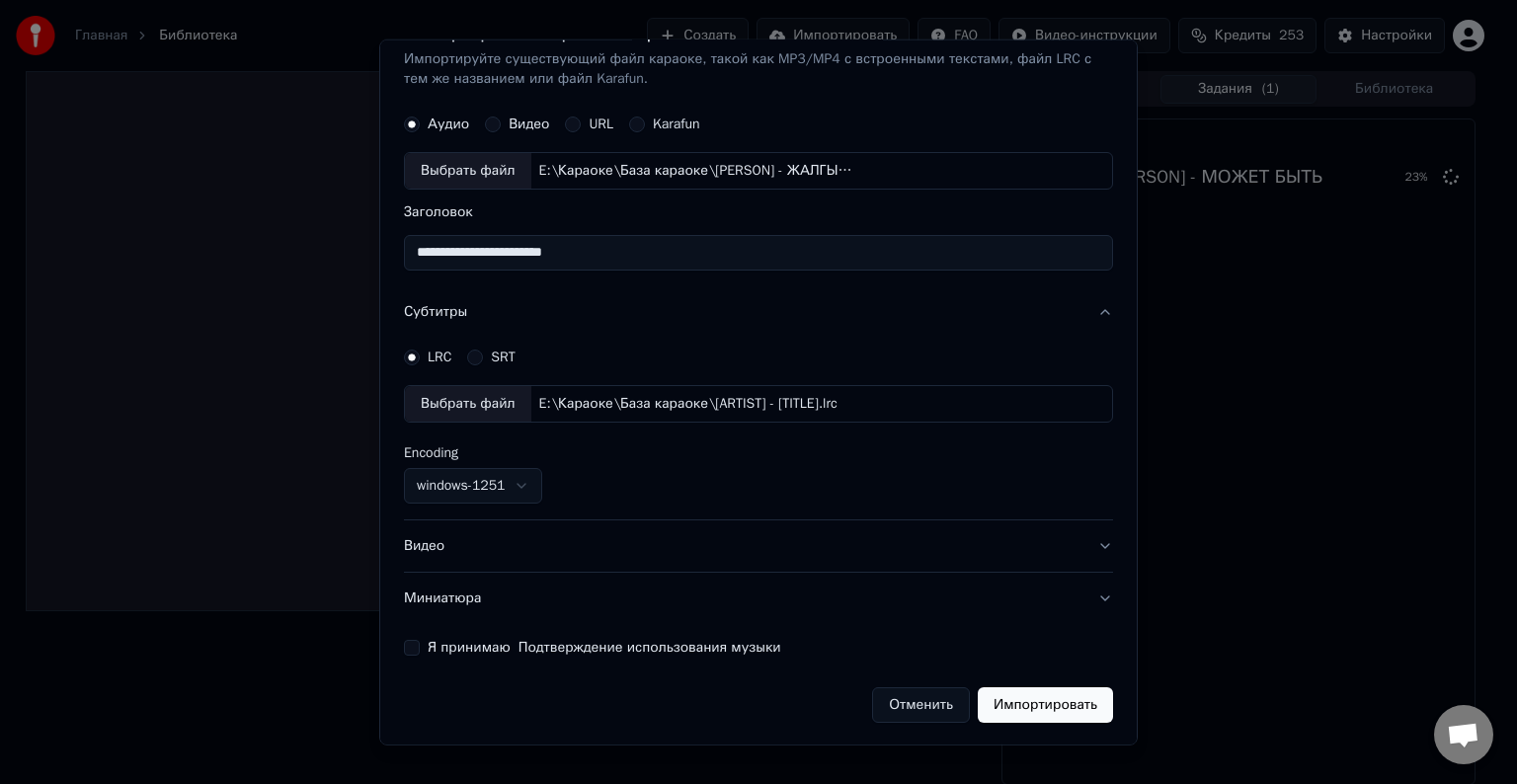 click on "Видео" at bounding box center [758, 546] 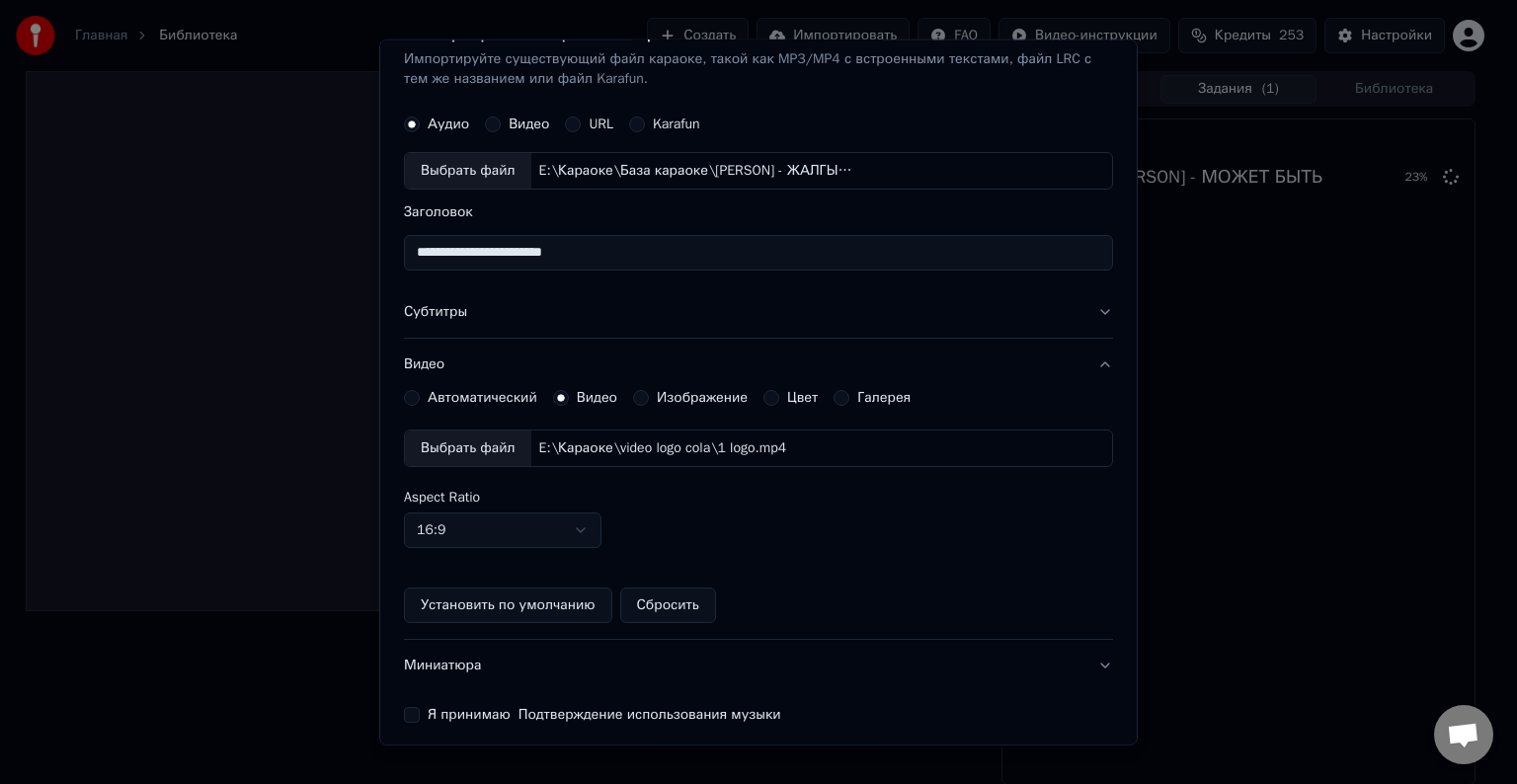 click on "Выбрать файл" at bounding box center [468, 448] 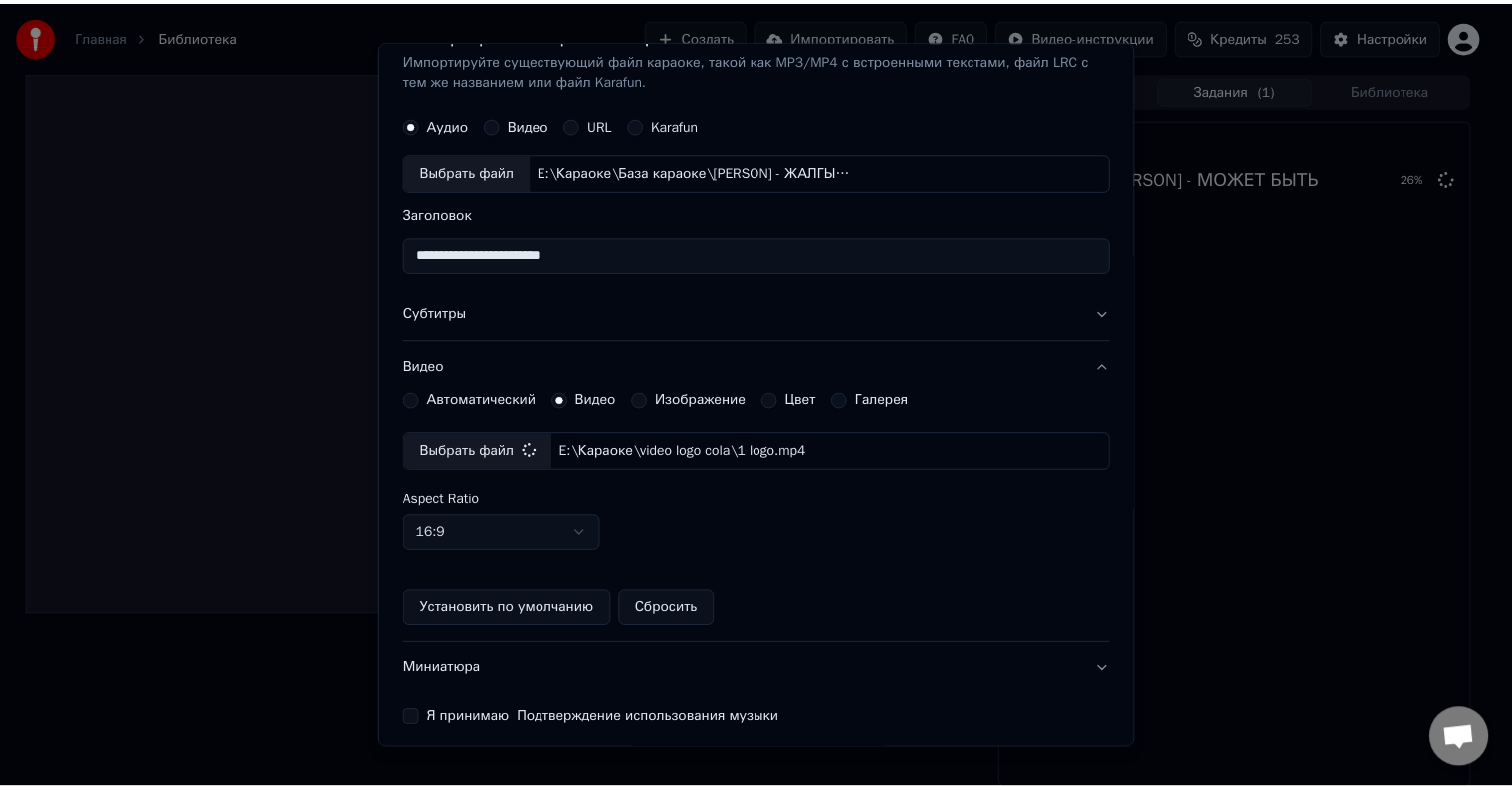 scroll, scrollTop: 108, scrollLeft: 0, axis: vertical 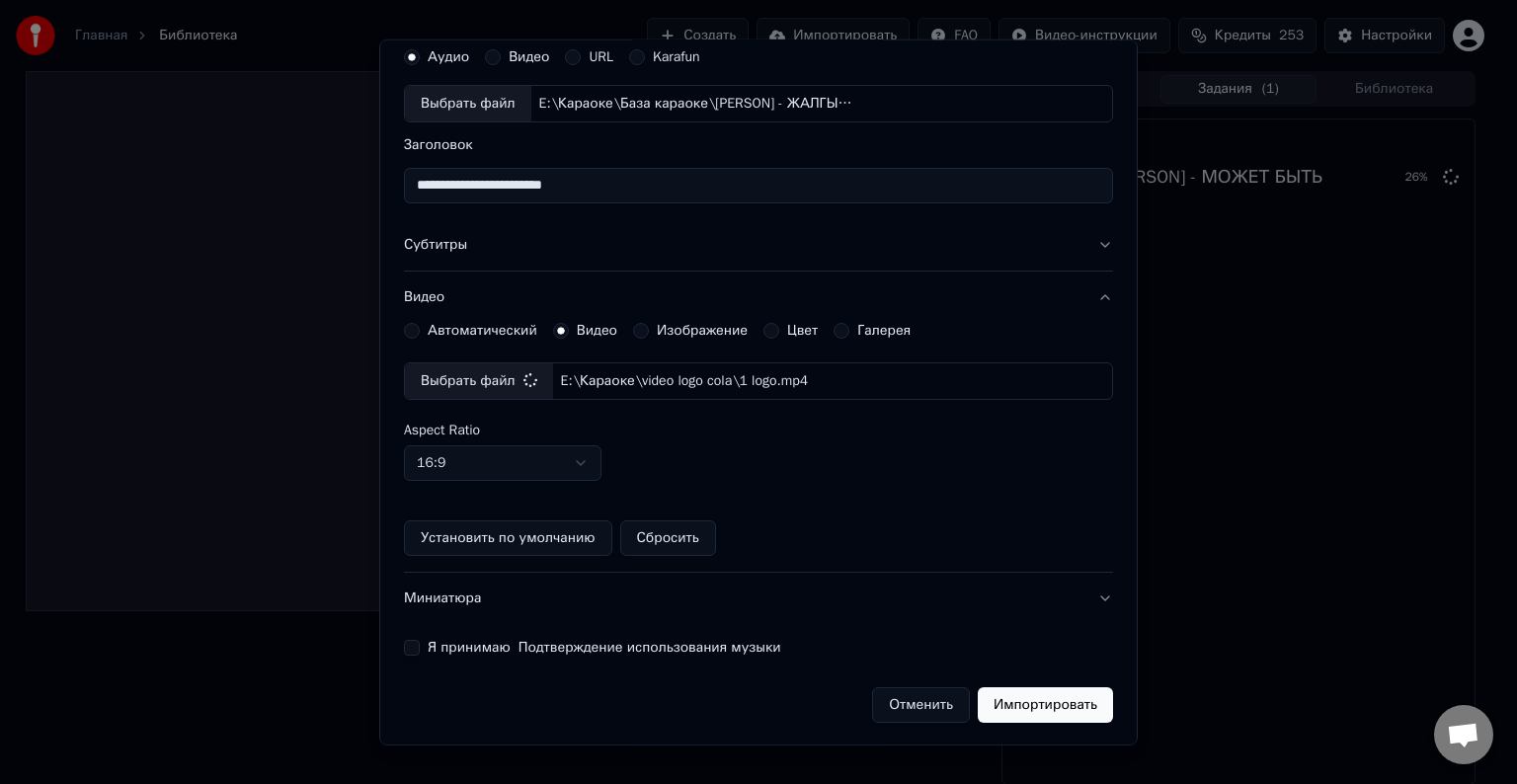 click on "Я принимаю   Подтверждение использования музыки" at bounding box center (412, 648) 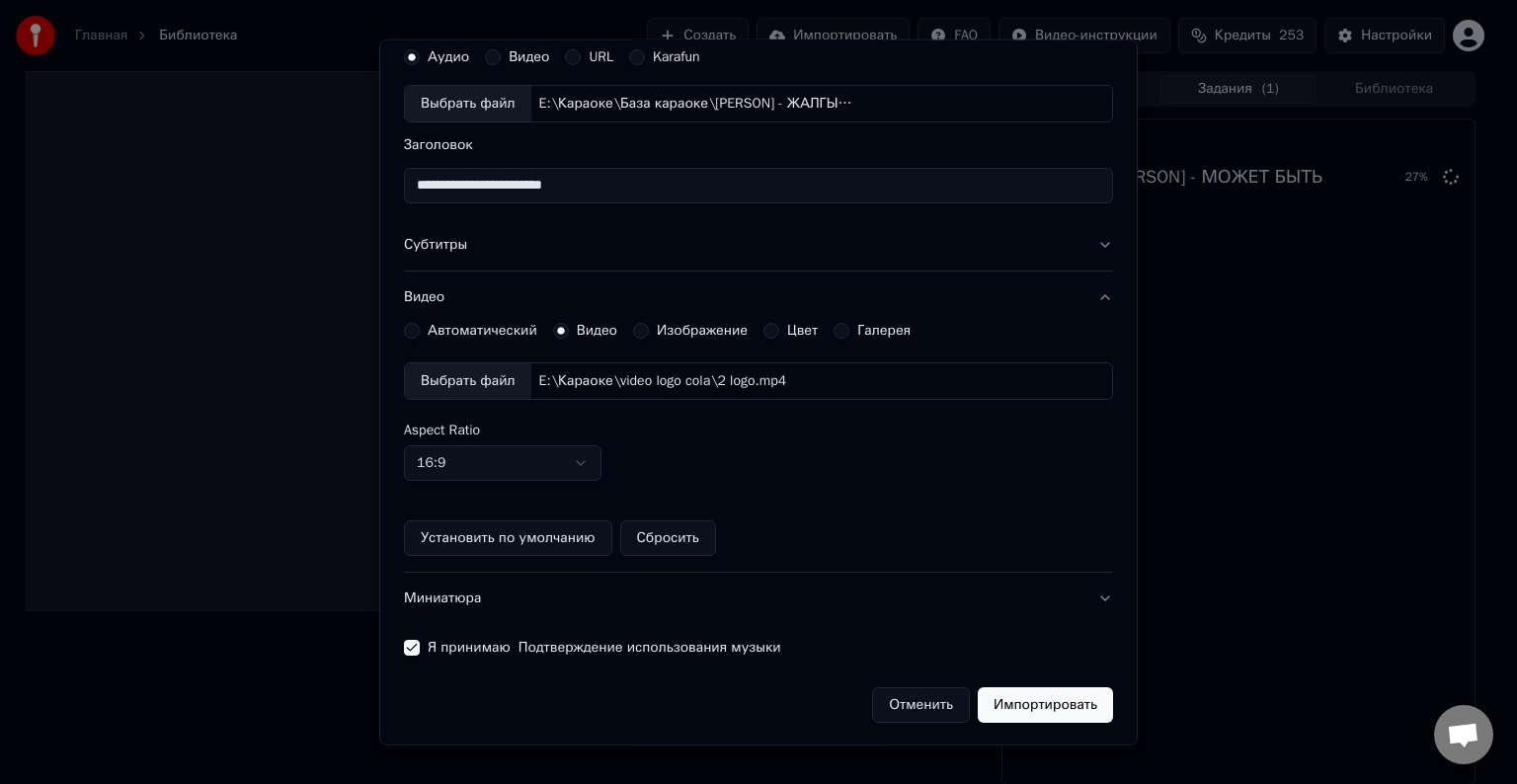 click on "Импортировать" at bounding box center (1045, 705) 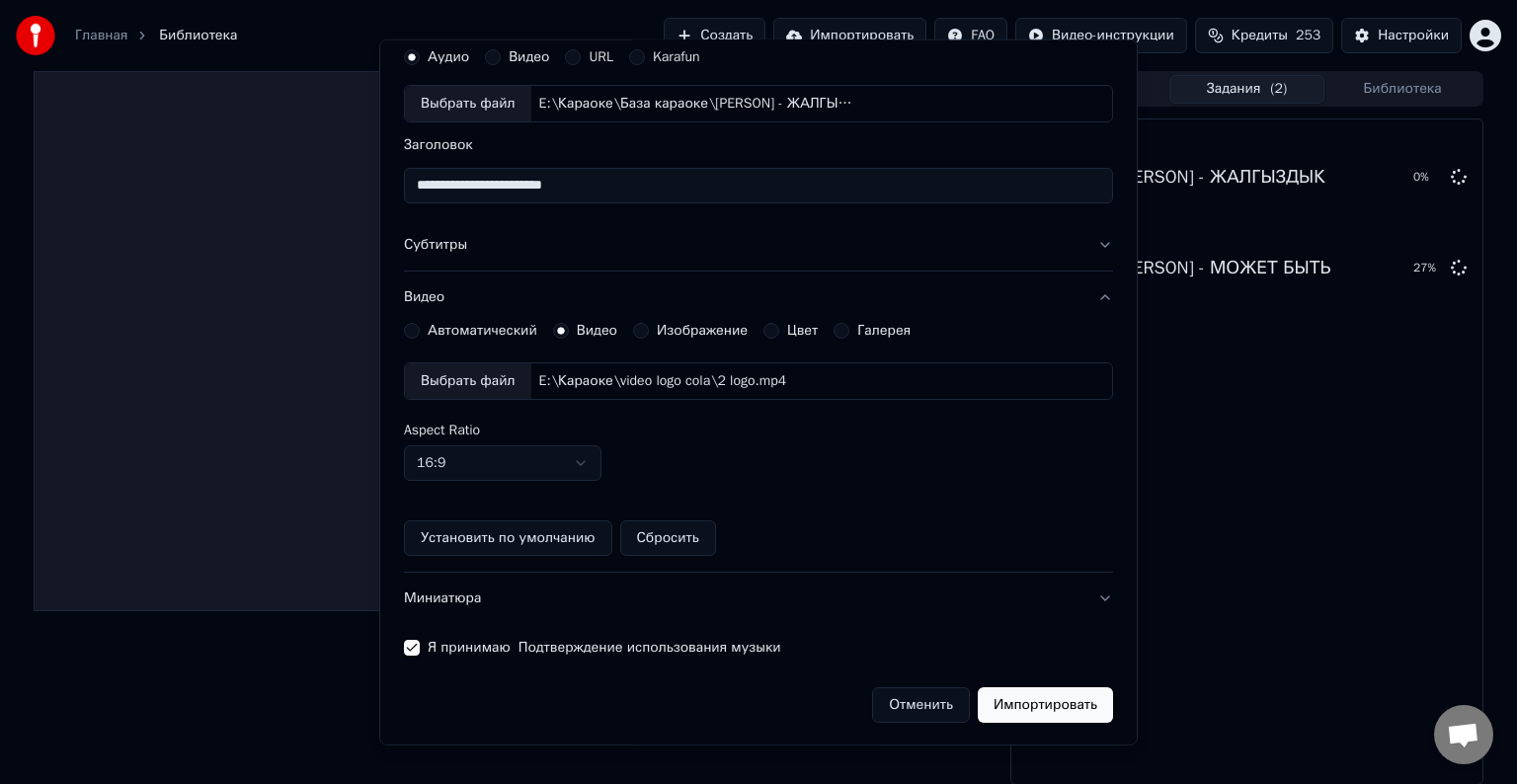 type 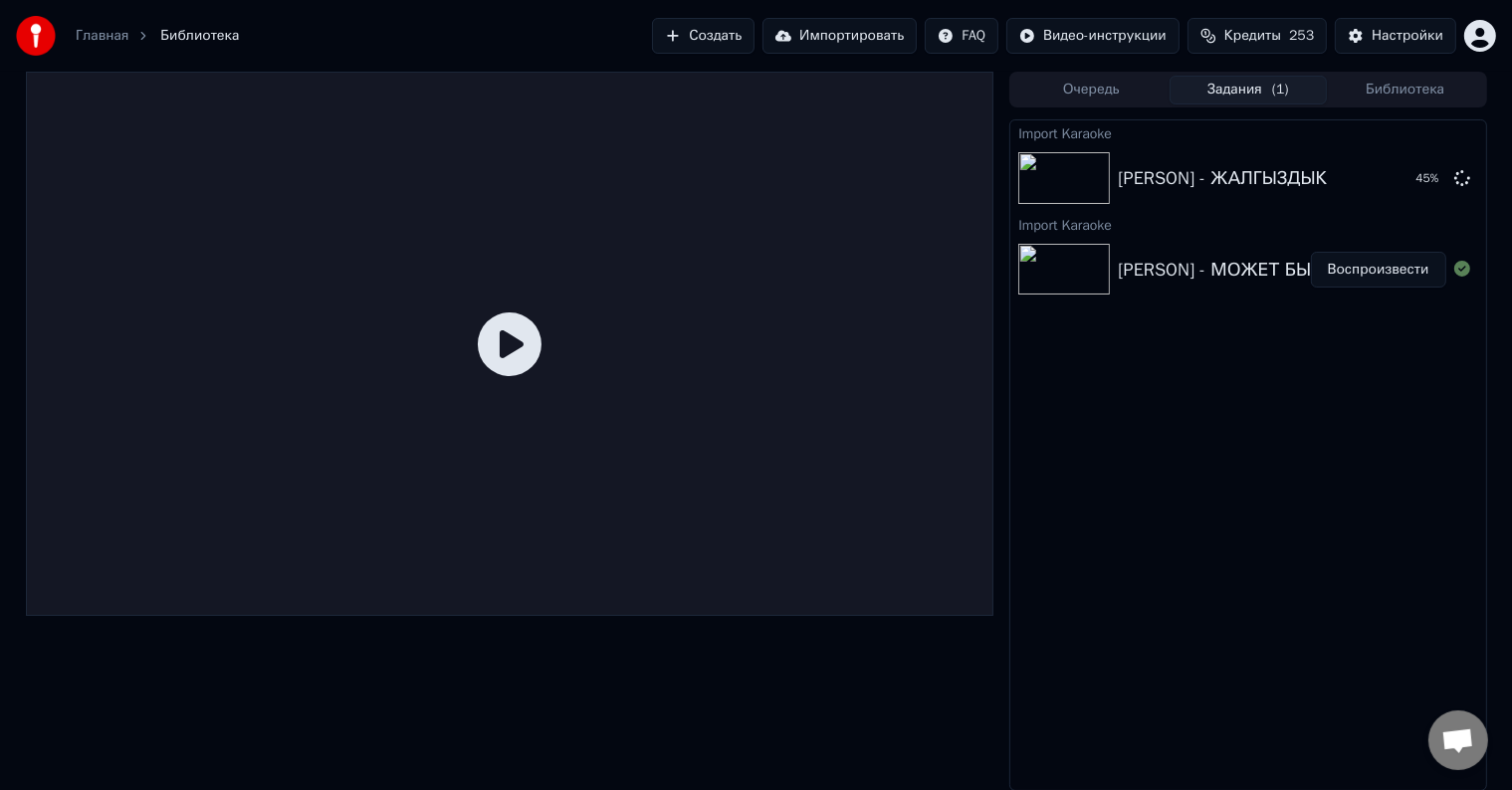 click on "Воспроизвести" at bounding box center [1379, 270] 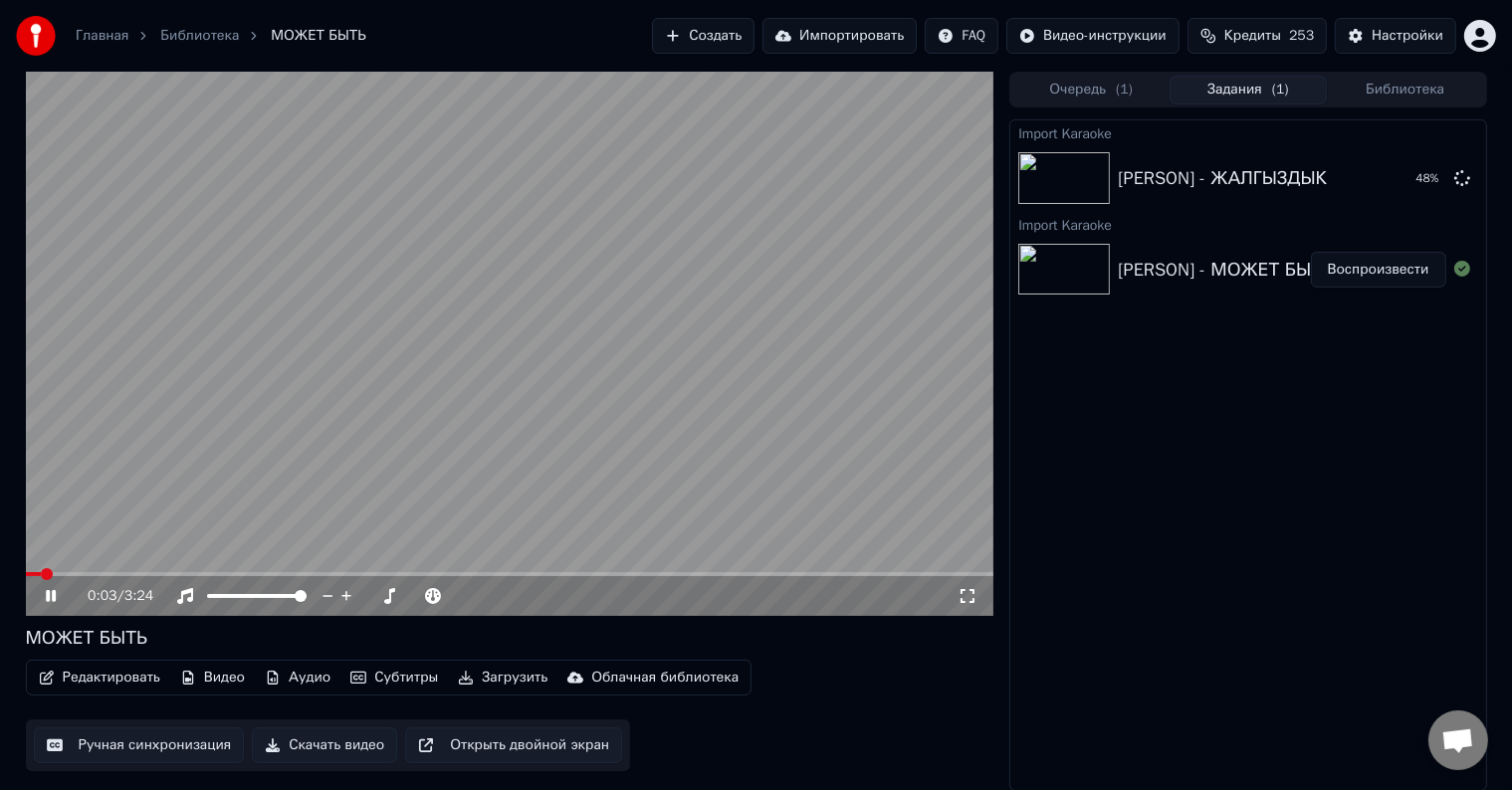 click at bounding box center (510, 343) 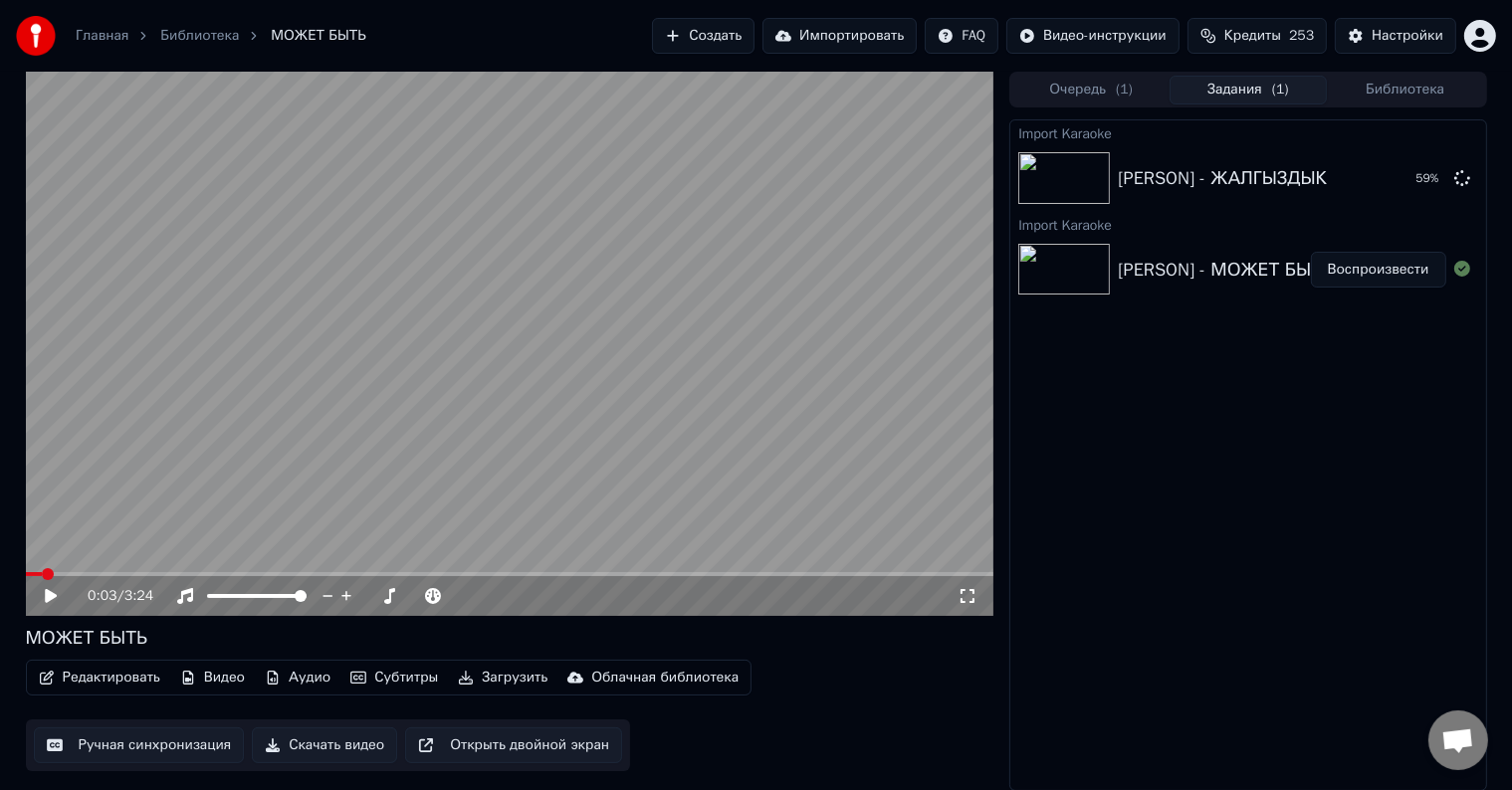 click at bounding box center (510, 343) 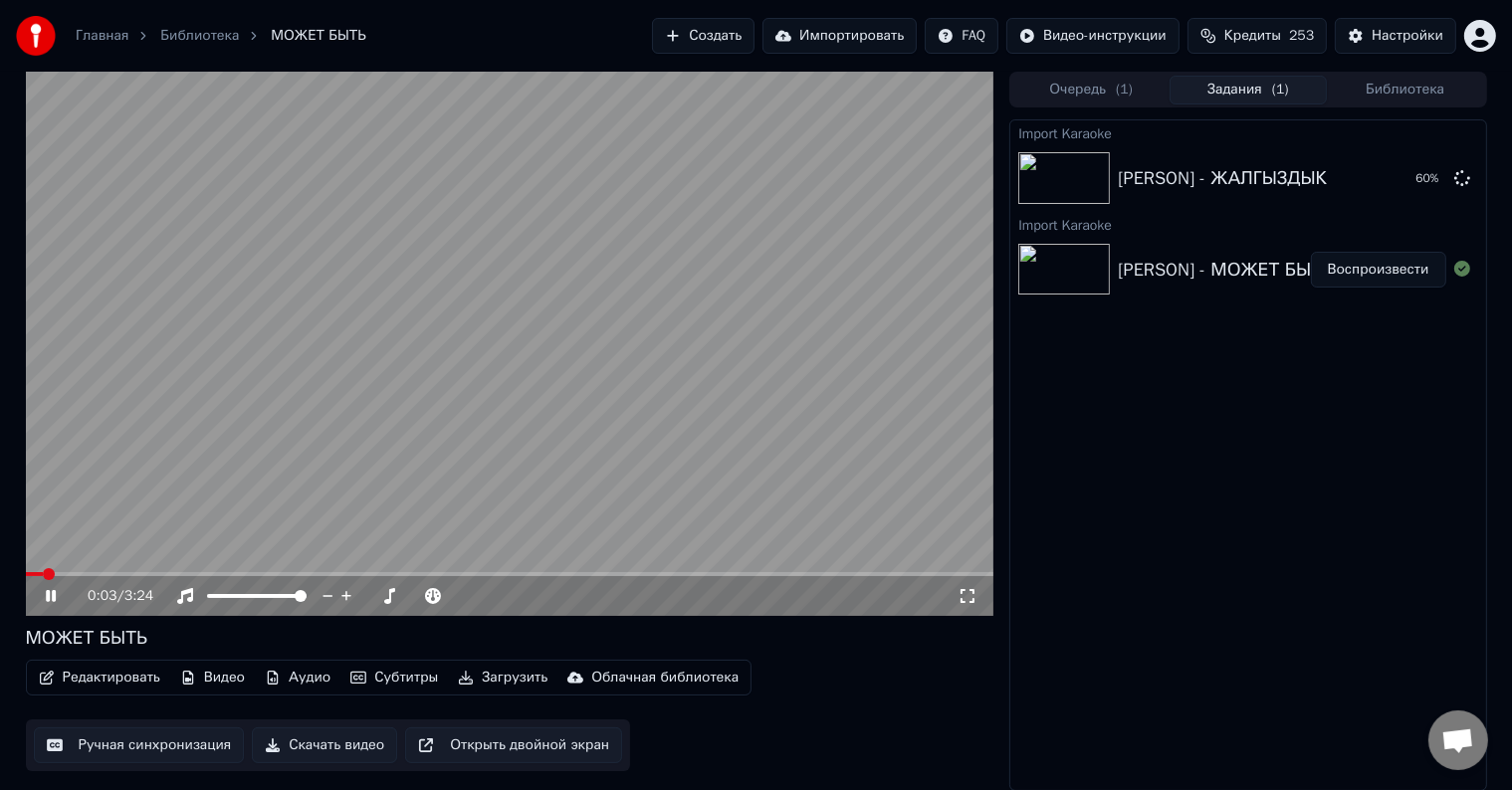 click at bounding box center [510, 343] 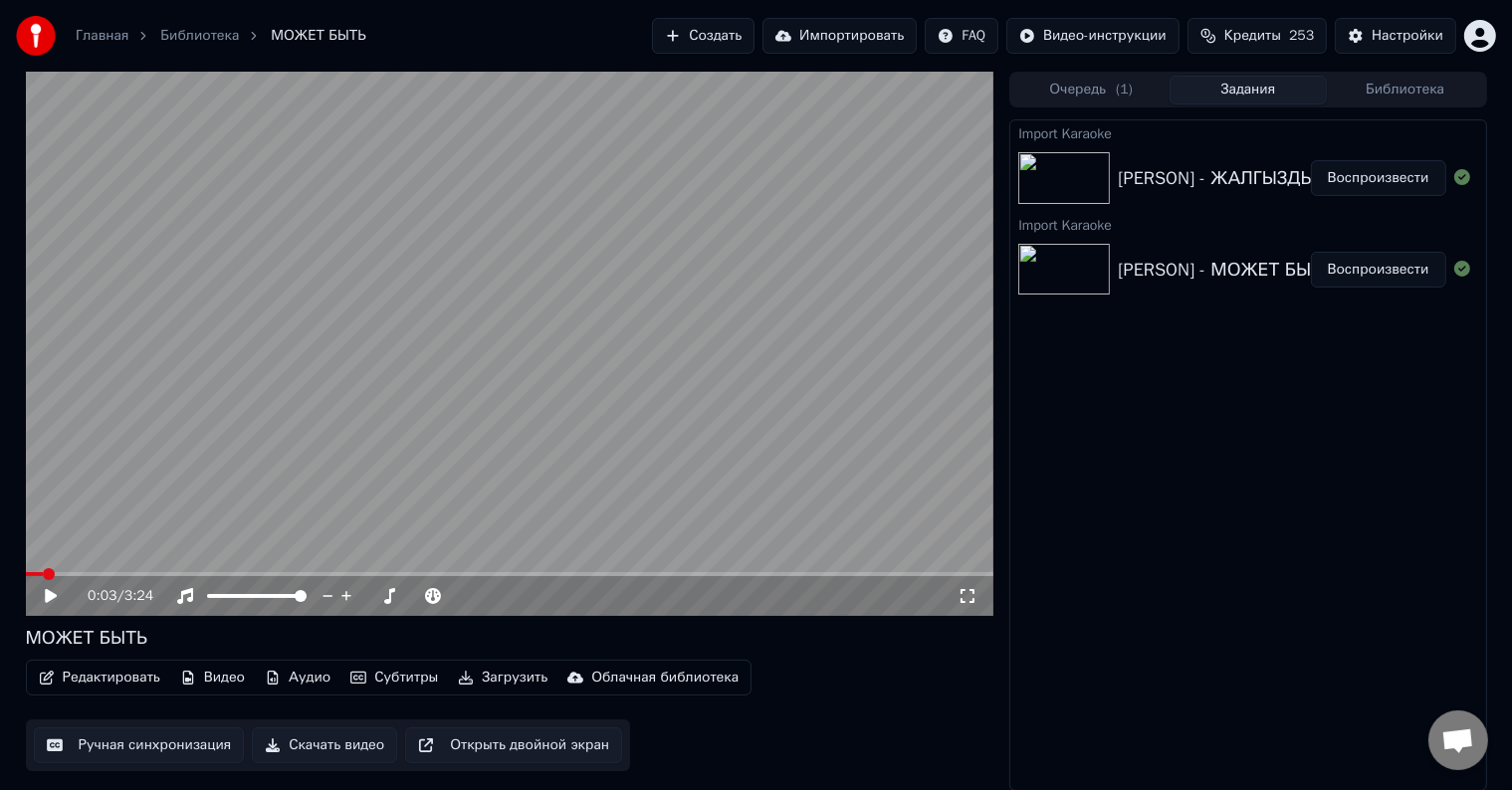 click on "Ручная синхронизация" at bounding box center [139, 745] 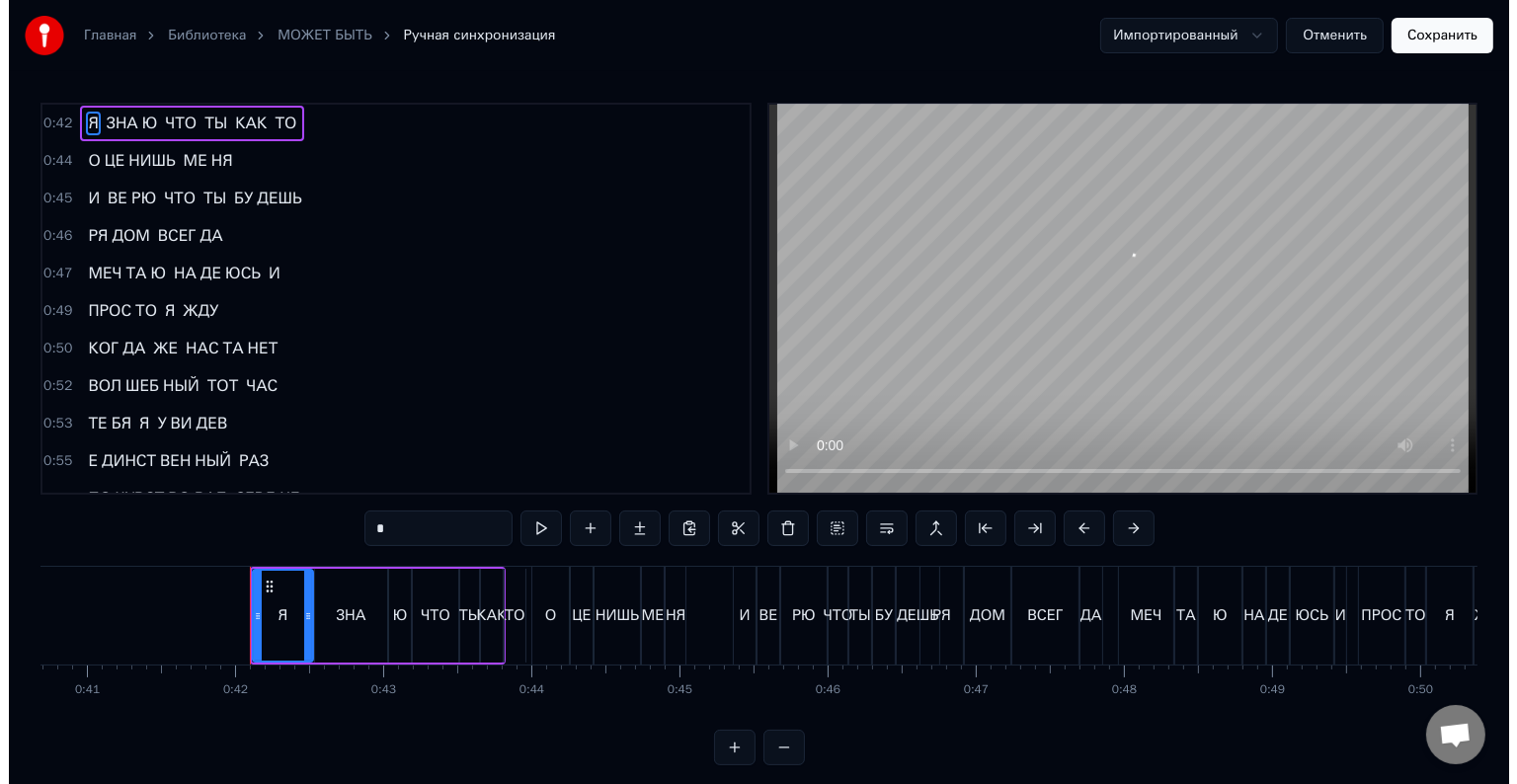 scroll, scrollTop: 0, scrollLeft: 6137, axis: horizontal 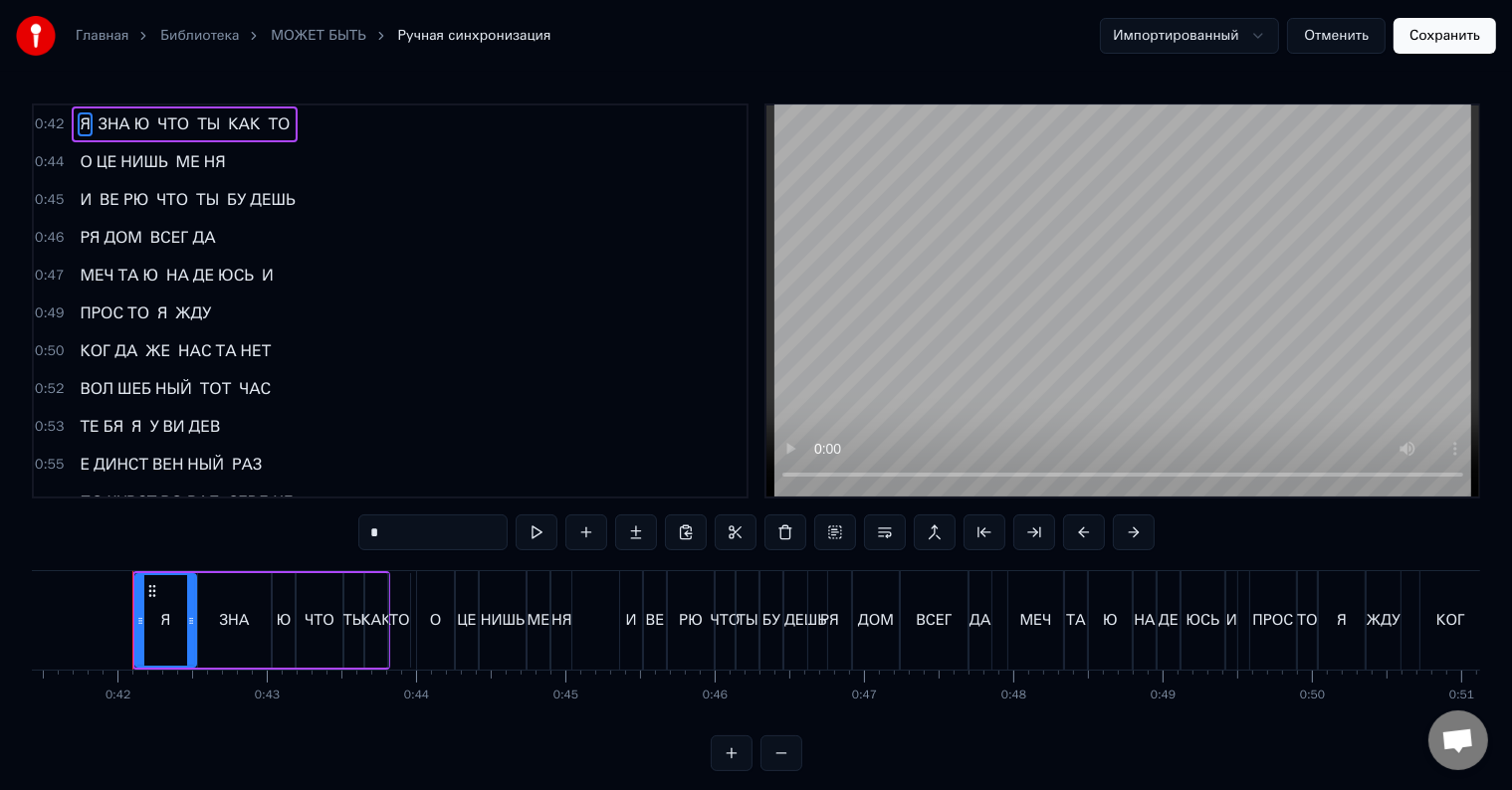 click on "Отменить" at bounding box center [1336, 36] 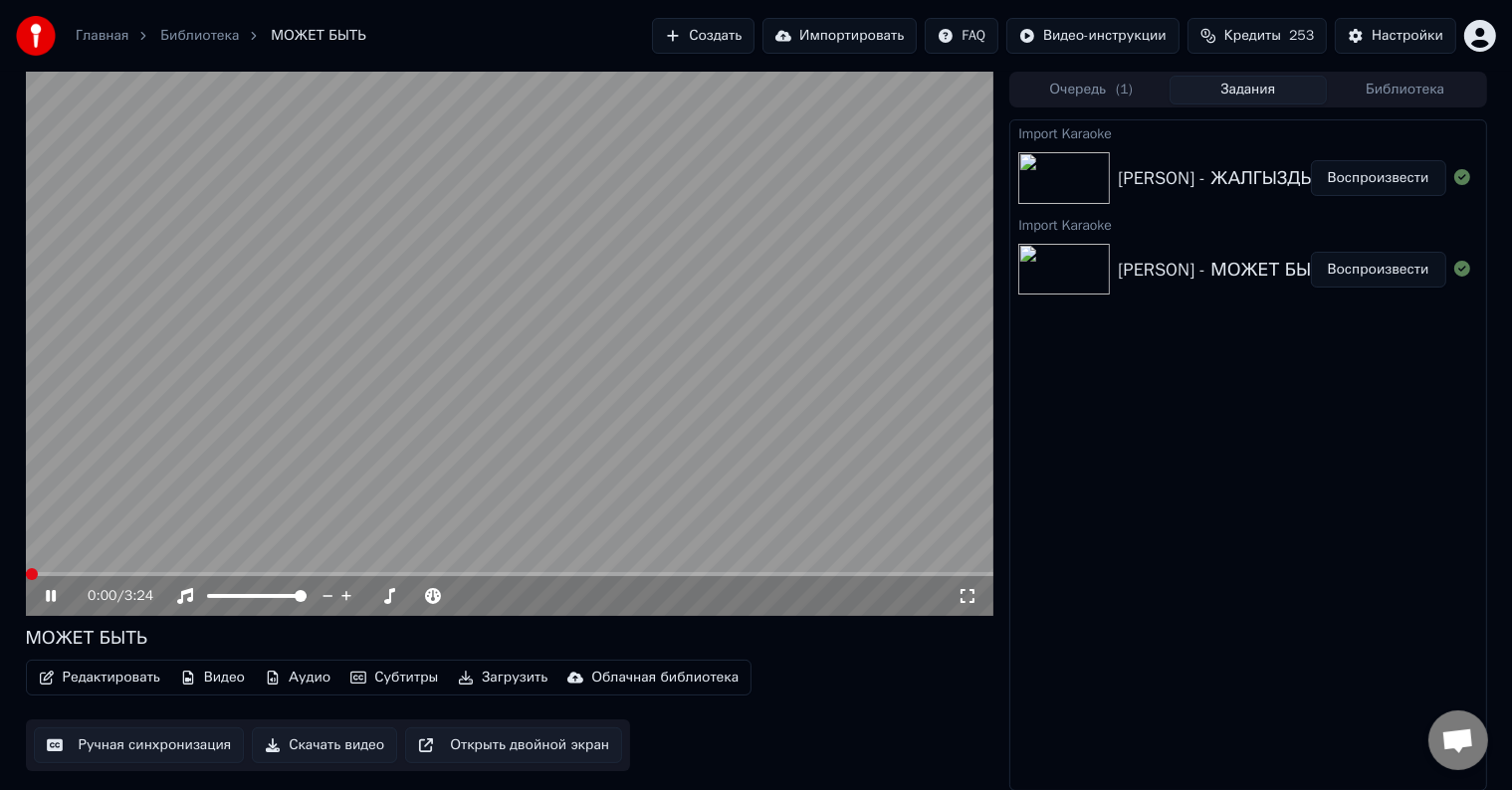 click on "Редактировать" at bounding box center (100, 678) 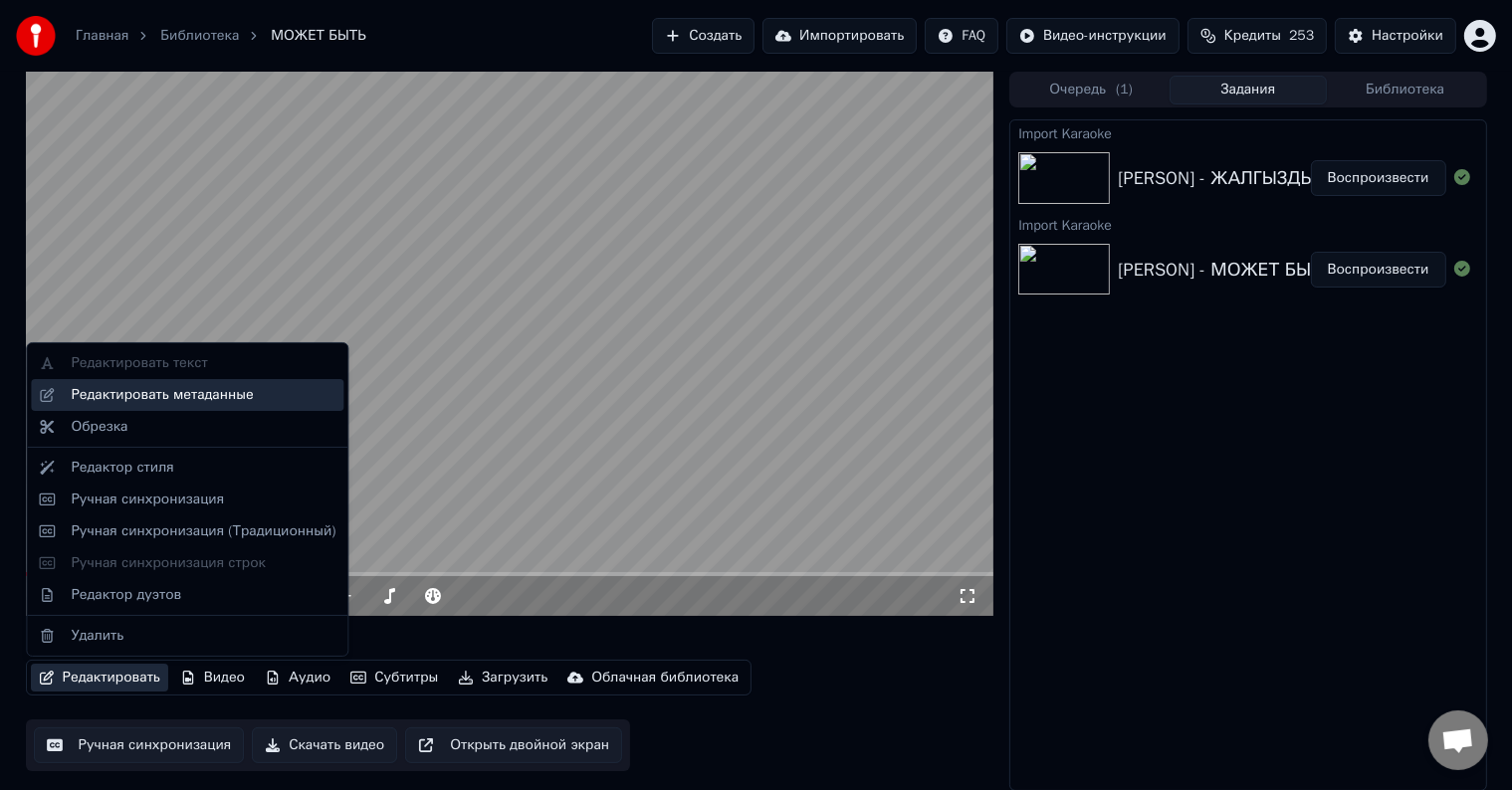 click on "Редактировать метаданные" at bounding box center [161, 395] 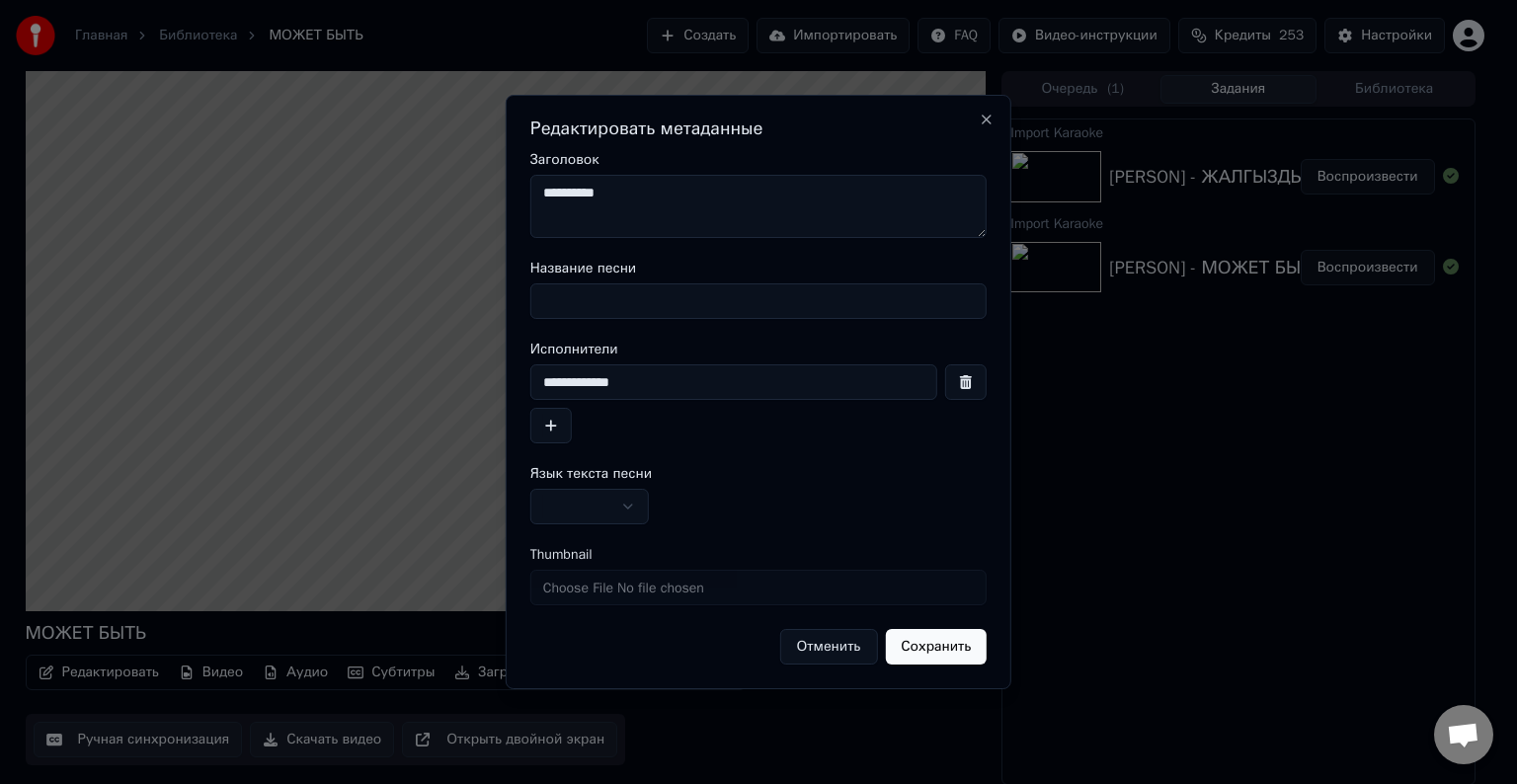 click on "Название песни" at bounding box center (758, 301) 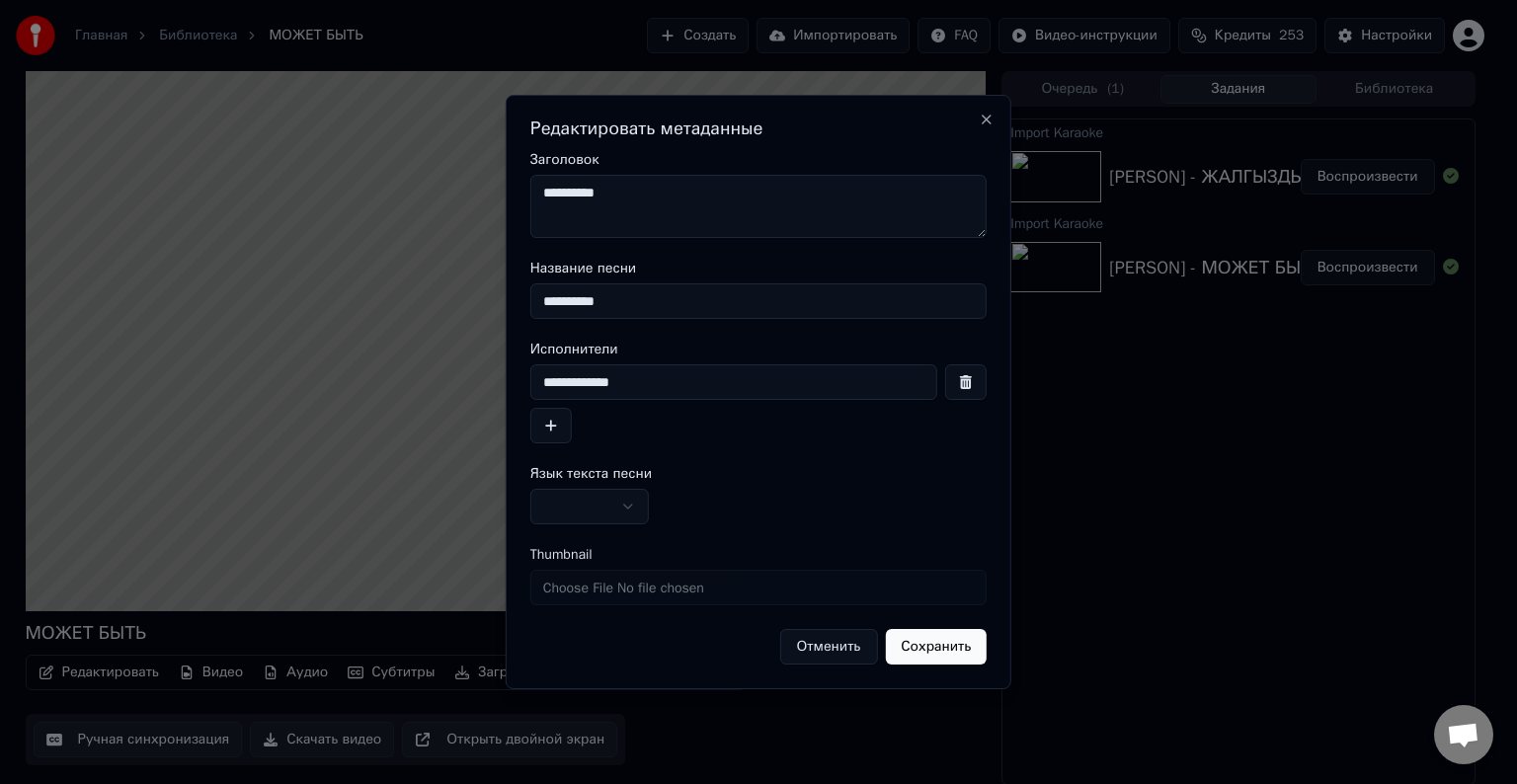 type on "**********" 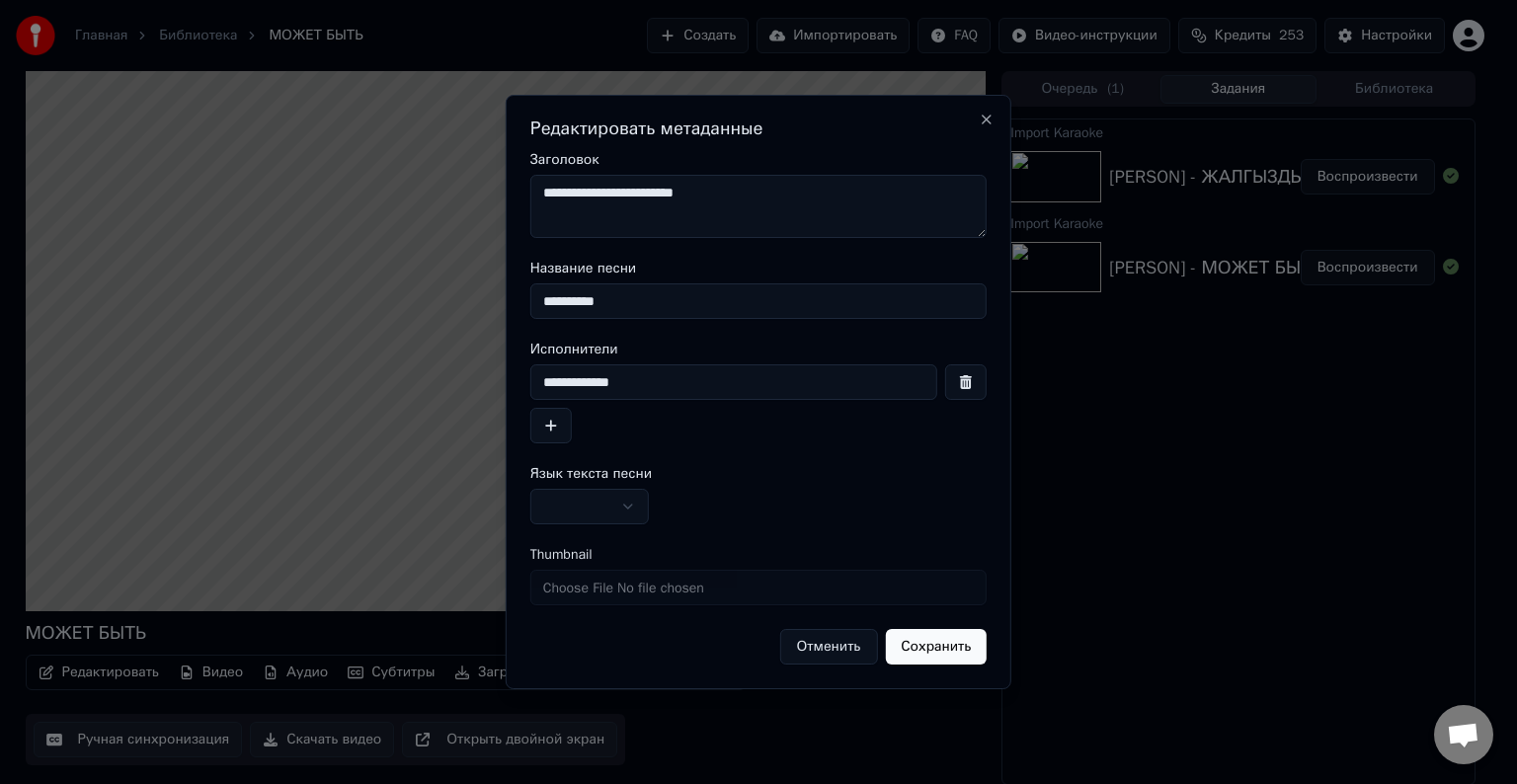 type on "**********" 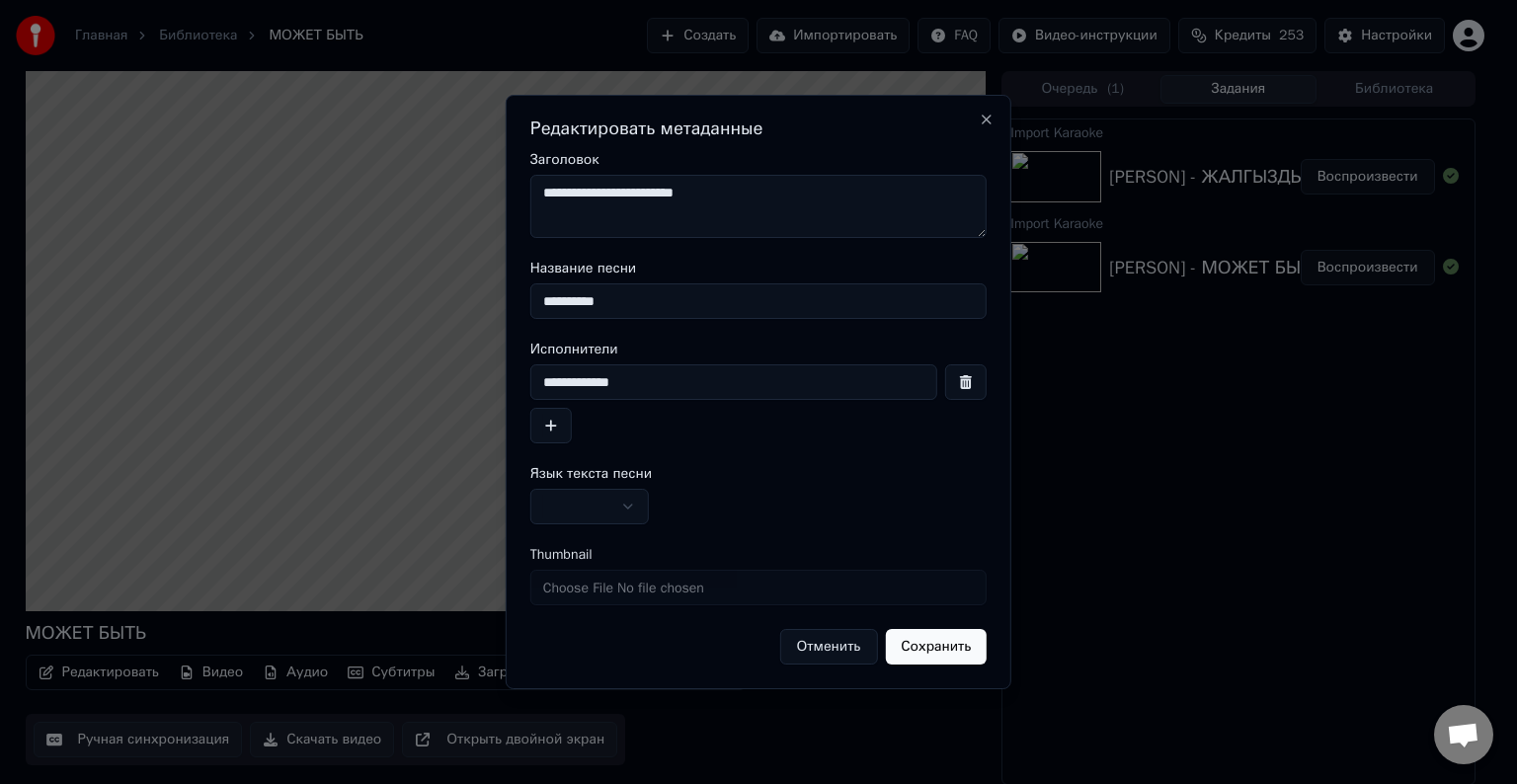 click at bounding box center [590, 507] 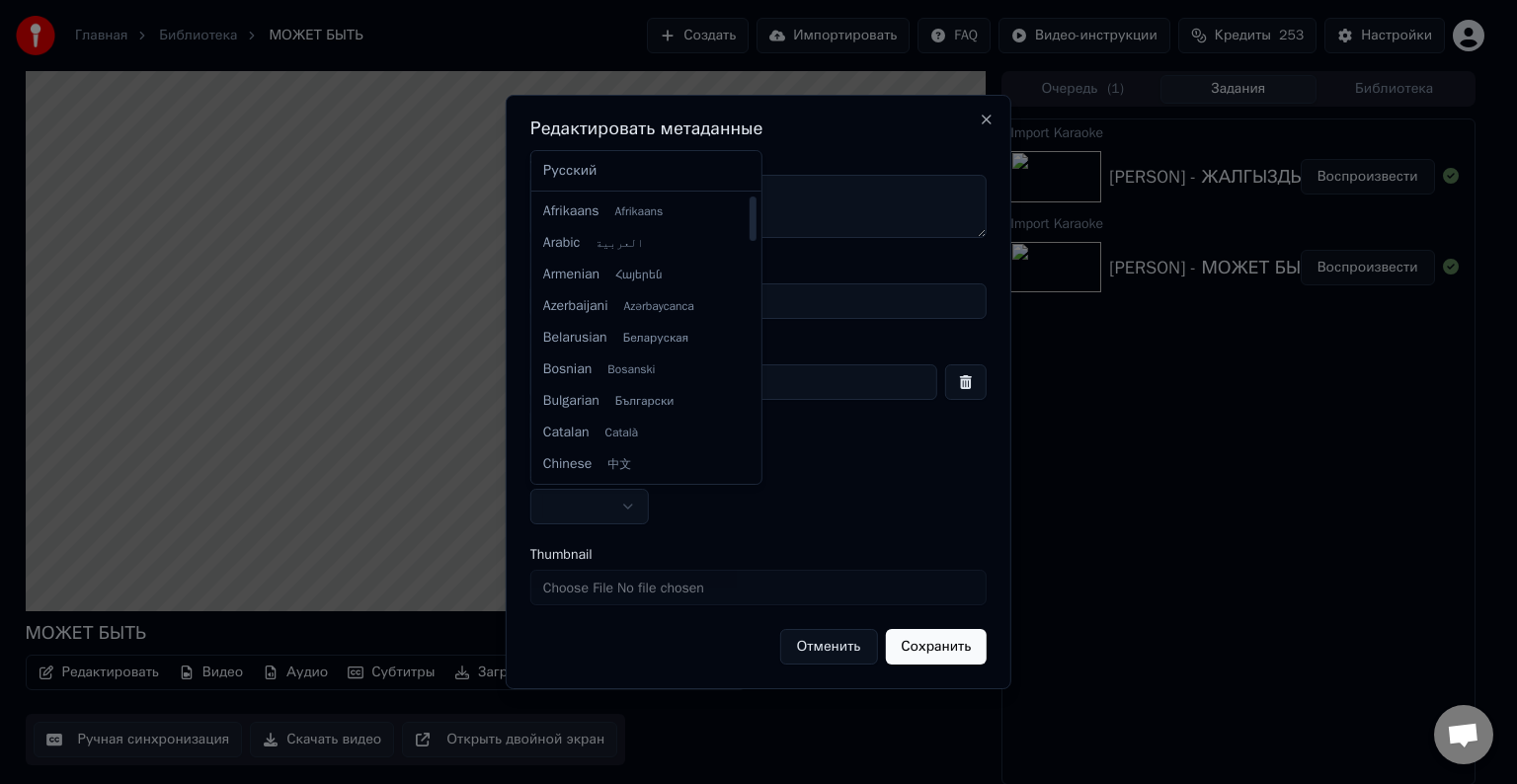 select on "**" 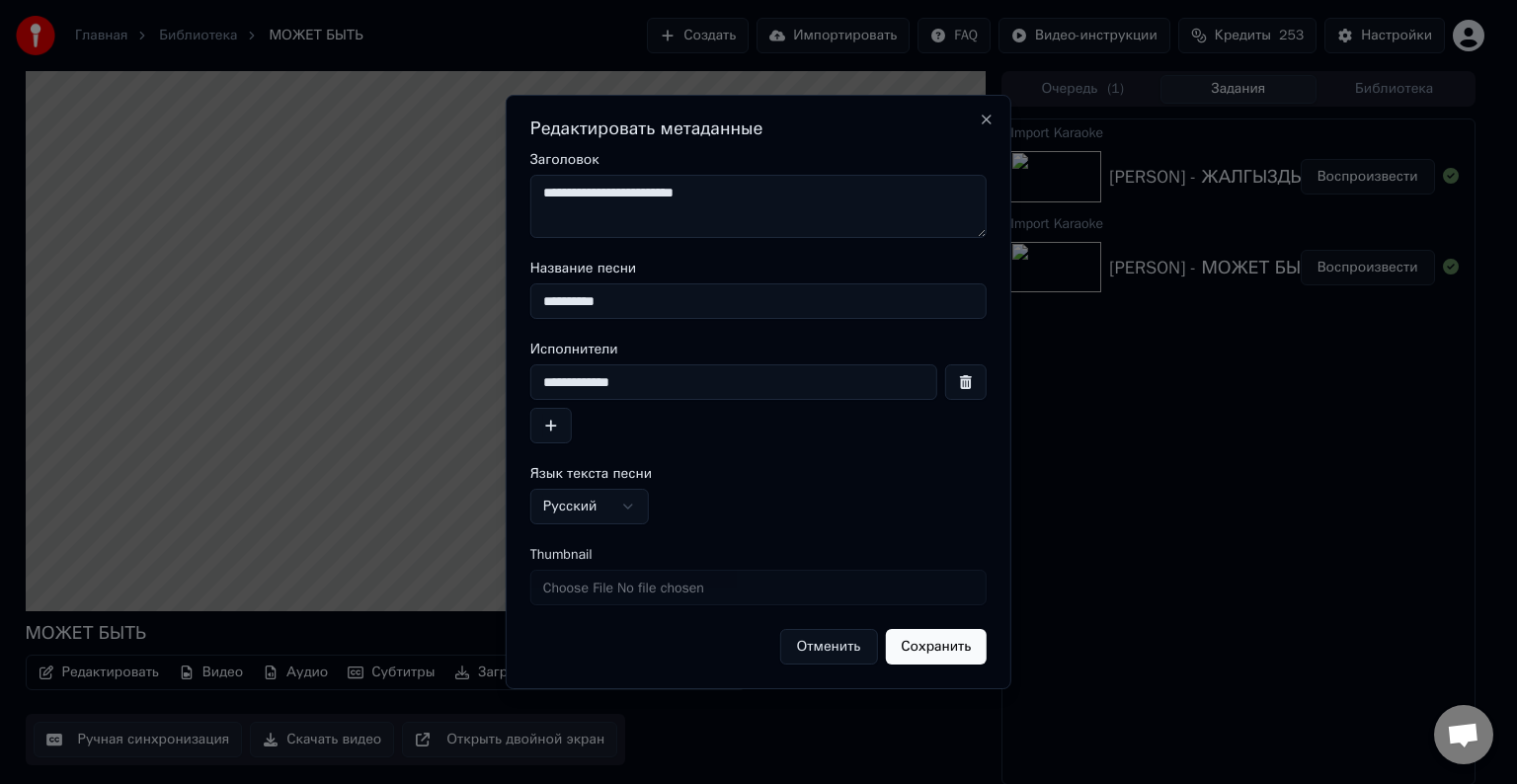 click on "**********" at bounding box center [758, 409] 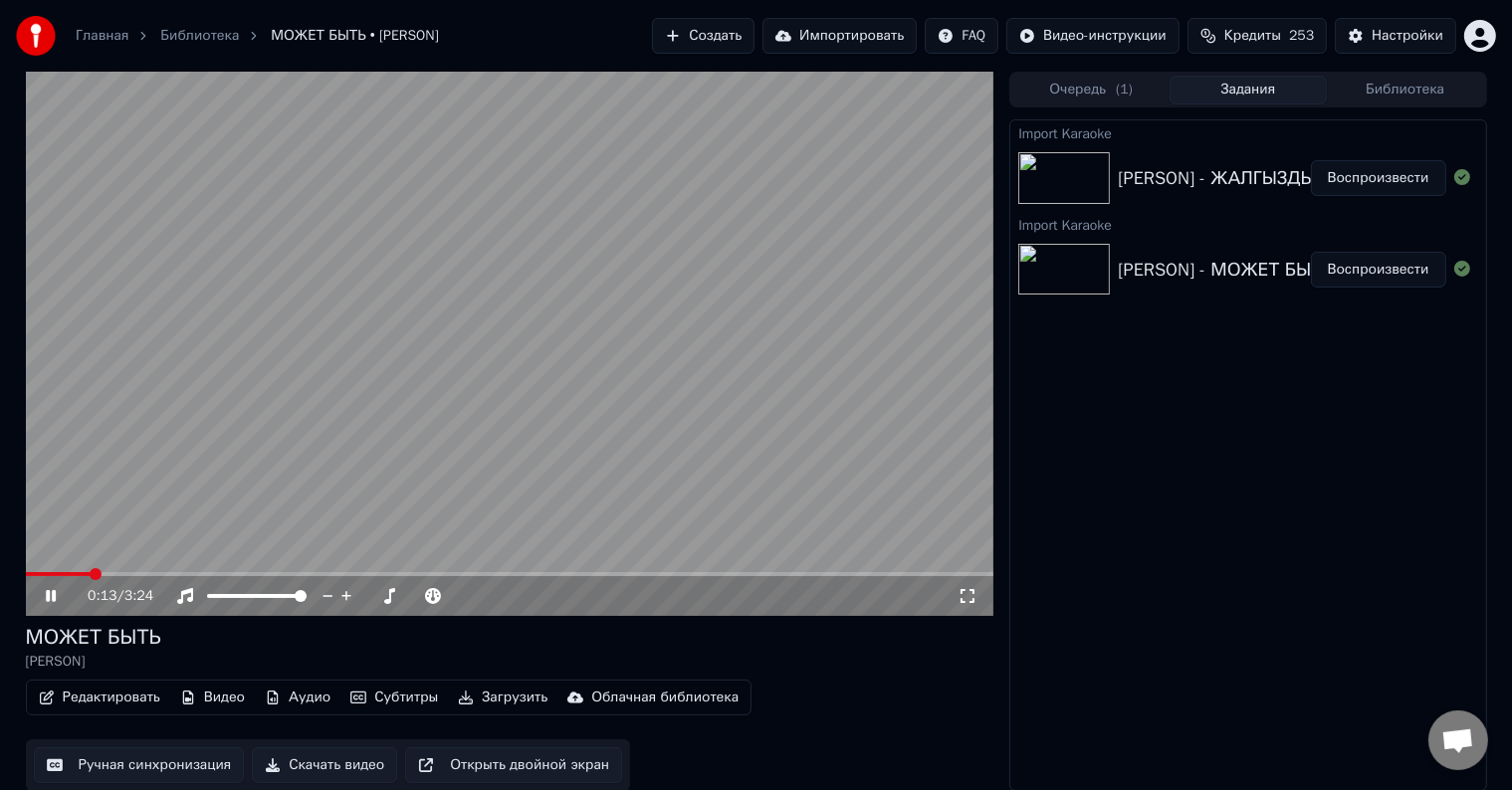 click at bounding box center [510, 343] 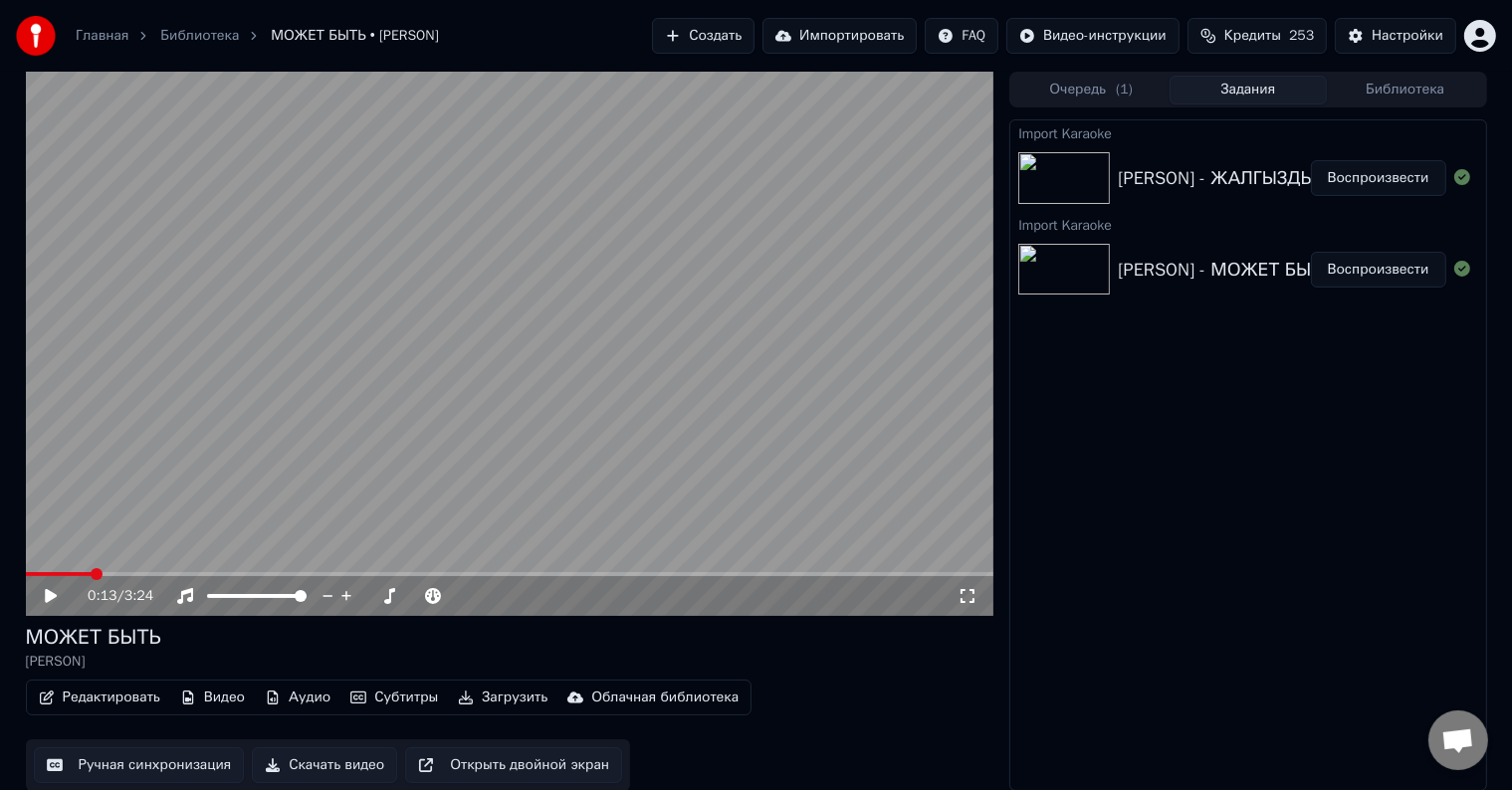 click on "Скачать видео" at bounding box center [324, 765] 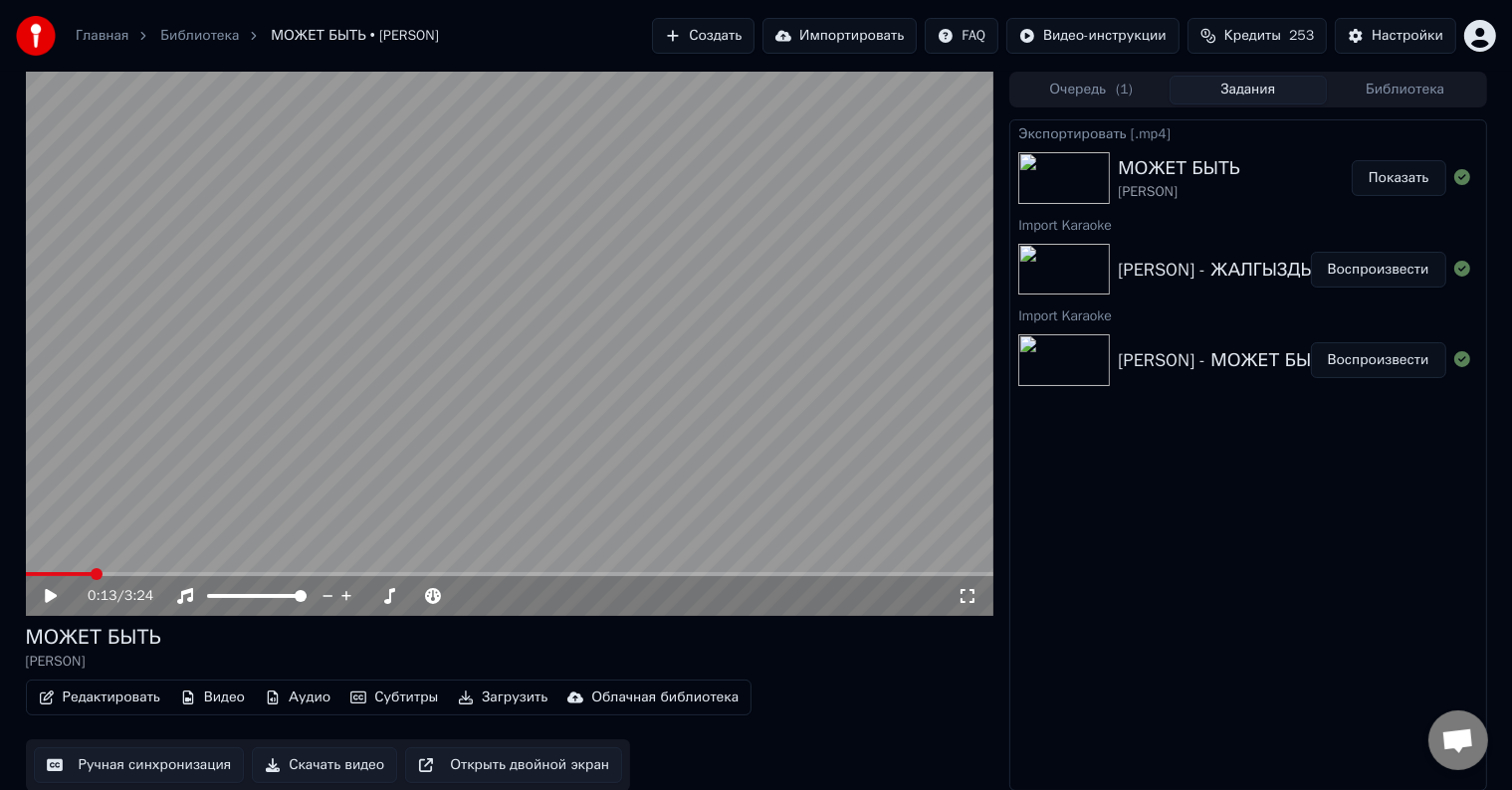 type 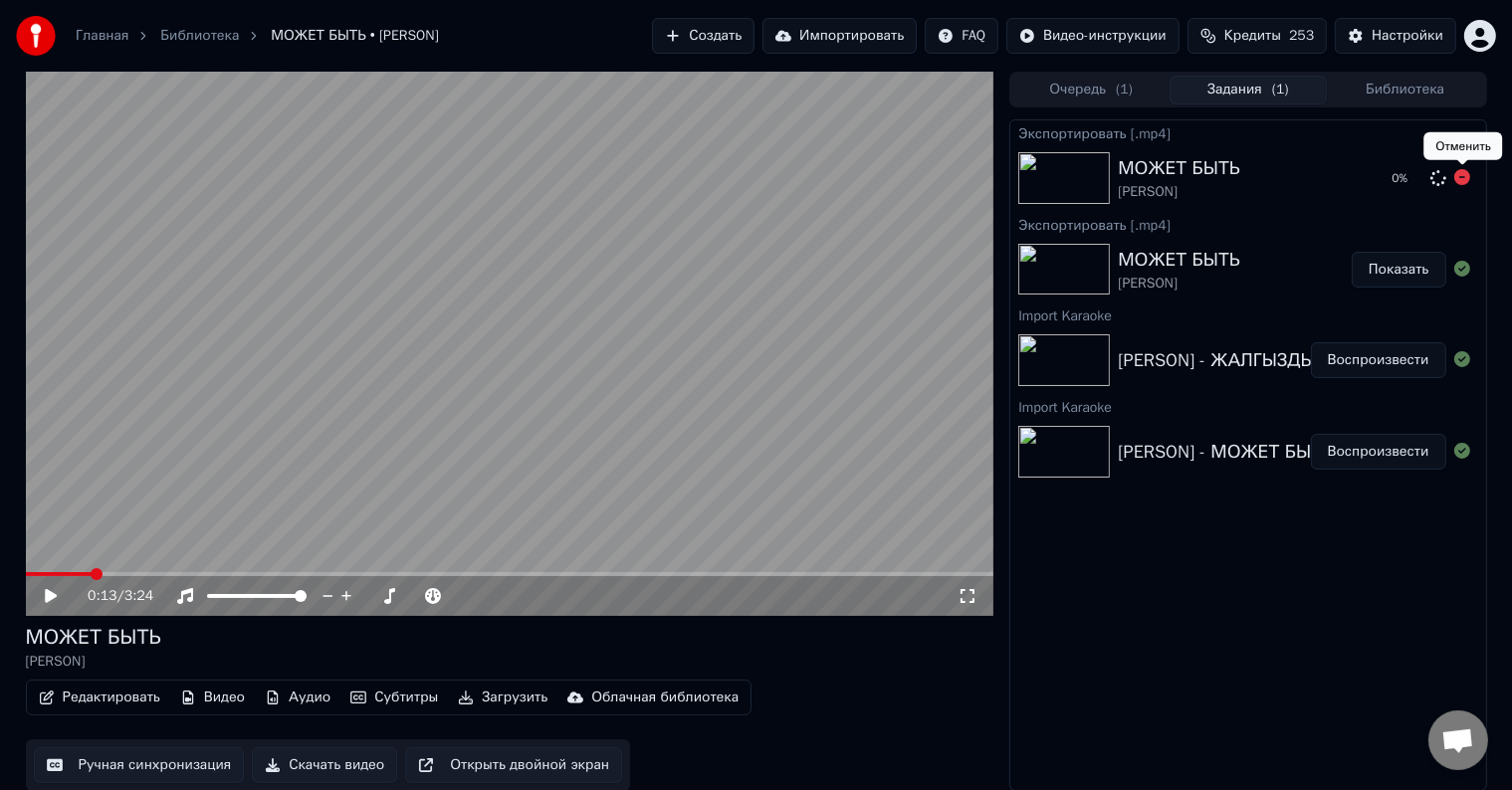click 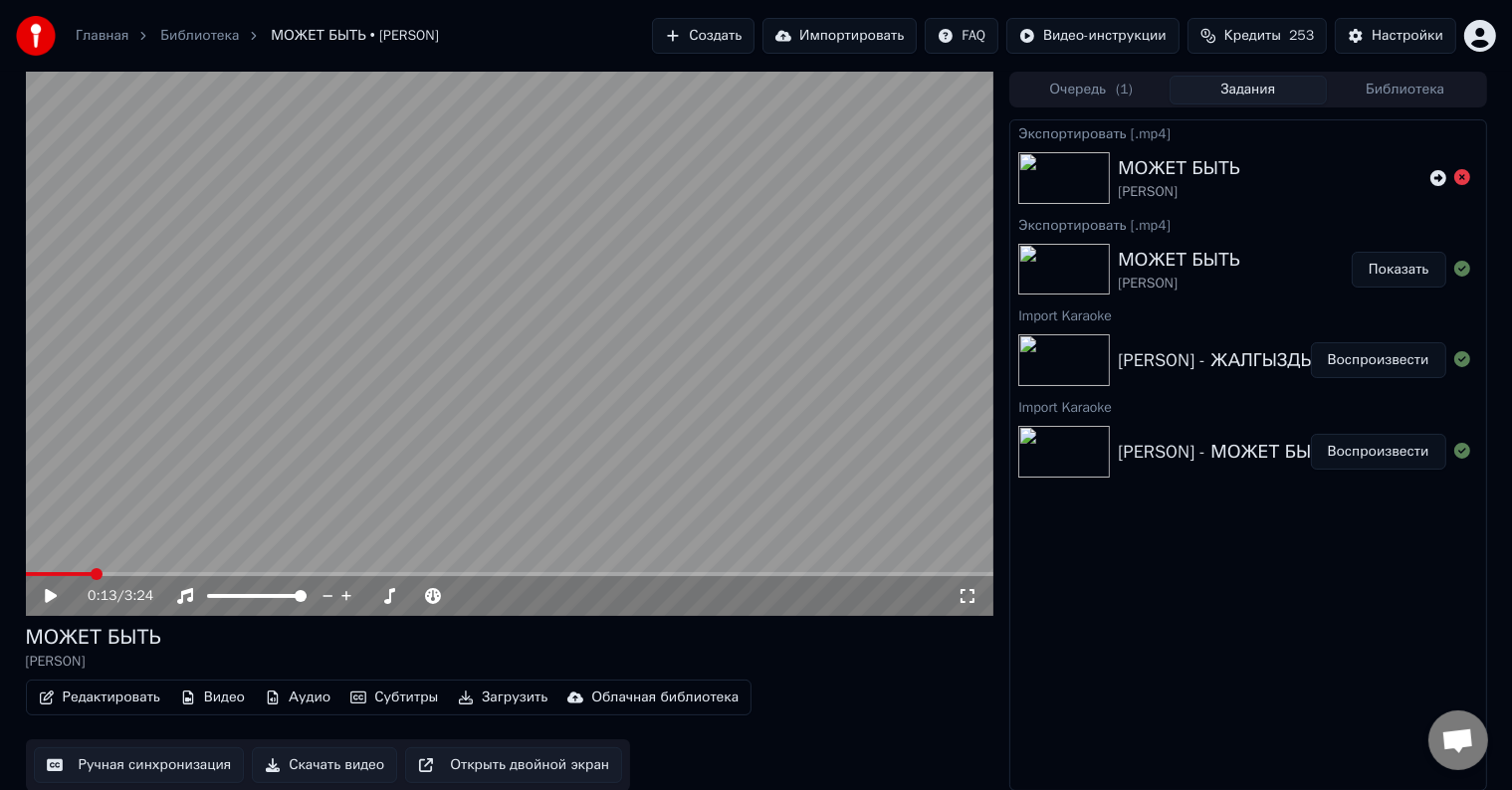 click on "Воспроизвести" at bounding box center (1379, 360) 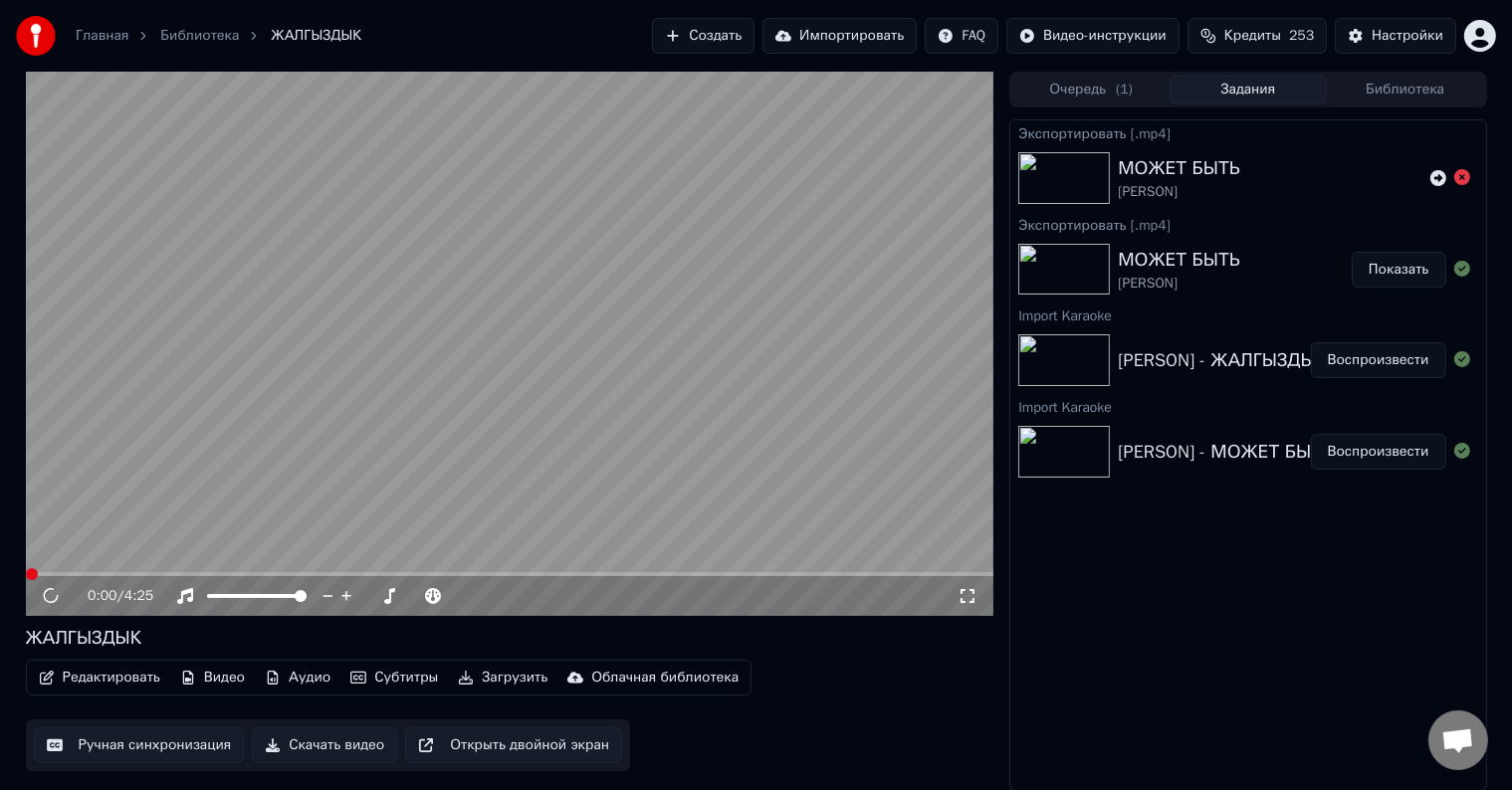 click on "Редактировать" at bounding box center (100, 678) 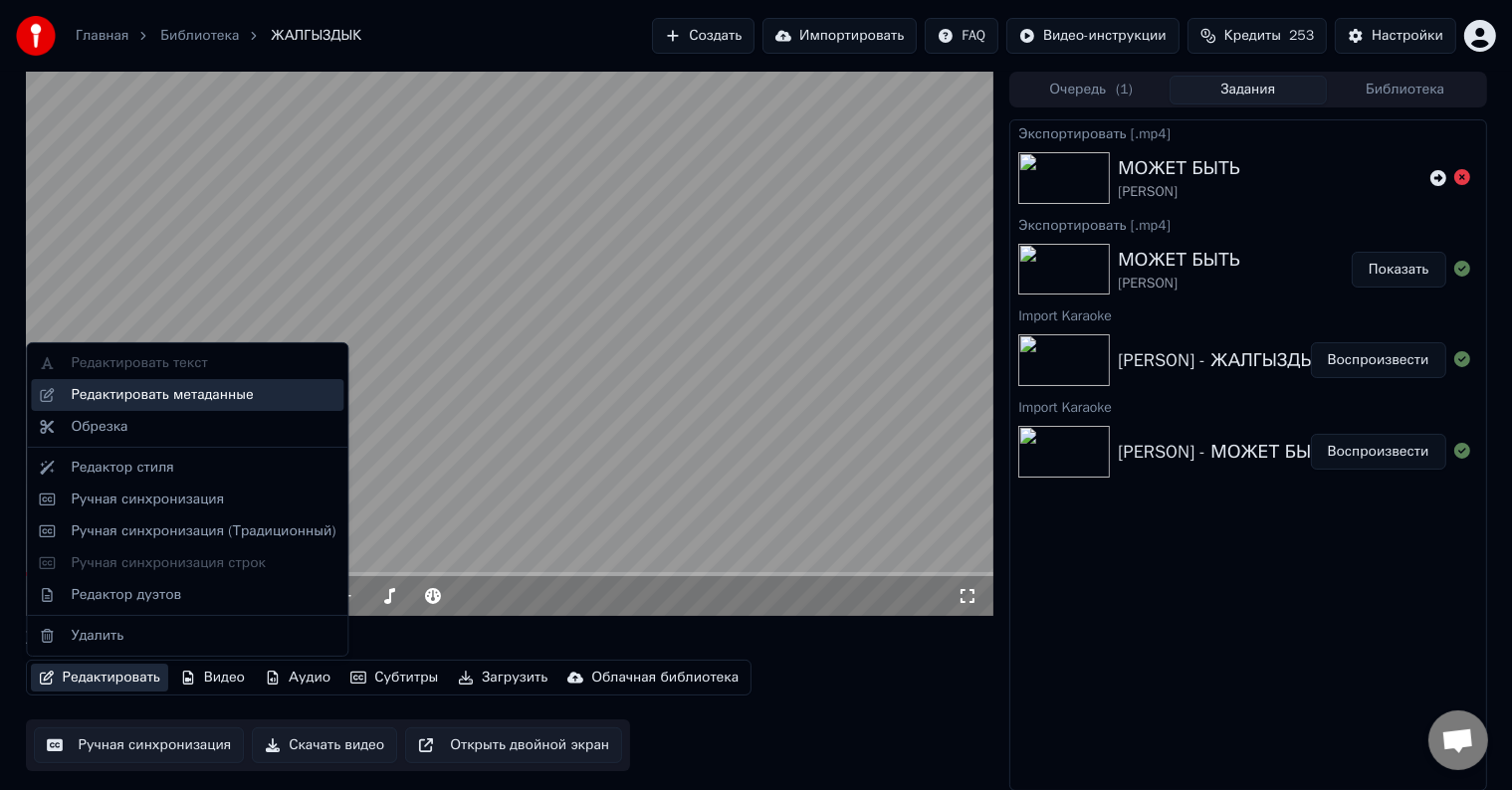click on "Редактировать метаданные" at bounding box center (161, 395) 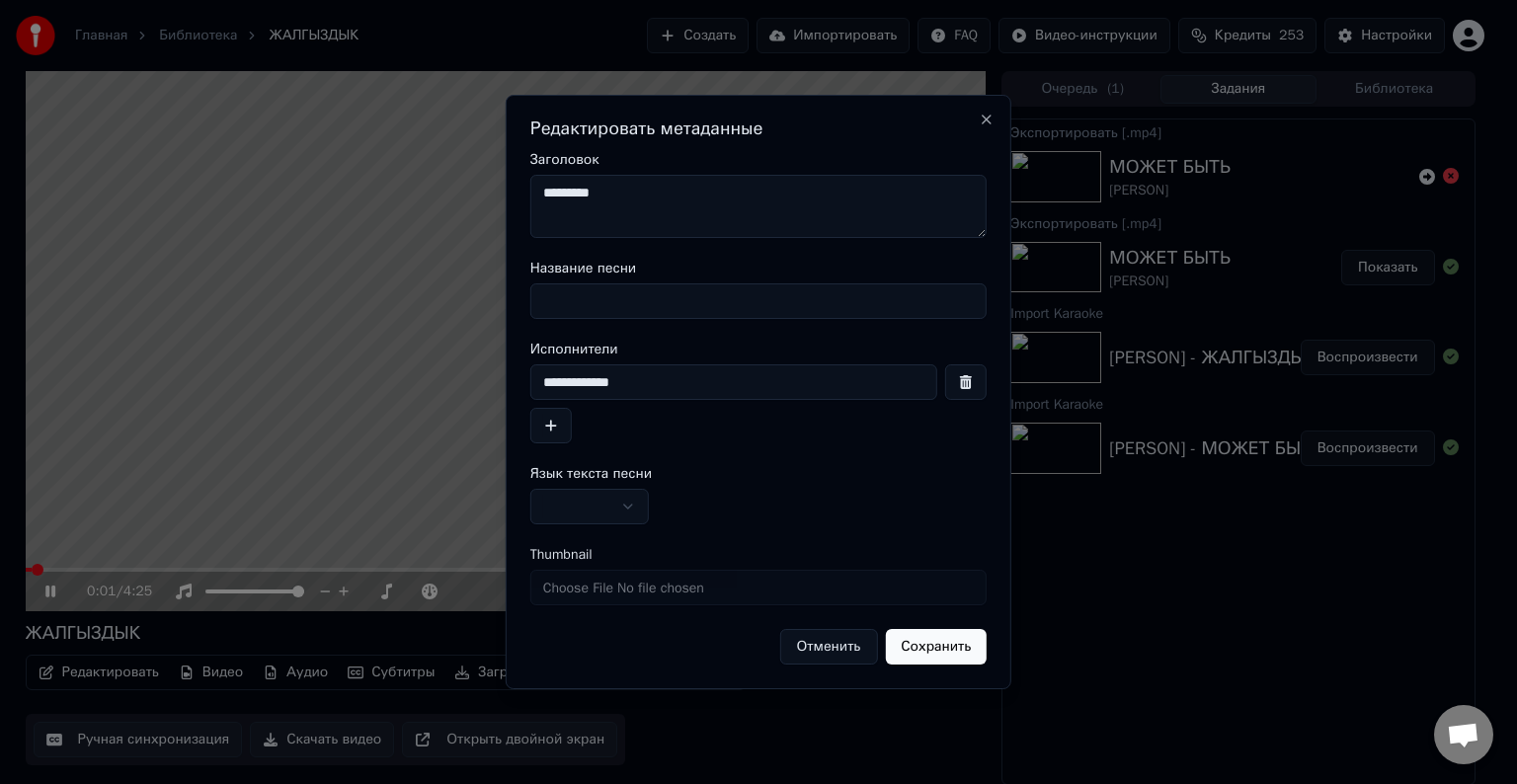 click on "Название песни" at bounding box center [758, 301] 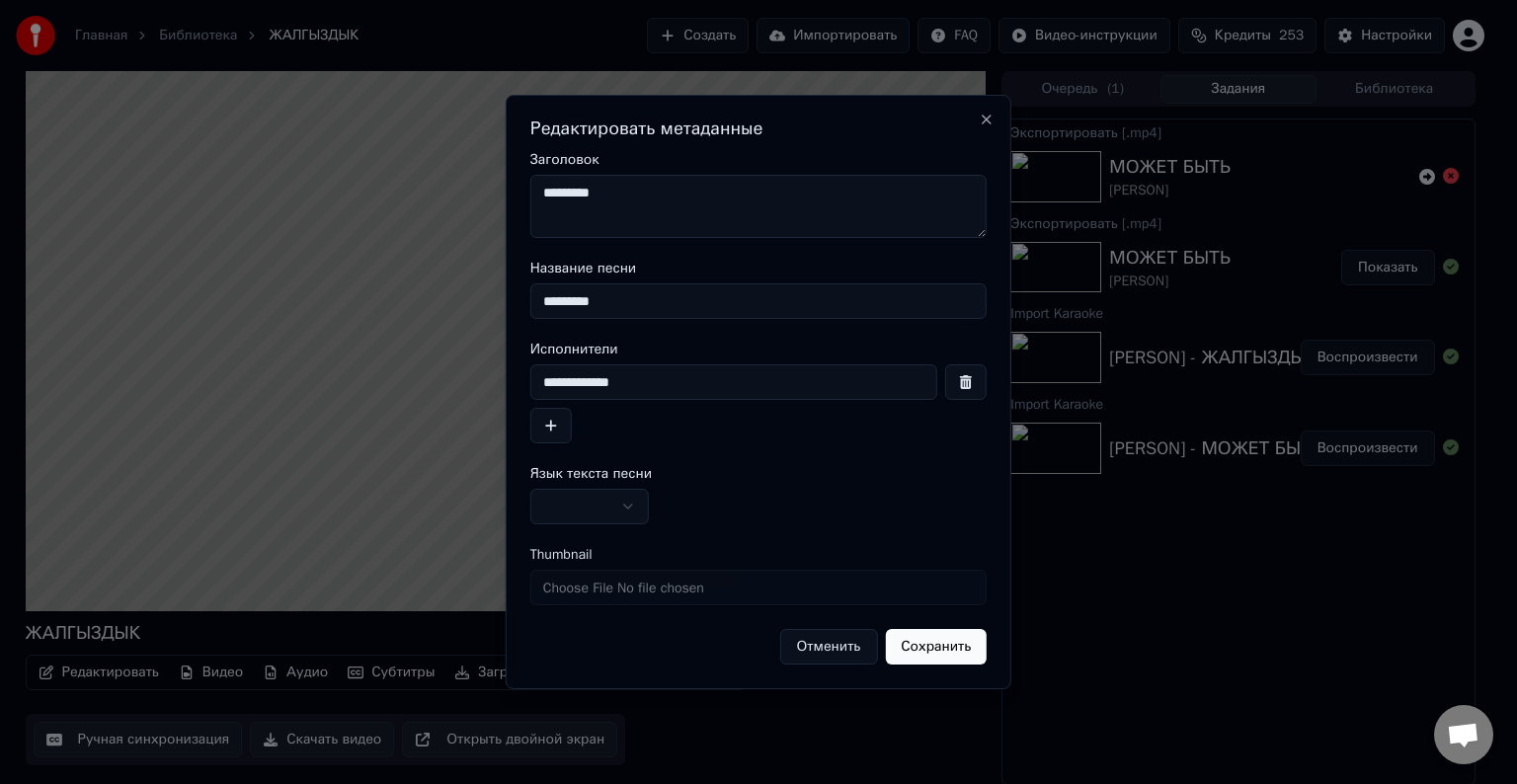type on "*********" 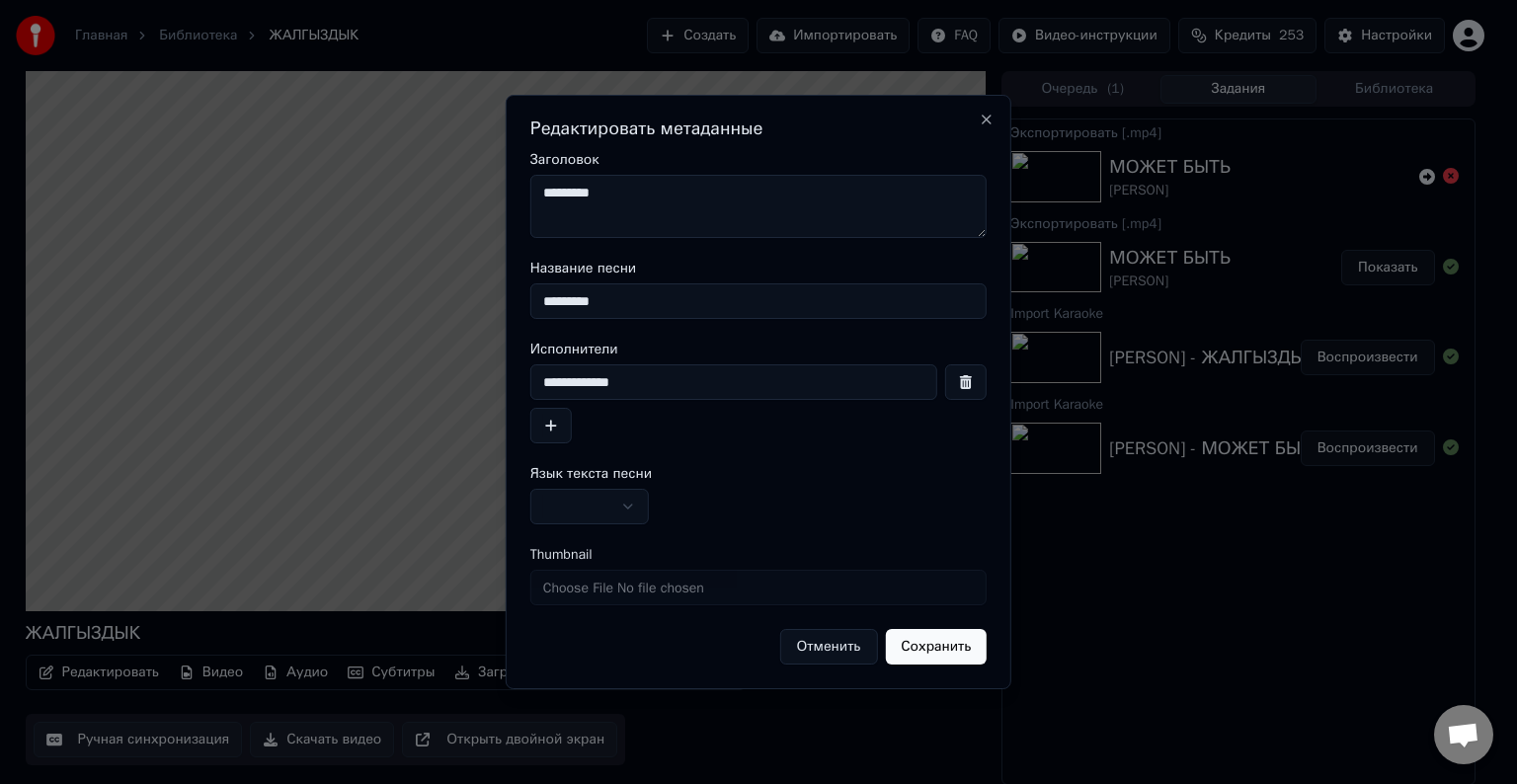 click on "*********" at bounding box center (758, 206) 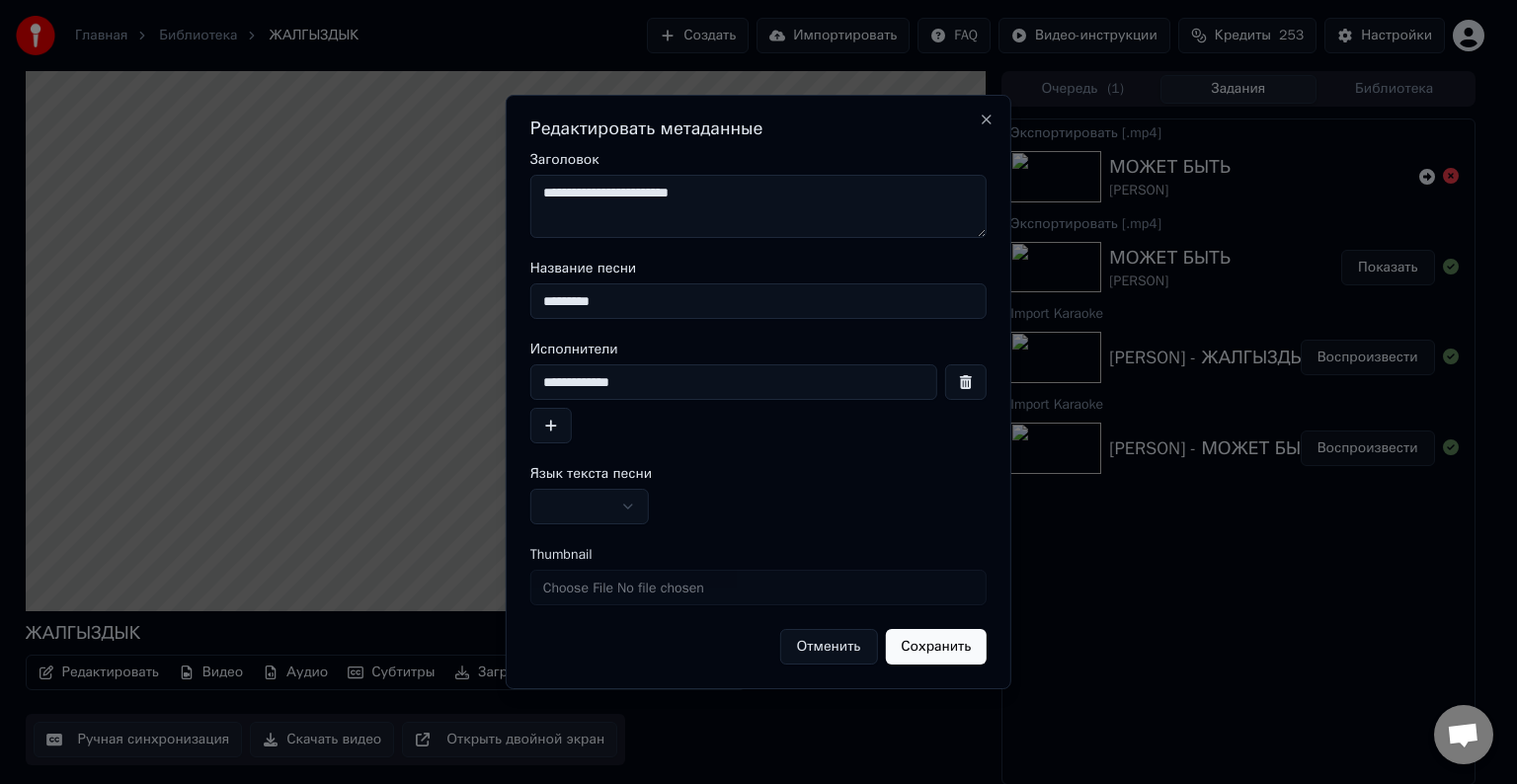 type on "**********" 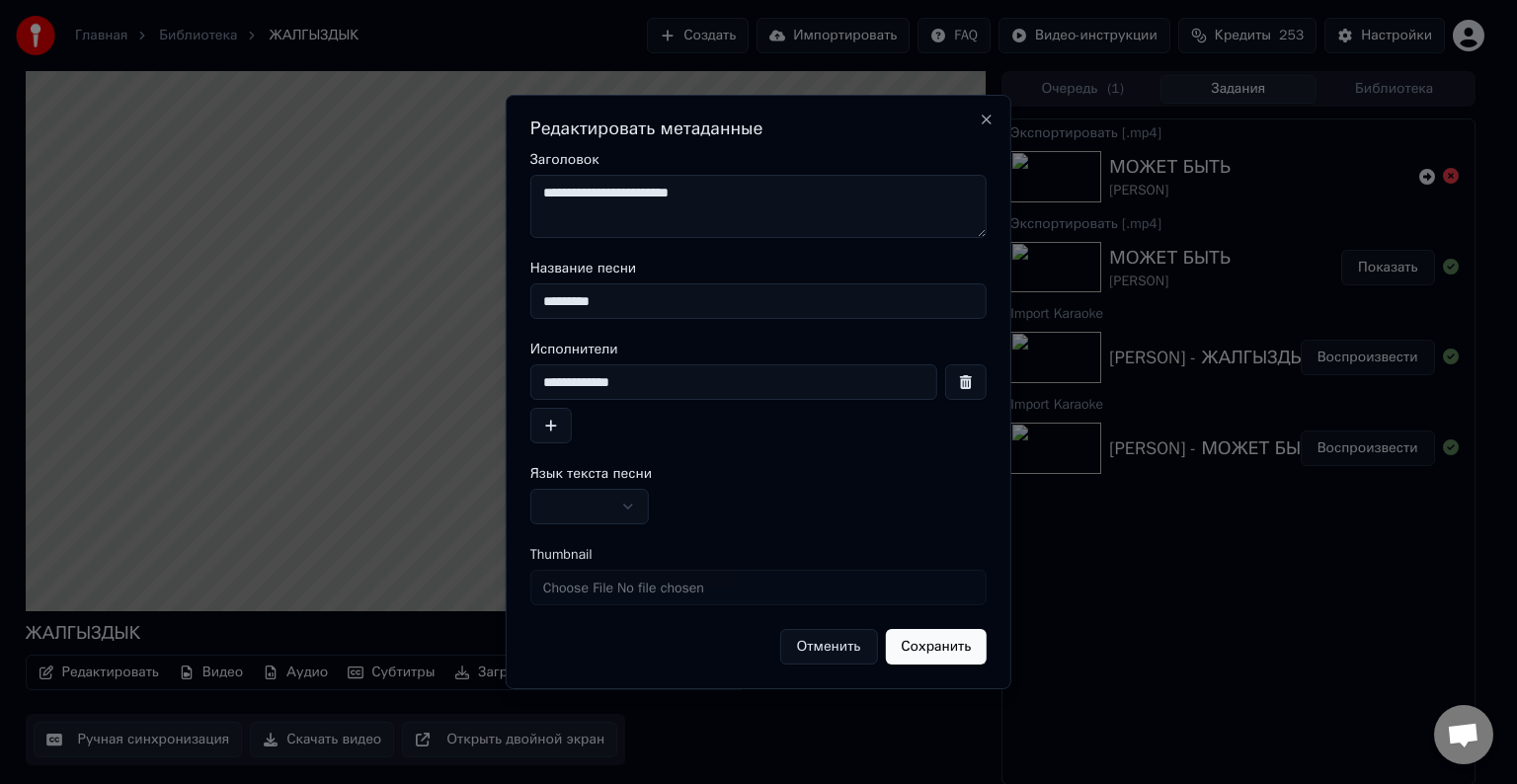 click on "**********" at bounding box center [750, 392] 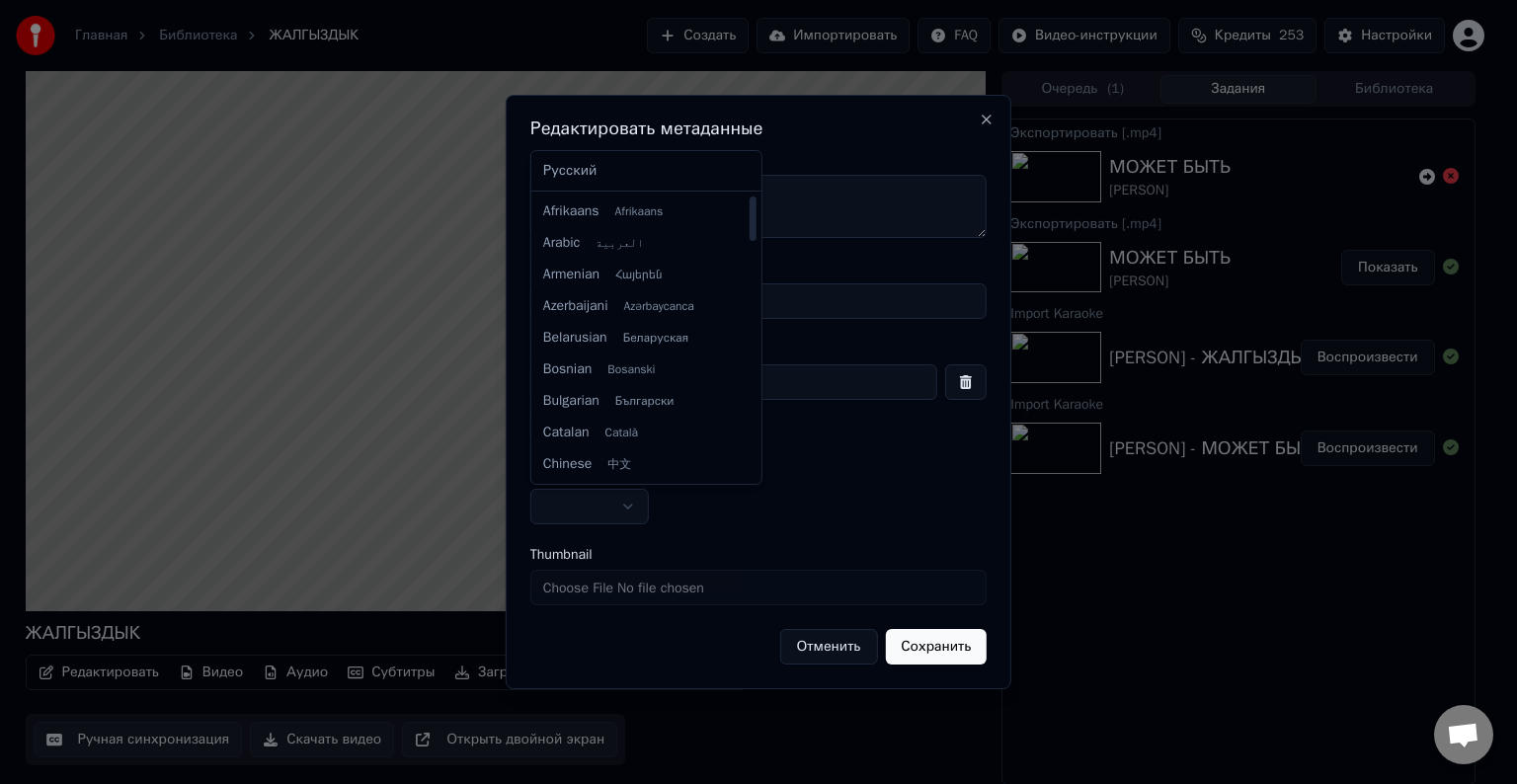 select on "**" 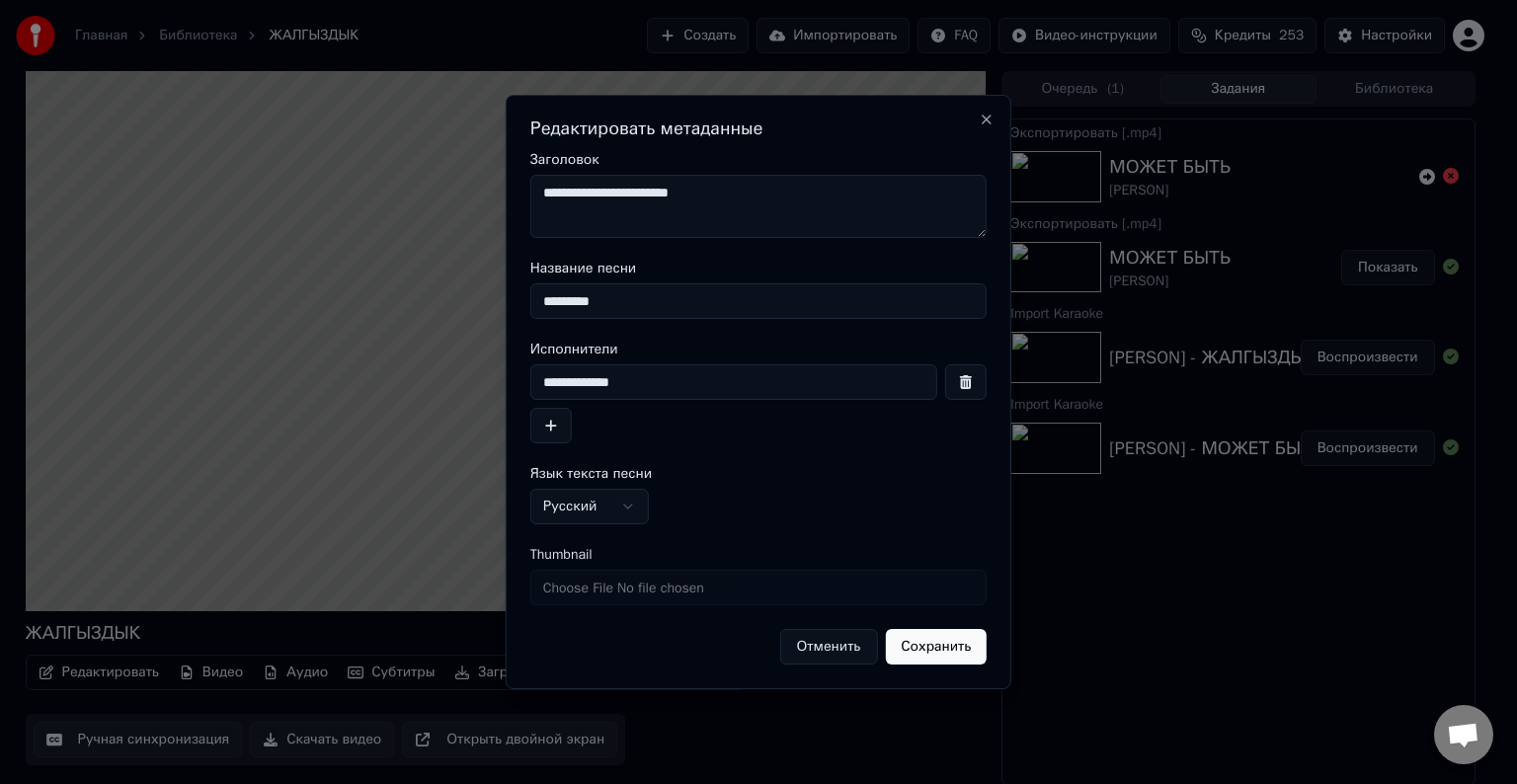 click on "Сохранить" at bounding box center (935, 647) 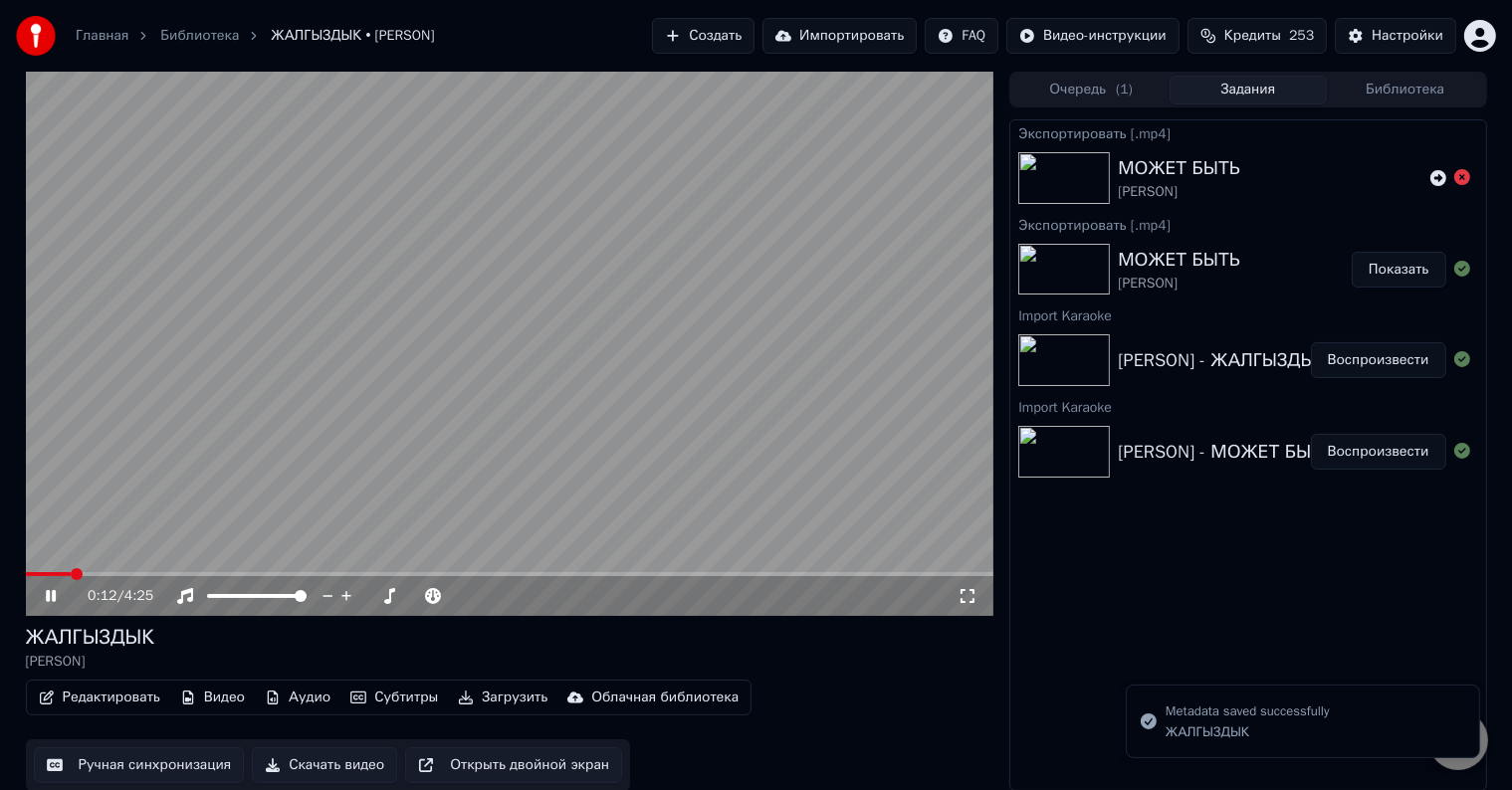 click at bounding box center [510, 343] 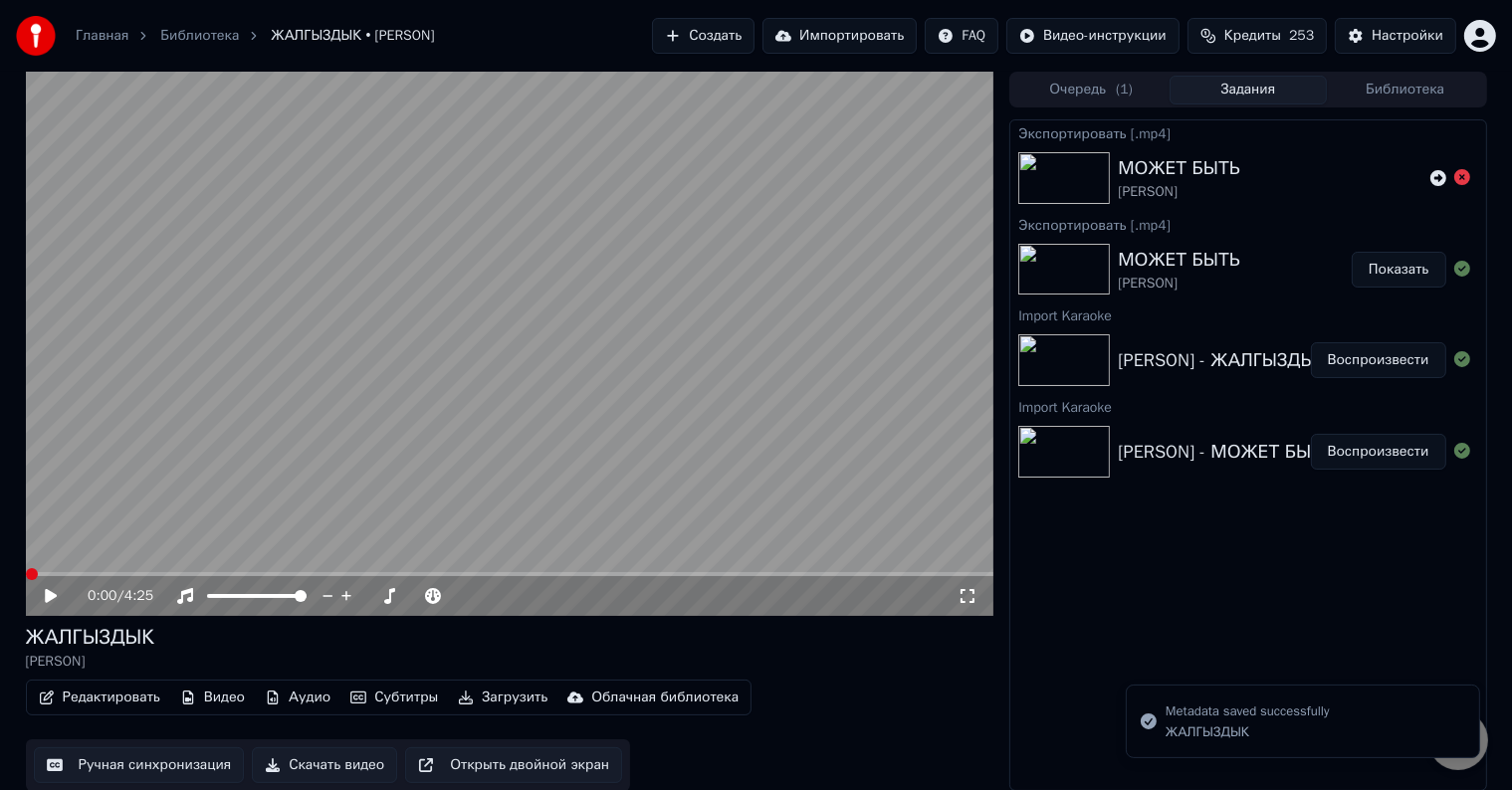 click at bounding box center [32, 574] 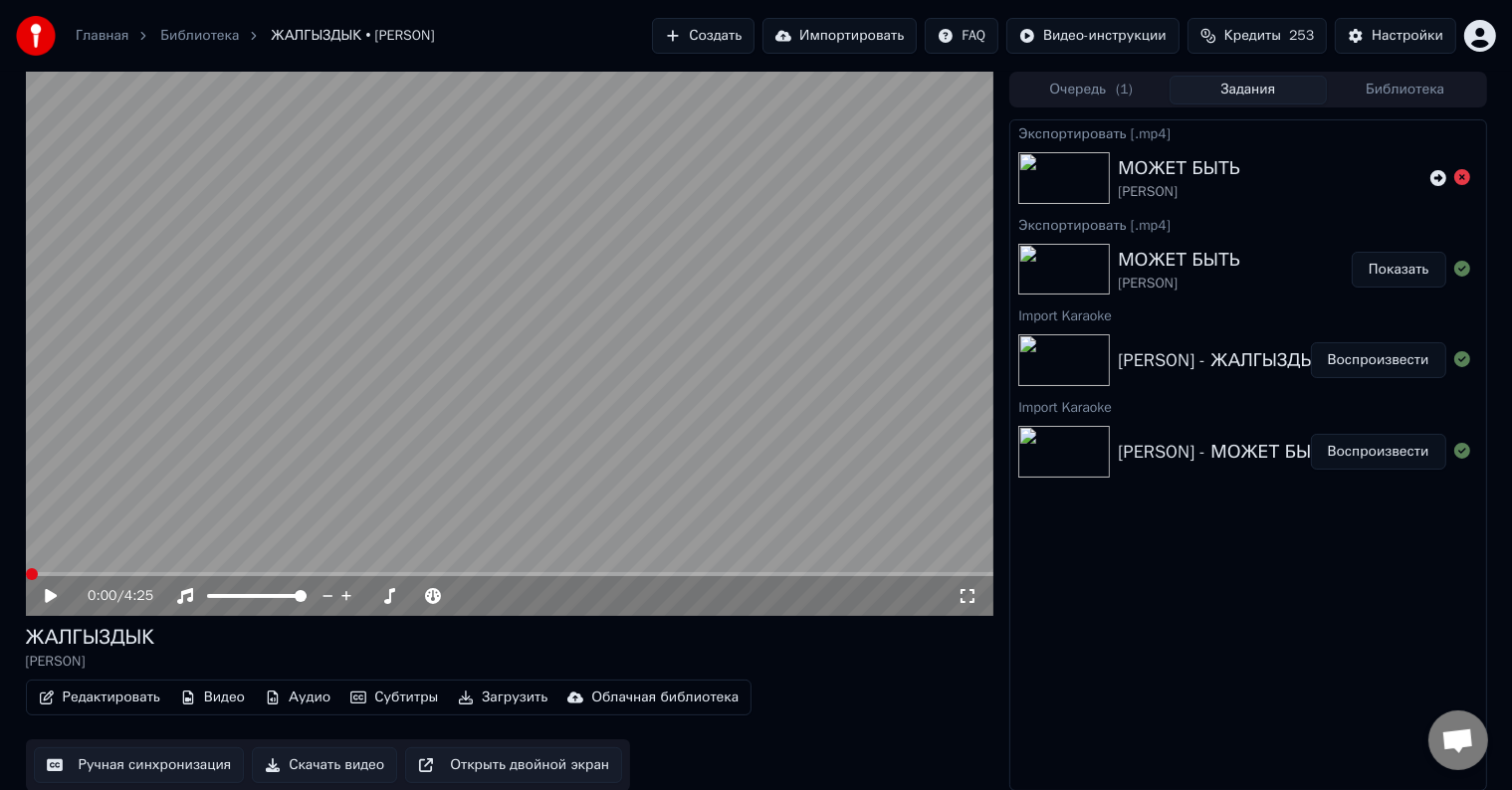 click at bounding box center (510, 343) 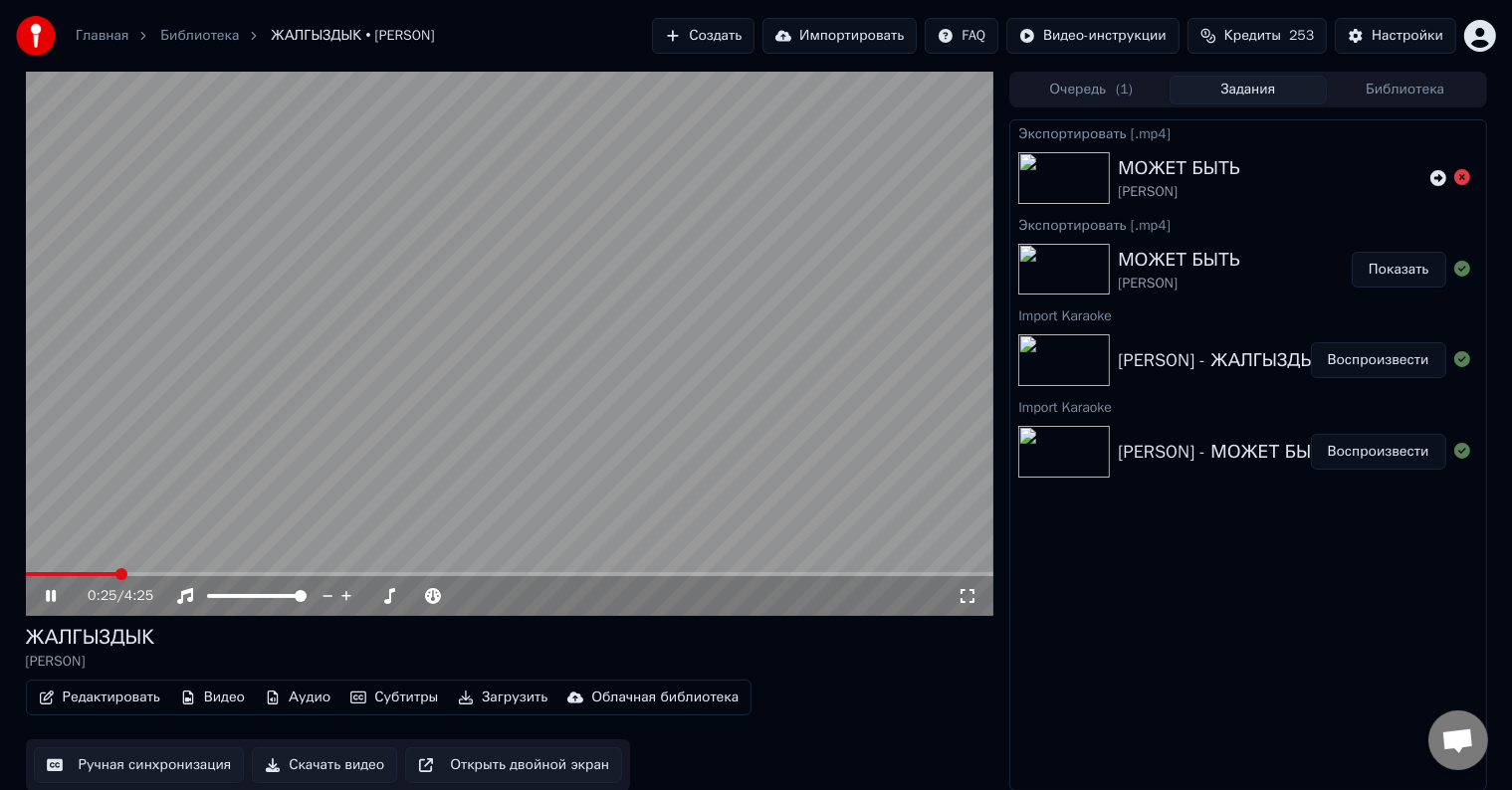 click at bounding box center (510, 574) 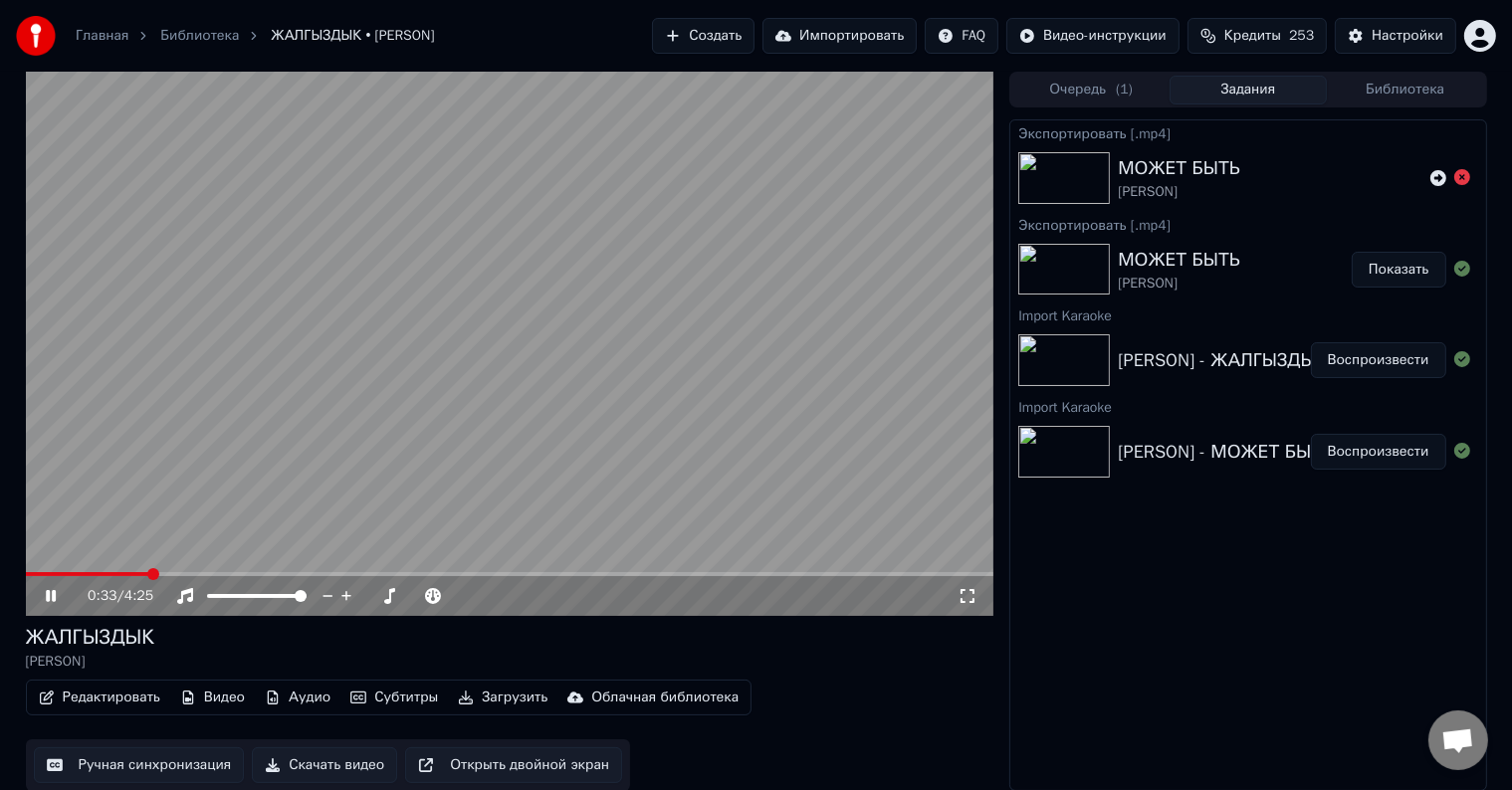 click on "0:33  /  4:25" at bounding box center (510, 596) 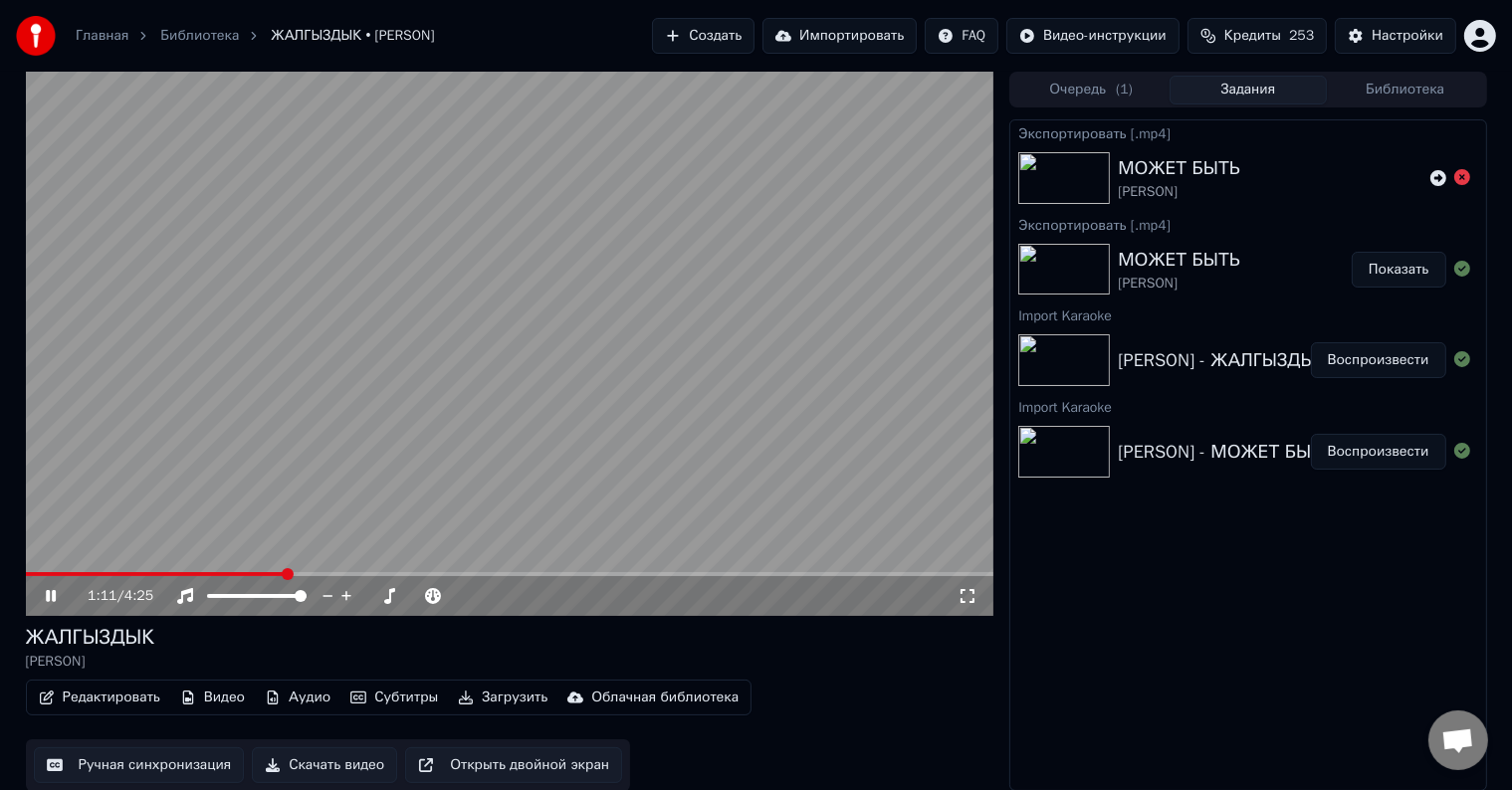 click at bounding box center [510, 574] 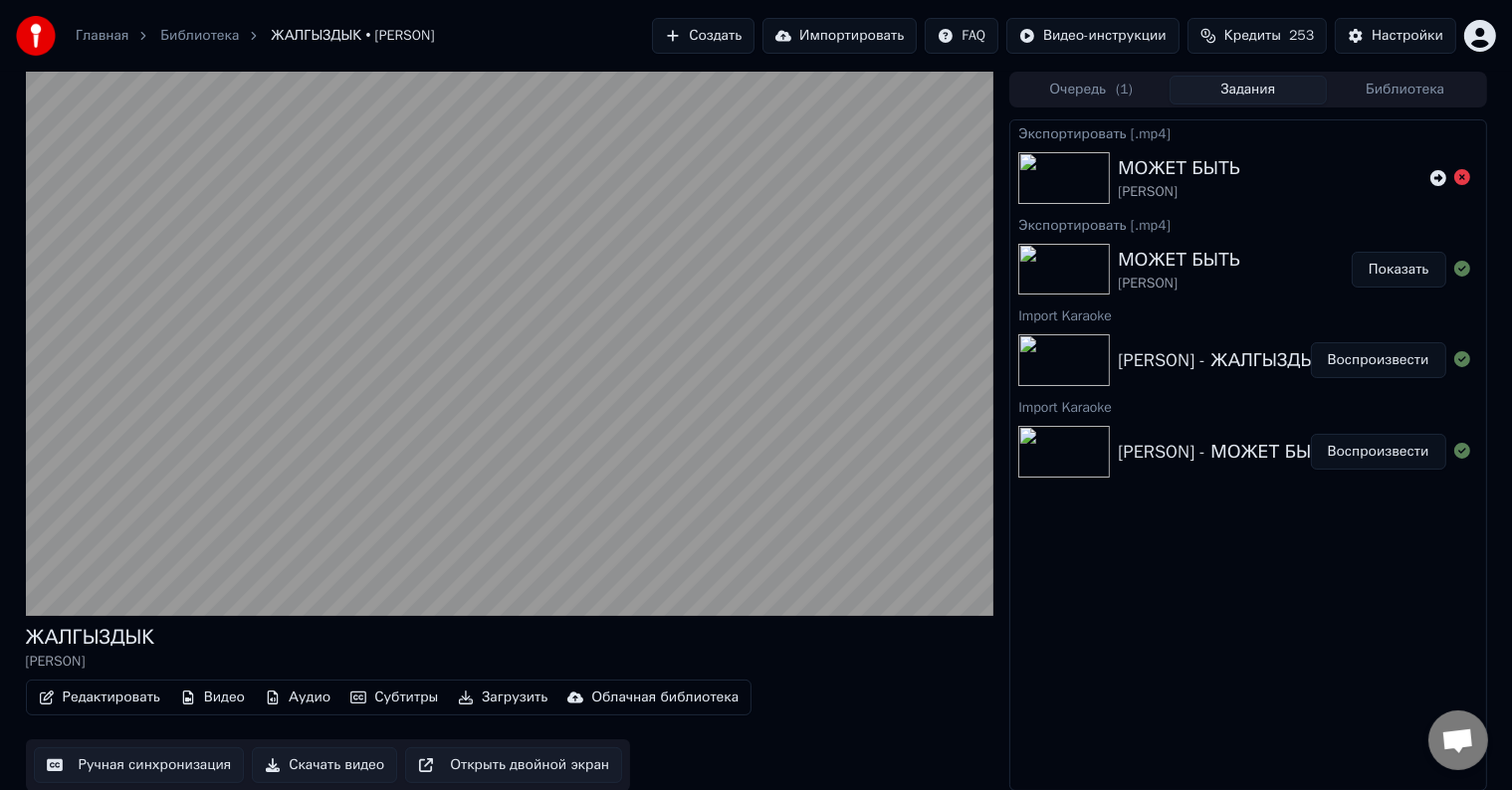 click at bounding box center [510, 343] 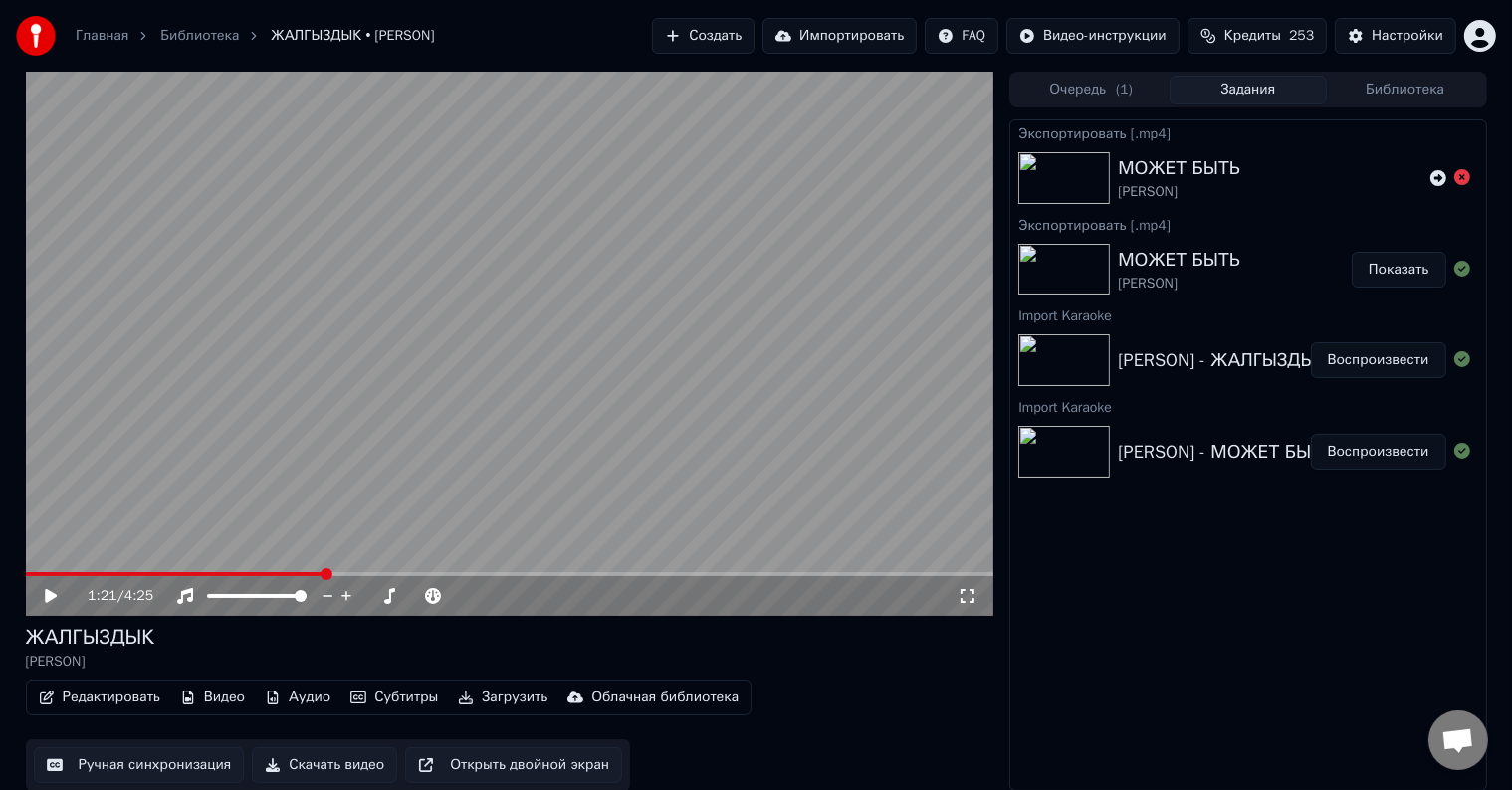 click on "Скачать видео" at bounding box center [324, 765] 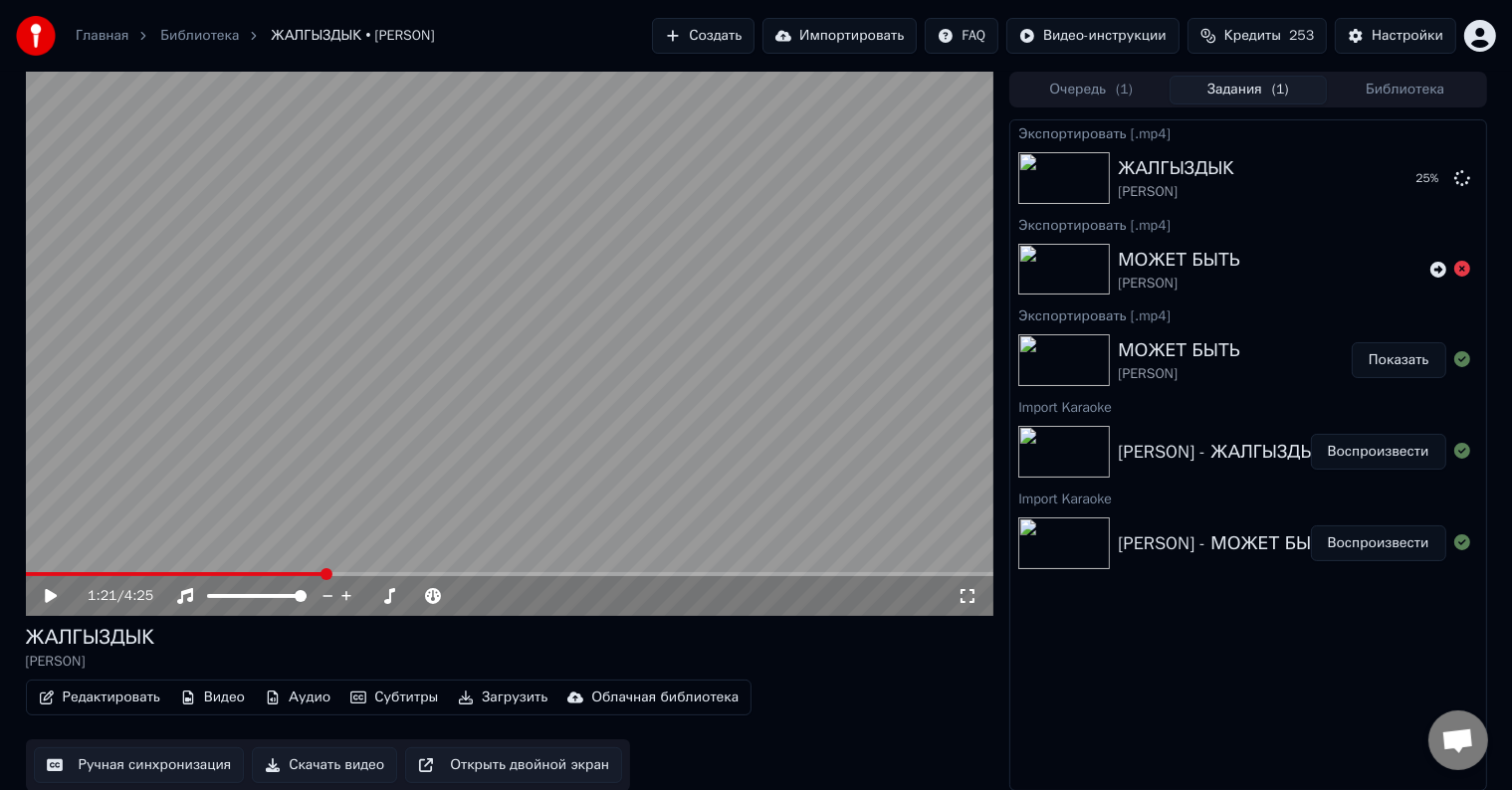 click on "Импортировать" at bounding box center (839, 36) 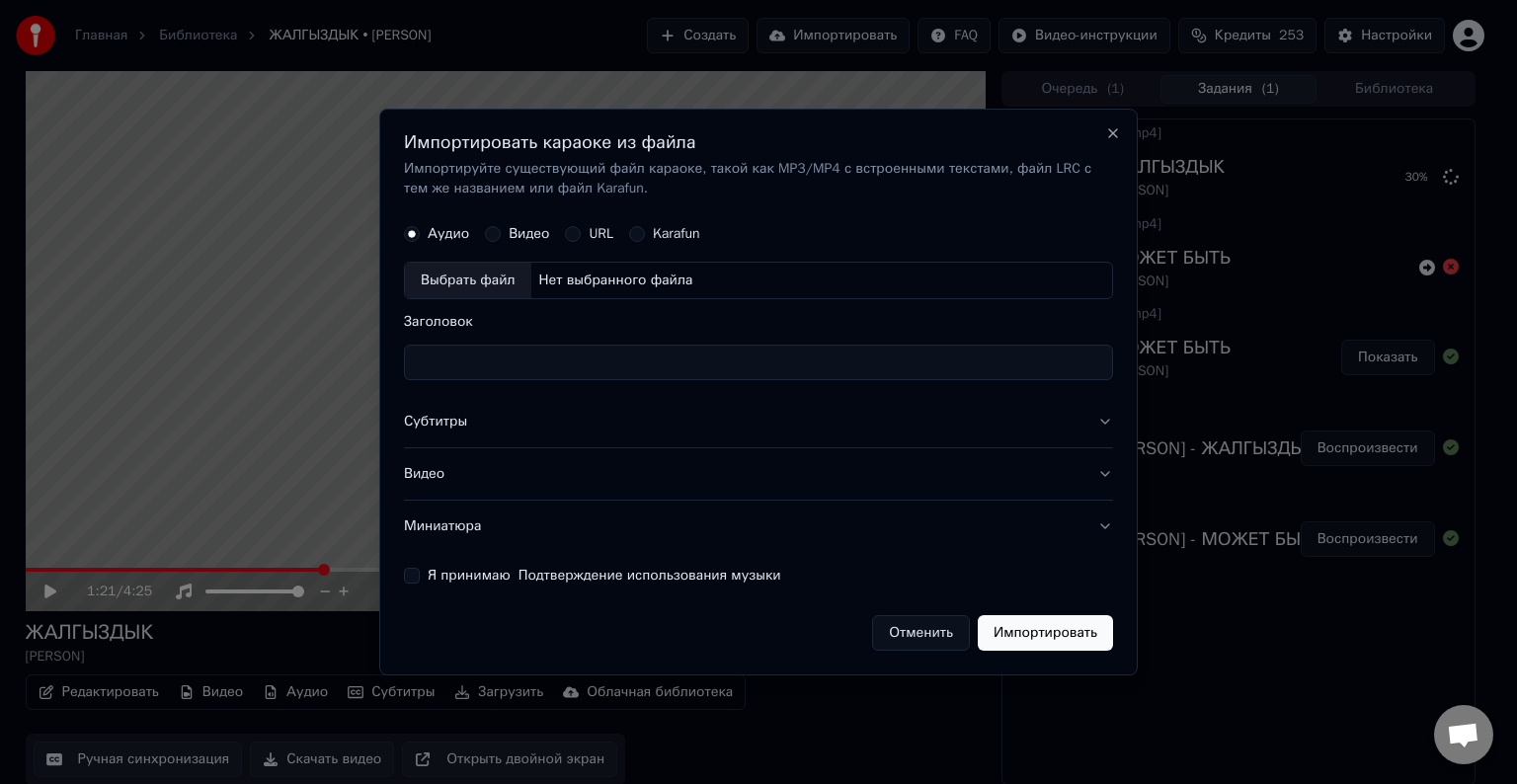 click on "Выбрать файл" at bounding box center [468, 280] 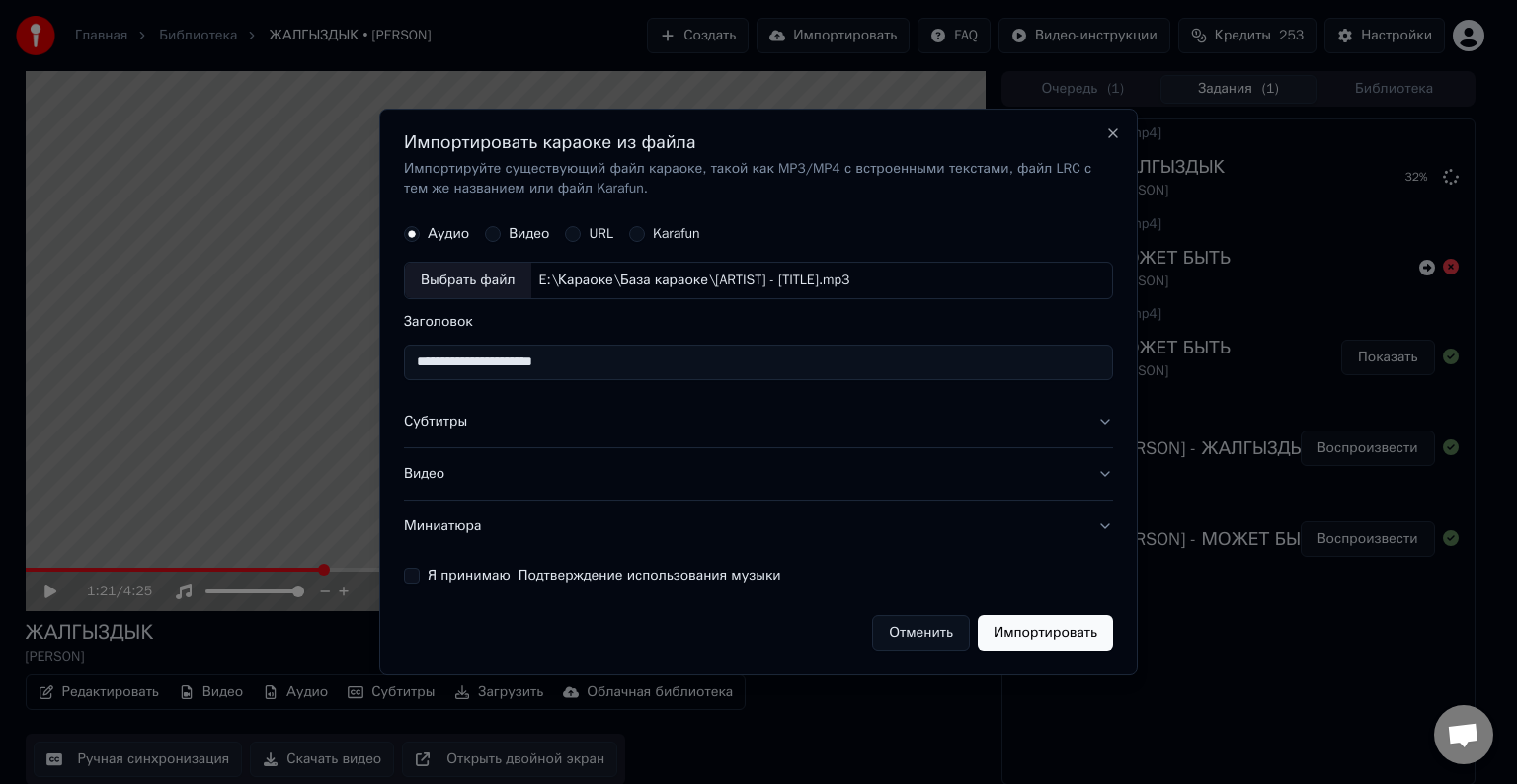 click on "**********" at bounding box center [758, 362] 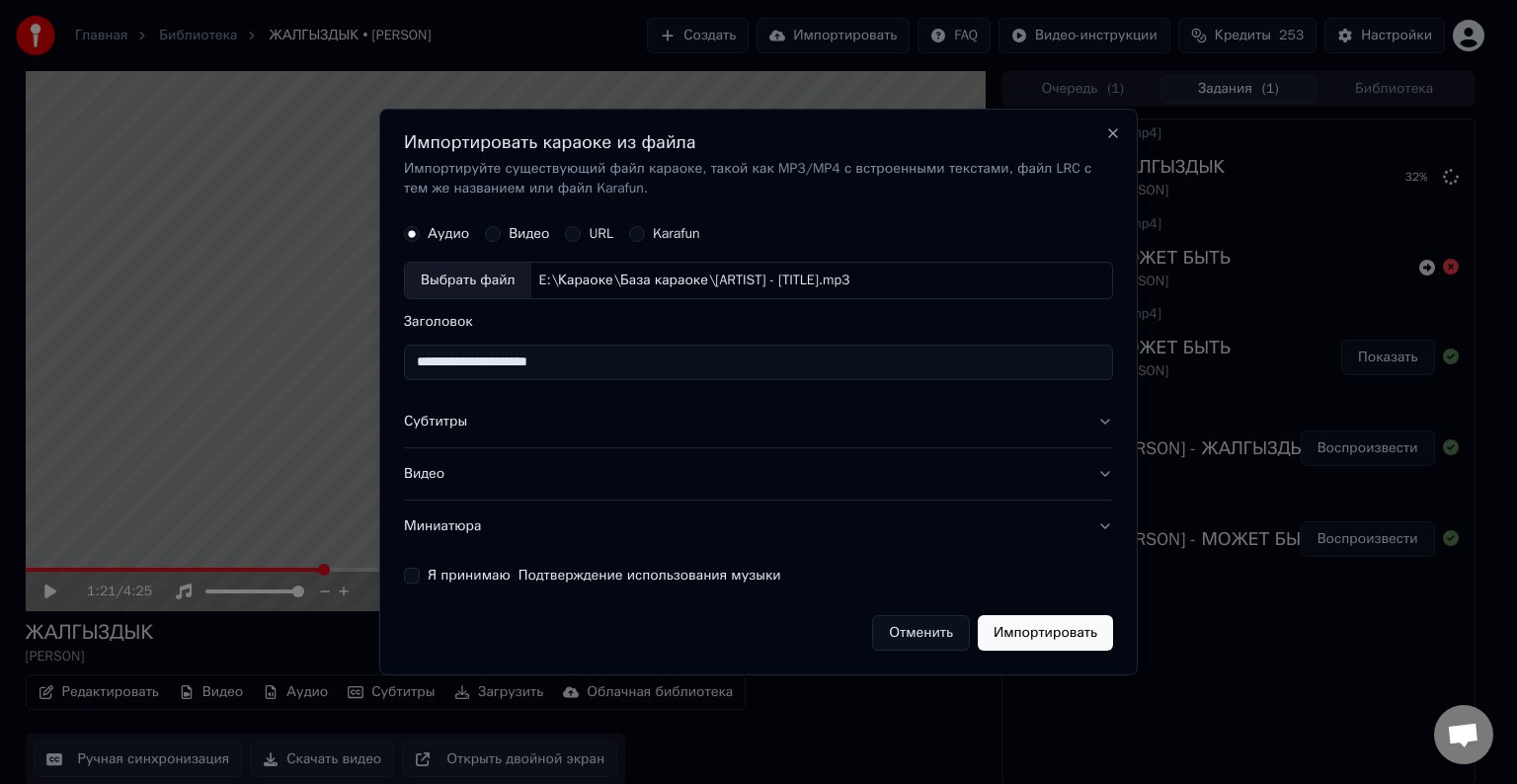 type on "**********" 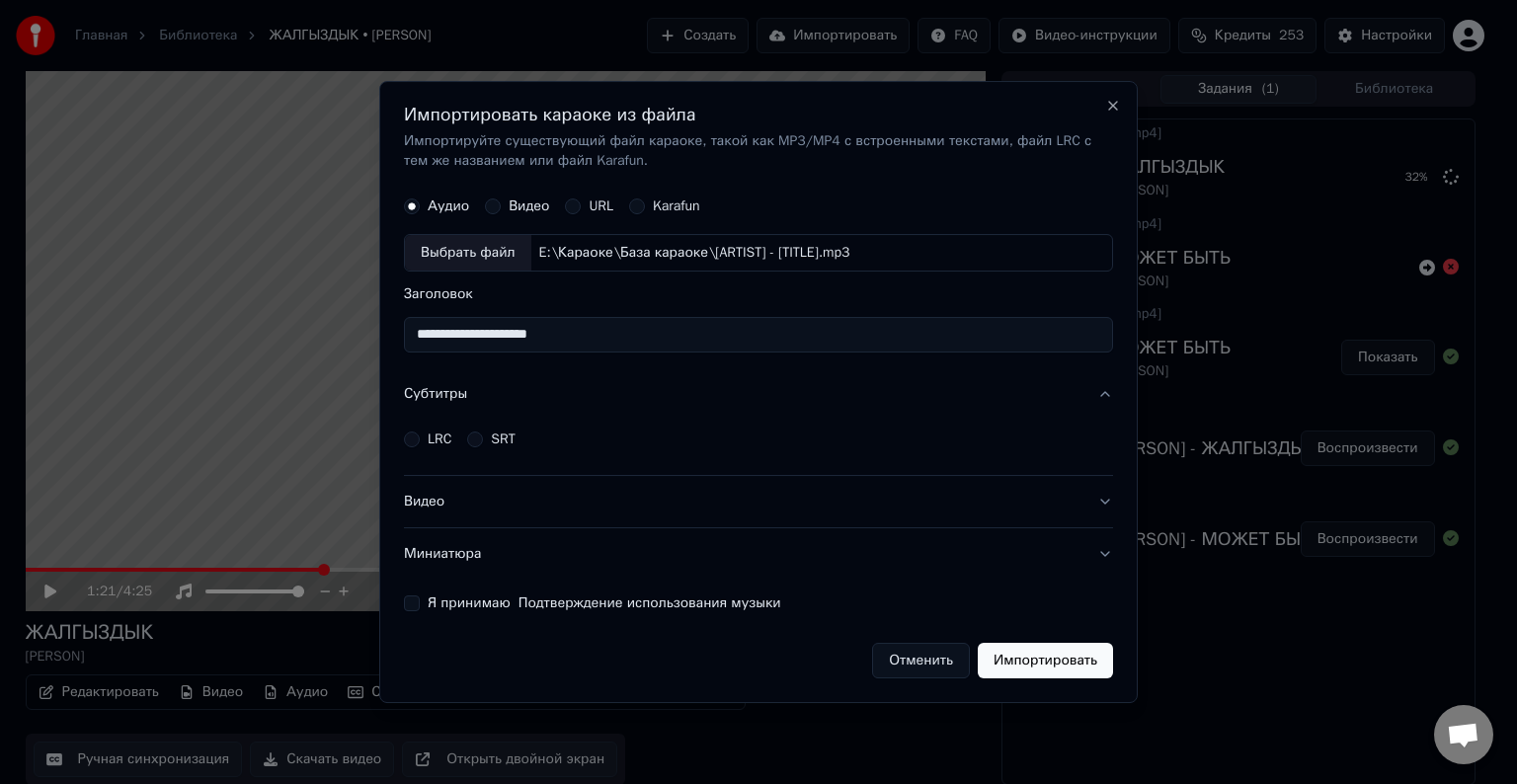 click on "LRC" at bounding box center [439, 439] 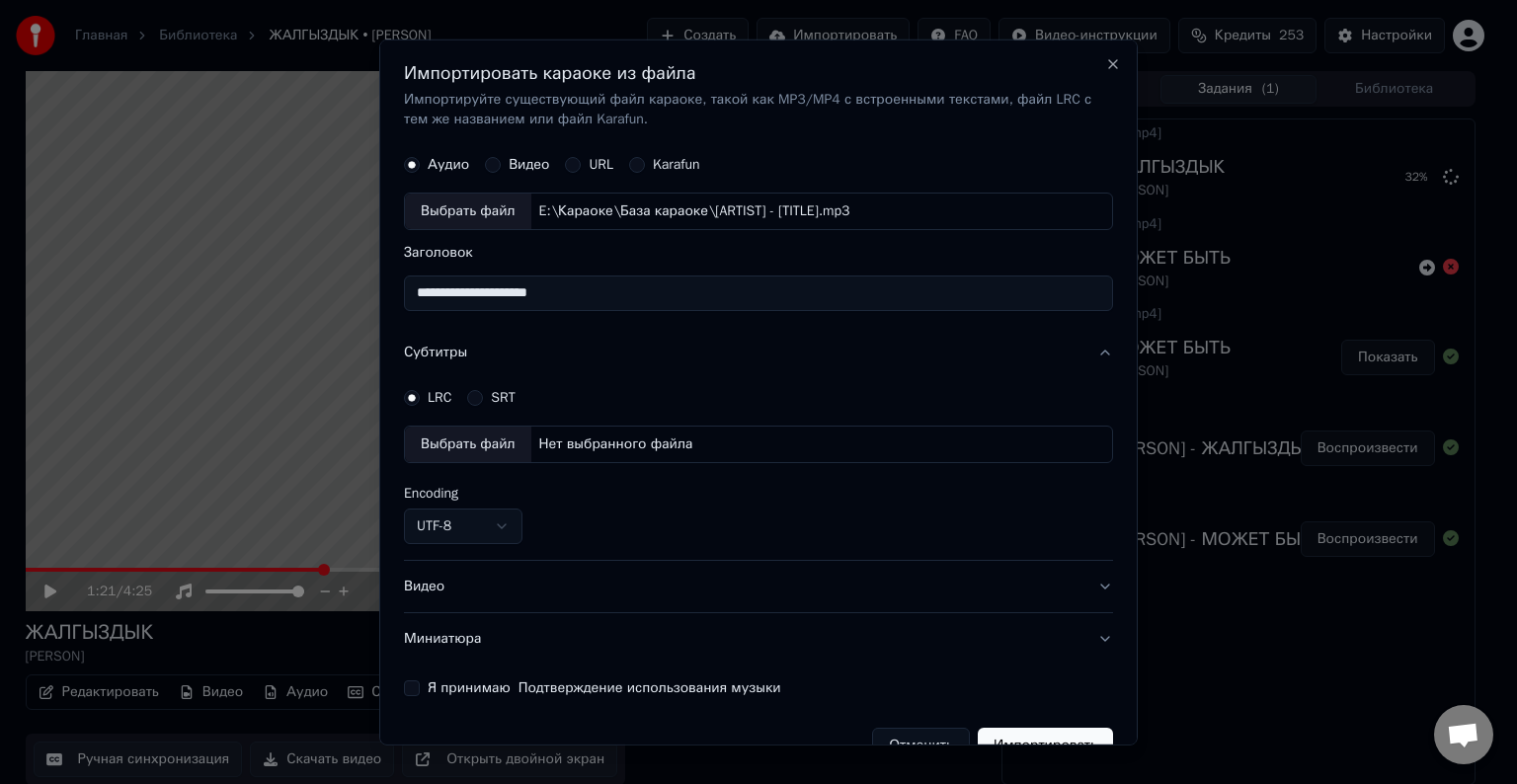 click on "Выбрать файл" at bounding box center (468, 444) 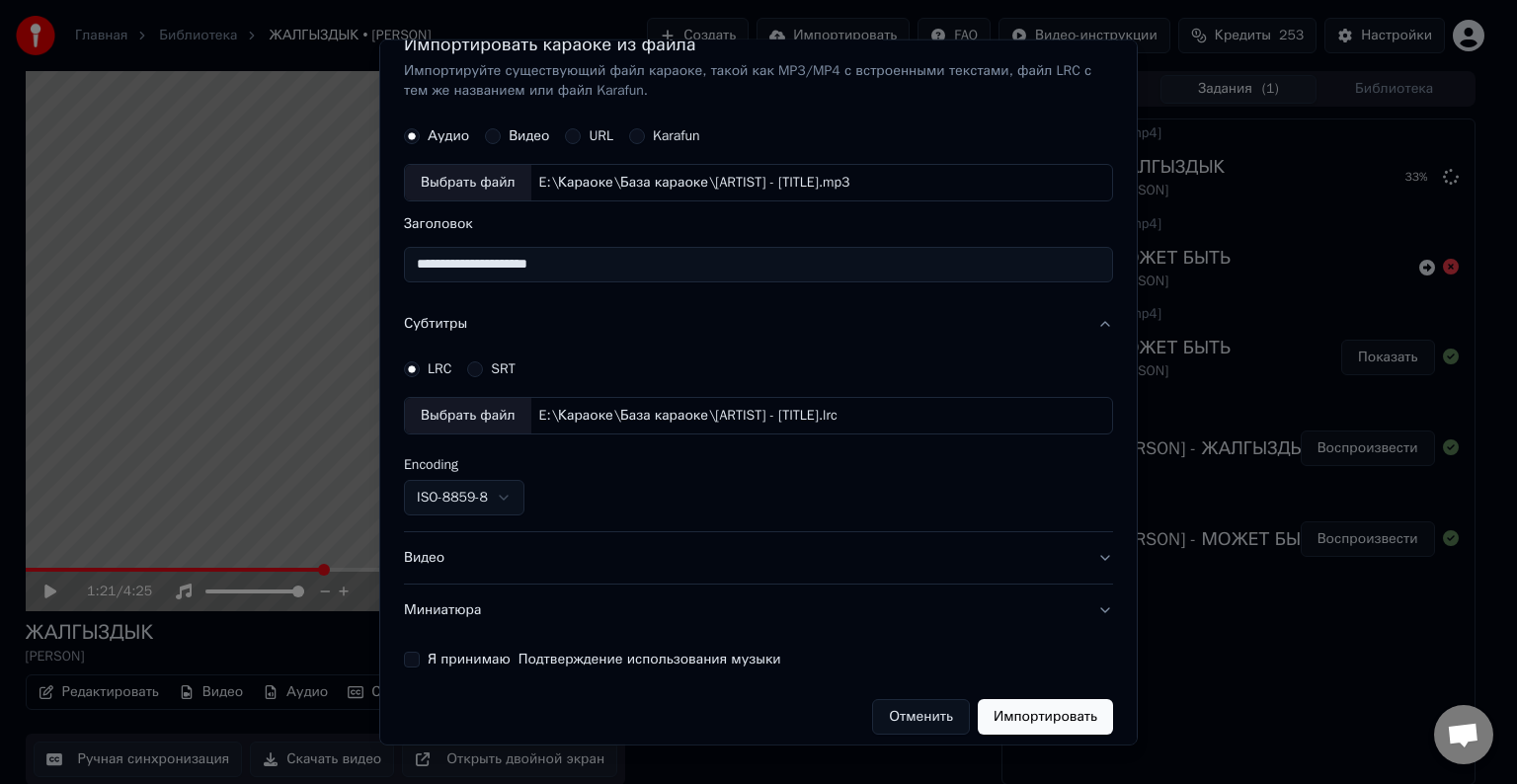 scroll, scrollTop: 40, scrollLeft: 0, axis: vertical 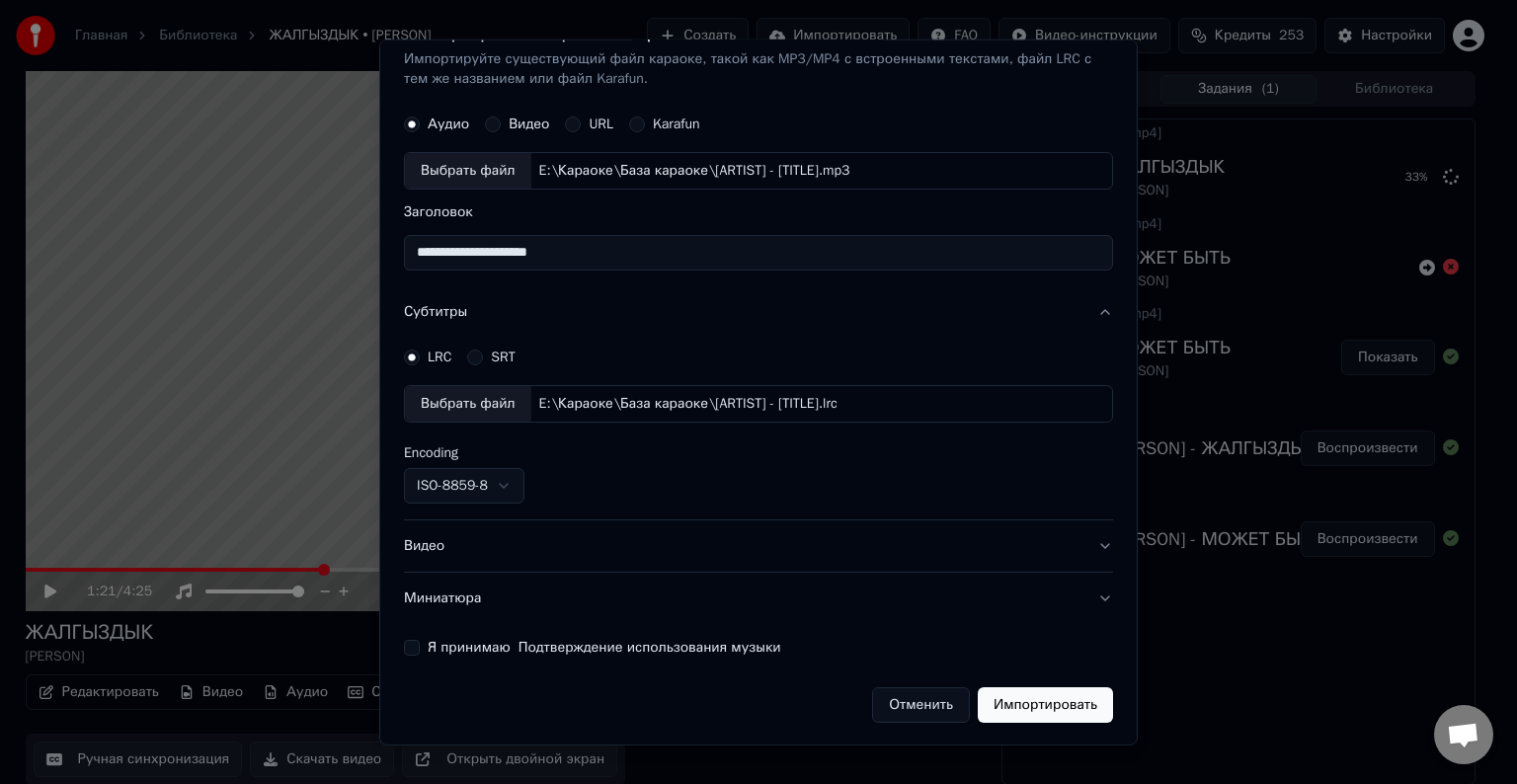 click on "Главная Библиотека ЖАЛГЫЗДЫК • [PERSON] Создать Импортировать FAQ Видео-инструкции Кредиты 253 Настройки 1:21  /  4:25 ЖАЛГЫЗДЫК [PERSON] Редактировать Видео Аудио Субтитры Загрузить Облачная библиотека Ручная синхронизация Скачать видео Открыть двойной экран Очередь ( 1 ) Задания ( 1 ) Библиотека Экспортировать [.mp4] ЖАЛГЫЗДЫК [PERSON] 33 % Экспортировать [.mp4] МОЖЕТ БЫТЬ [PERSON] Экспортировать [.mp4] МОЖЕТ БЫТЬ [PERSON] Показать Import Karaoke [PERSON] - ЖАЛГЫЗДЫК Воспроизвести Import Karaoke [PERSON] - МОЖЕТ БЫТЬ Воспроизвести Аудио Видео URL" at bounding box center (750, 392) 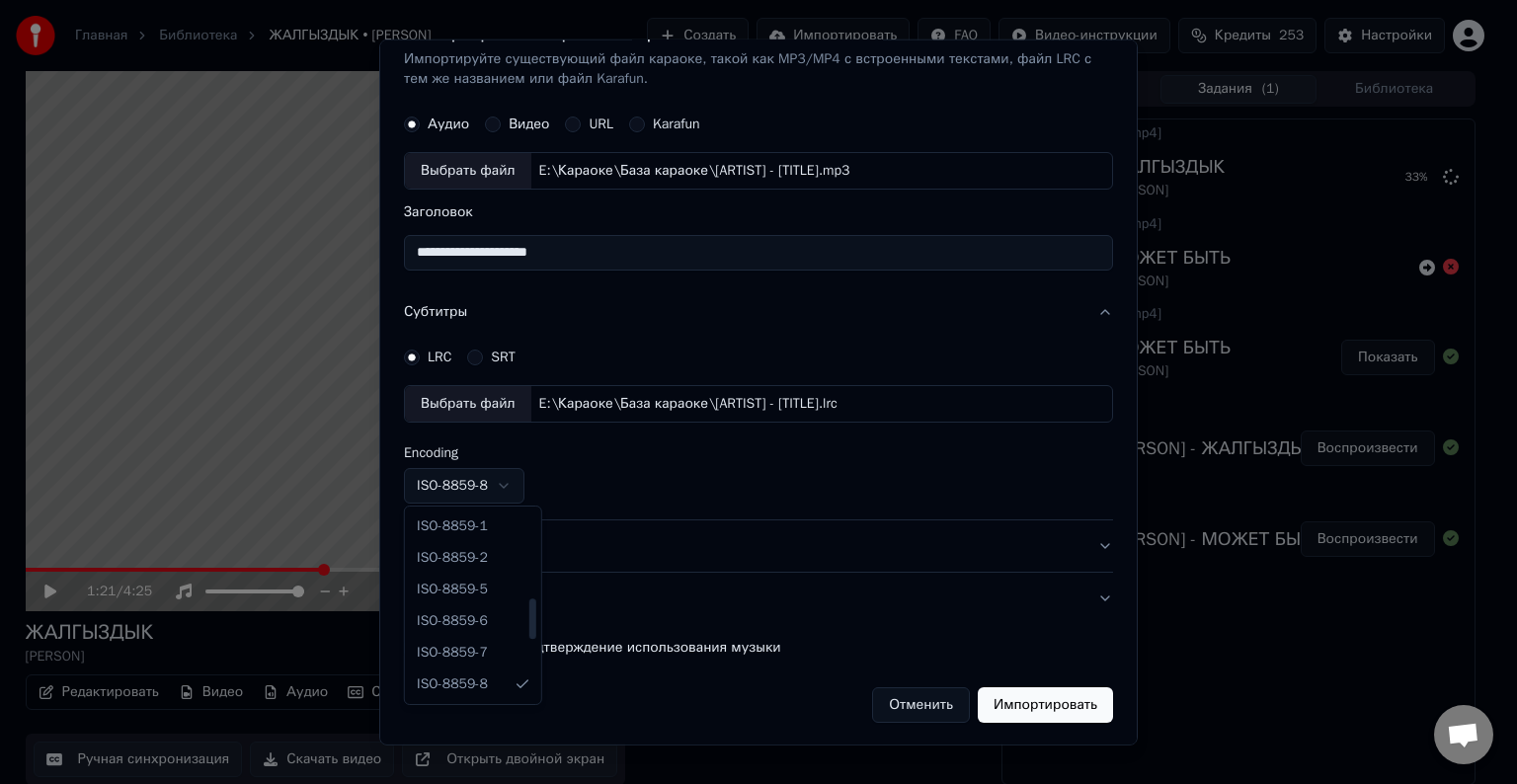 scroll, scrollTop: 608, scrollLeft: 0, axis: vertical 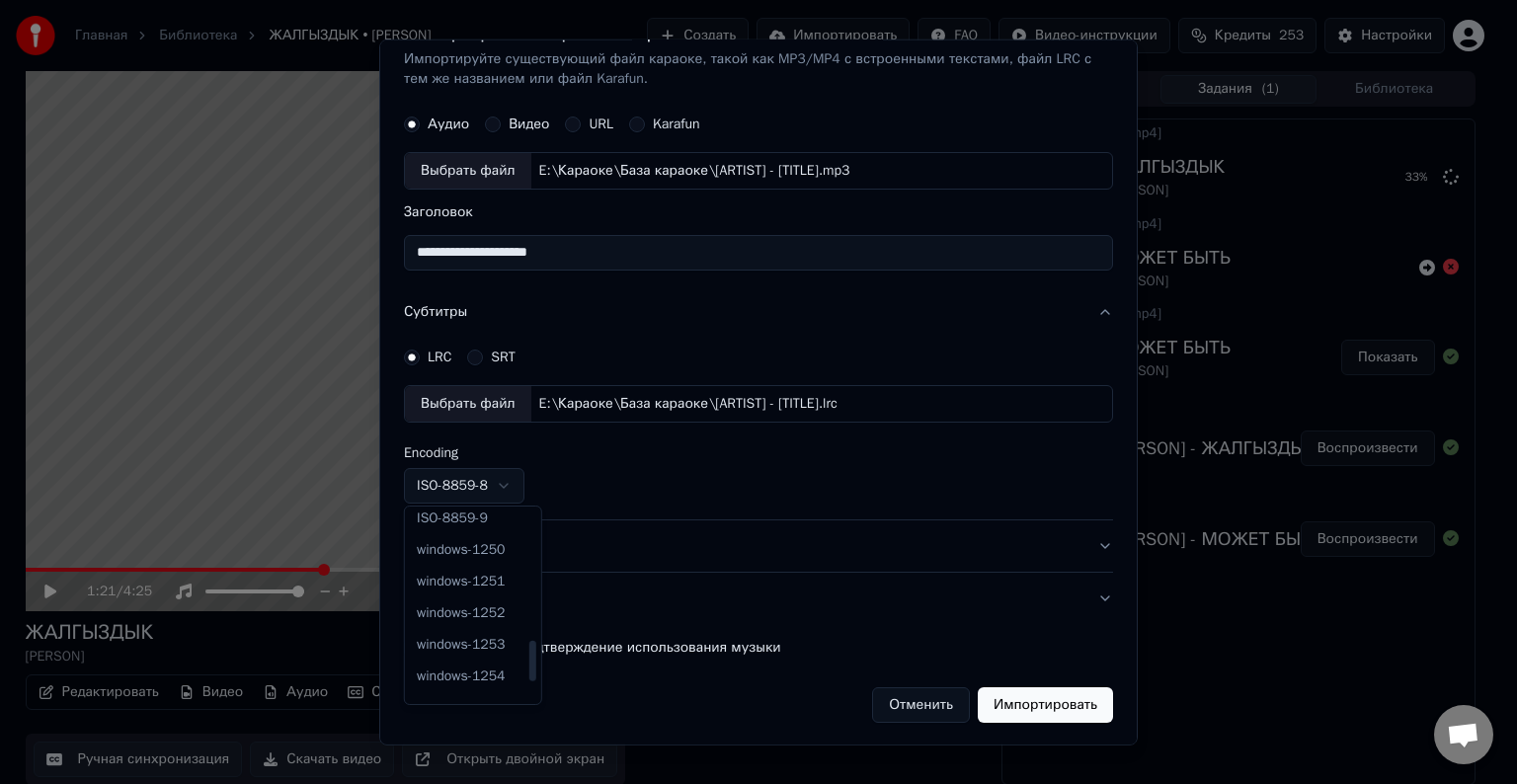 select on "**********" 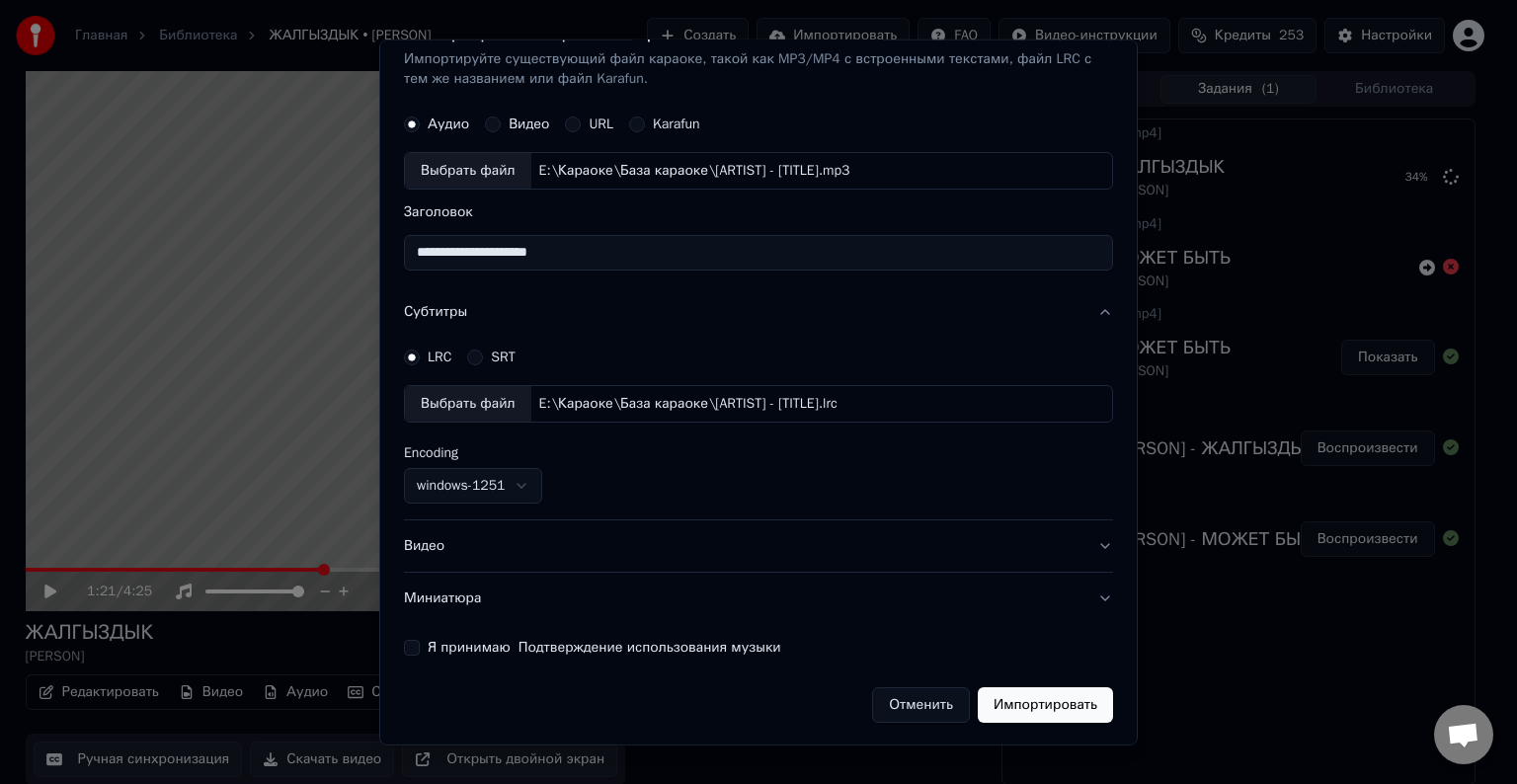 click on "Видео" at bounding box center (758, 546) 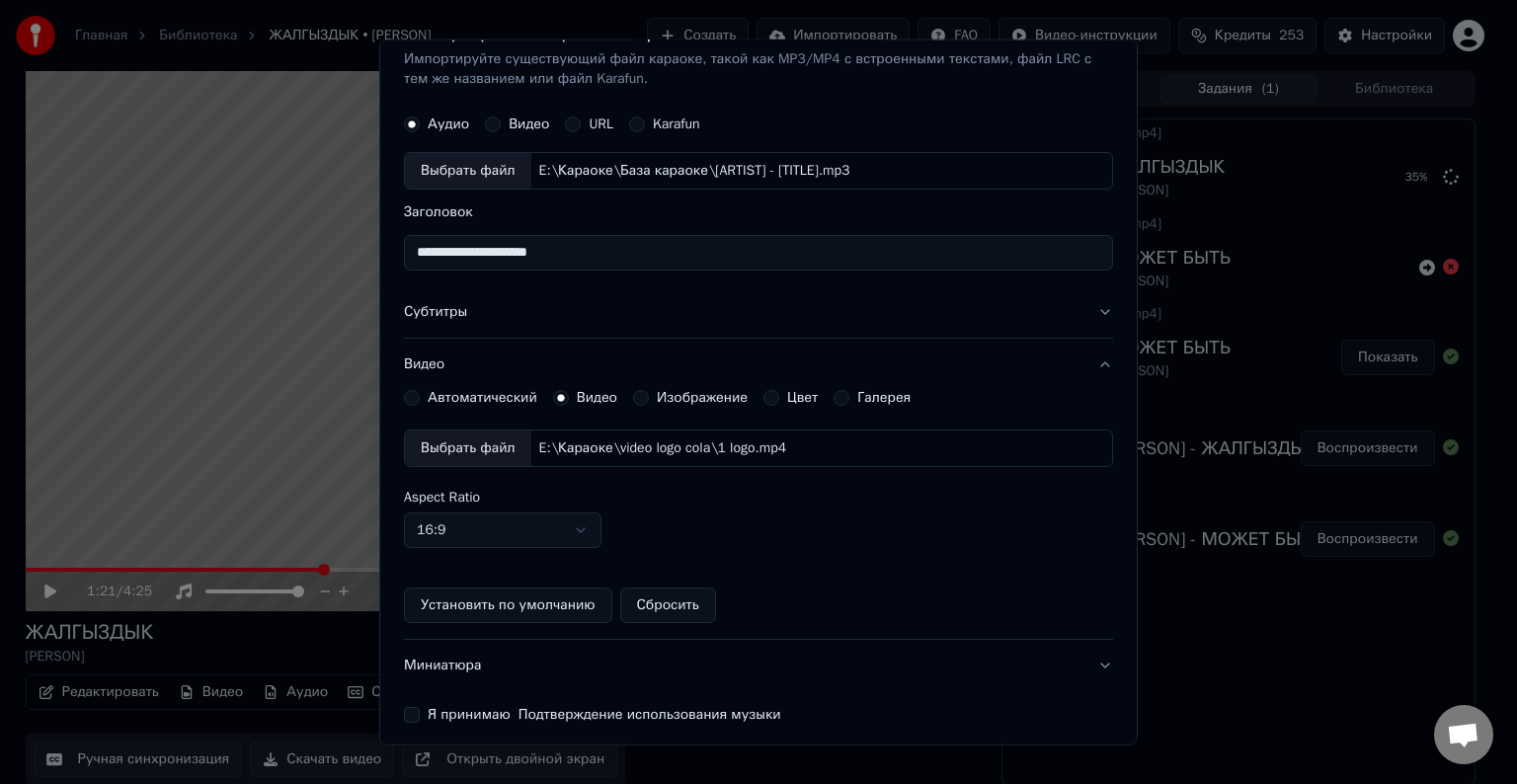 click on "Выбрать файл" at bounding box center (468, 448) 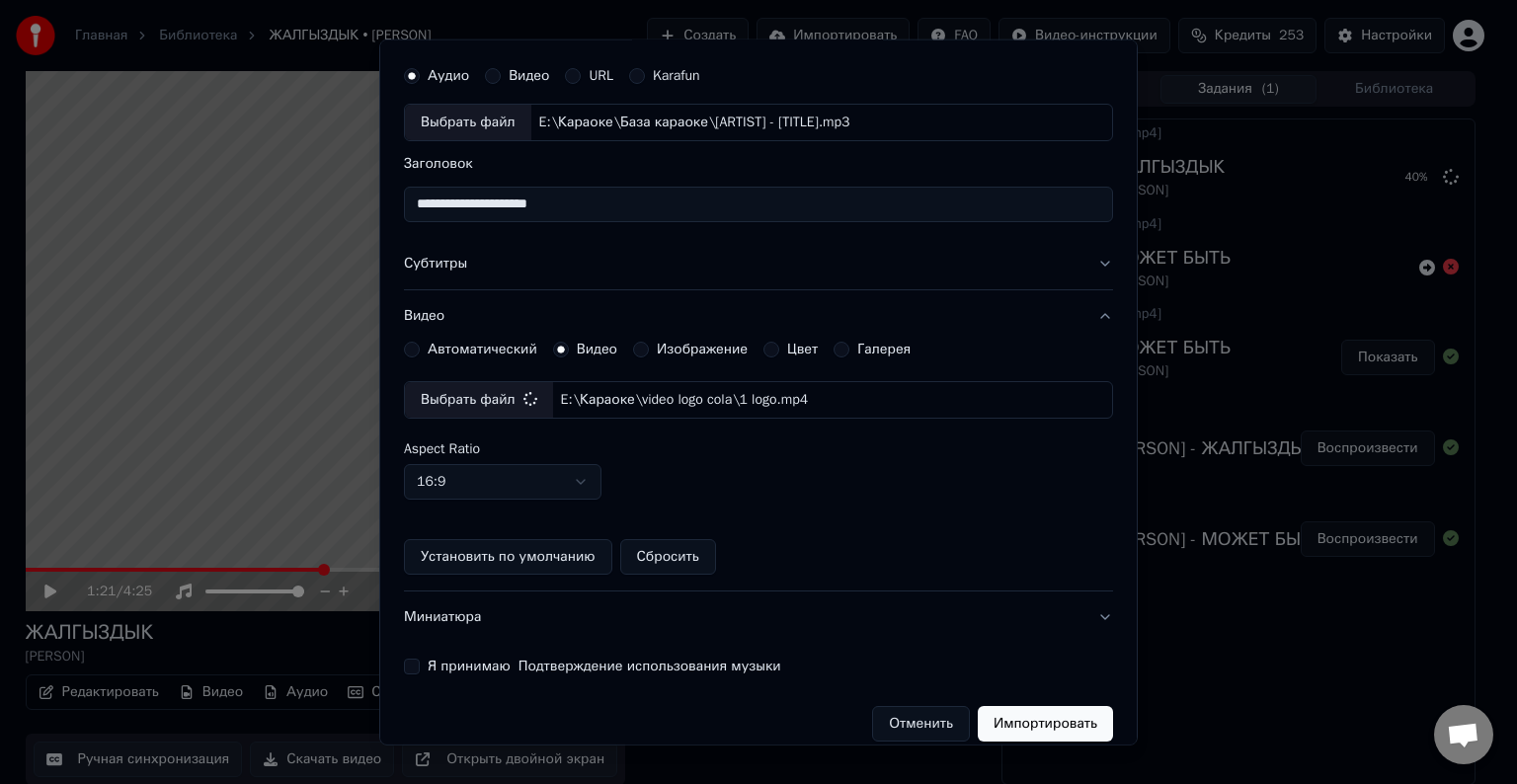 scroll, scrollTop: 108, scrollLeft: 0, axis: vertical 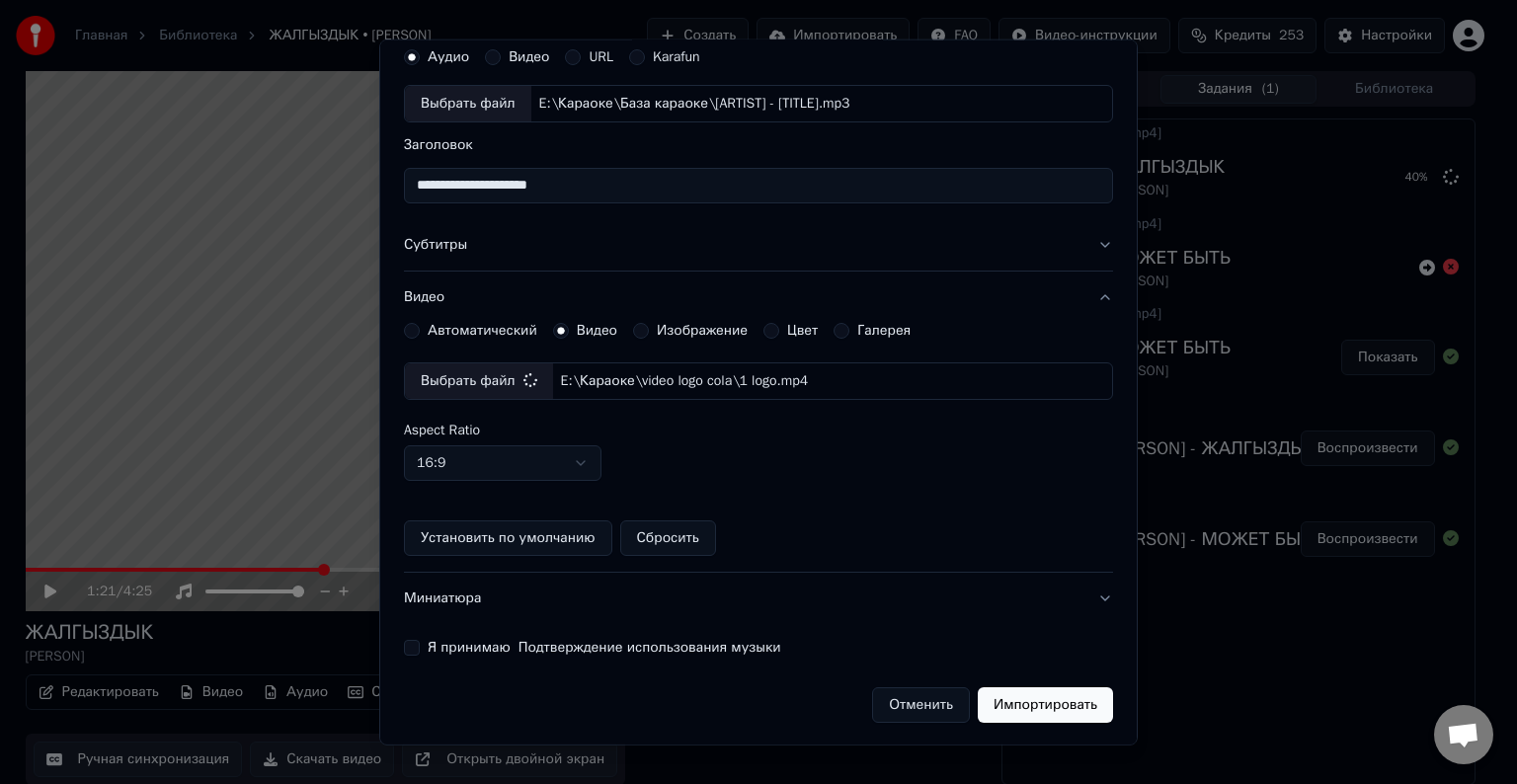 click on "Я принимаю   Подтверждение использования музыки" at bounding box center [412, 648] 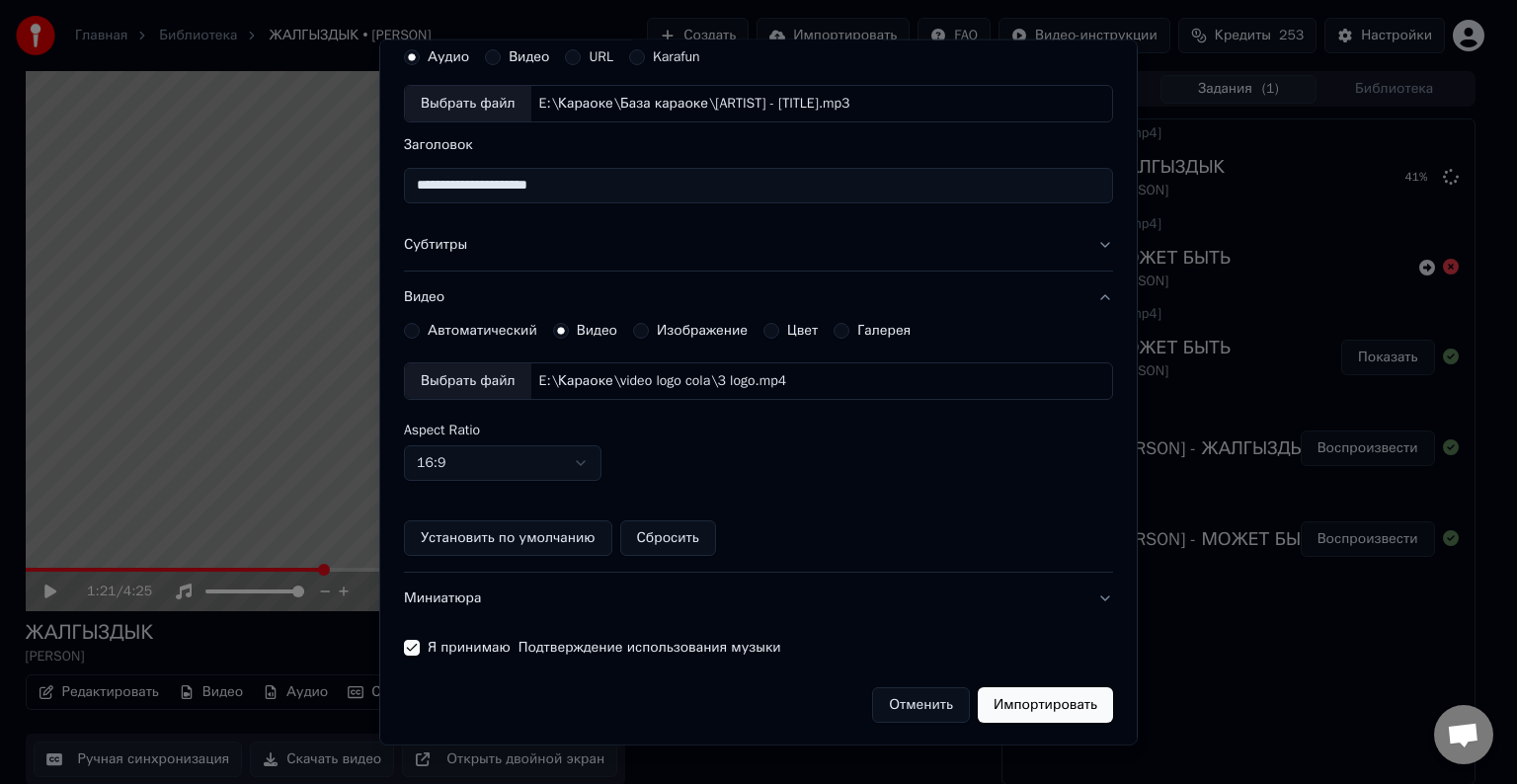 click on "Импортировать" at bounding box center [1045, 705] 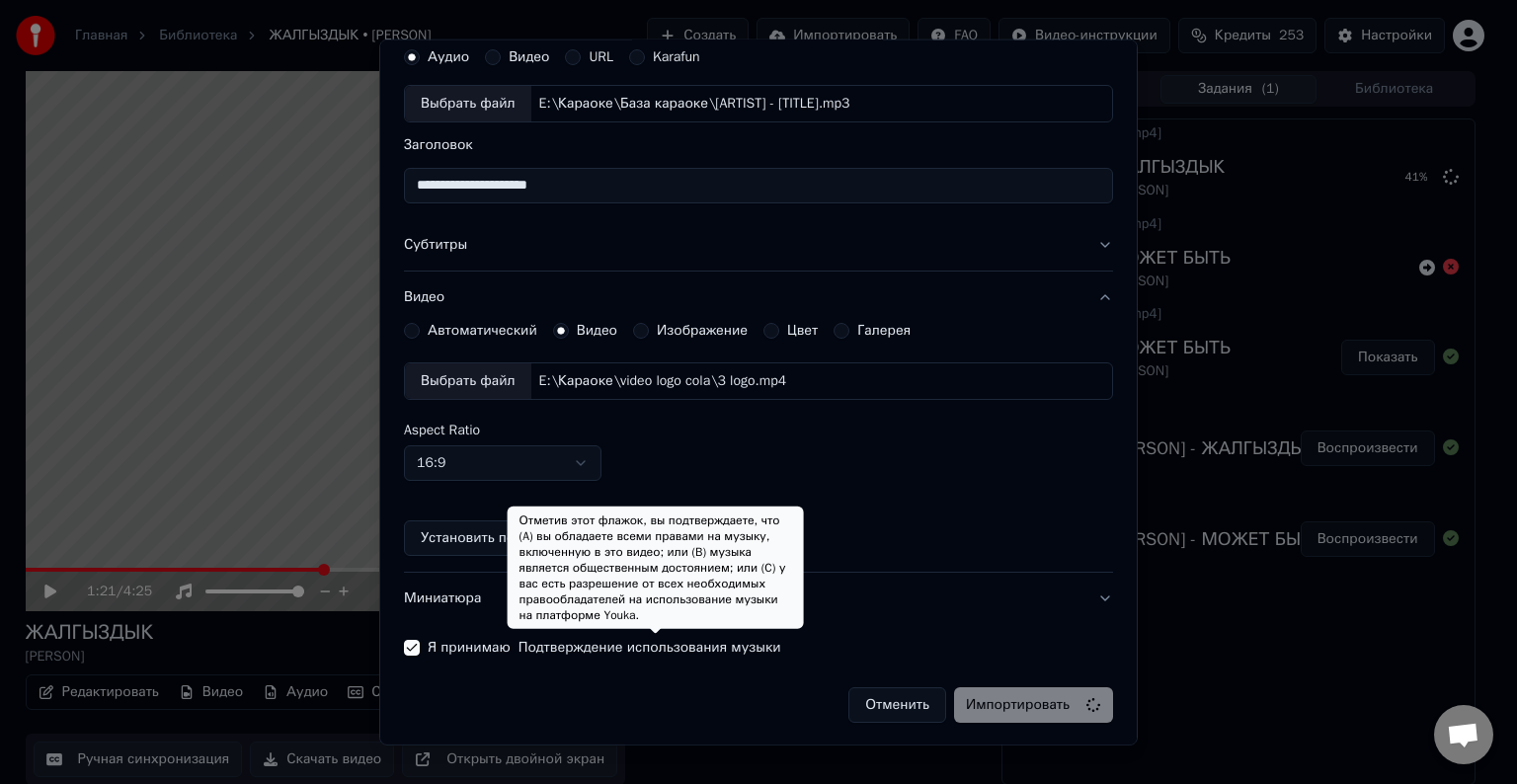 type 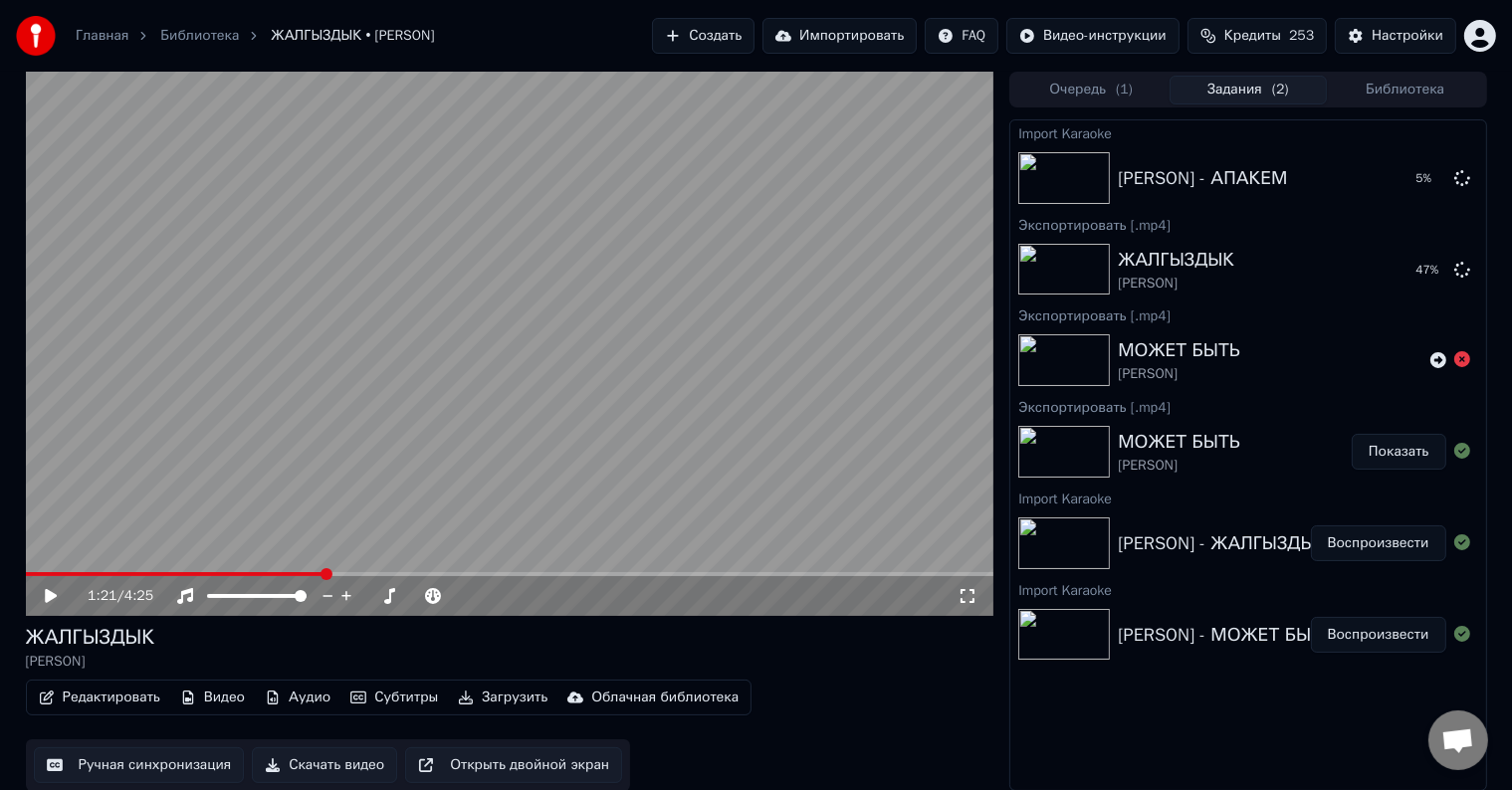 click on "Импортировать" at bounding box center [839, 36] 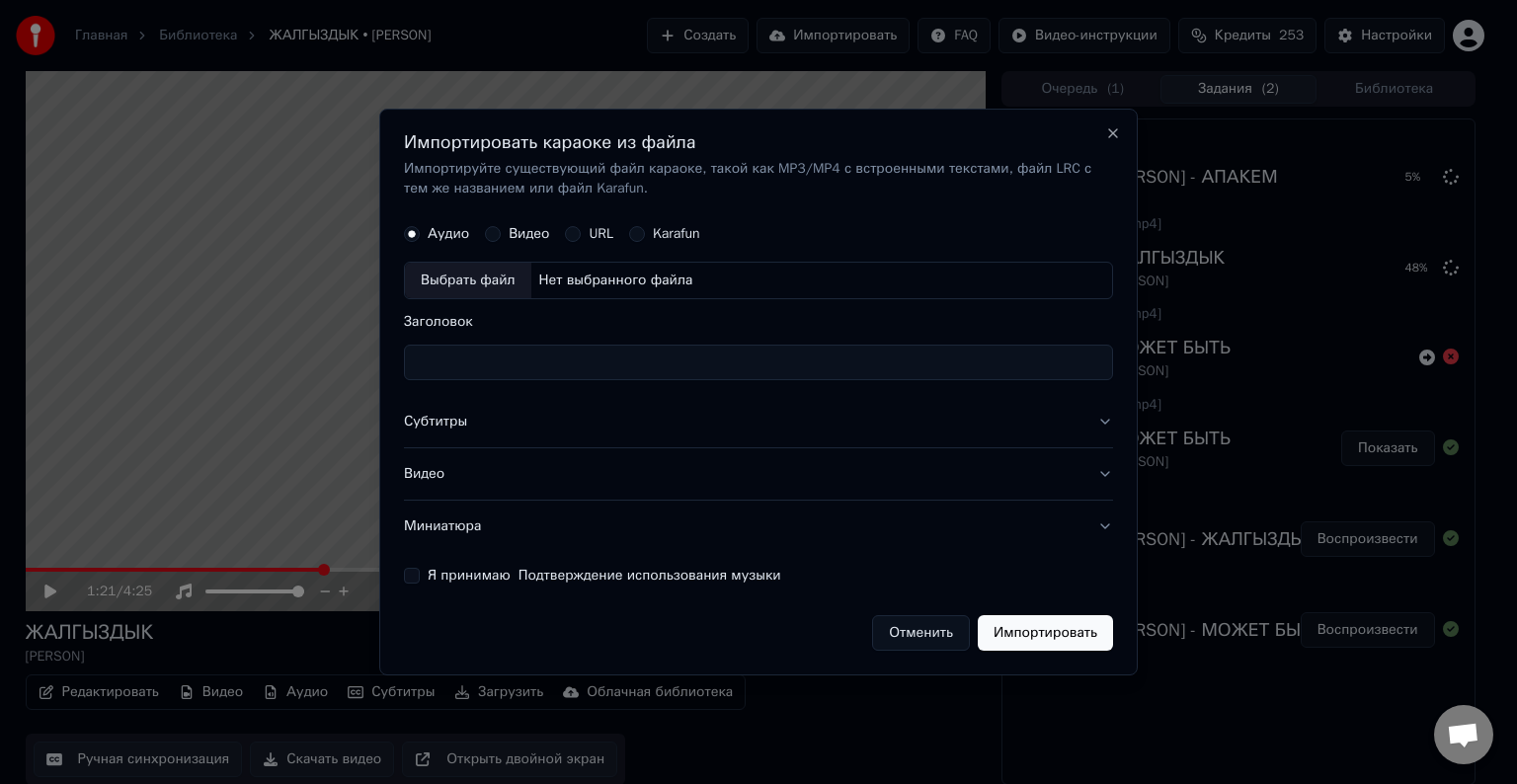 click on "Выбрать файл" at bounding box center (468, 280) 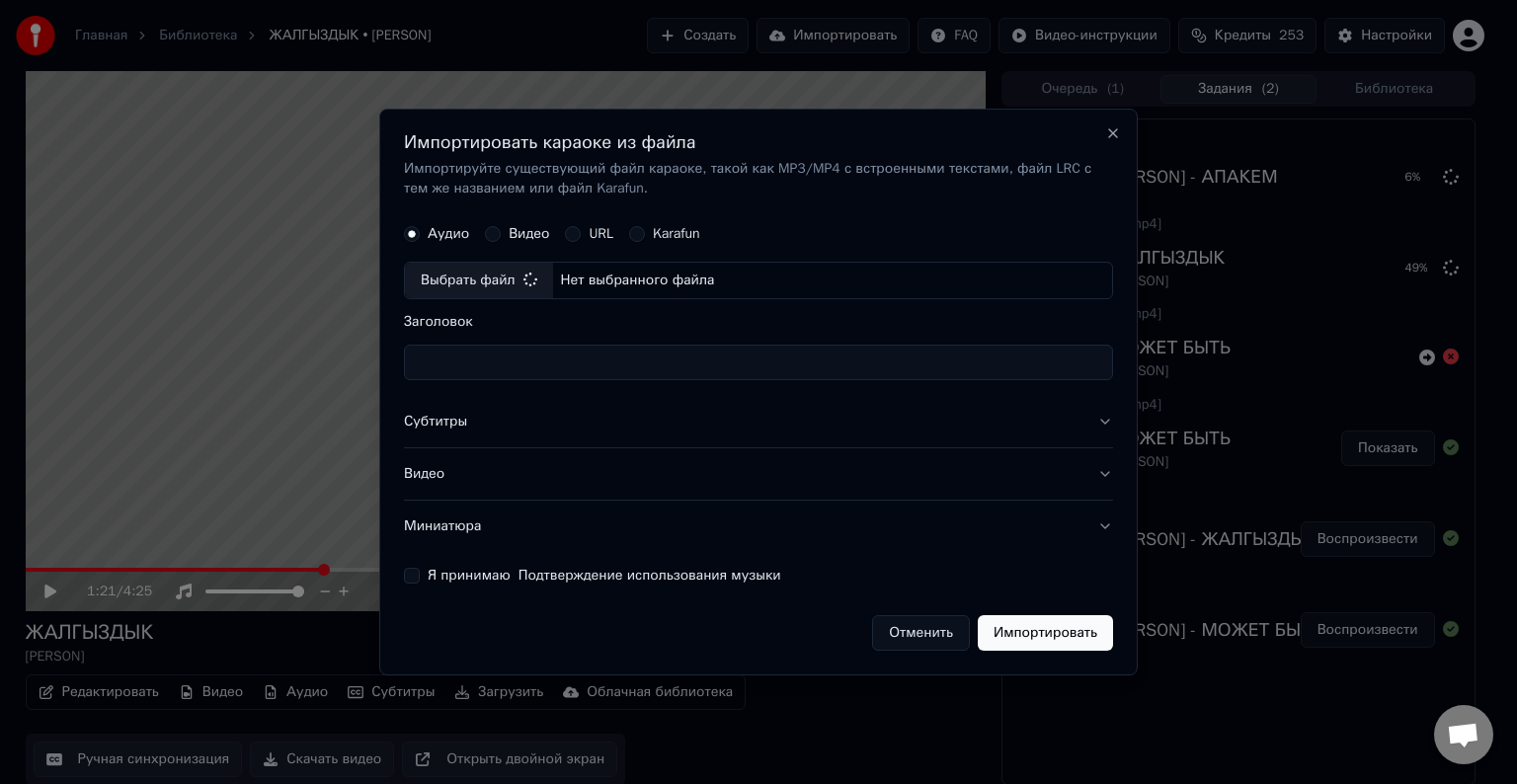 type on "**********" 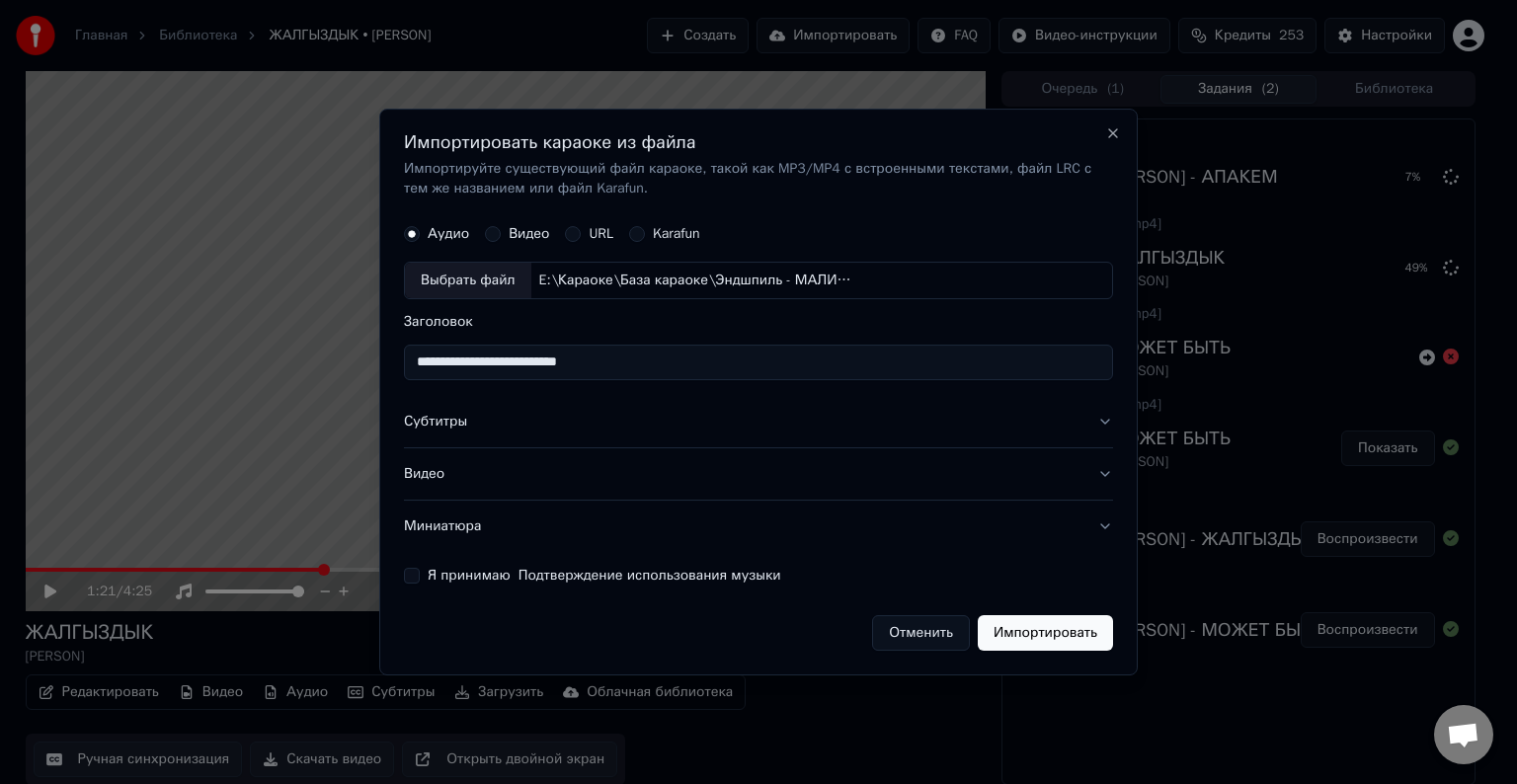 click on "Субтитры" at bounding box center (758, 422) 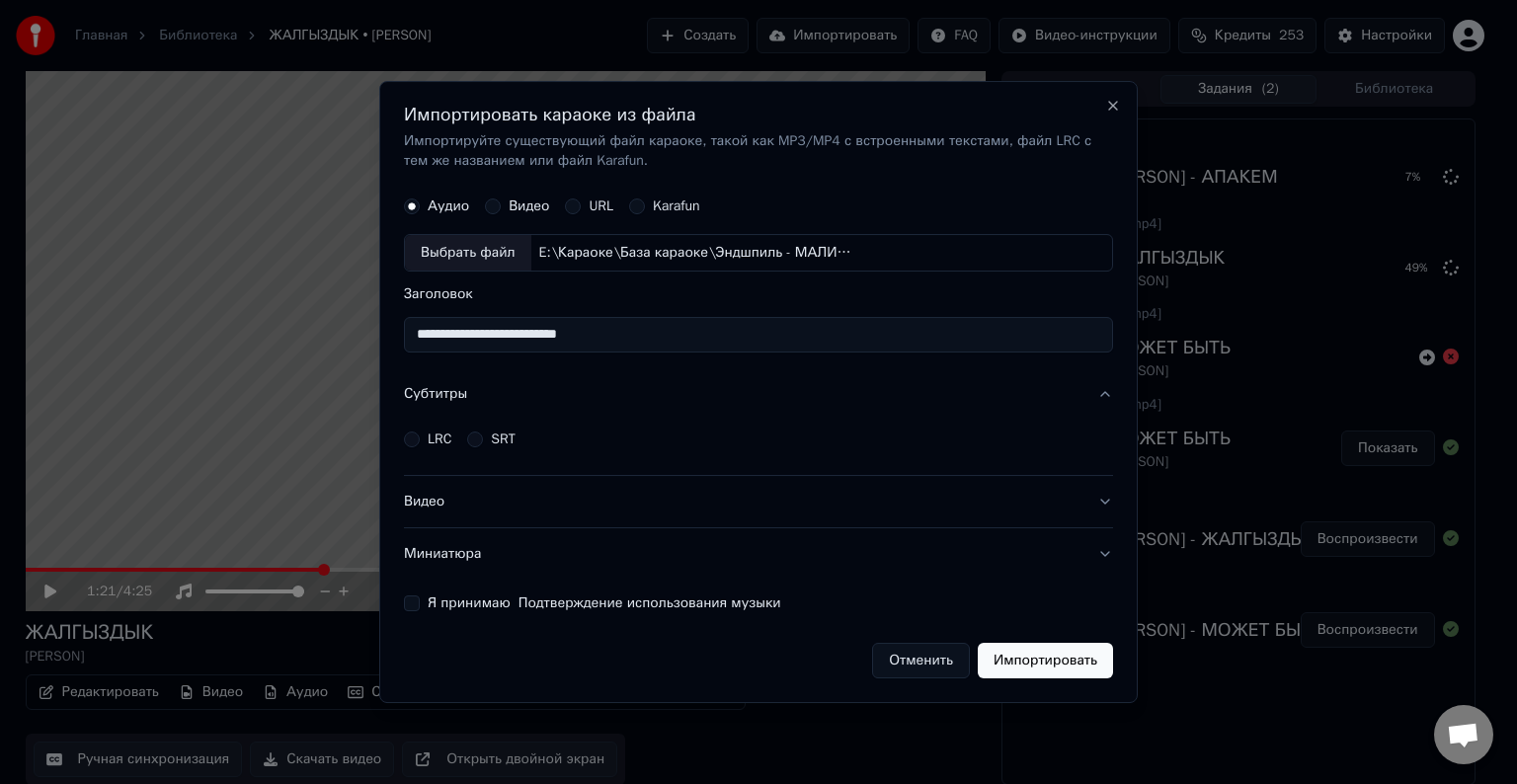 click on "LRC SRT" at bounding box center (758, 439) 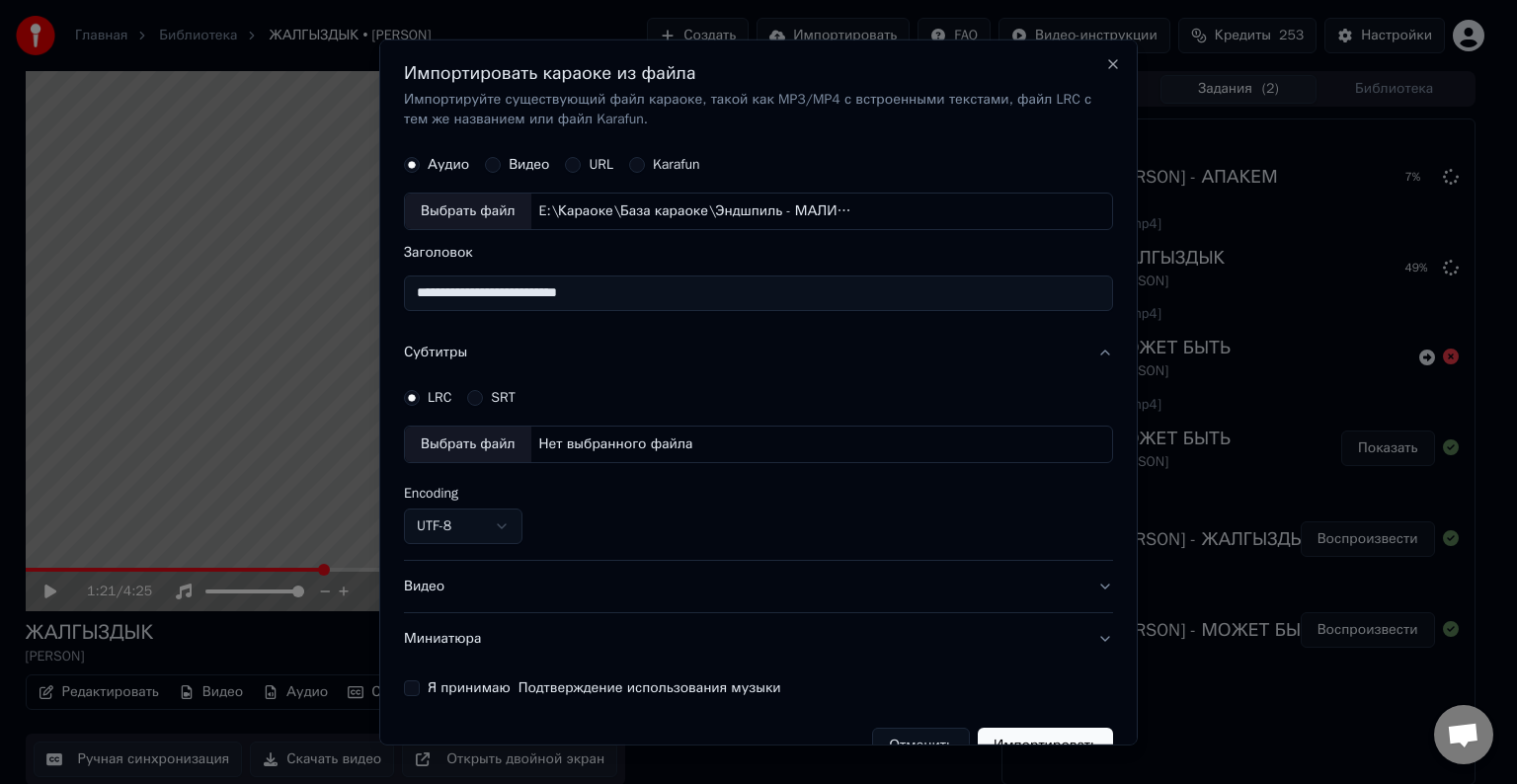click on "Выбрать файл" at bounding box center [468, 444] 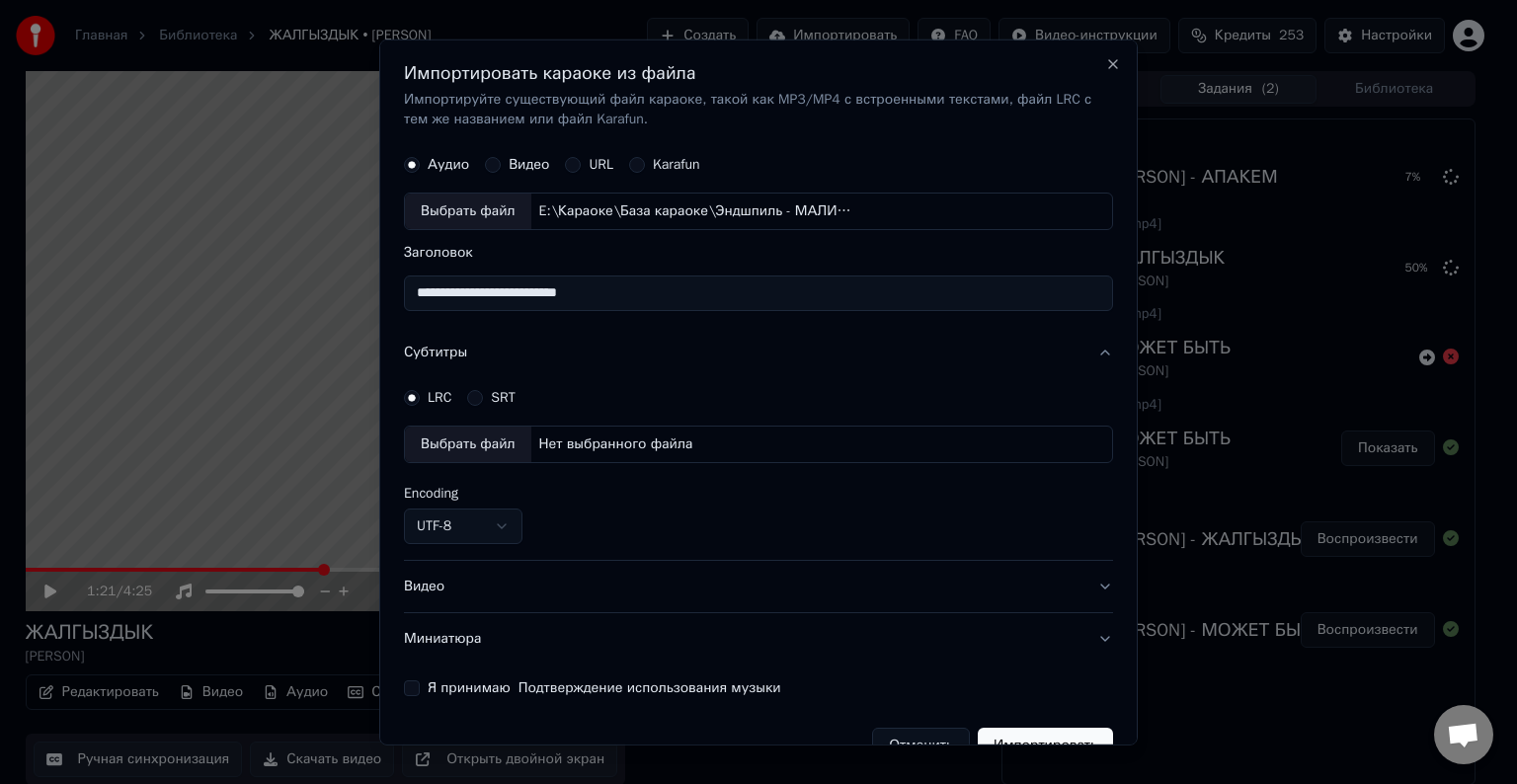 select on "**********" 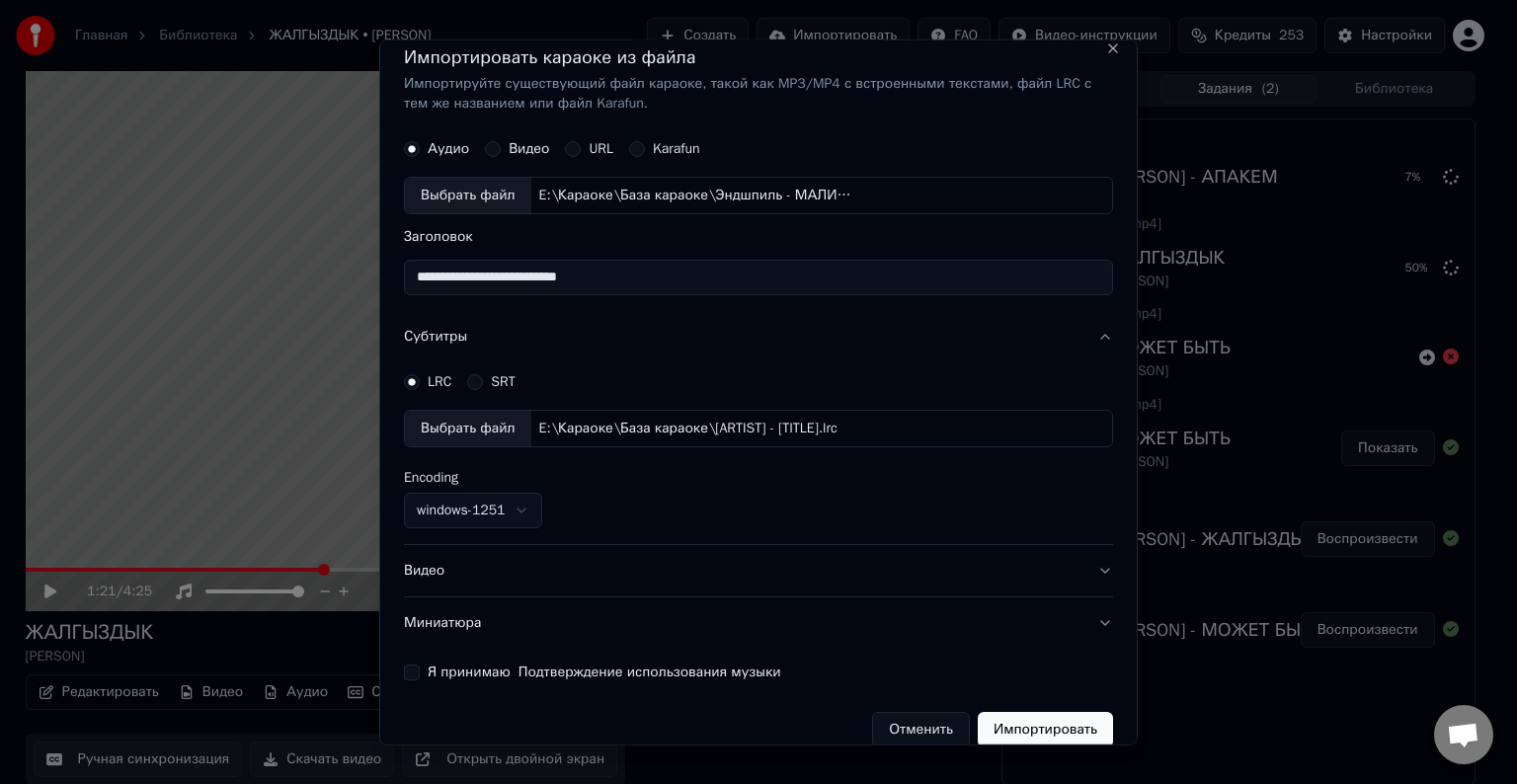 scroll, scrollTop: 40, scrollLeft: 0, axis: vertical 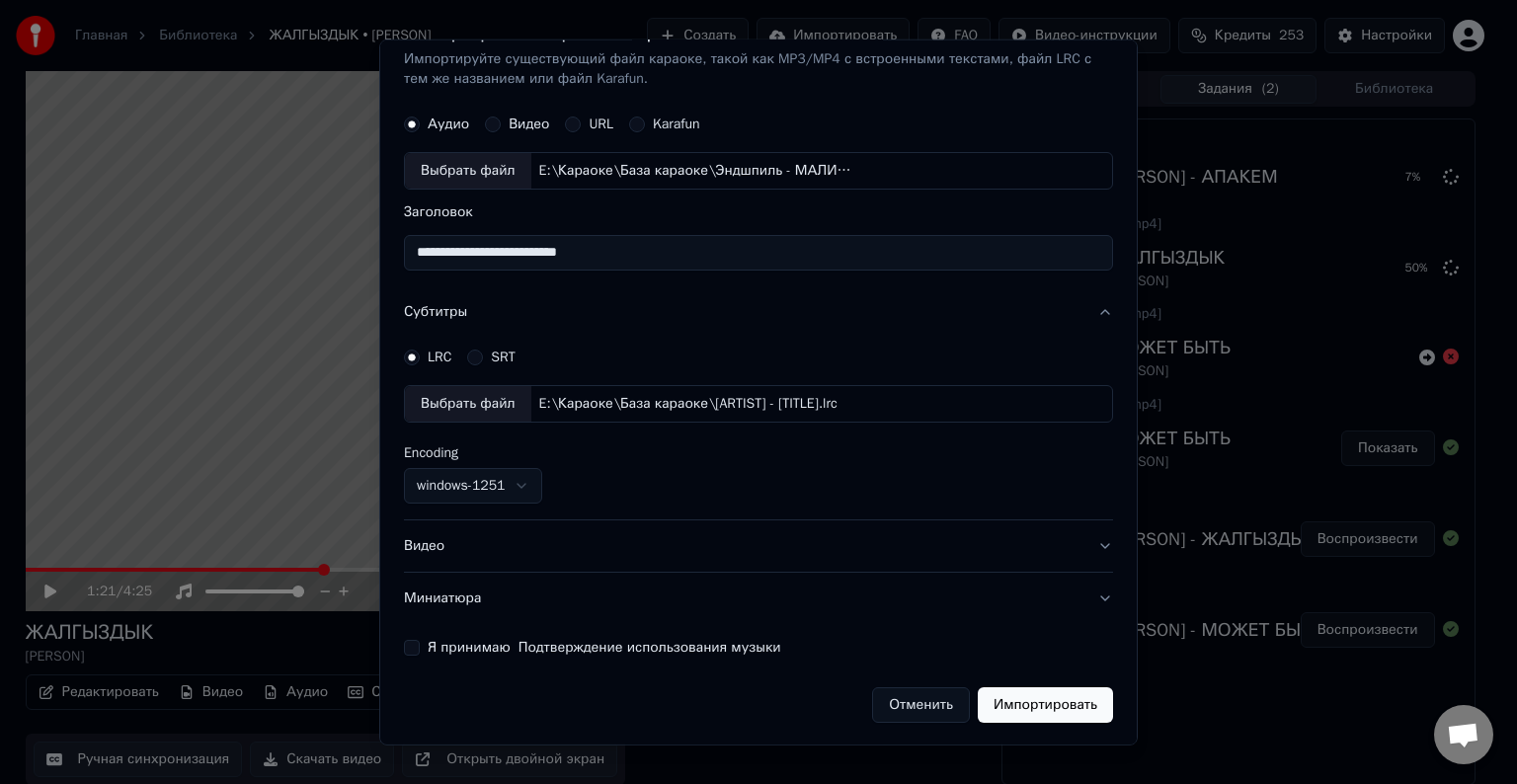 click on "Видео" at bounding box center [758, 546] 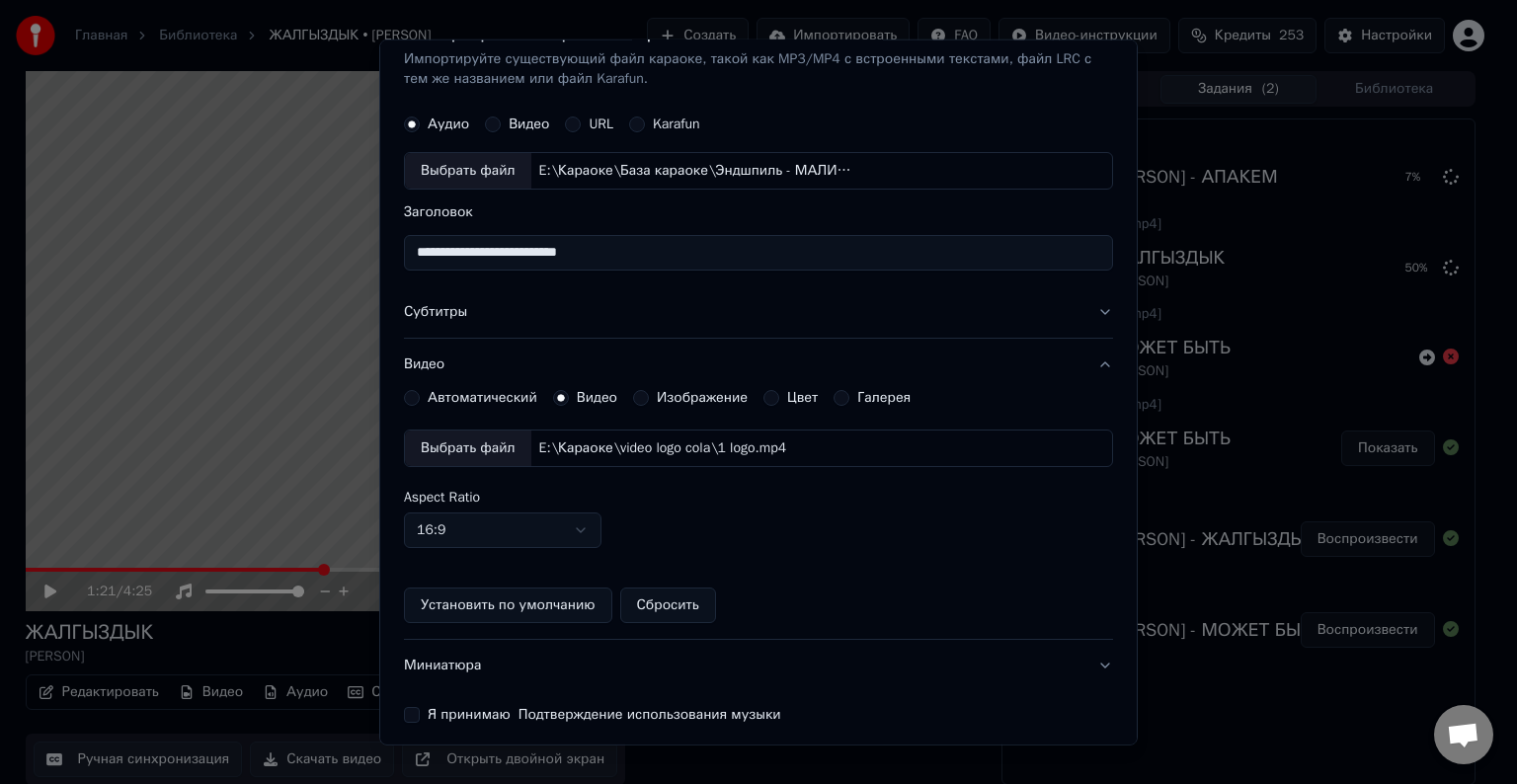 click on "Выбрать файл" at bounding box center (468, 448) 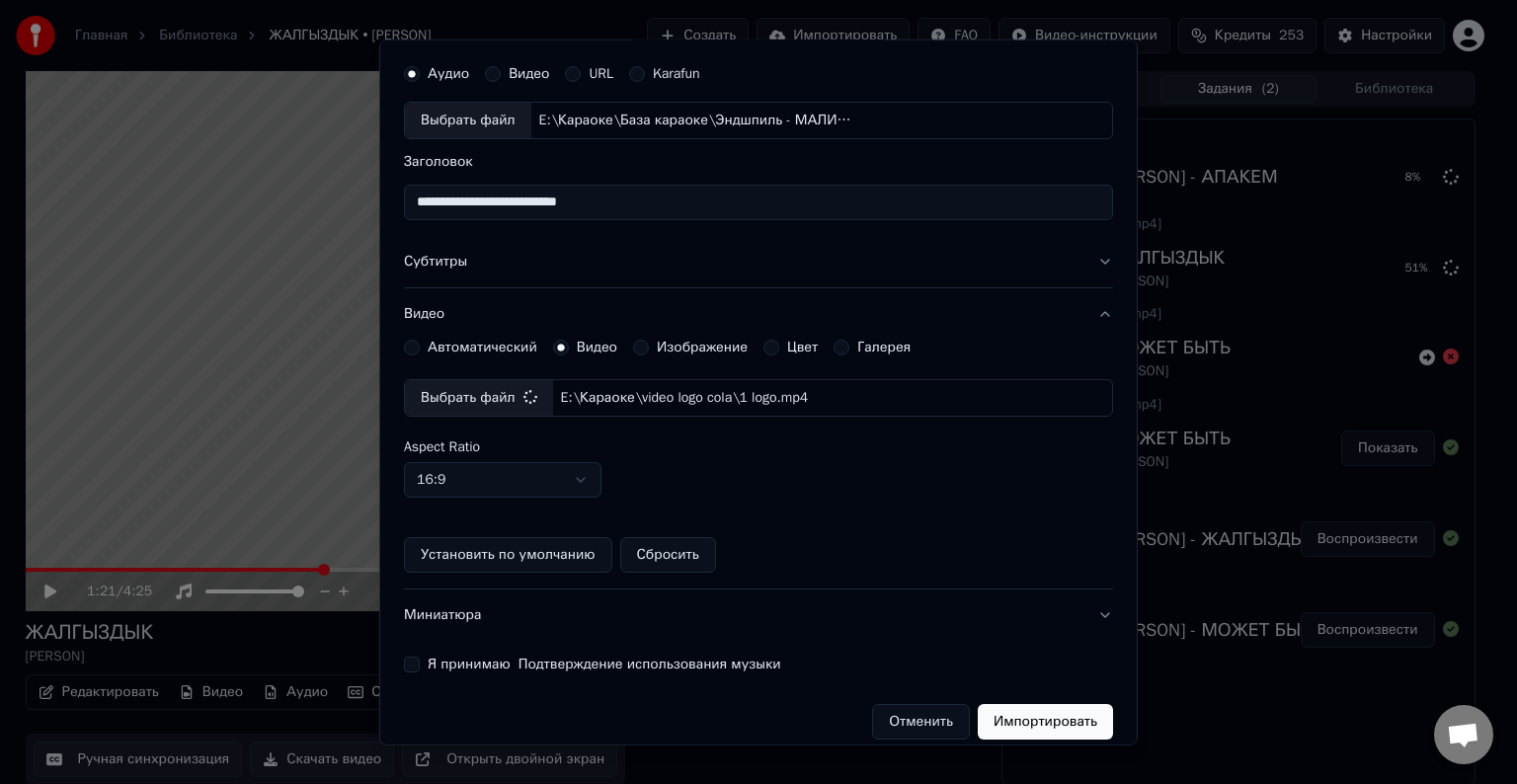 scroll, scrollTop: 108, scrollLeft: 0, axis: vertical 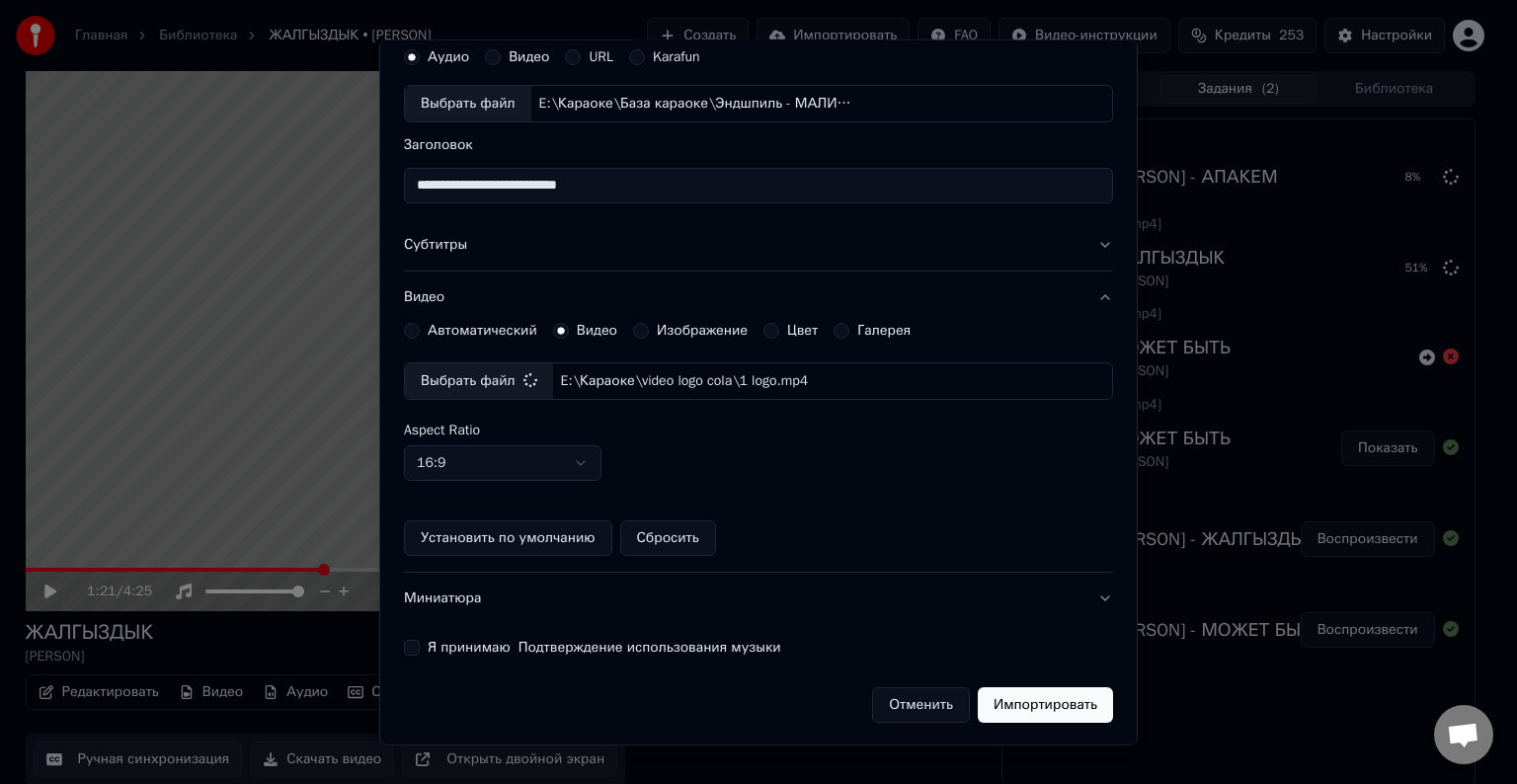 click on "Я принимаю   Подтверждение использования музыки" at bounding box center [412, 648] 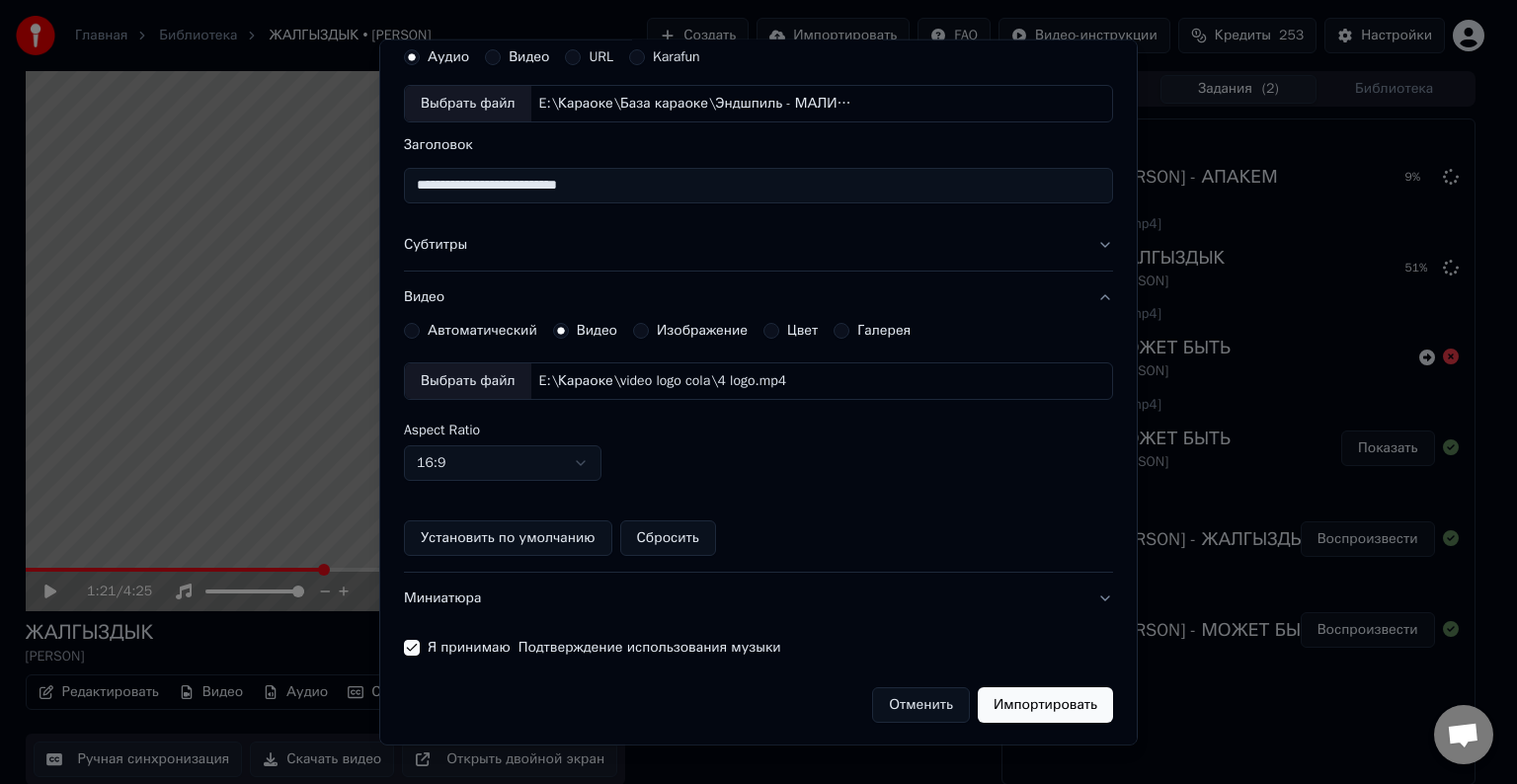 click on "Импортировать" at bounding box center [1045, 705] 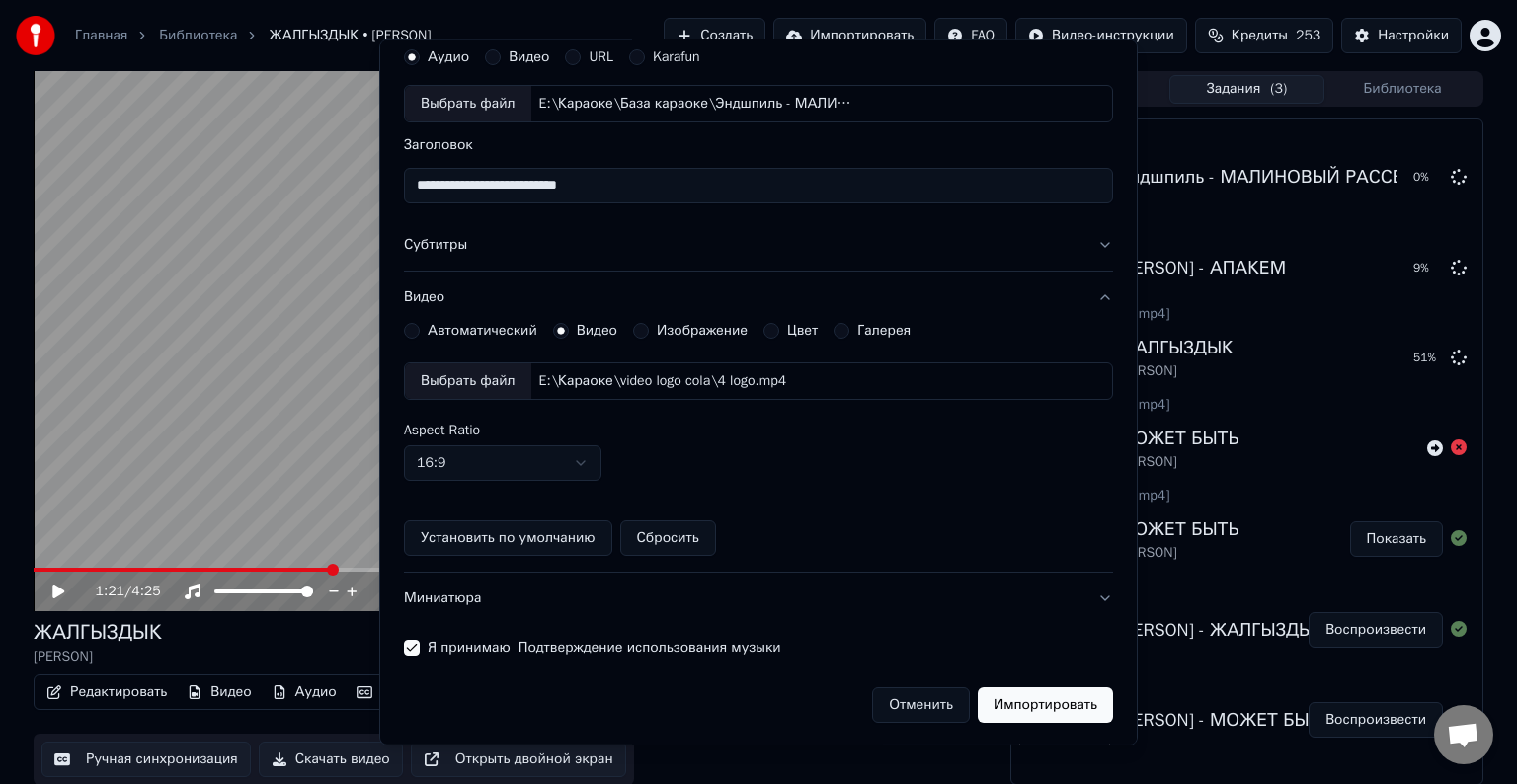 type 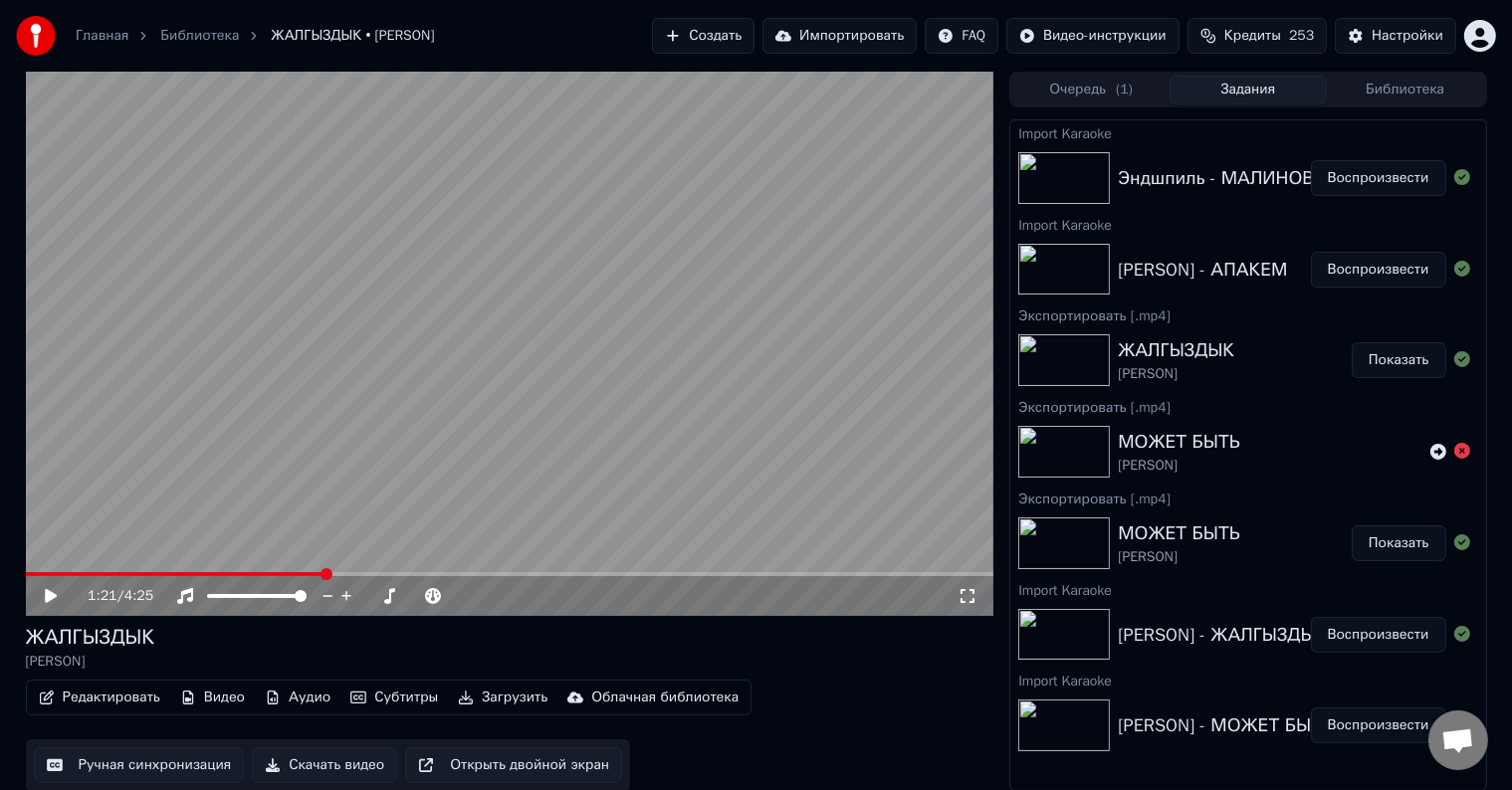 click on "Воспроизвести" at bounding box center [1379, 270] 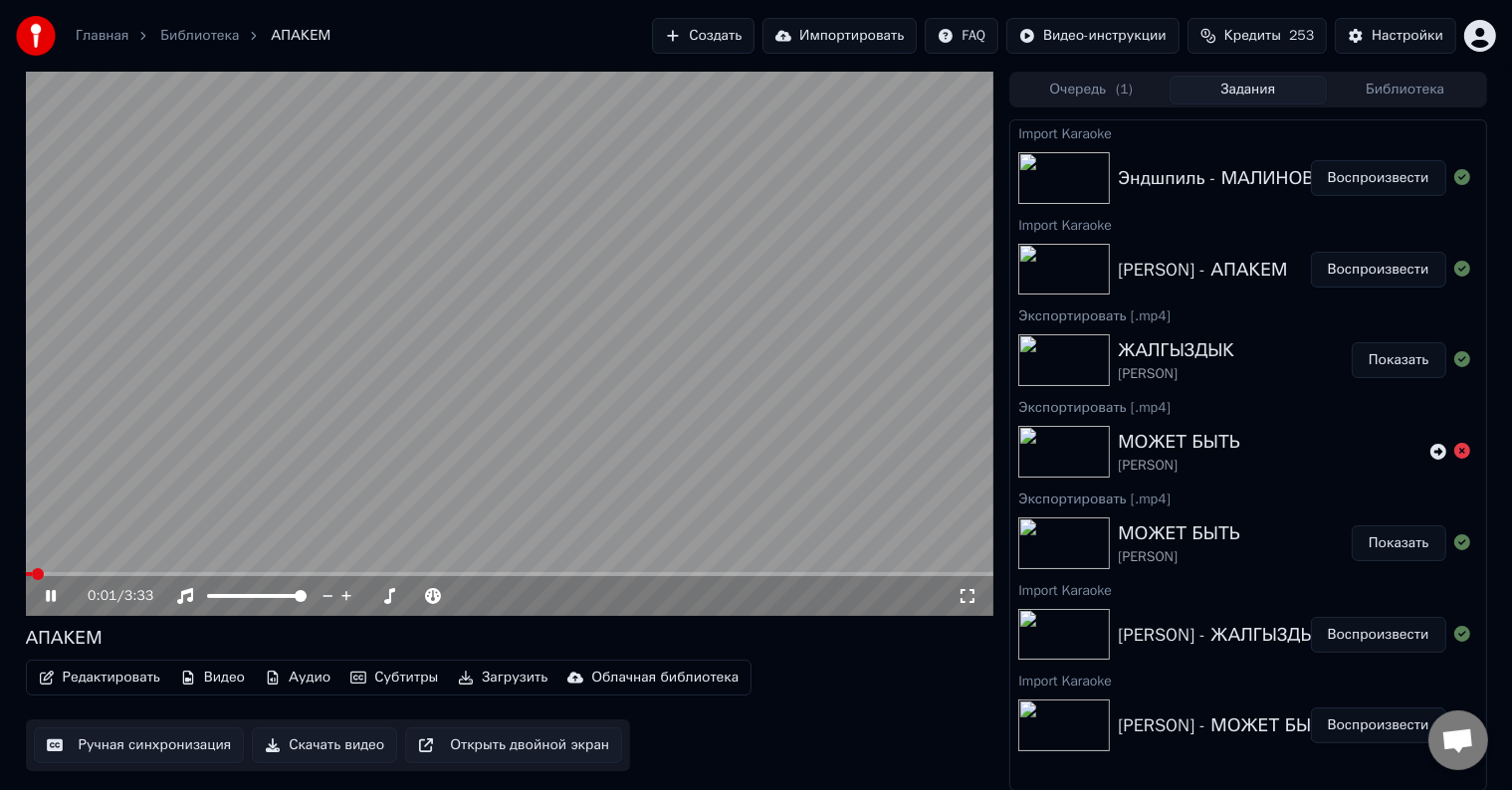 click on "Редактировать" at bounding box center [100, 678] 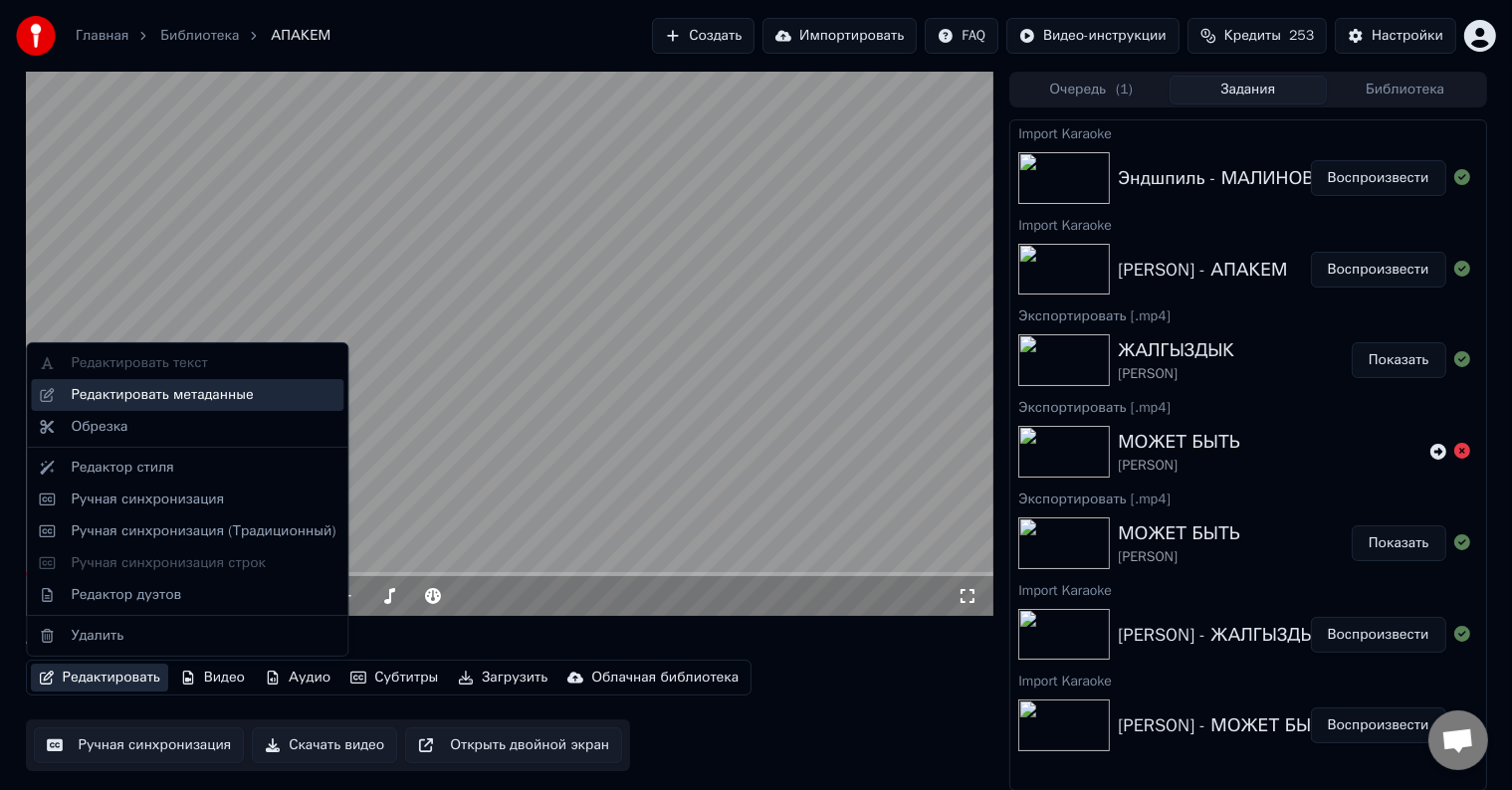 click on "Редактировать метаданные" at bounding box center [187, 395] 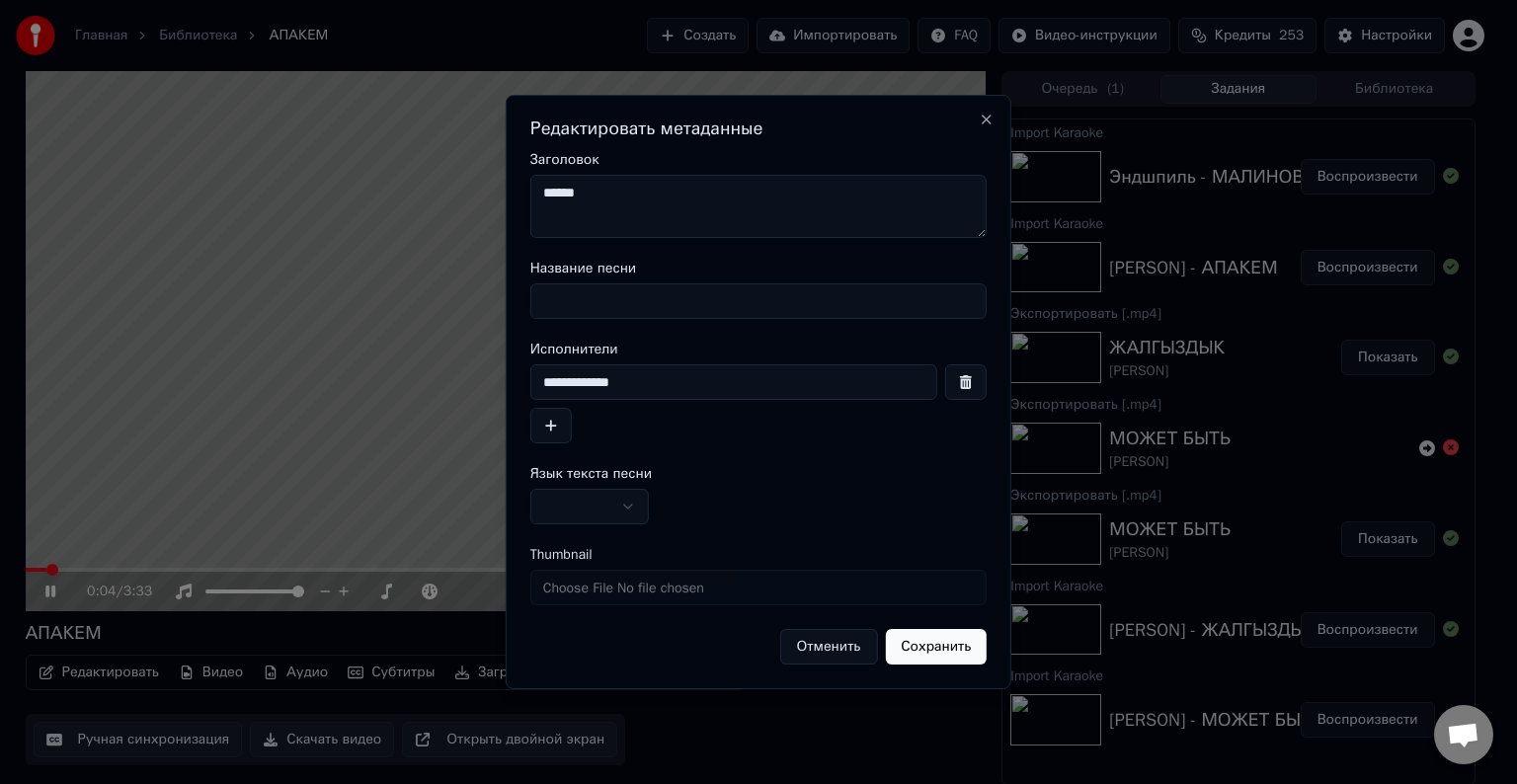 click on "Название песни" at bounding box center (758, 301) 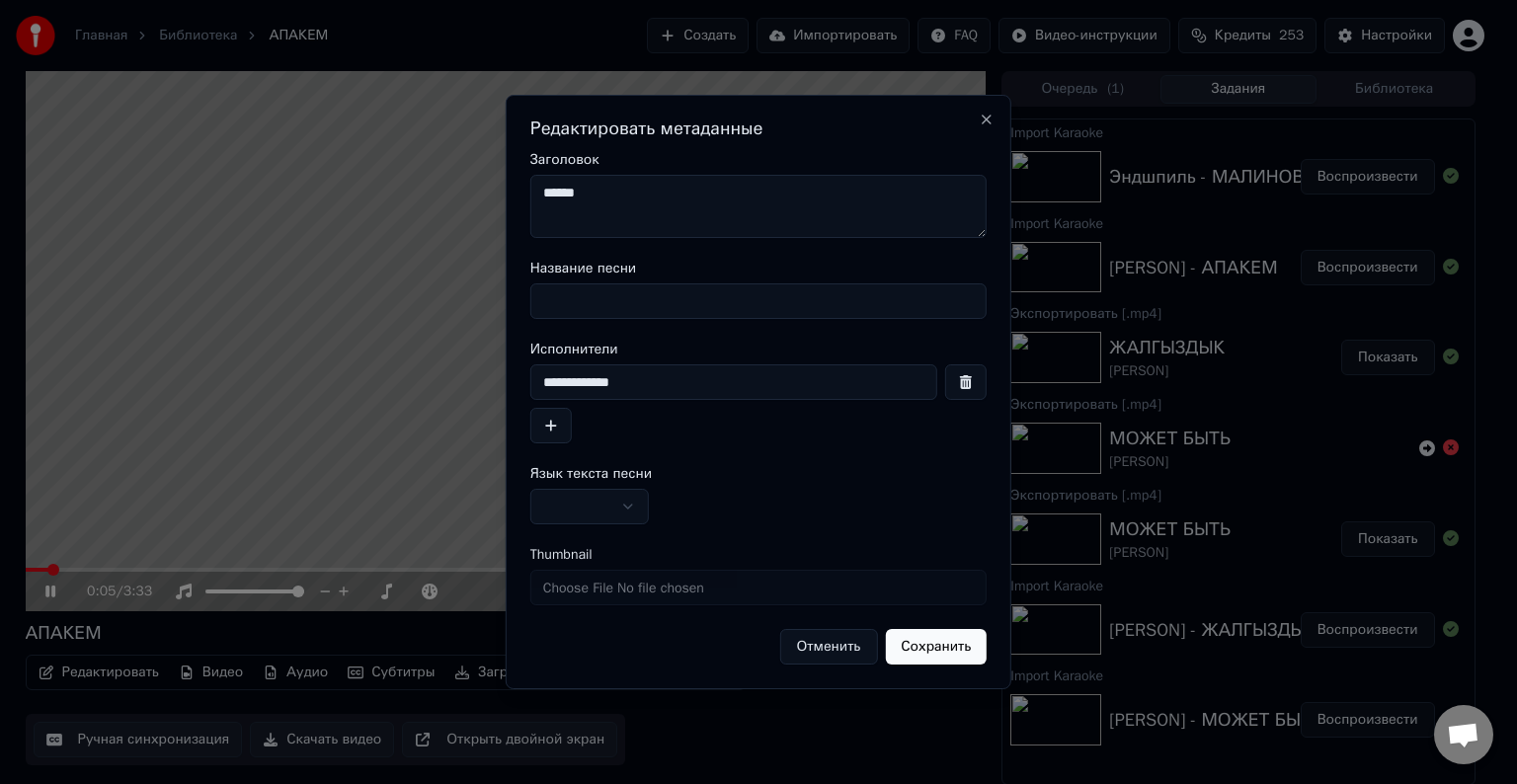 paste on "******" 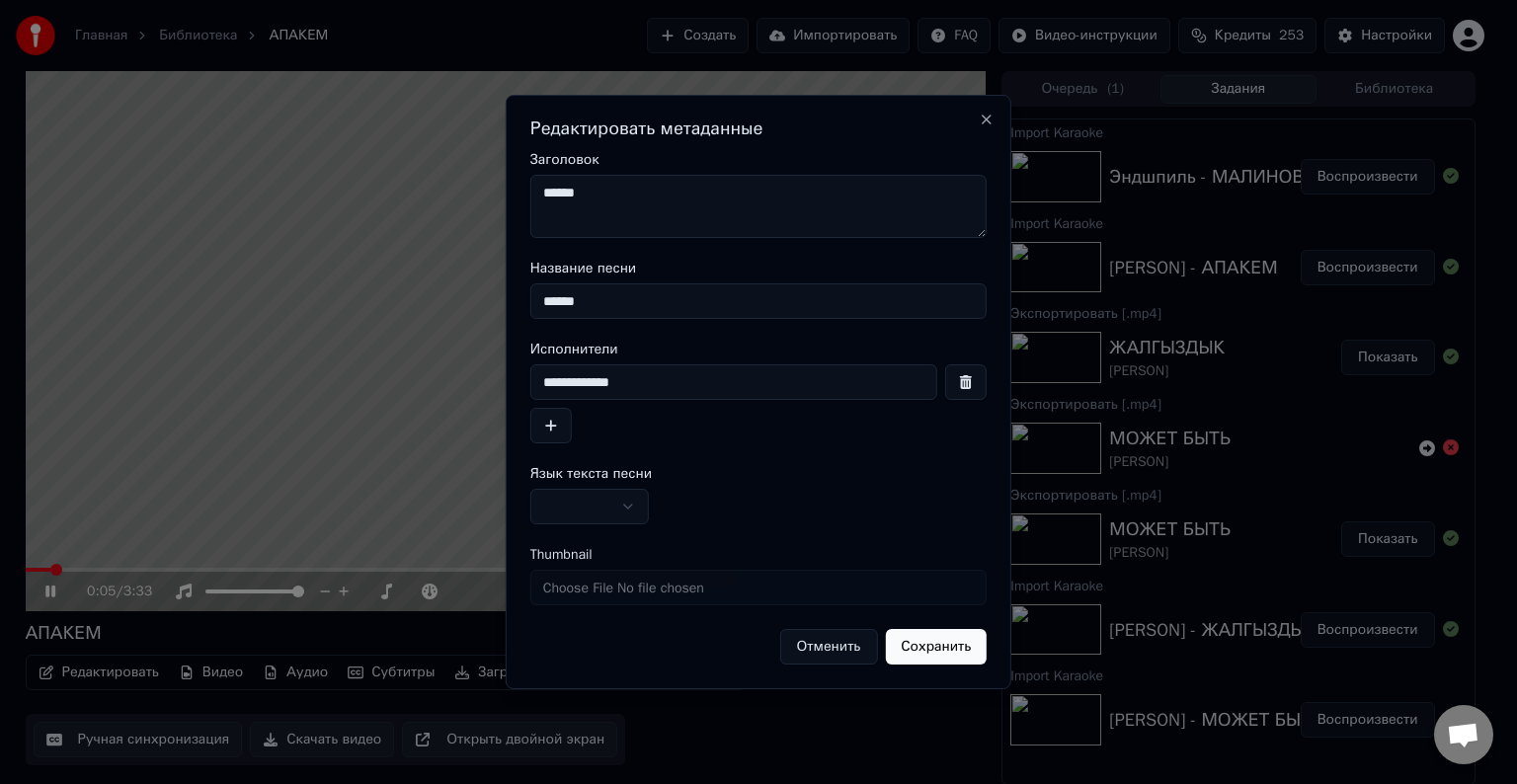 type on "******" 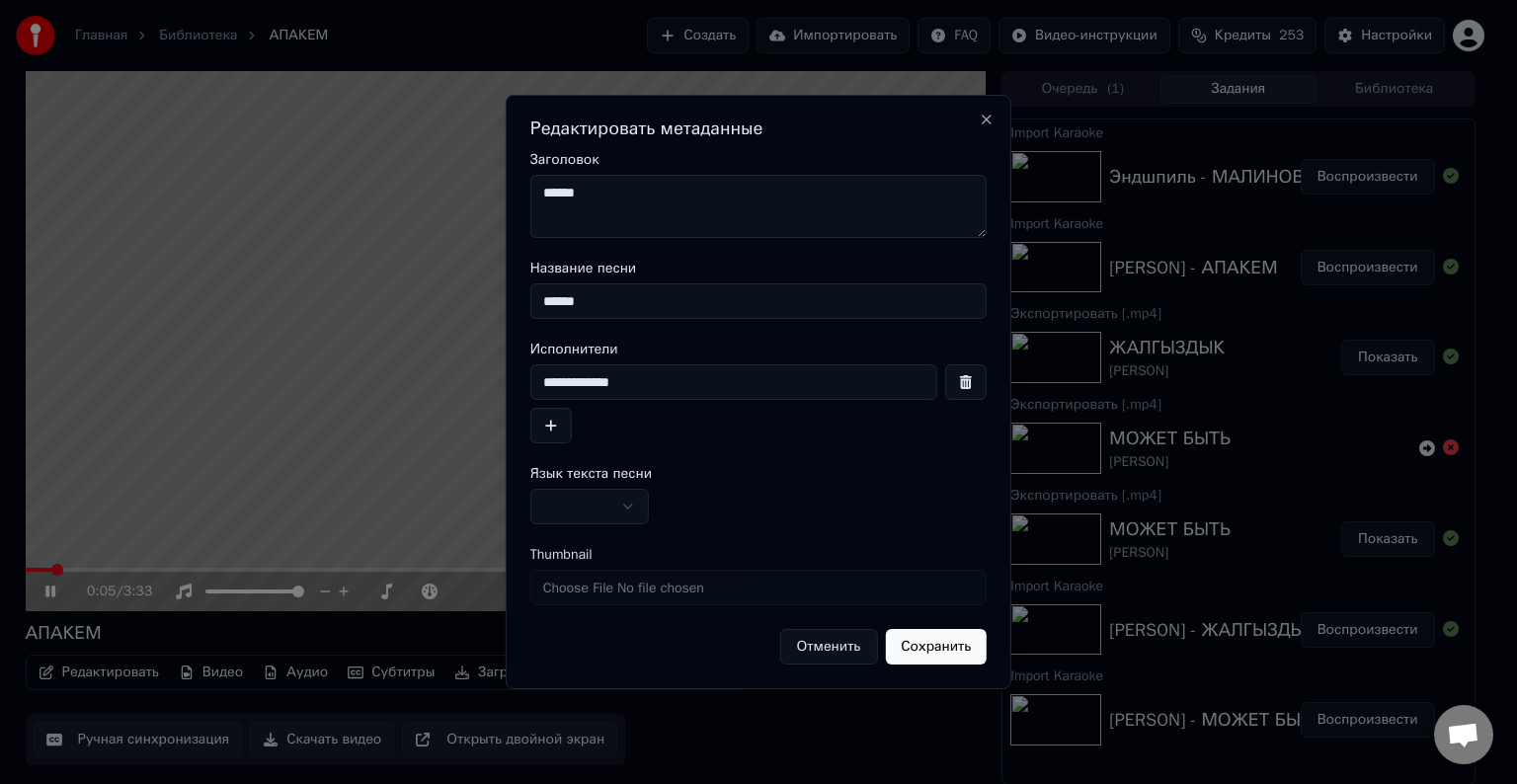click on "**********" at bounding box center [734, 382] 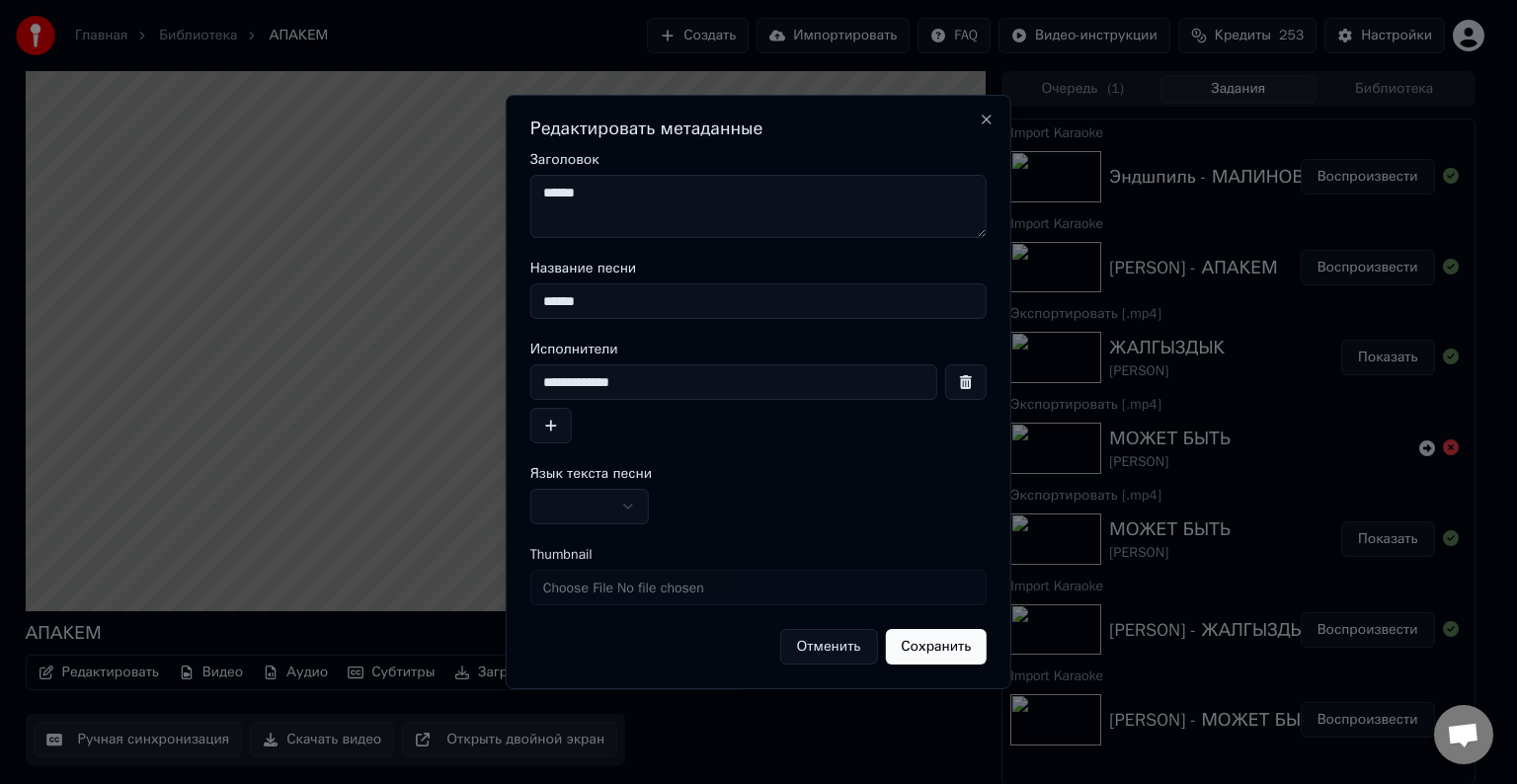 click on "******" at bounding box center (758, 206) 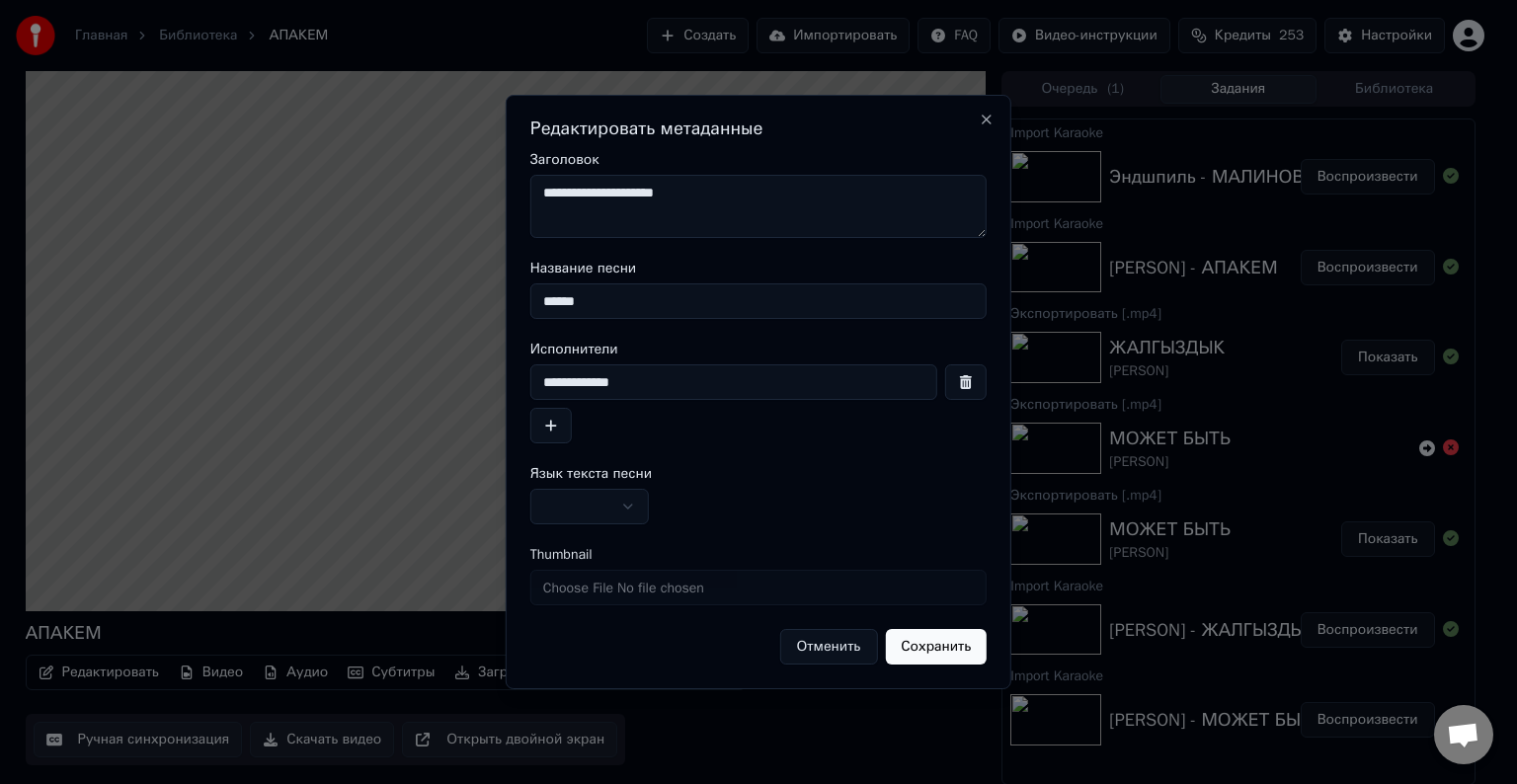 type on "**********" 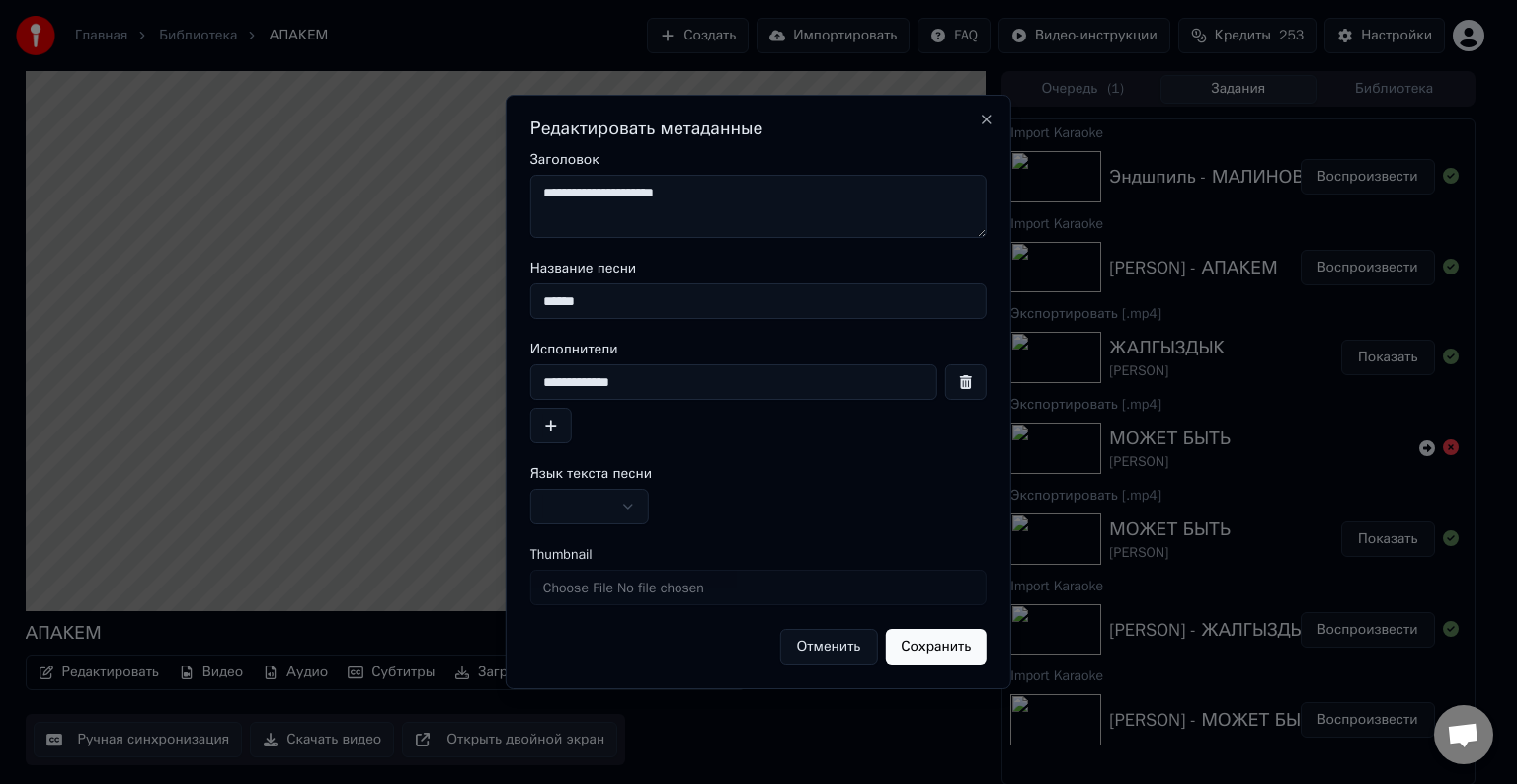 click at bounding box center [590, 507] 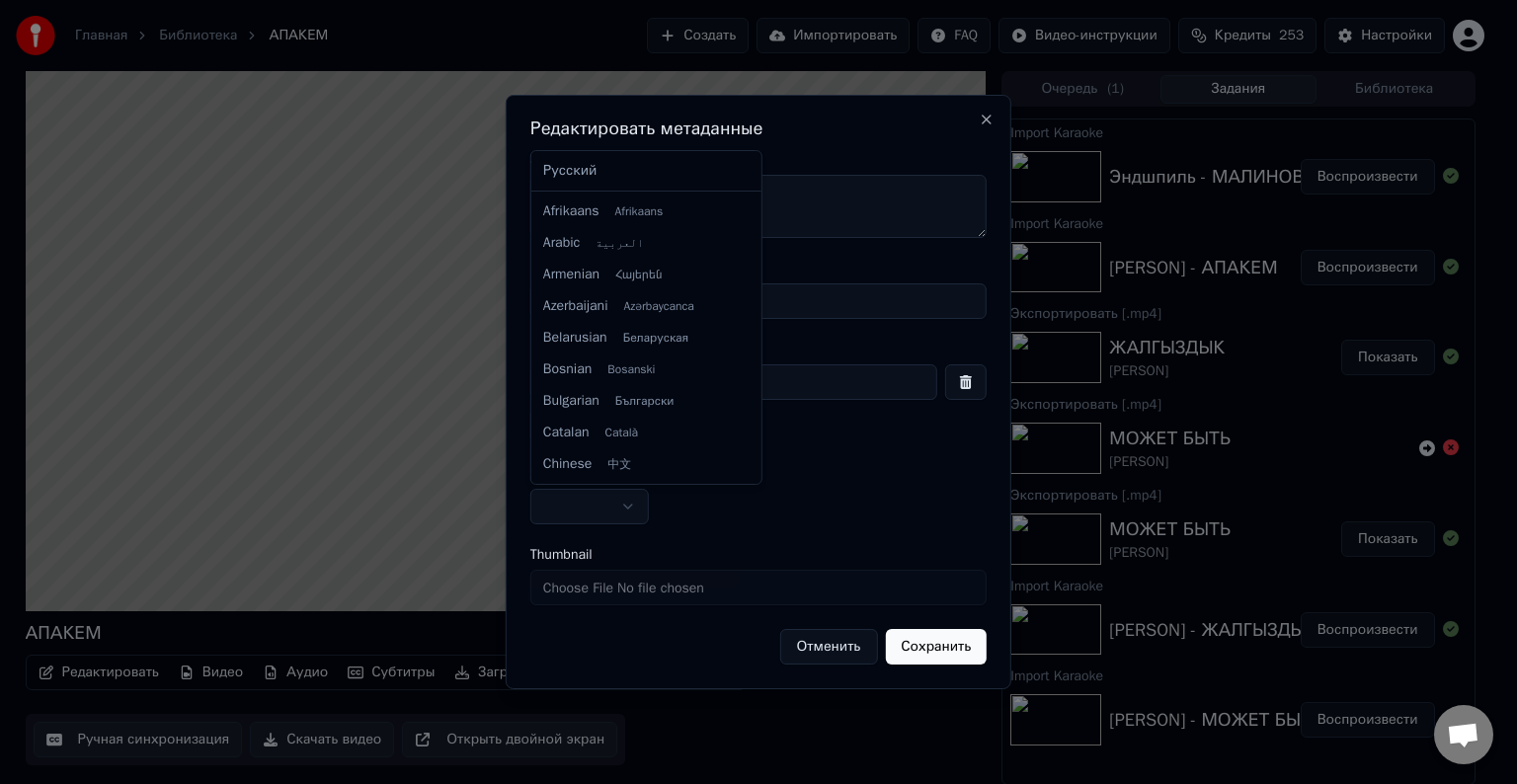 select on "**" 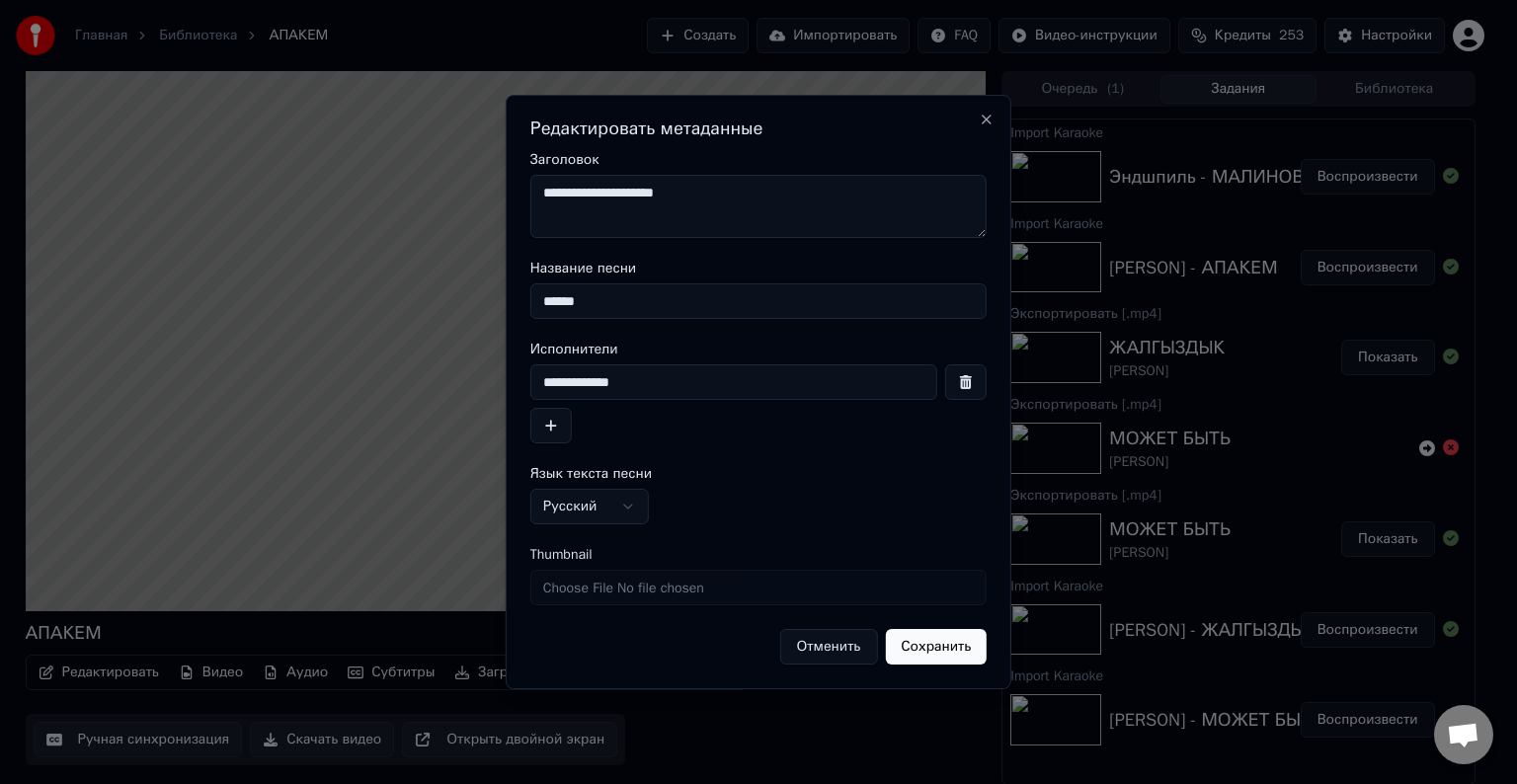 click on "Сохранить" at bounding box center (935, 647) 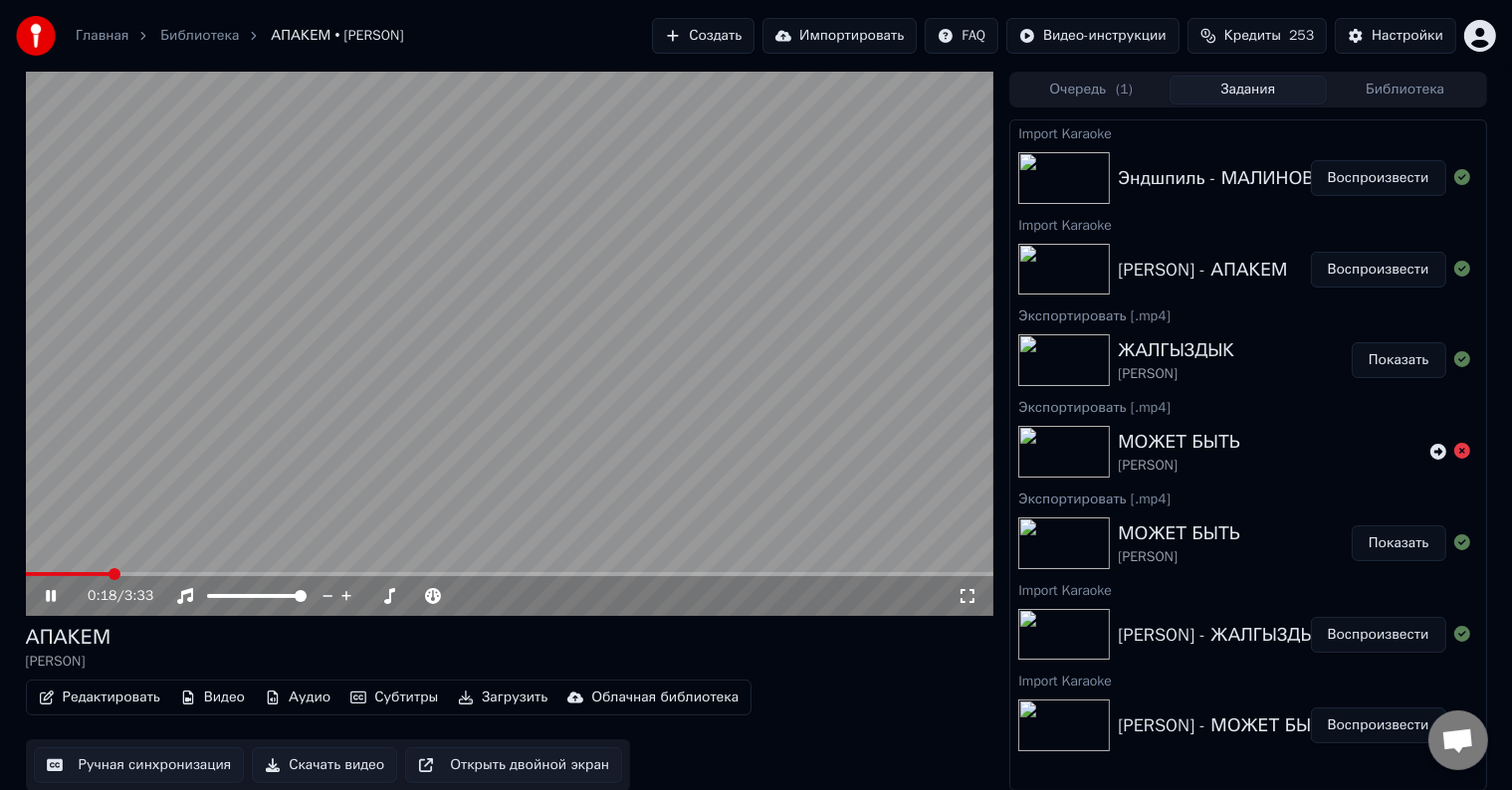 click at bounding box center (510, 343) 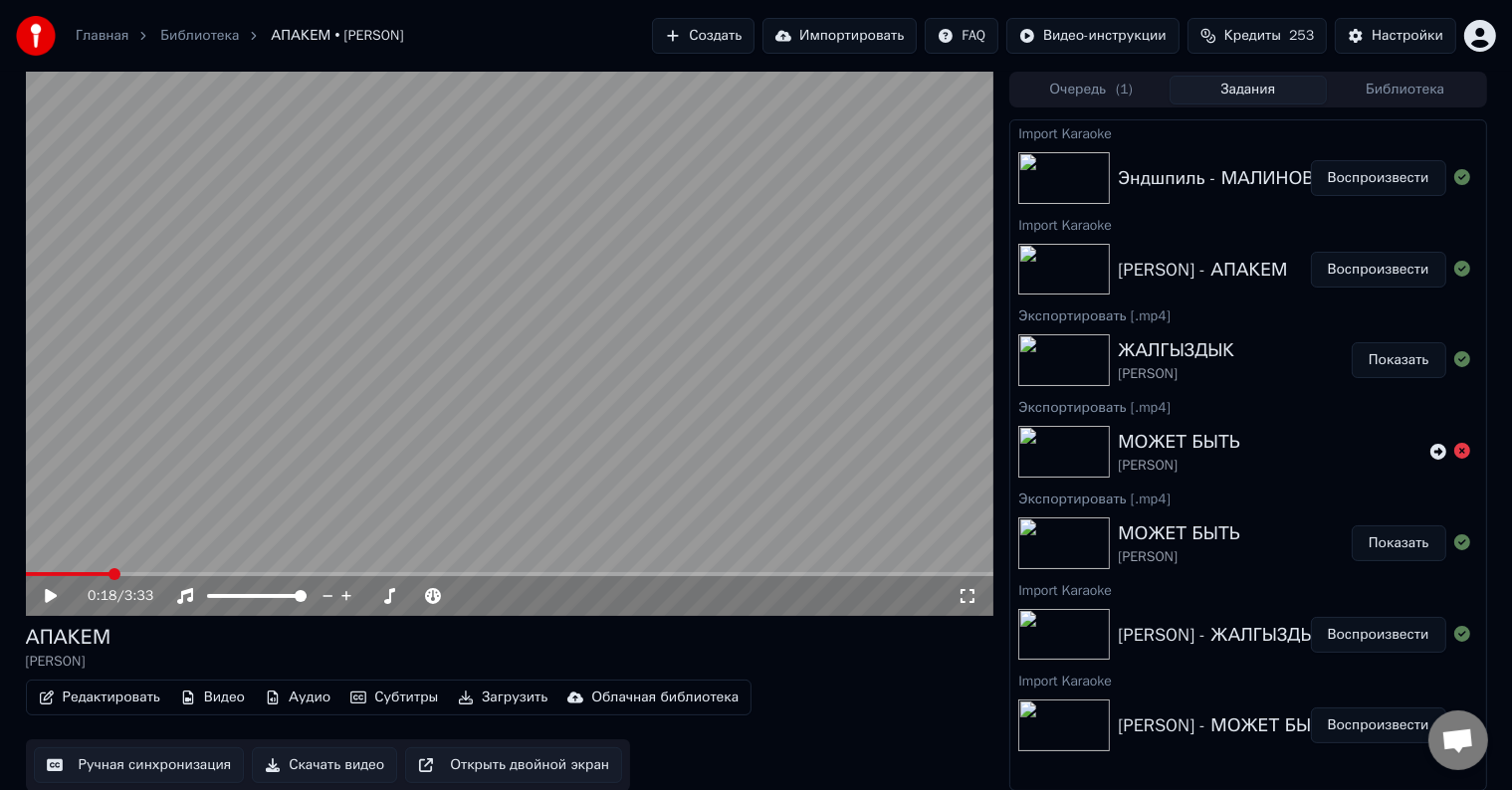 click on "Редактировать" at bounding box center (100, 697) 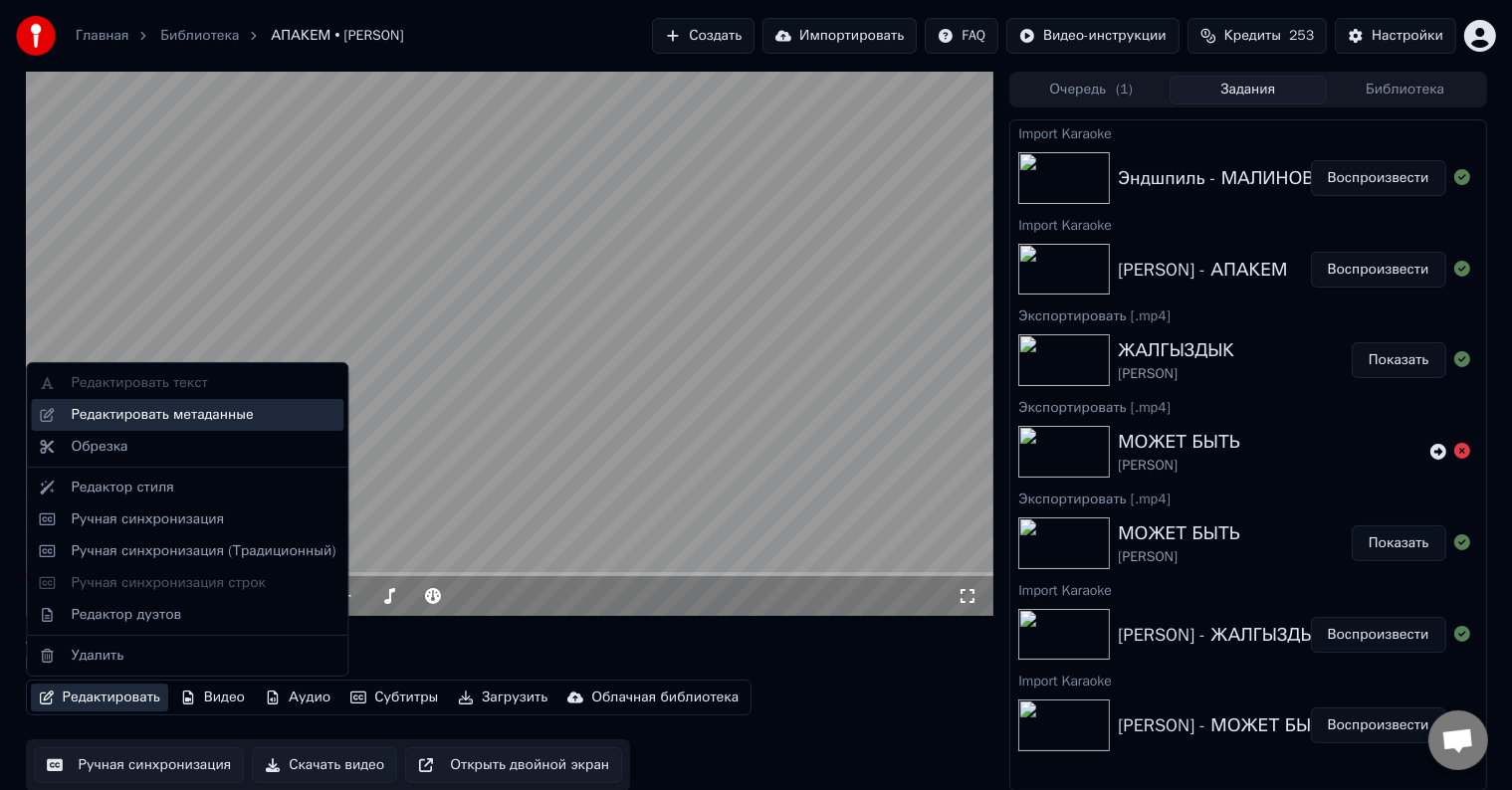 click on "Редактировать метаданные" at bounding box center [161, 415] 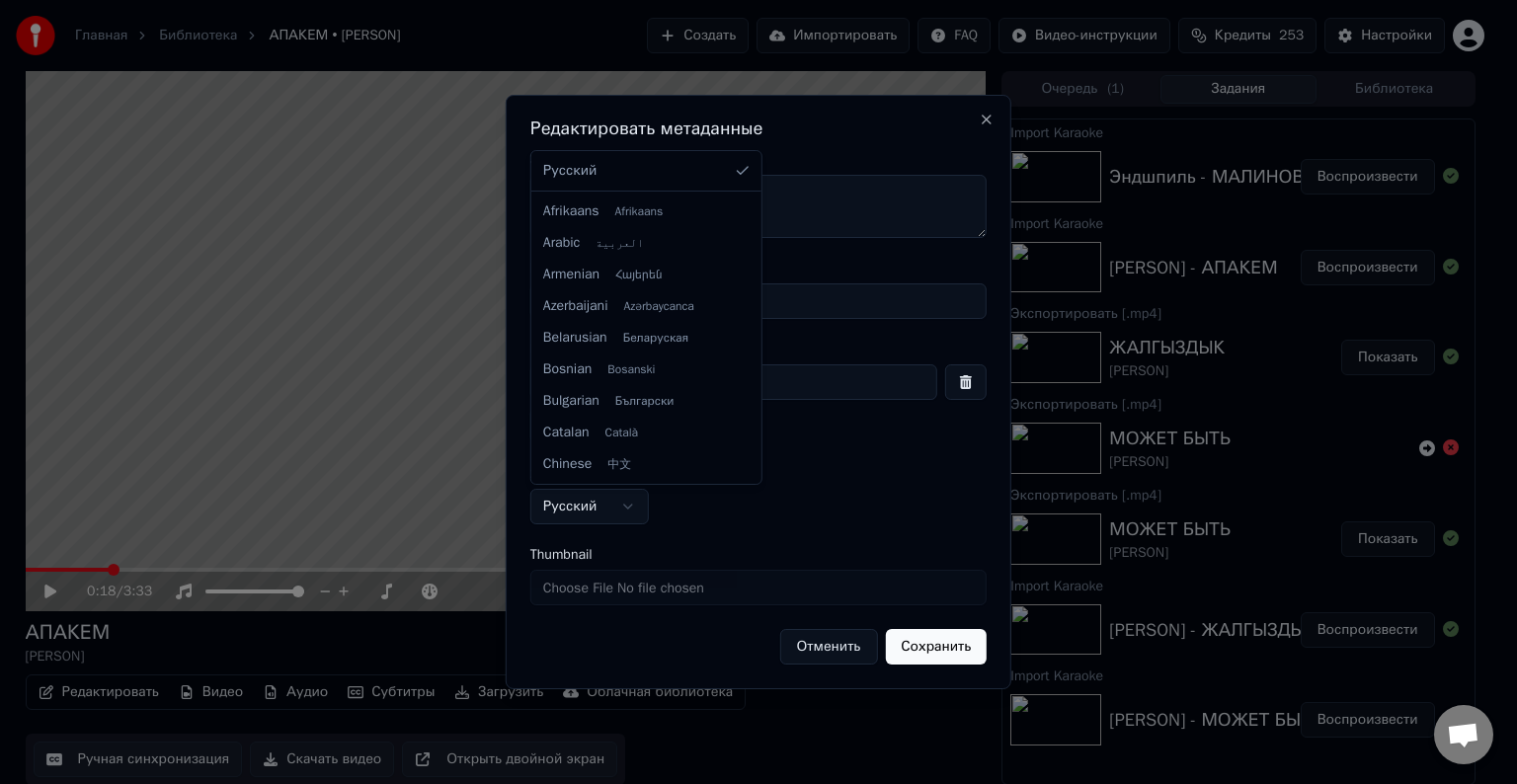 click on "Главная Библиотека АПАКЕМ • [PERSON] Создать Импортировать FAQ Видео-инструкции Кредиты 253 Настройки 0:18  /  3:33 АПАКЕМ [PERSON] Редактировать Видео Аудио Субтитры Загрузить Облачная библиотека Ручная синхронизация Скачать видео Открыть двойной экран Очередь ( 1 ) Задания Библиотека Import Karaoke Эндшпиль - МАЛИНОВЫЙ РАССВЕТ Воспроизвести Import Karaoke [PERSON] - АПАКЕМ Воспроизвести Экспортировать [.mp4] ЖАЛГЫЗДЫК [PERSON] Показать Экспортировать [.mp4] МОЖЕТ БЫТЬ [PERSON] Экспортировать [.mp4] МОЖЕТ БЫТЬ [PERSON] Показать Import Karaoke Import Karaoke" at bounding box center [750, 392] 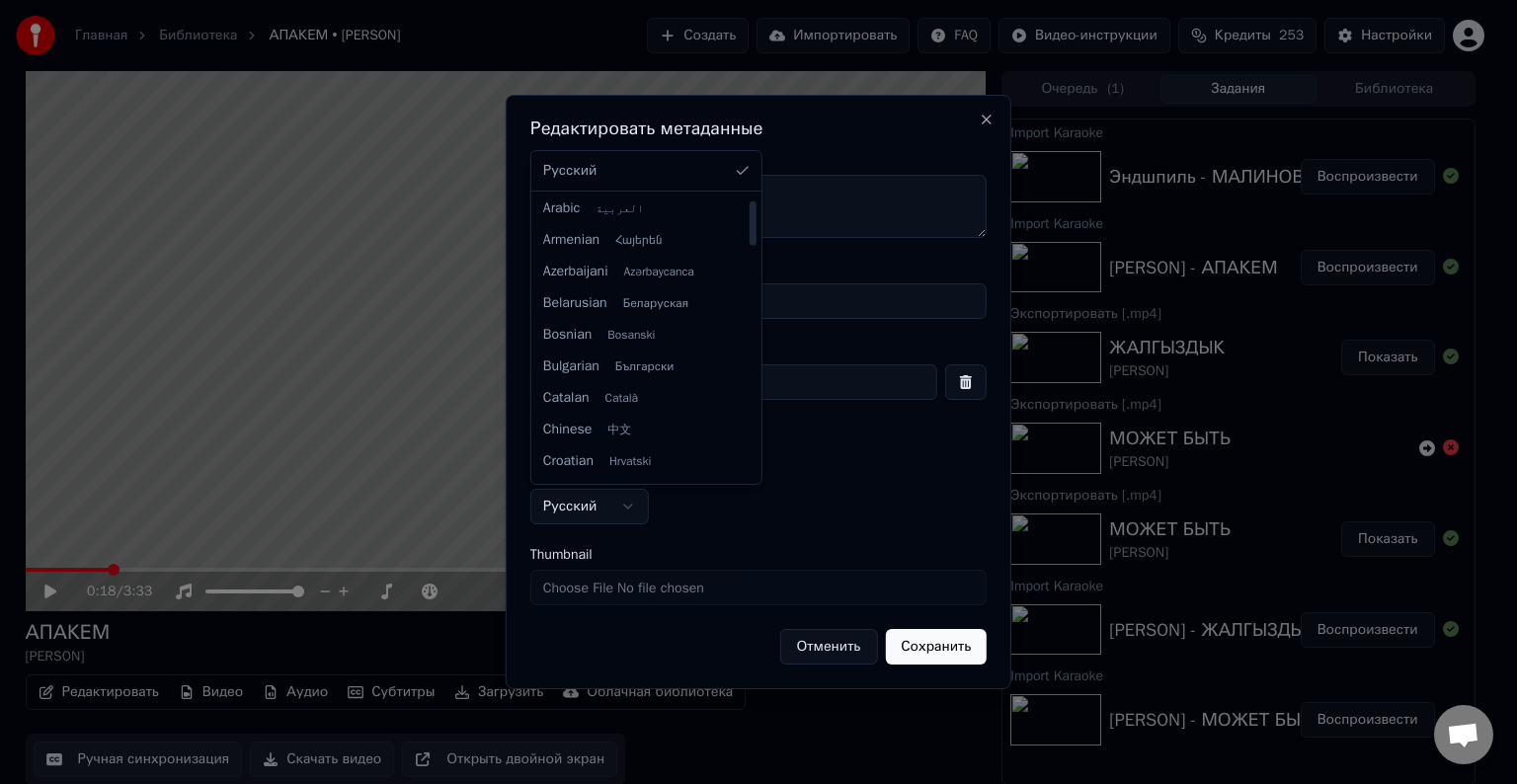 scroll, scrollTop: 0, scrollLeft: 0, axis: both 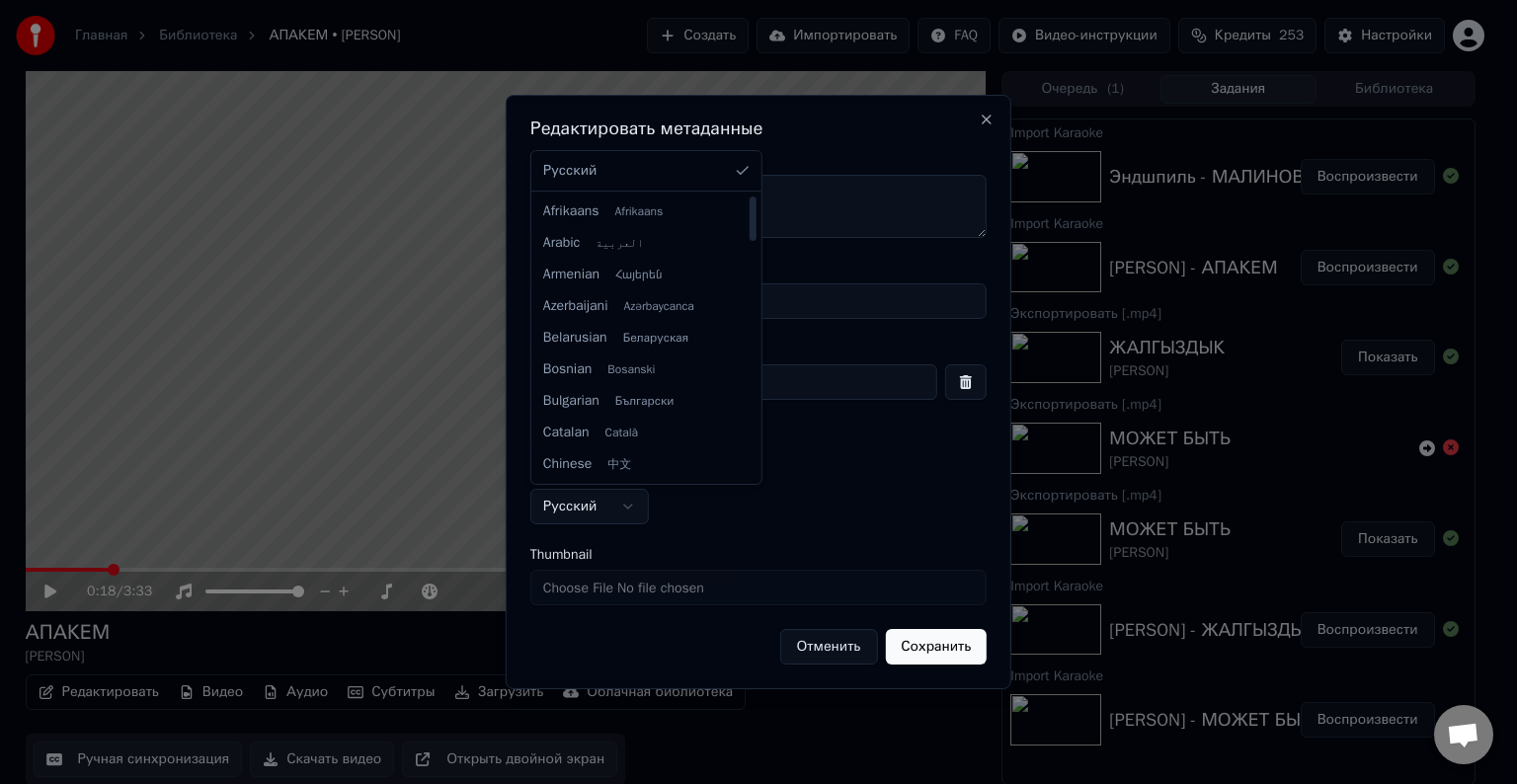 click at bounding box center [758, 392] 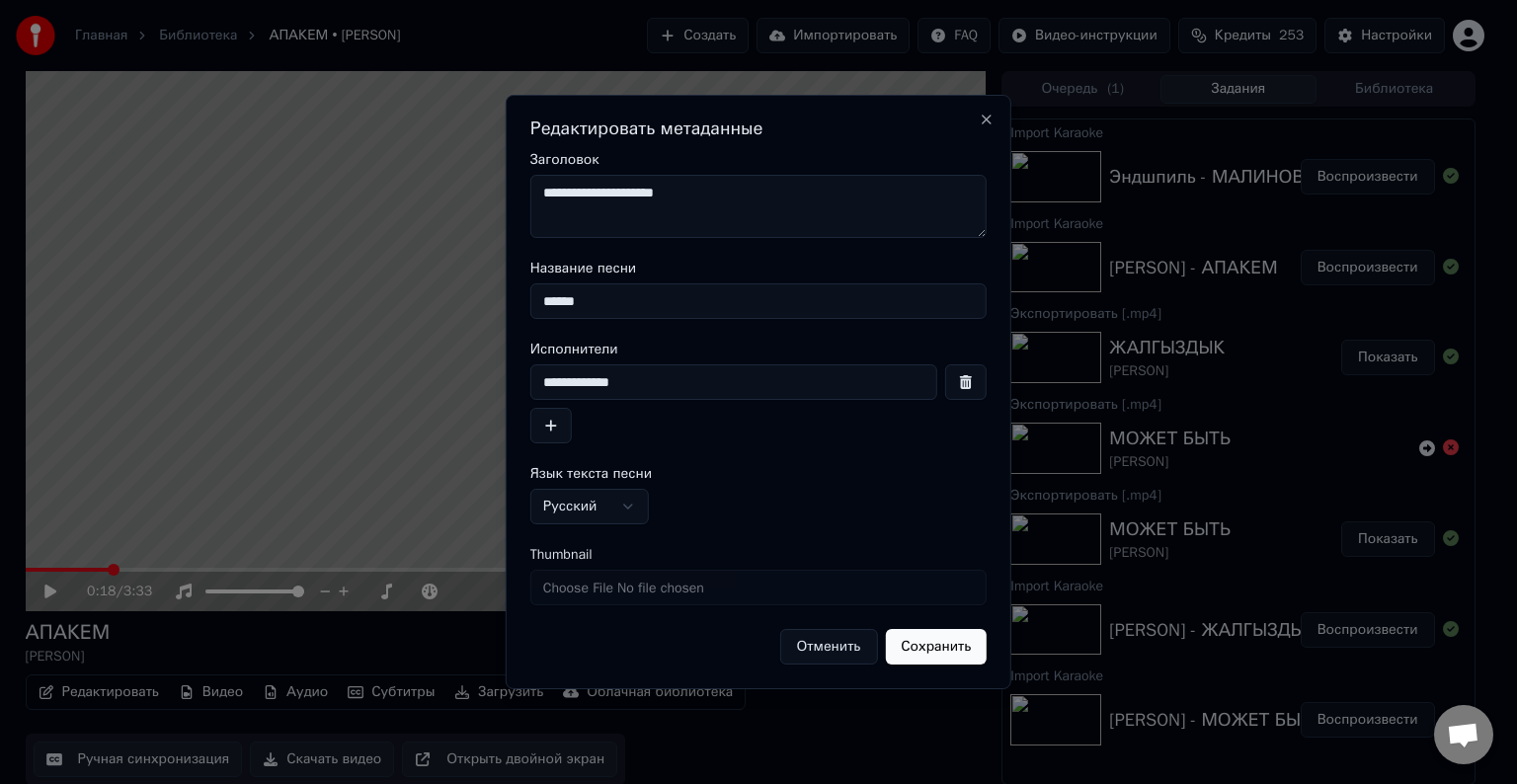 click on "Сохранить" at bounding box center [935, 647] 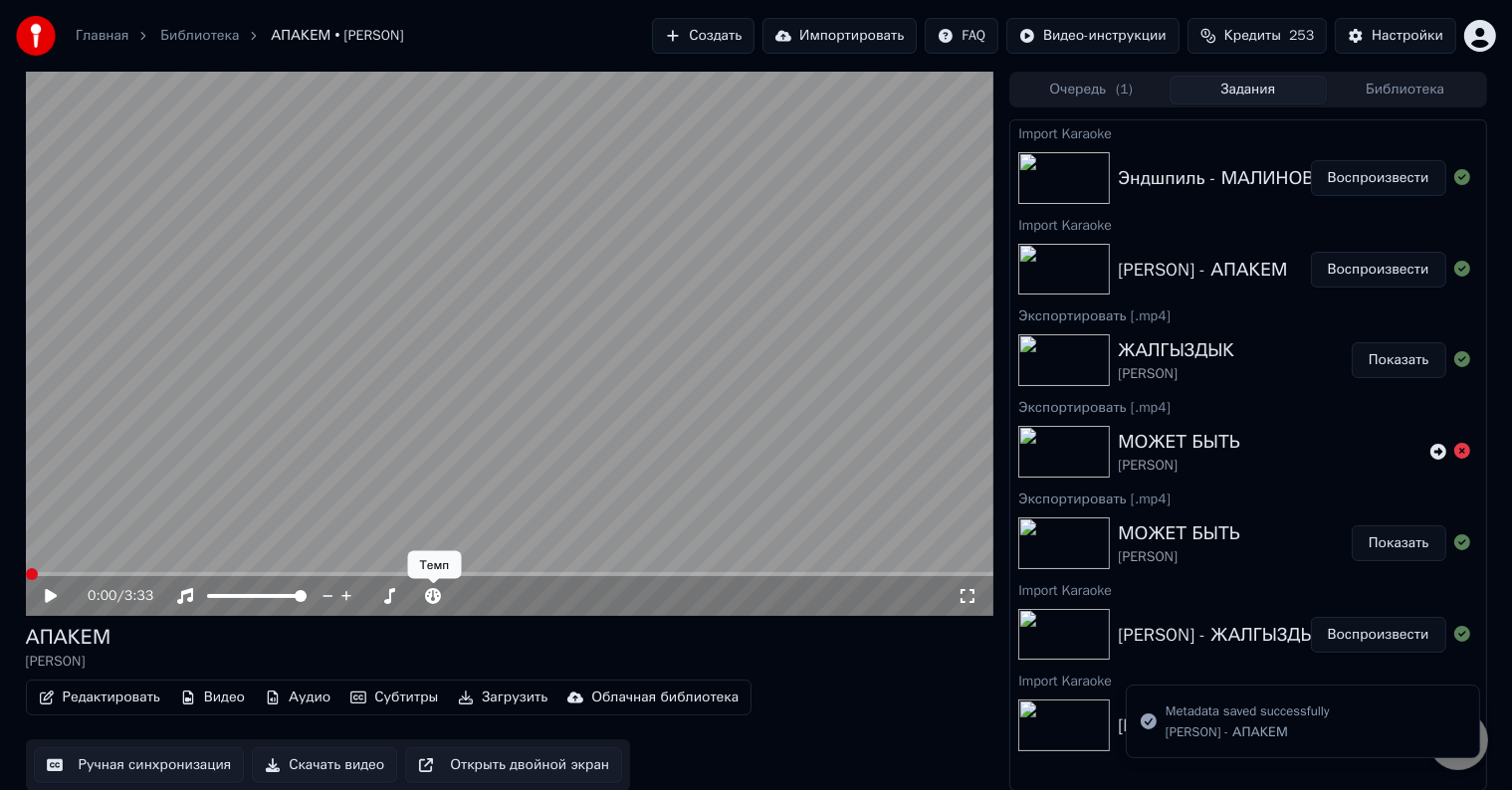 click at bounding box center (510, 343) 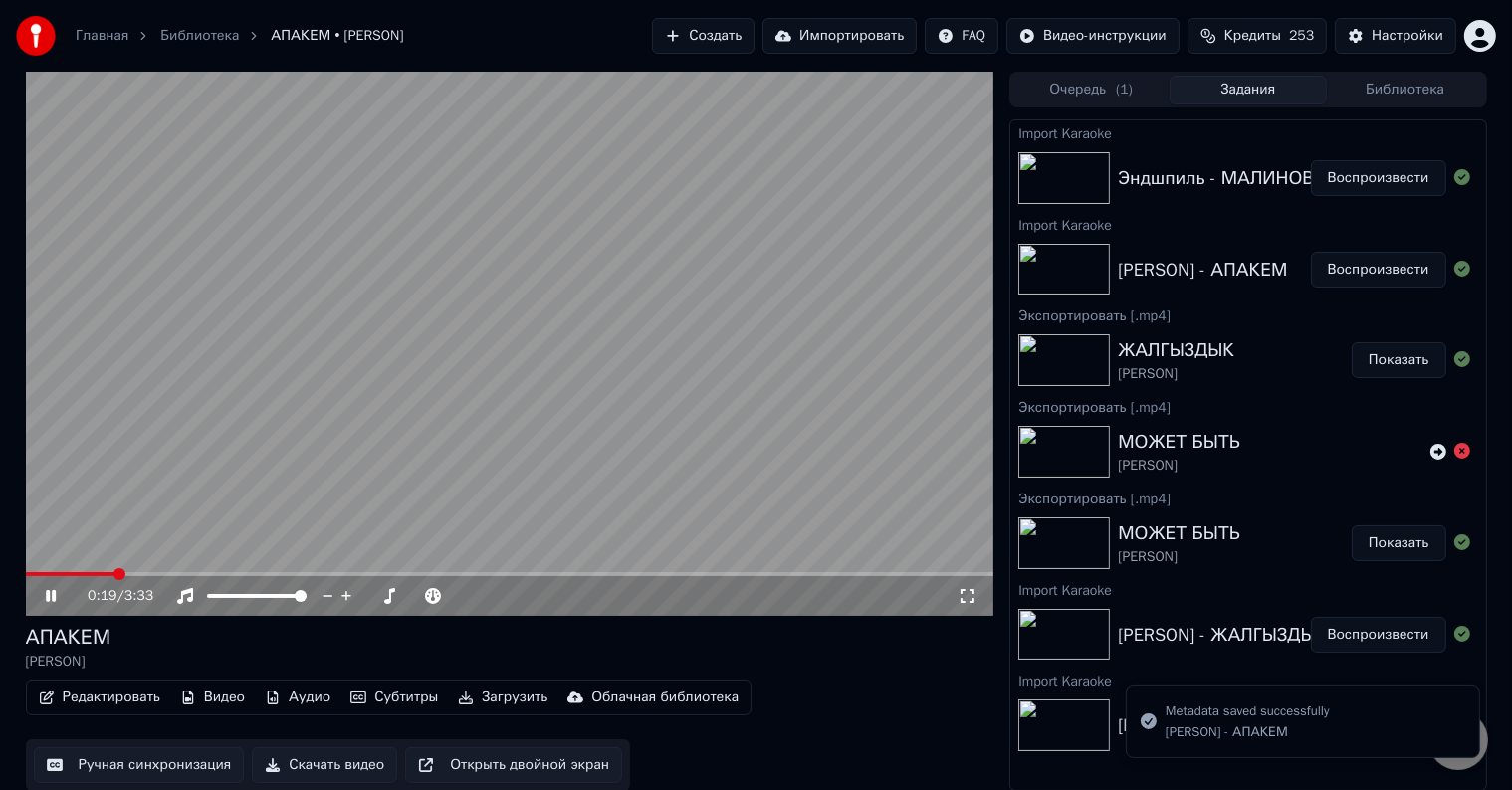click on "Скачать видео" at bounding box center [324, 765] 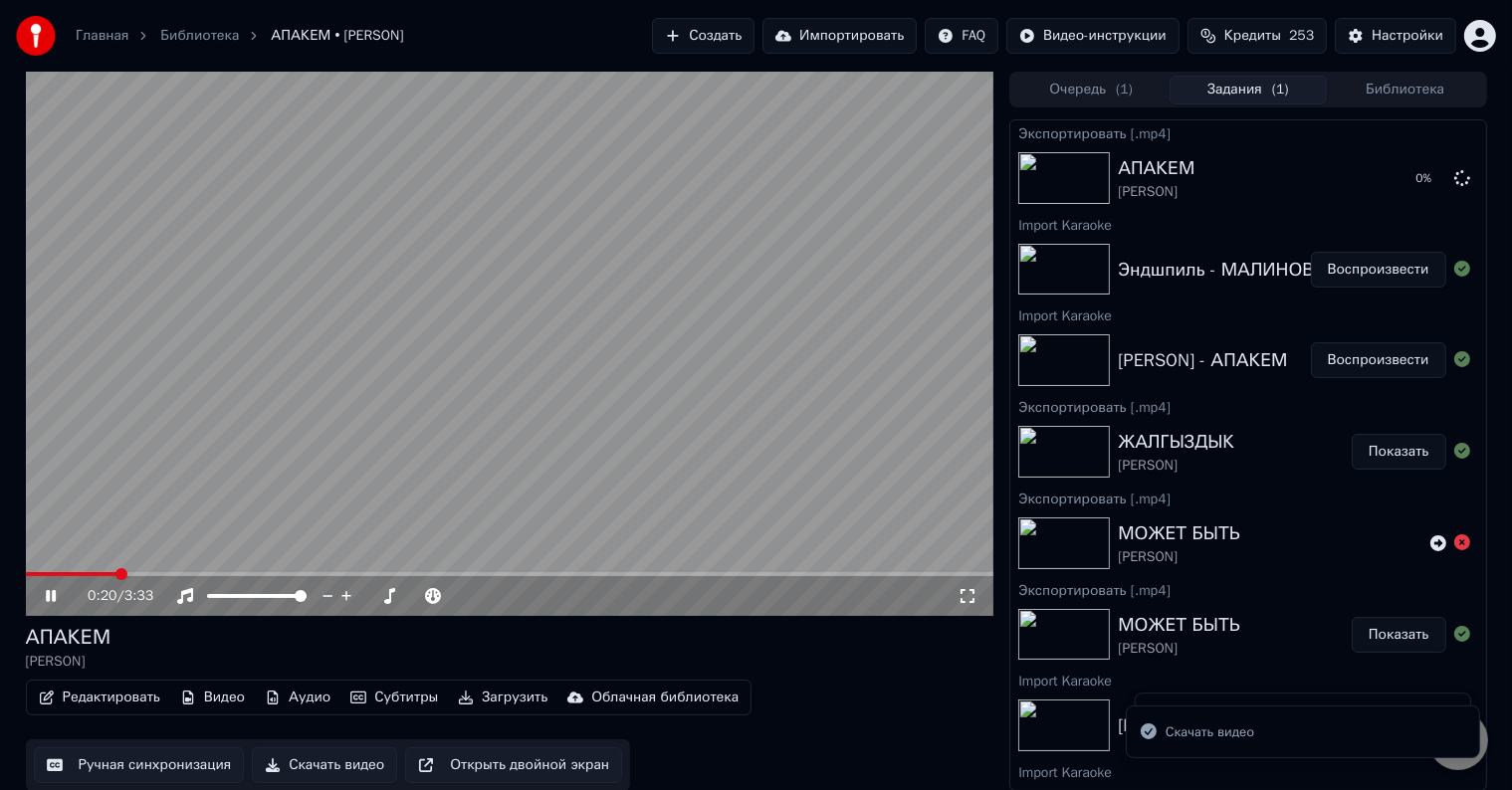 click on "Воспроизвести" at bounding box center (1379, 270) 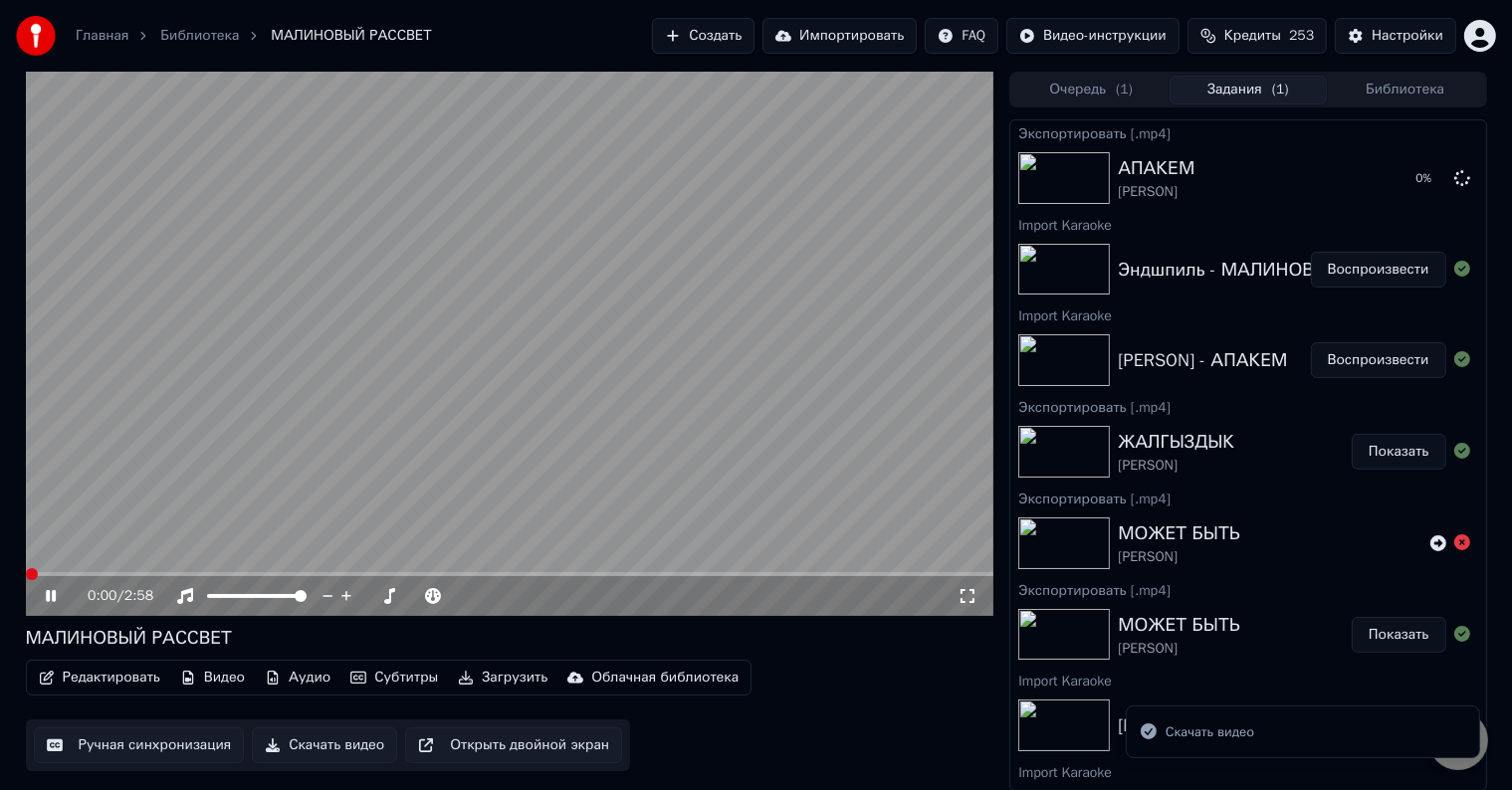 click on "Редактировать" at bounding box center [100, 678] 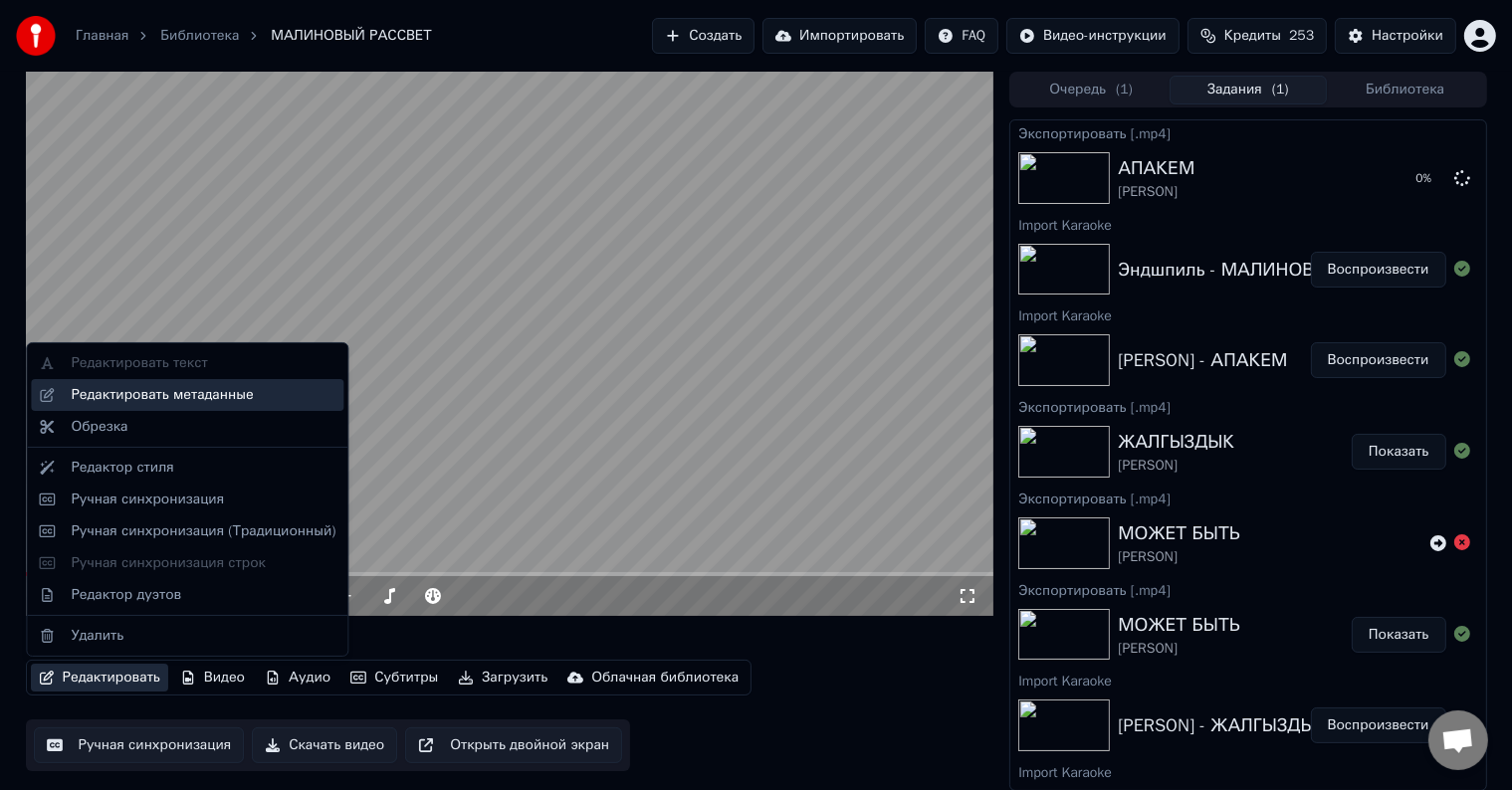 click on "Редактировать метаданные" at bounding box center (161, 395) 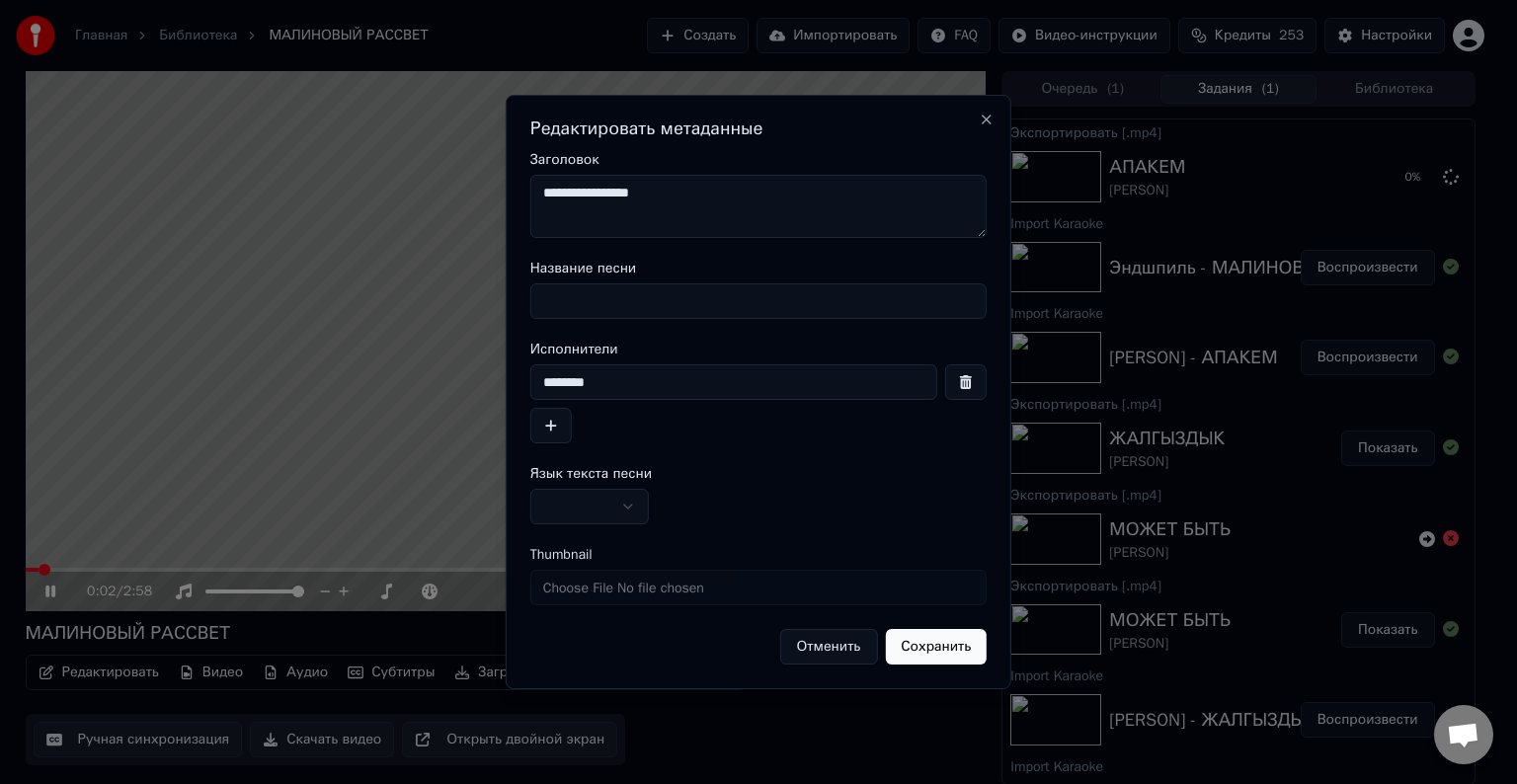click on "Название песни" at bounding box center (758, 301) 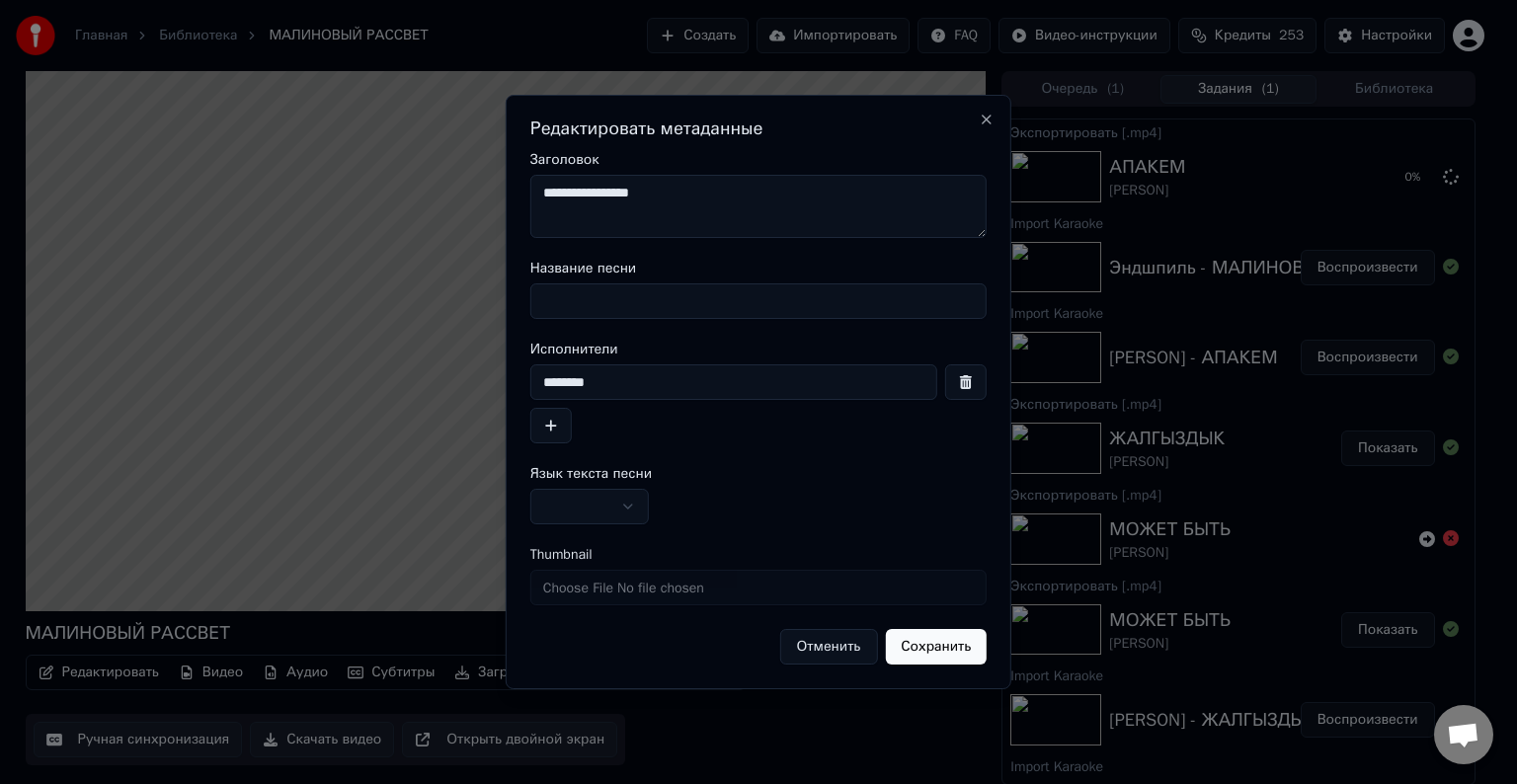 paste on "**********" 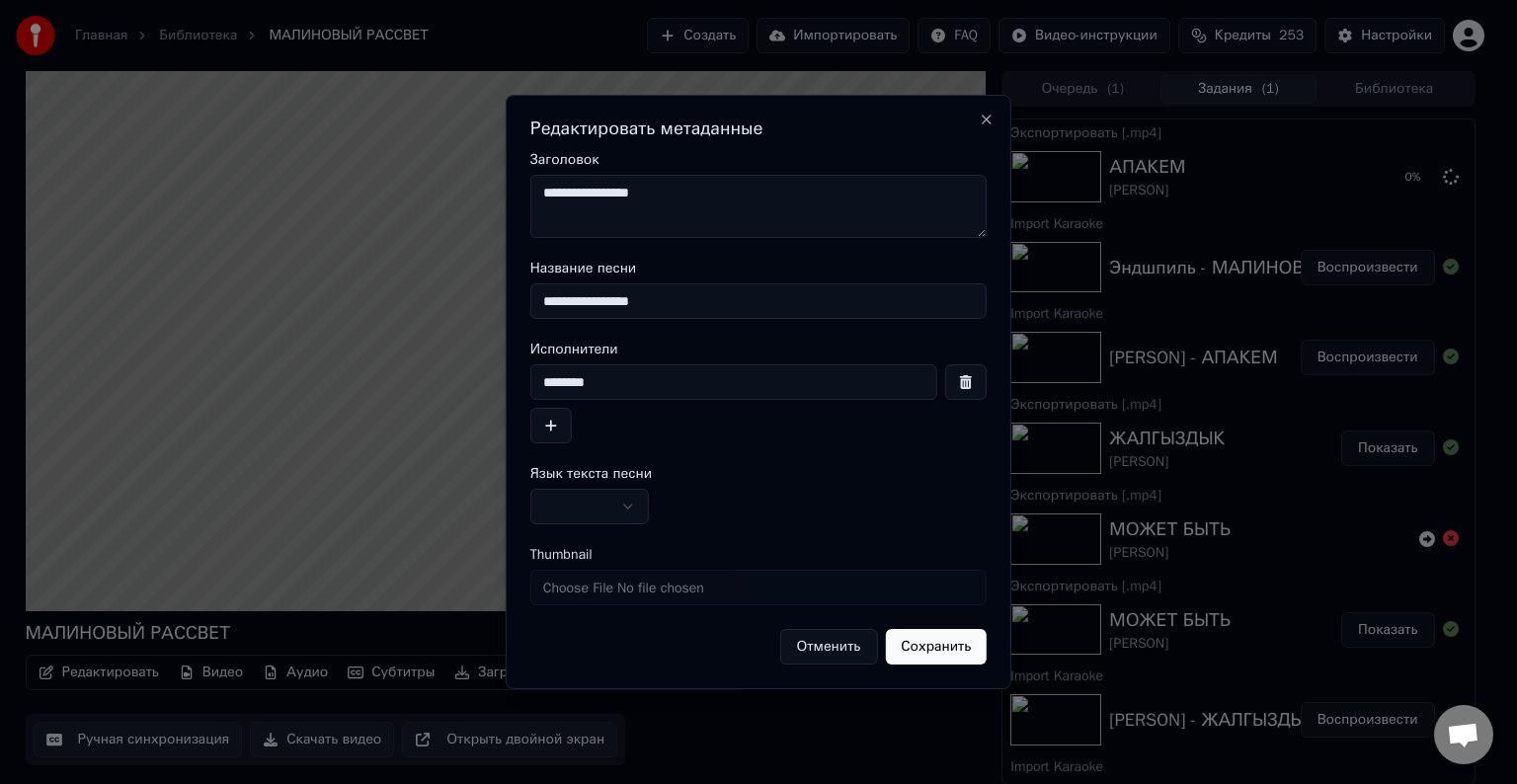 type on "**********" 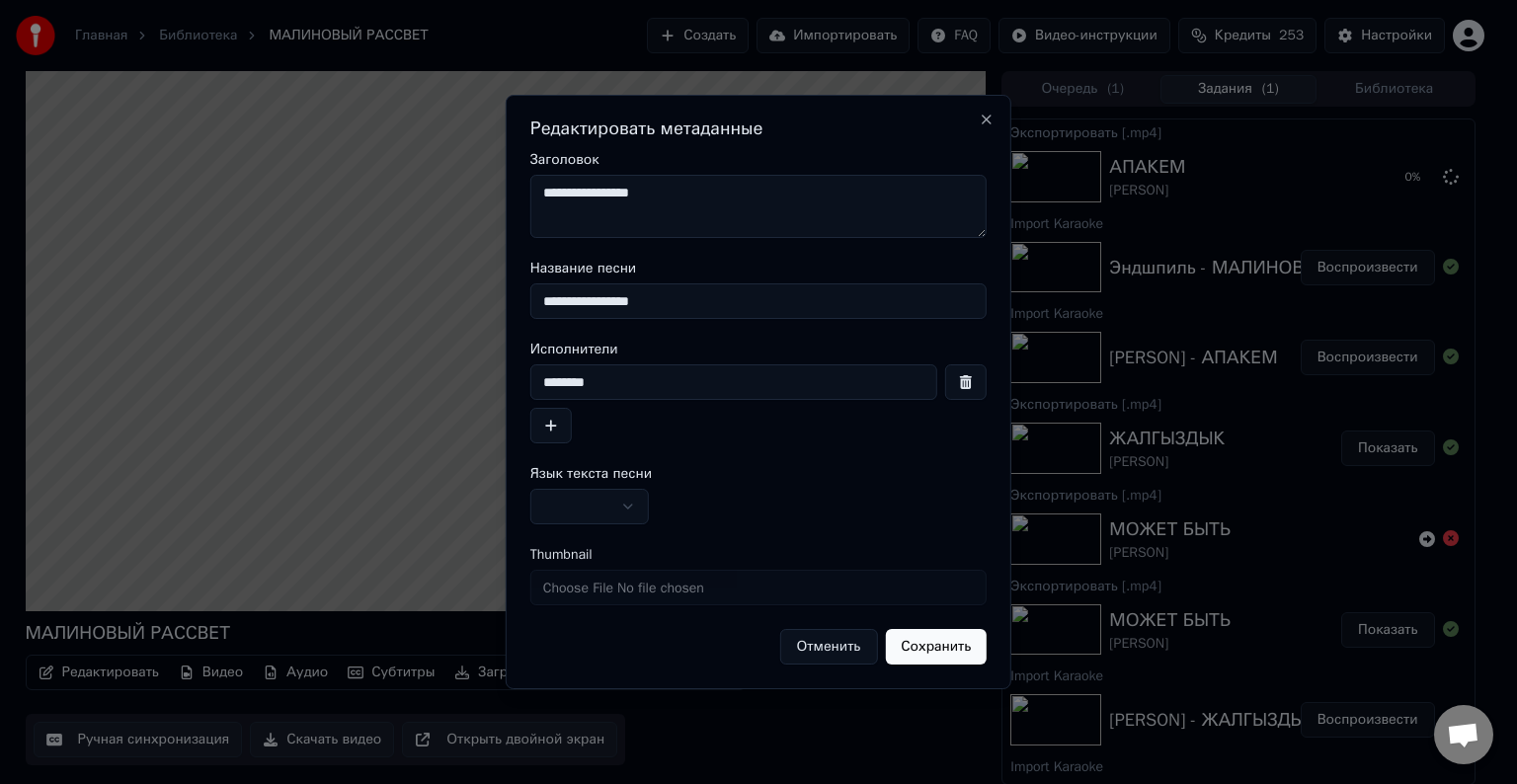click on "**********" at bounding box center (758, 206) 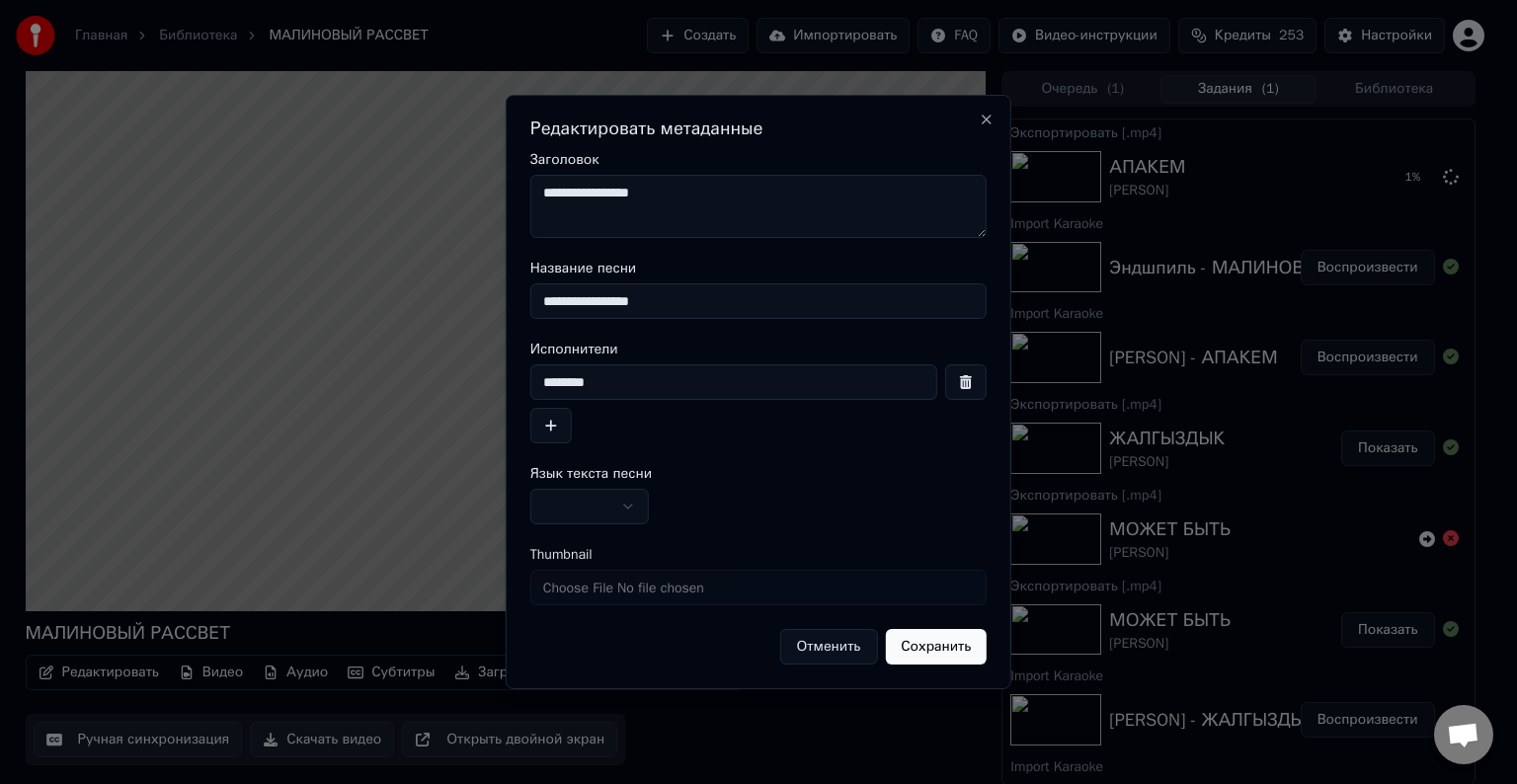 paste on "********" 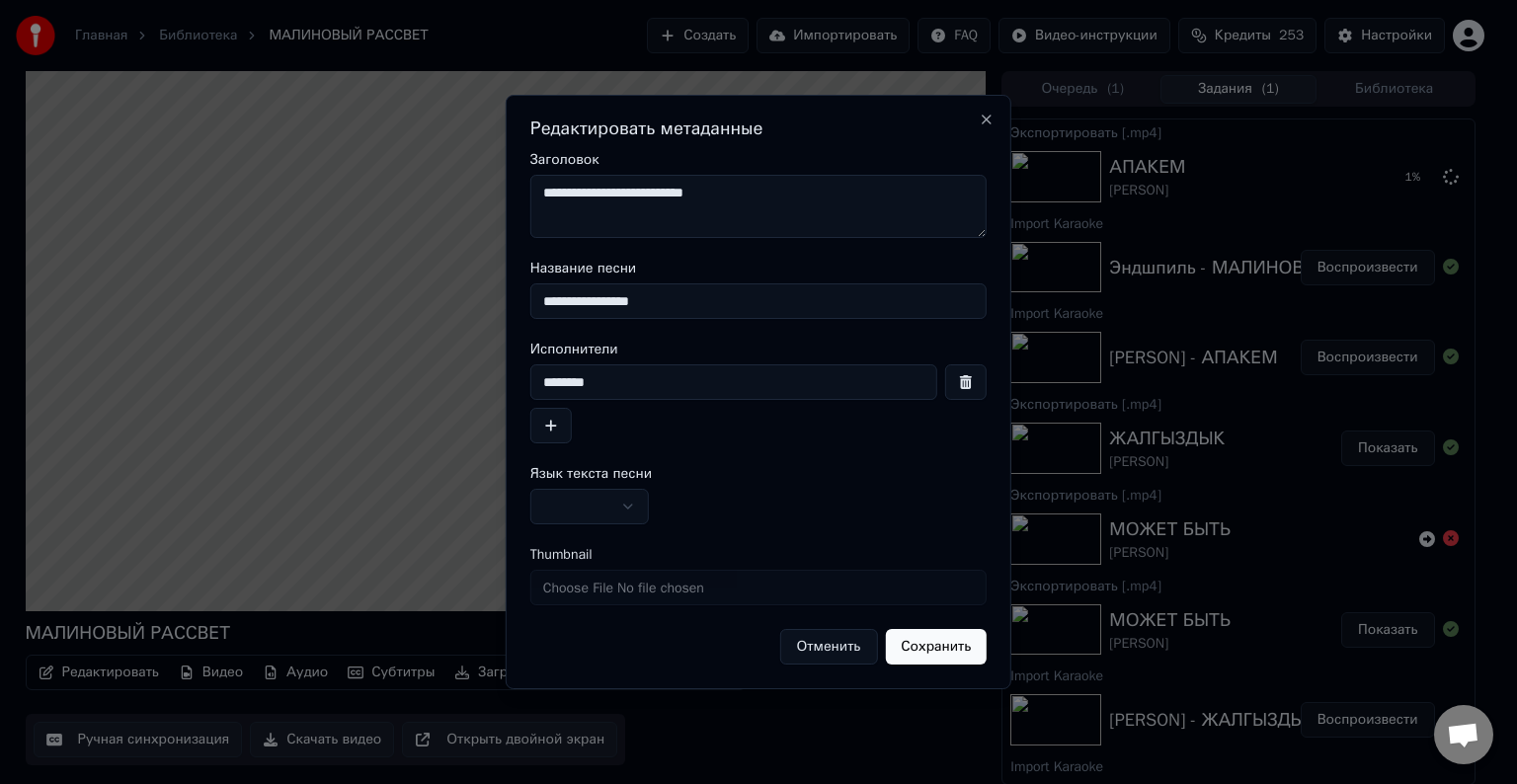 type on "**********" 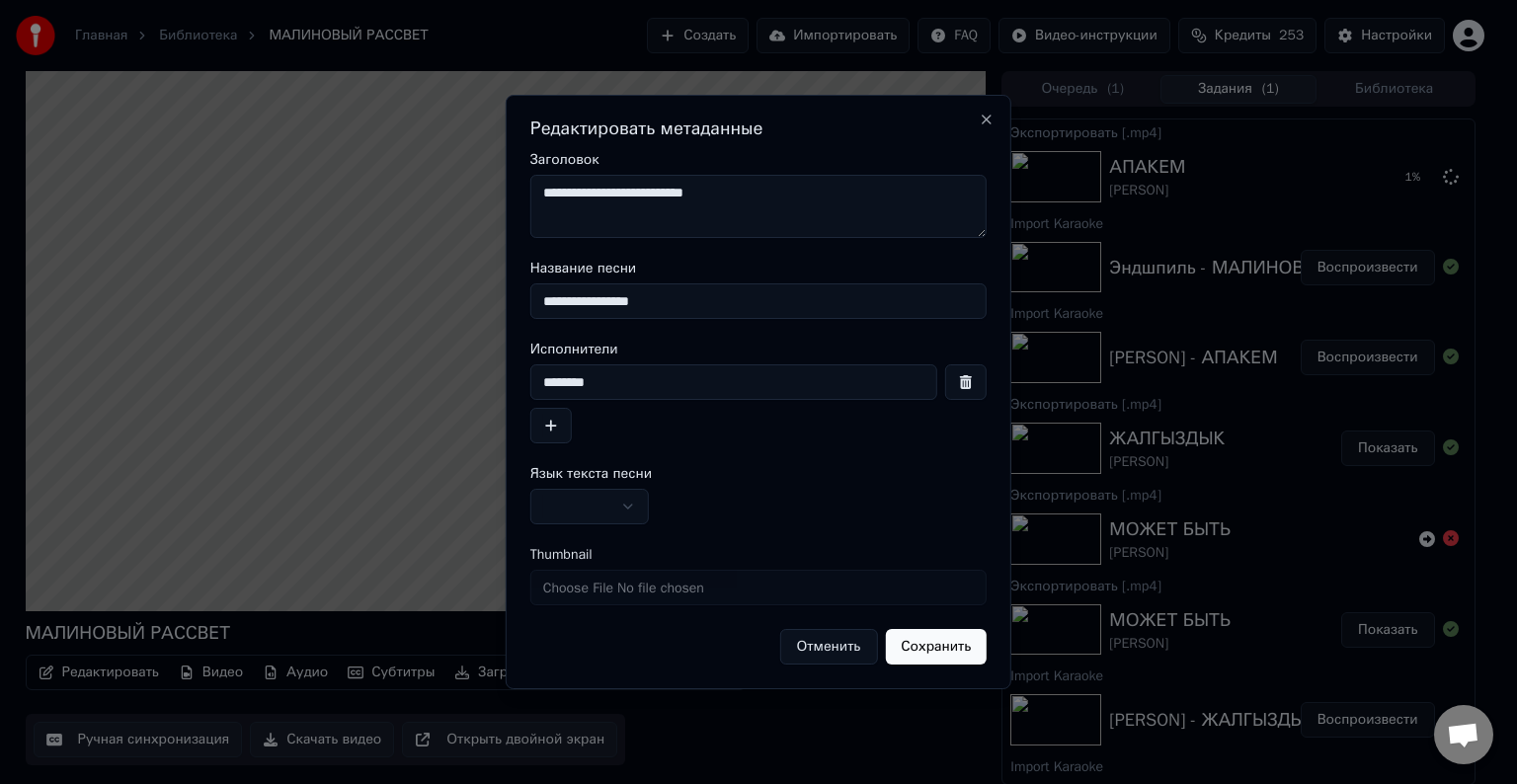 click at bounding box center [590, 507] 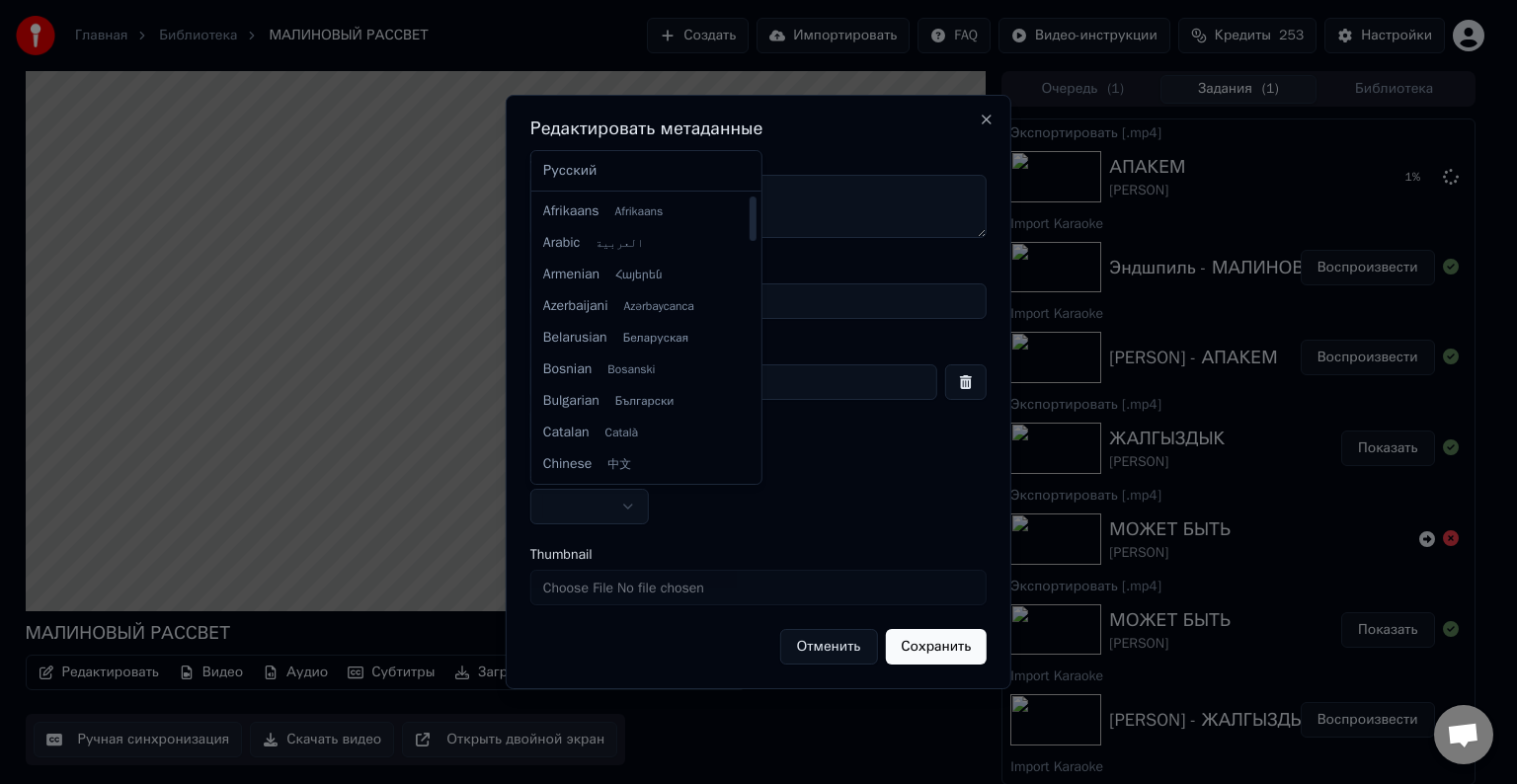 select on "**" 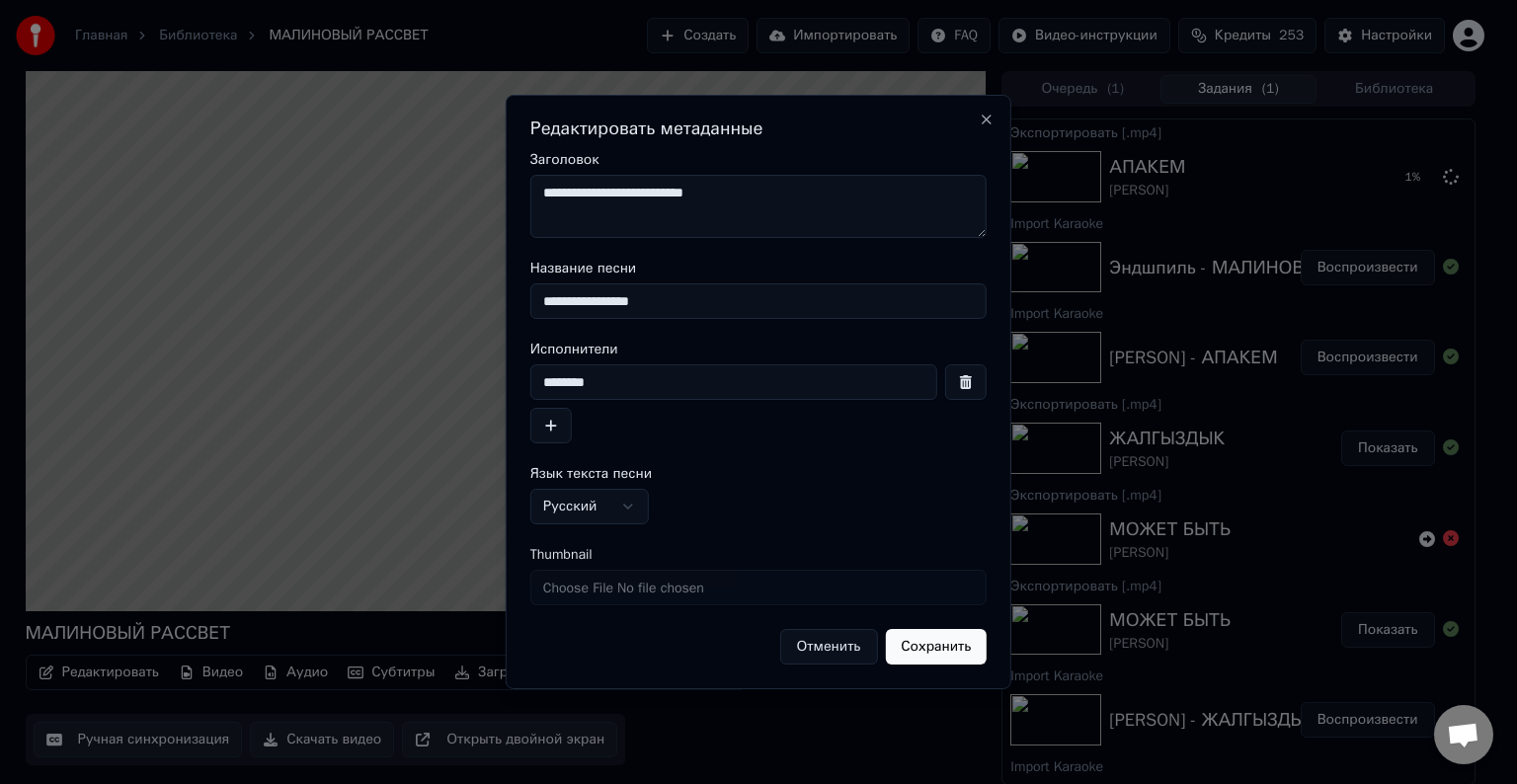 click on "Сохранить" at bounding box center (935, 647) 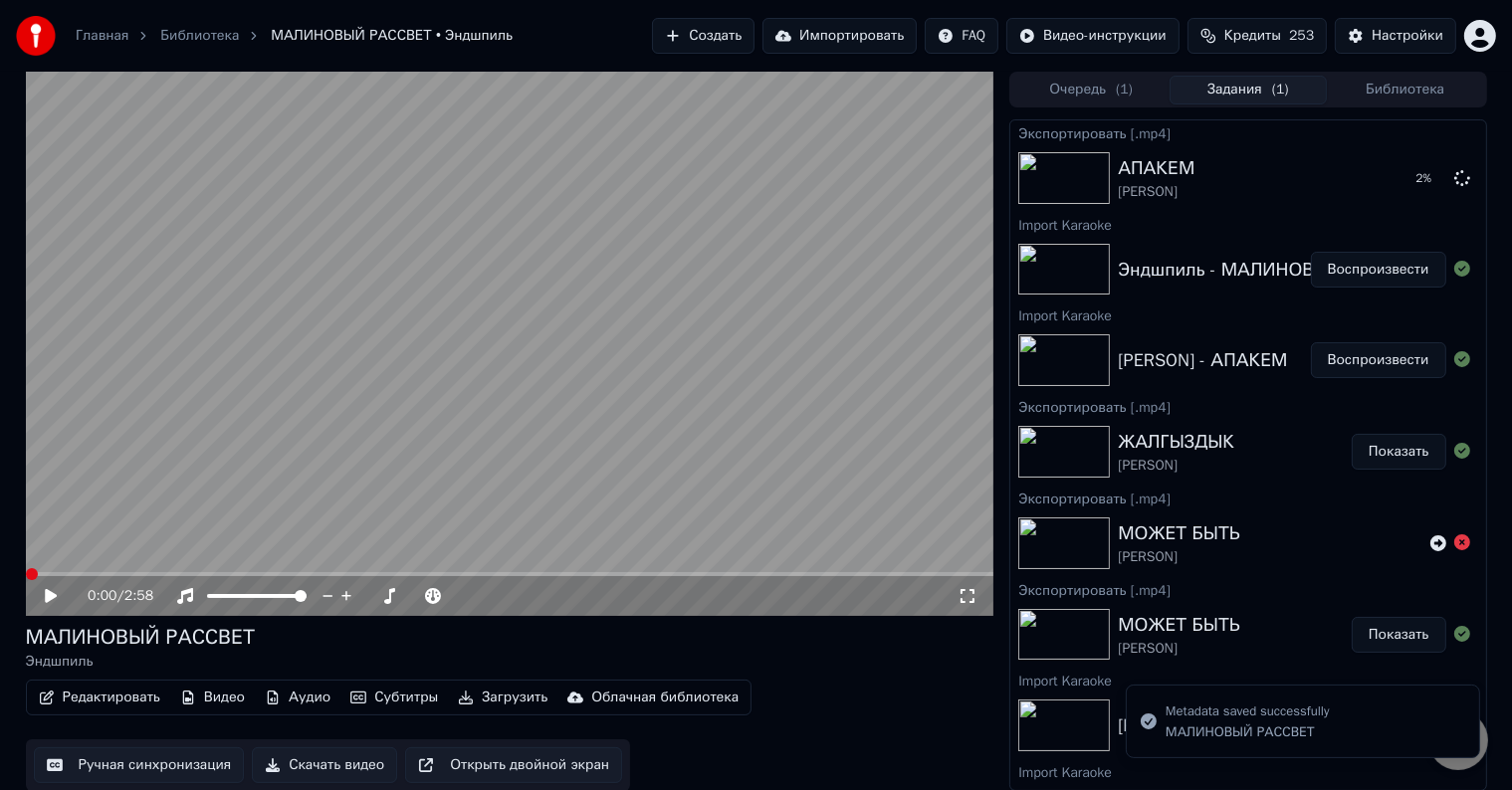 click on "Скачать видео" at bounding box center [324, 765] 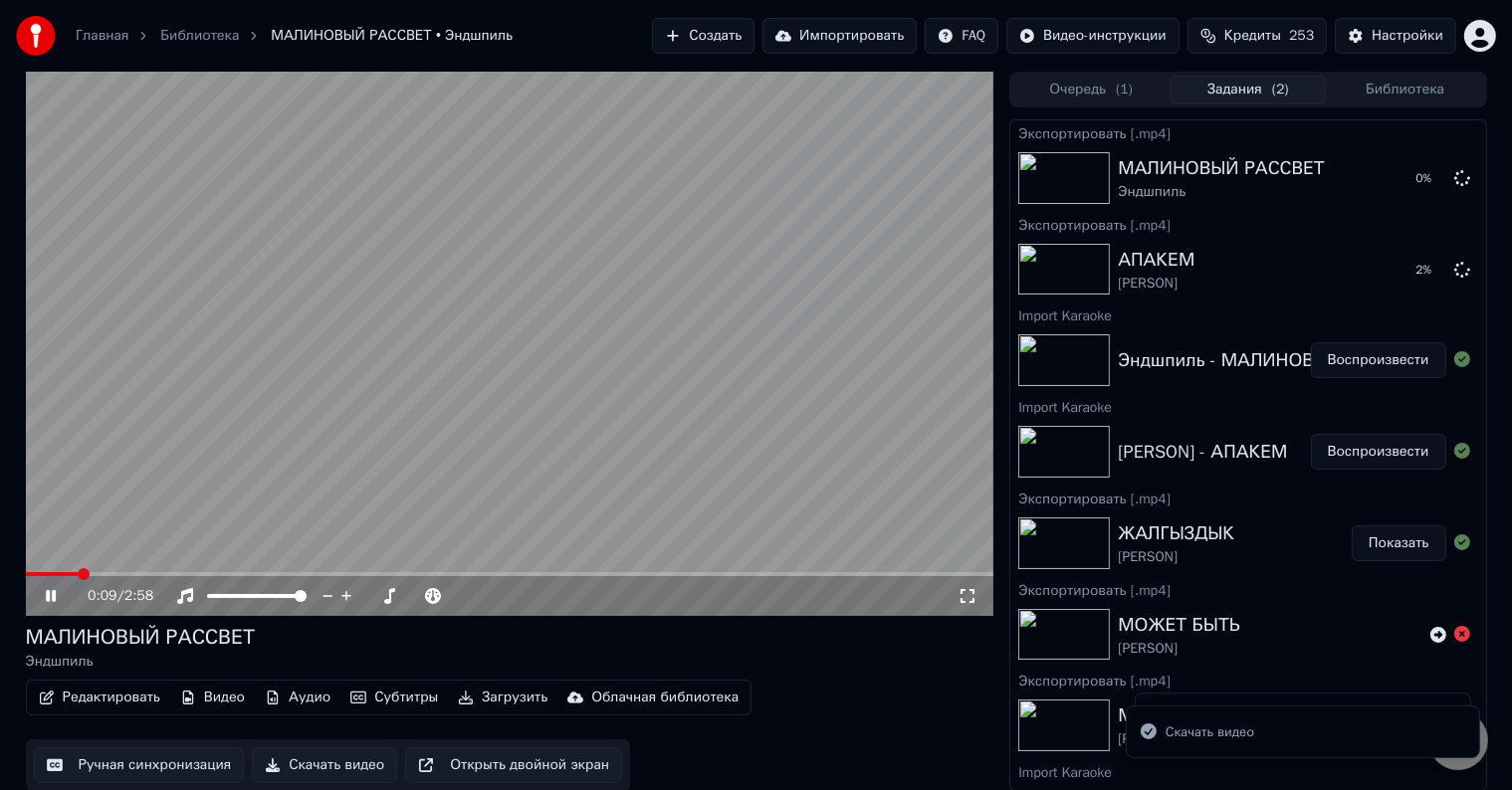 click at bounding box center (510, 343) 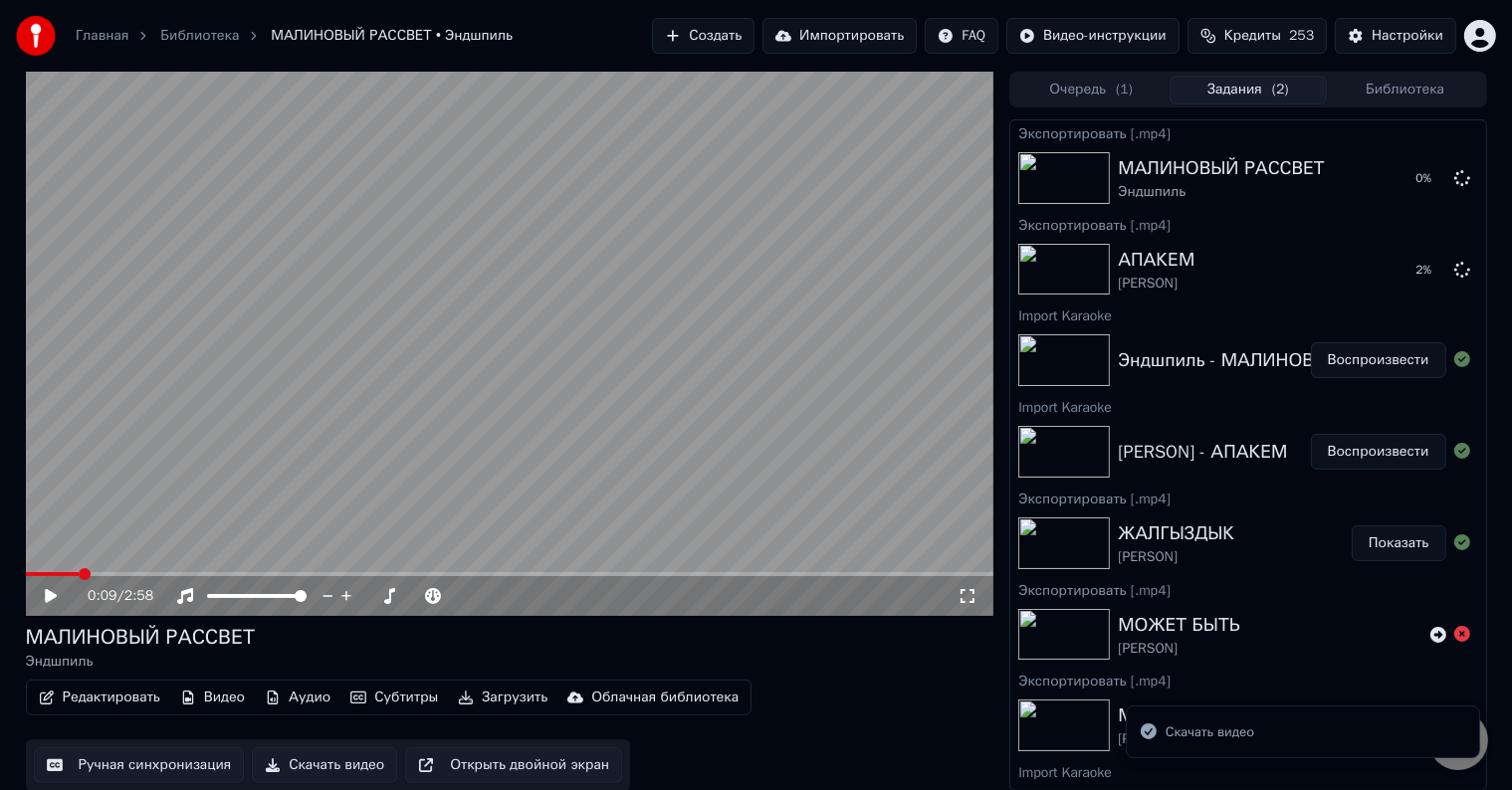 click on "Импортировать" at bounding box center (839, 36) 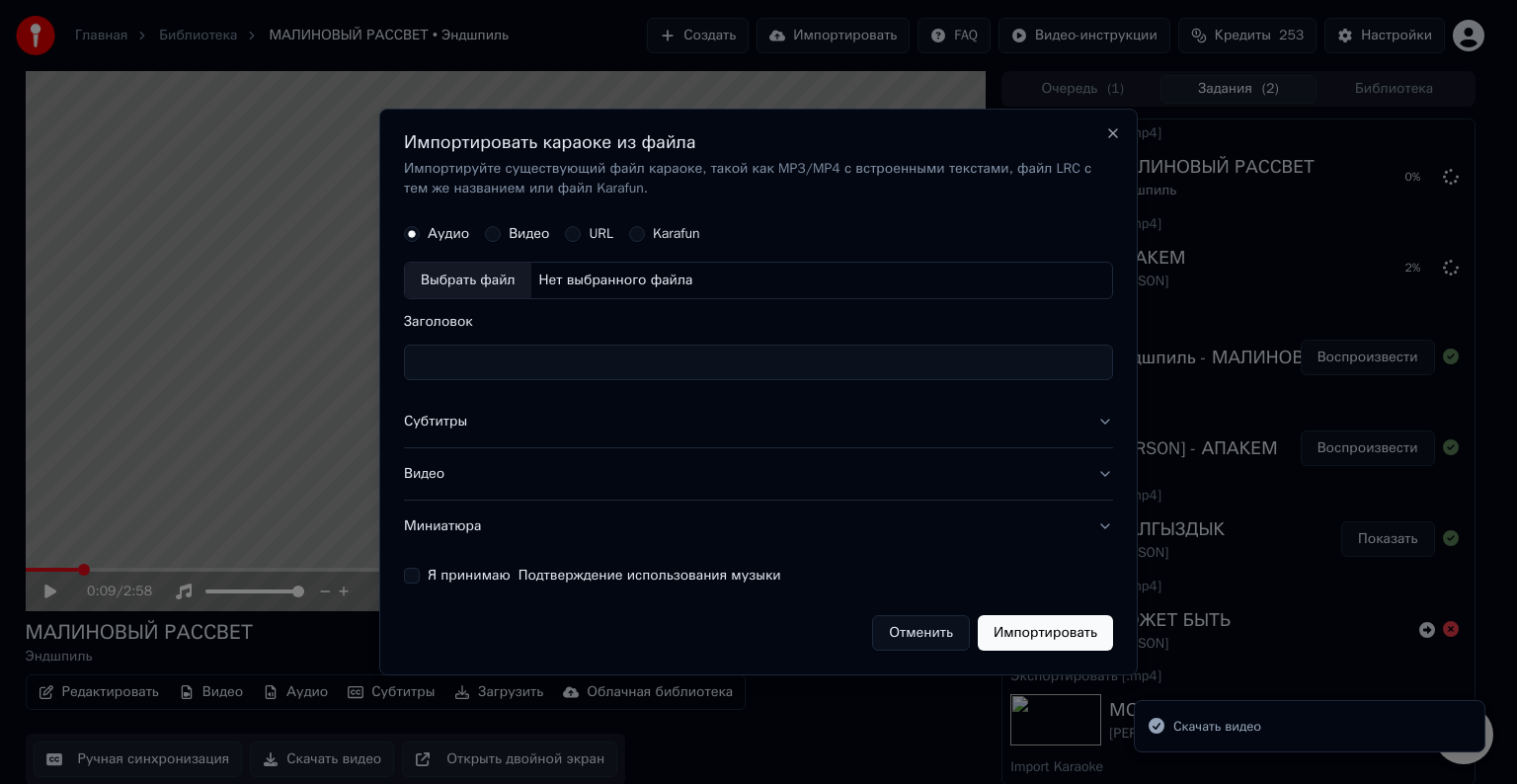 click on "Выбрать файл" at bounding box center [468, 280] 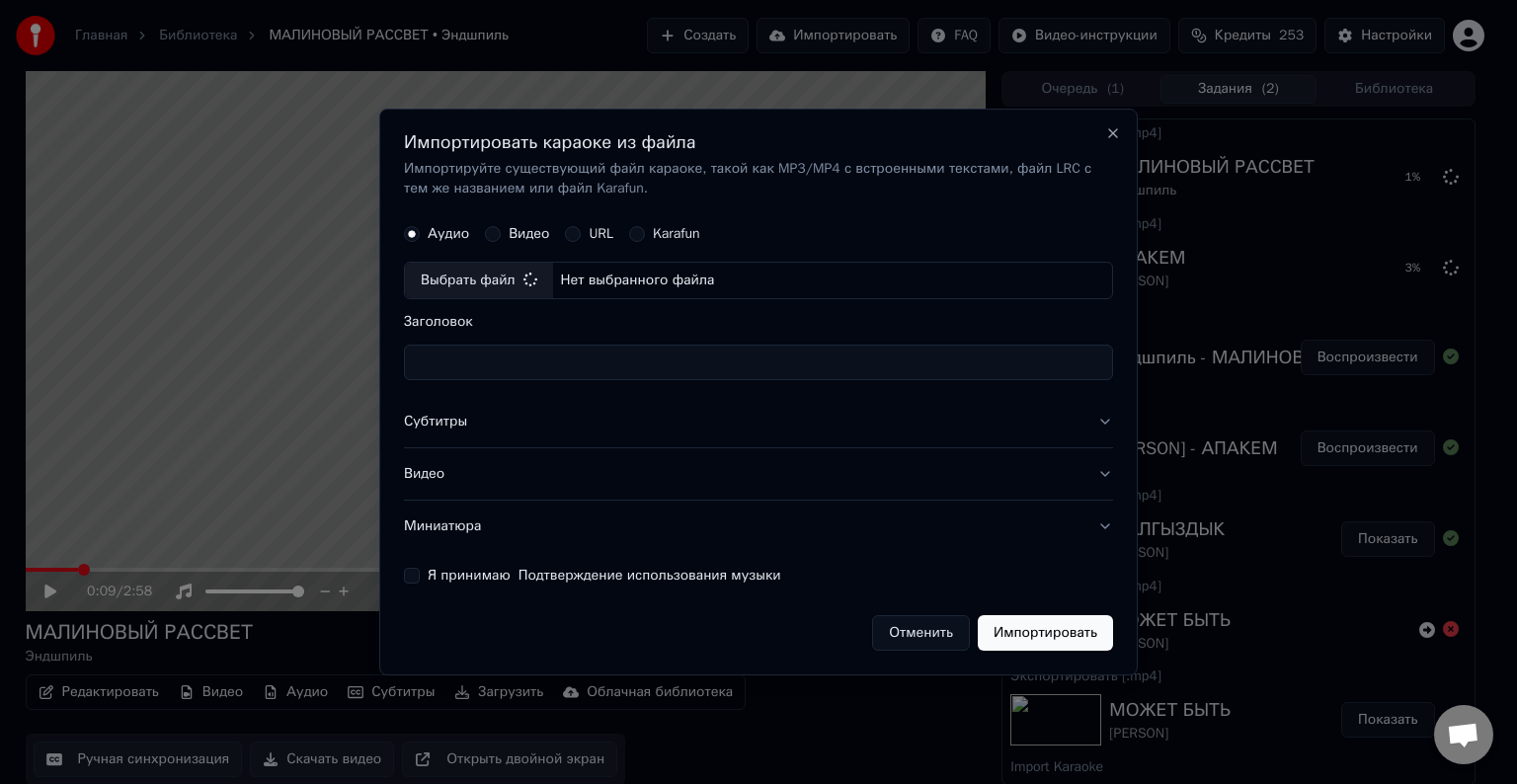 type on "**********" 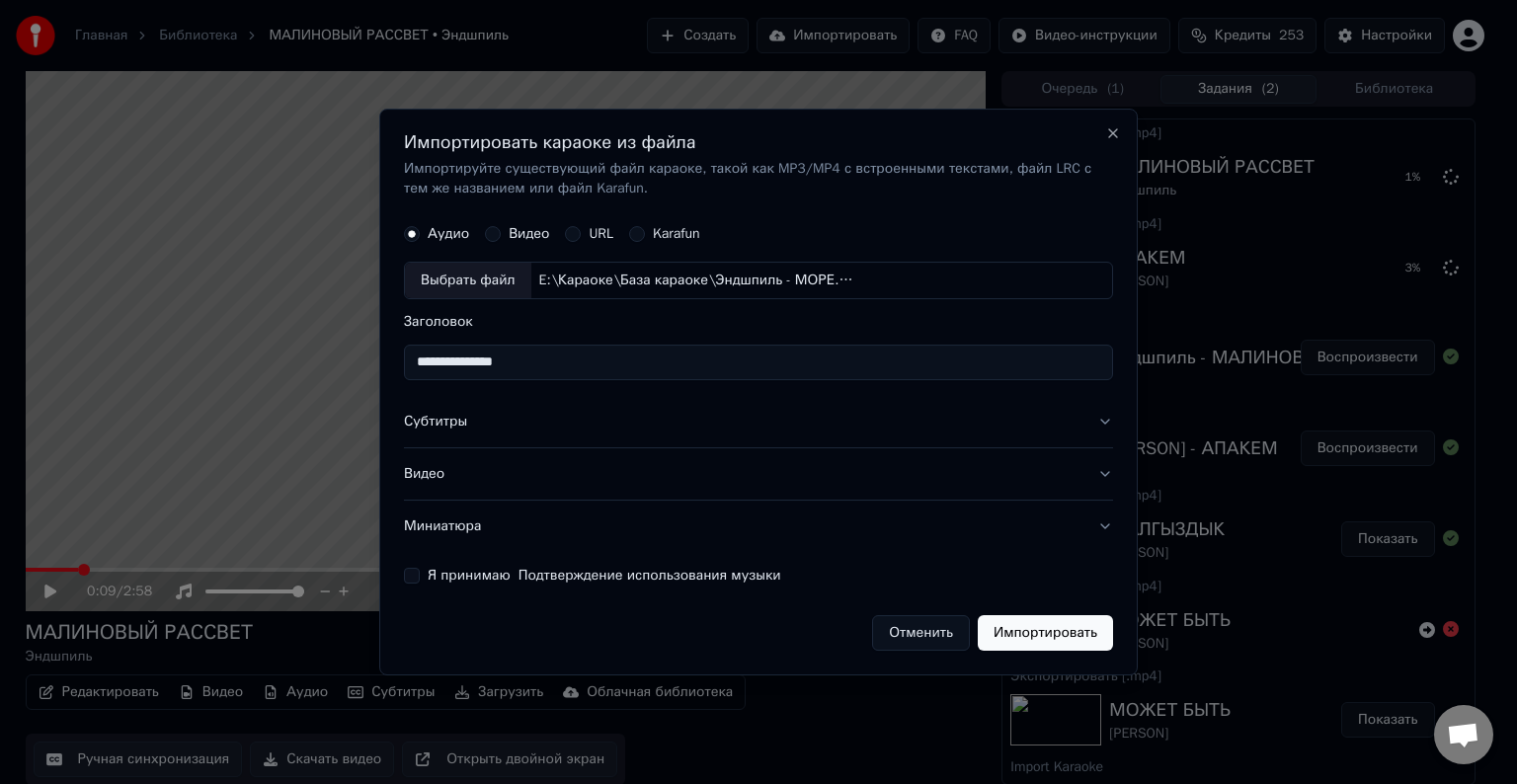 click on "Субтитры" at bounding box center (758, 422) 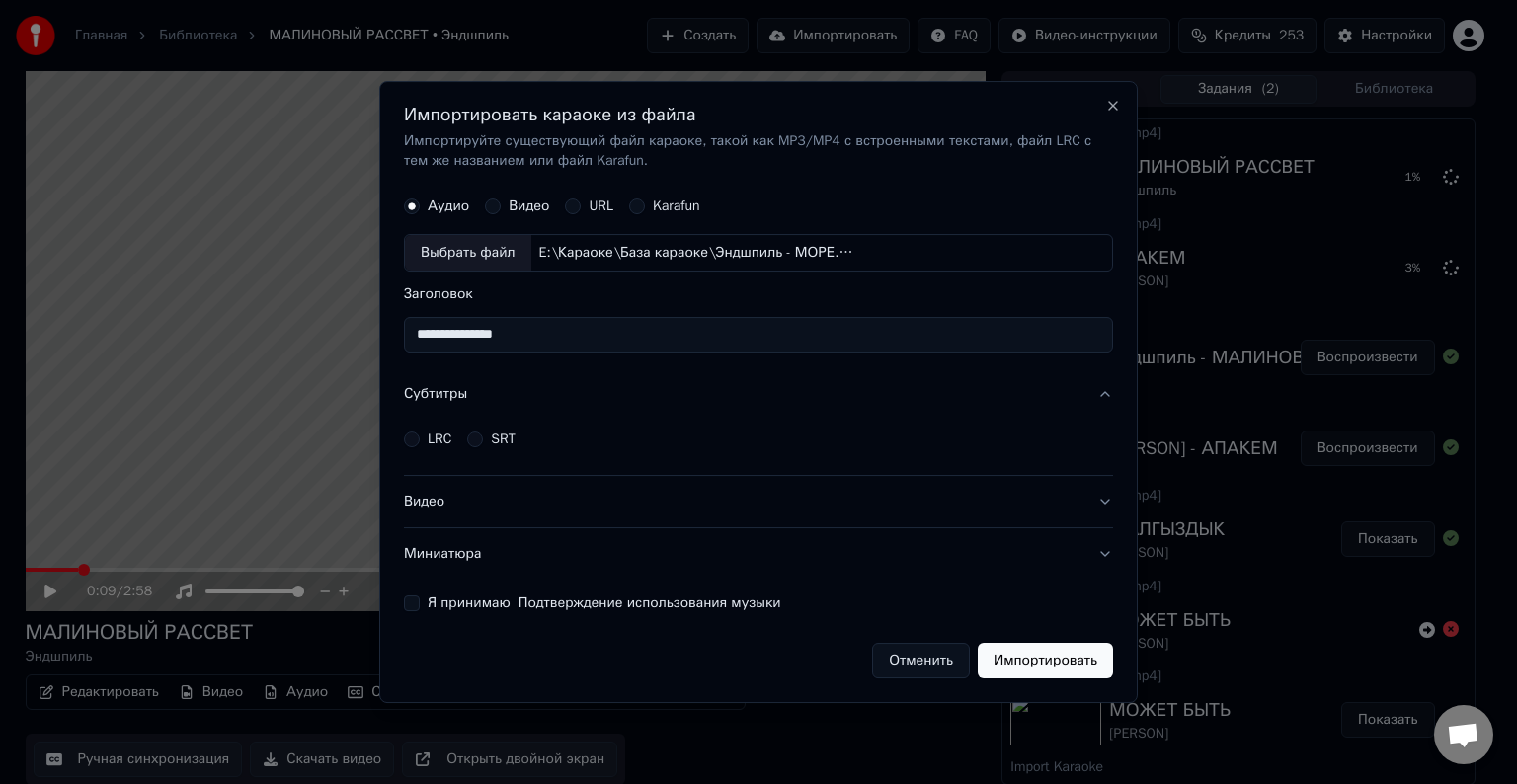 click on "LRC SRT" at bounding box center (758, 439) 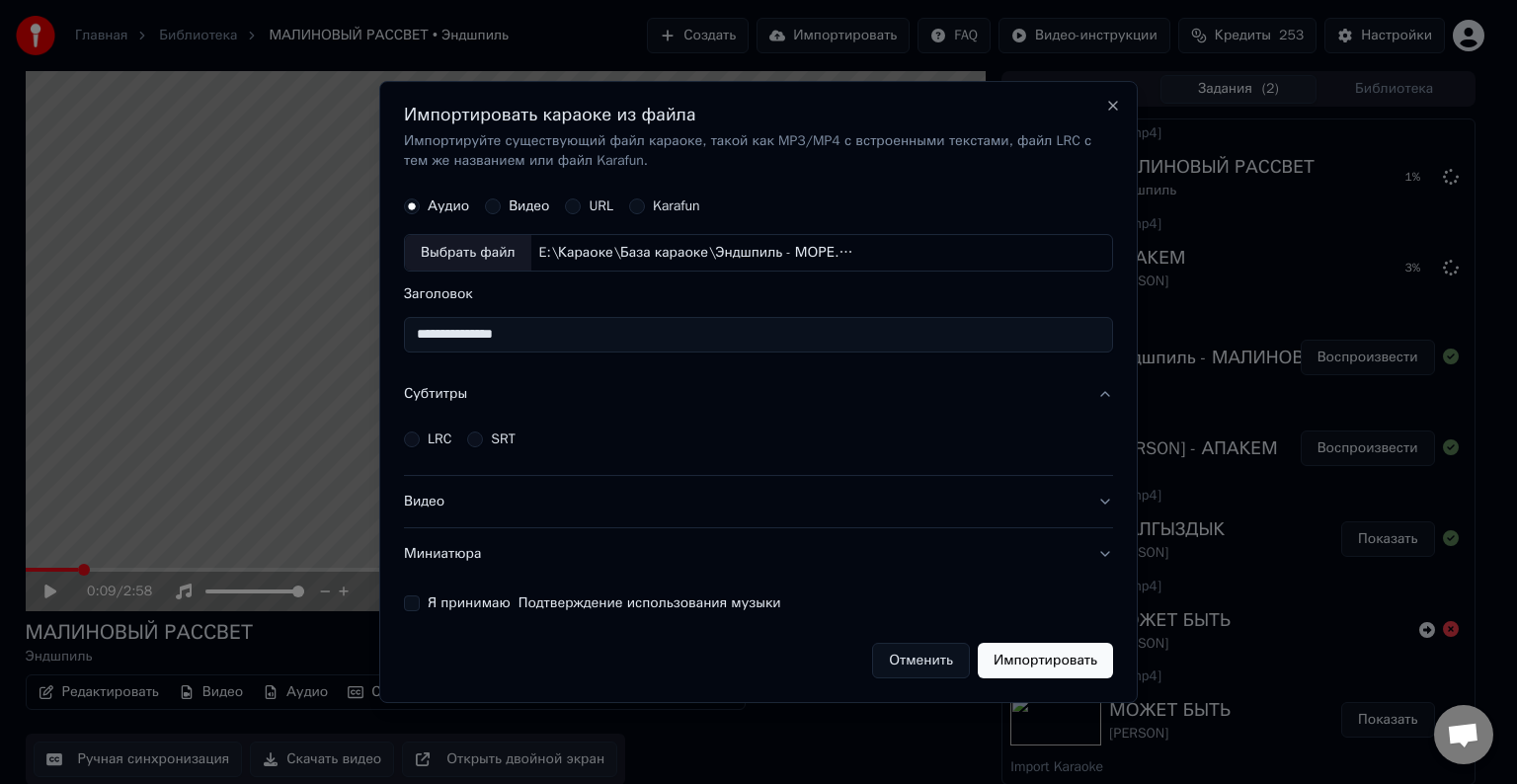 click on "LRC" at bounding box center [428, 439] 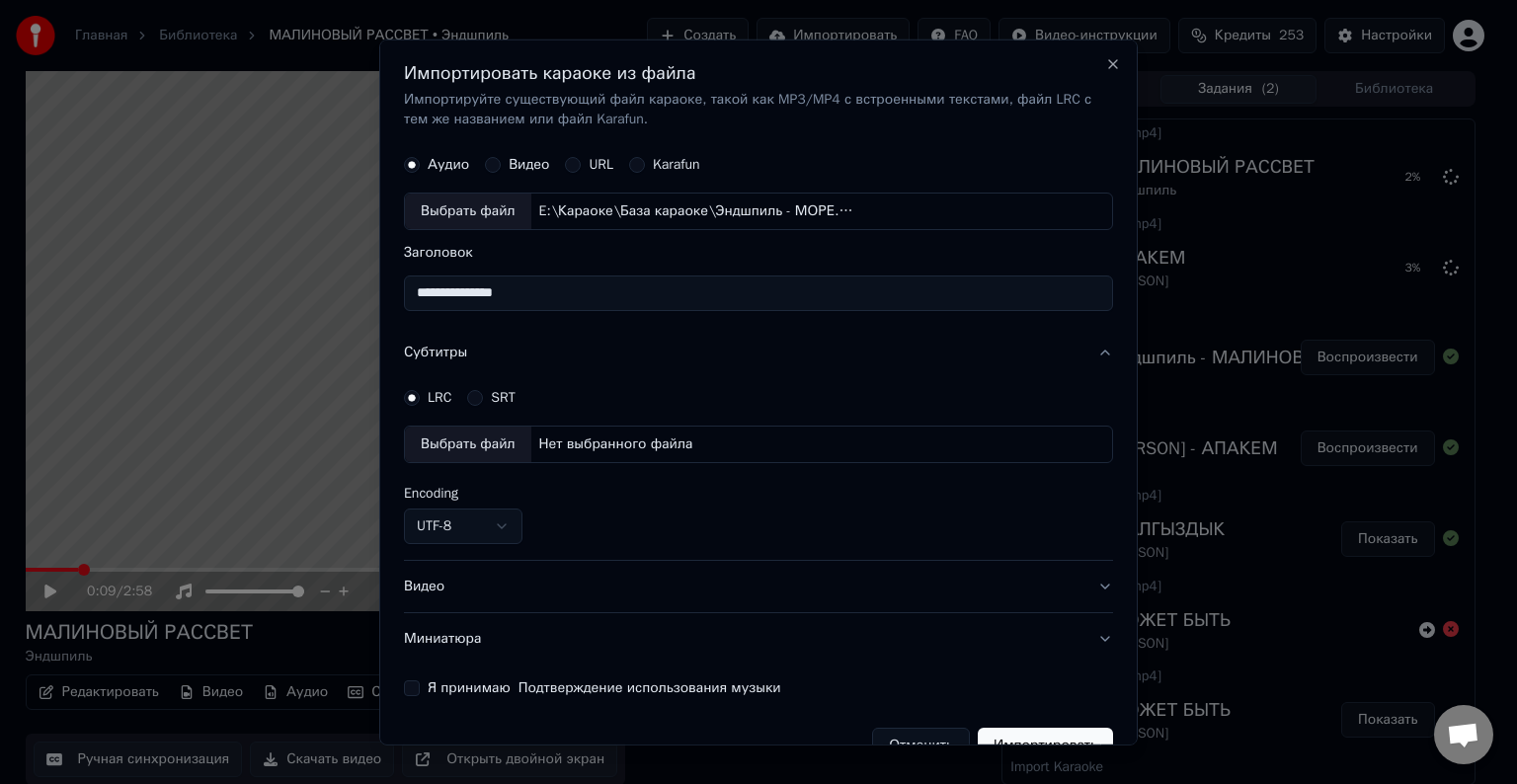 click on "Выбрать файл" at bounding box center [468, 444] 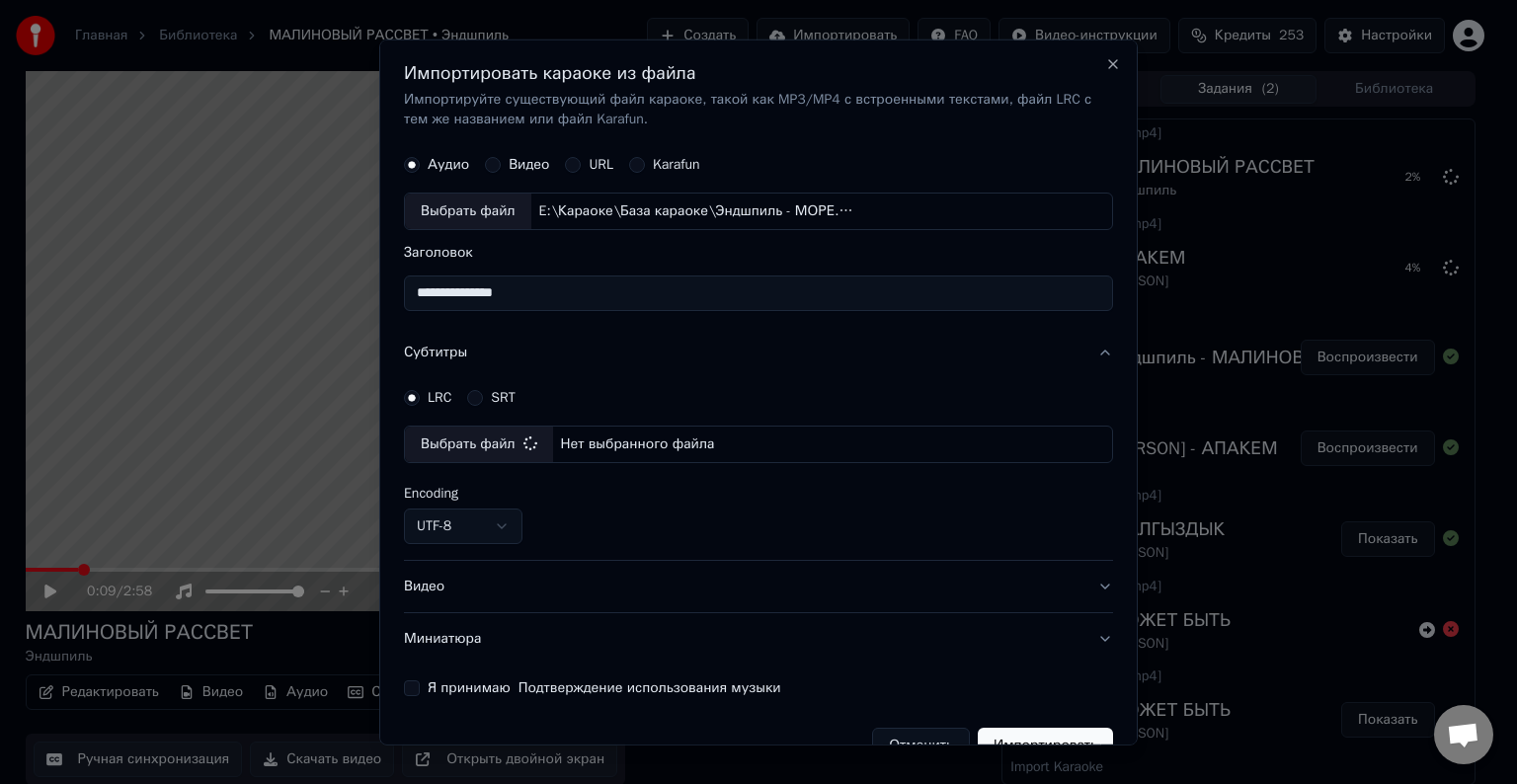 select on "**********" 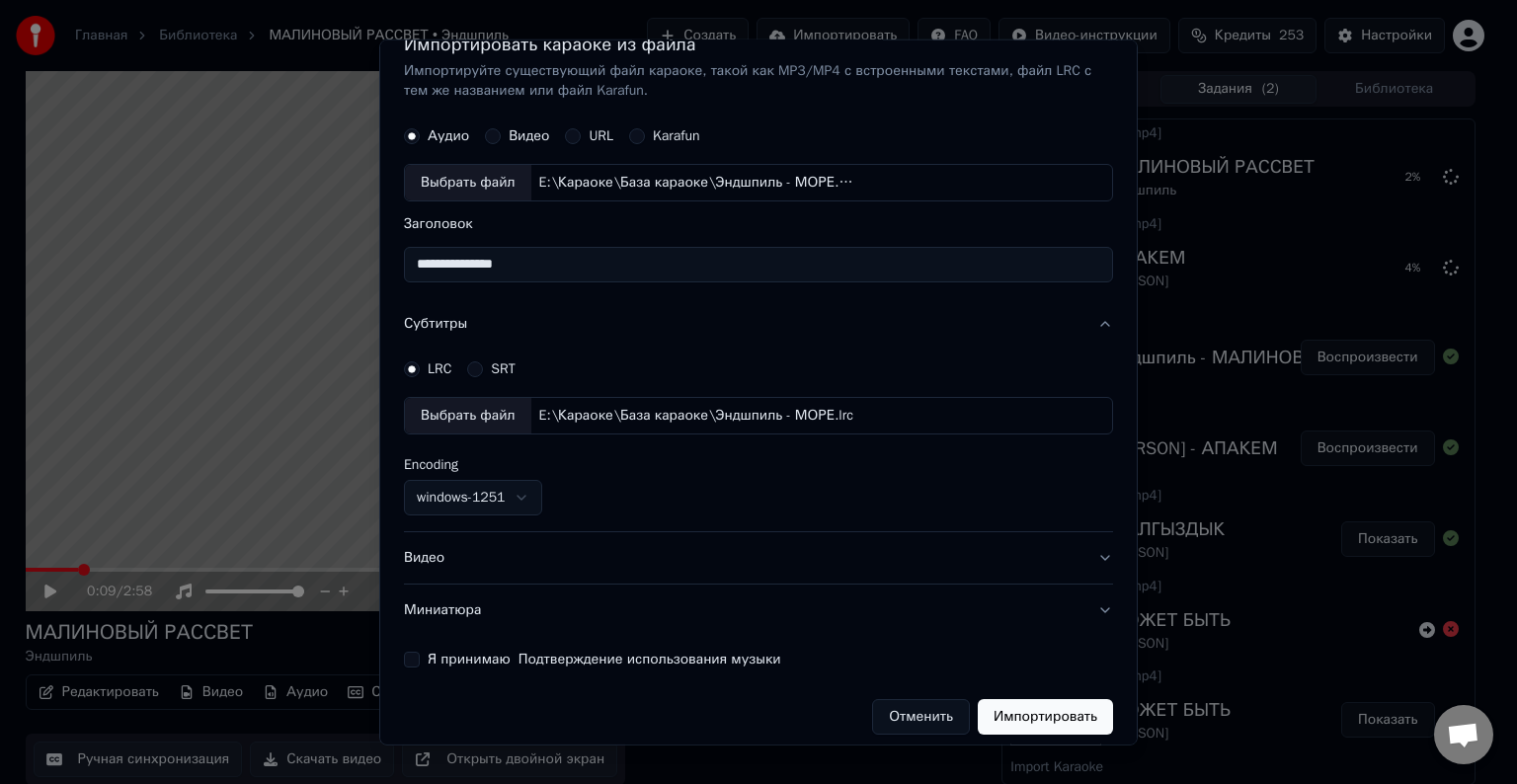 scroll, scrollTop: 40, scrollLeft: 0, axis: vertical 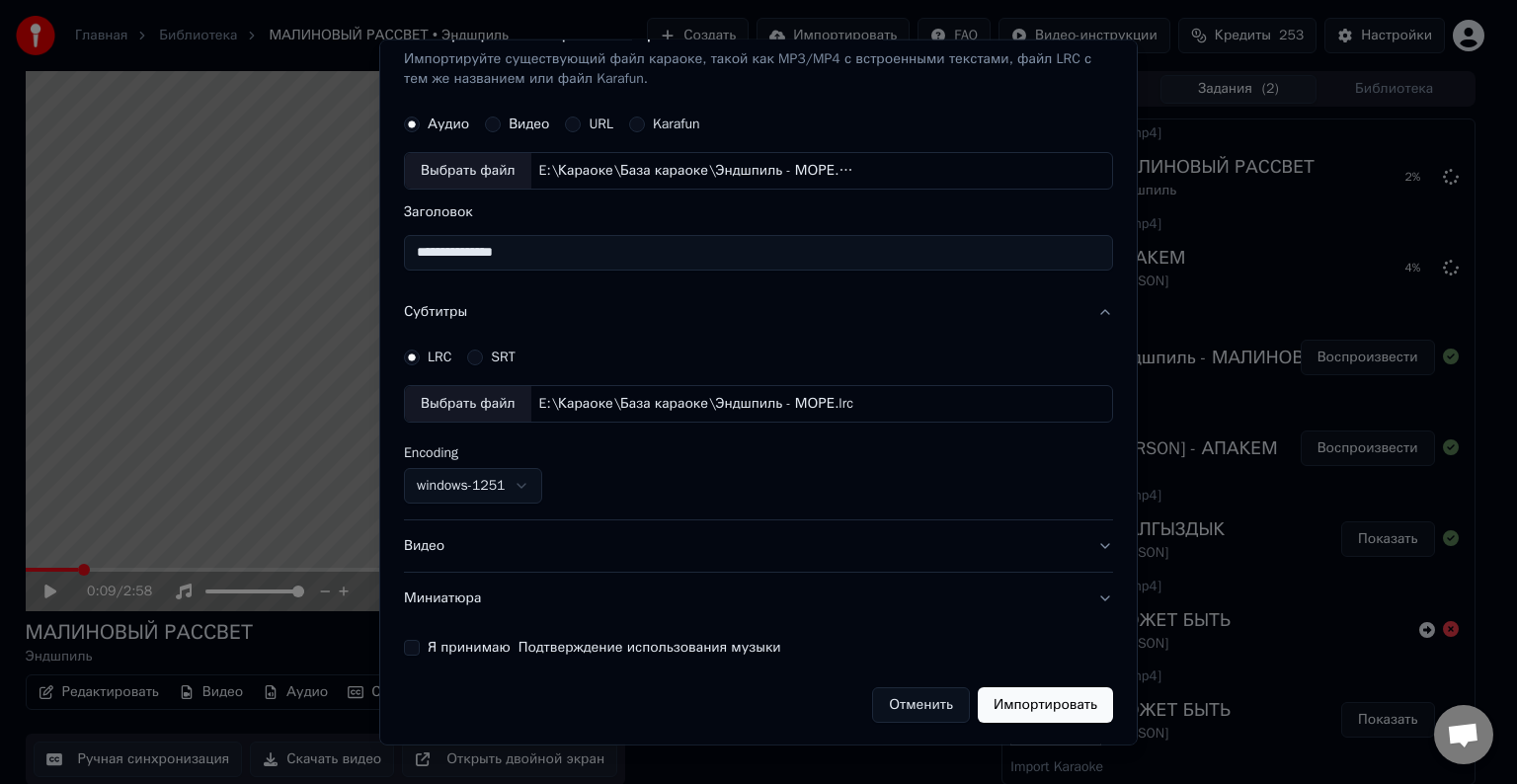 click on "Видео" at bounding box center [758, 546] 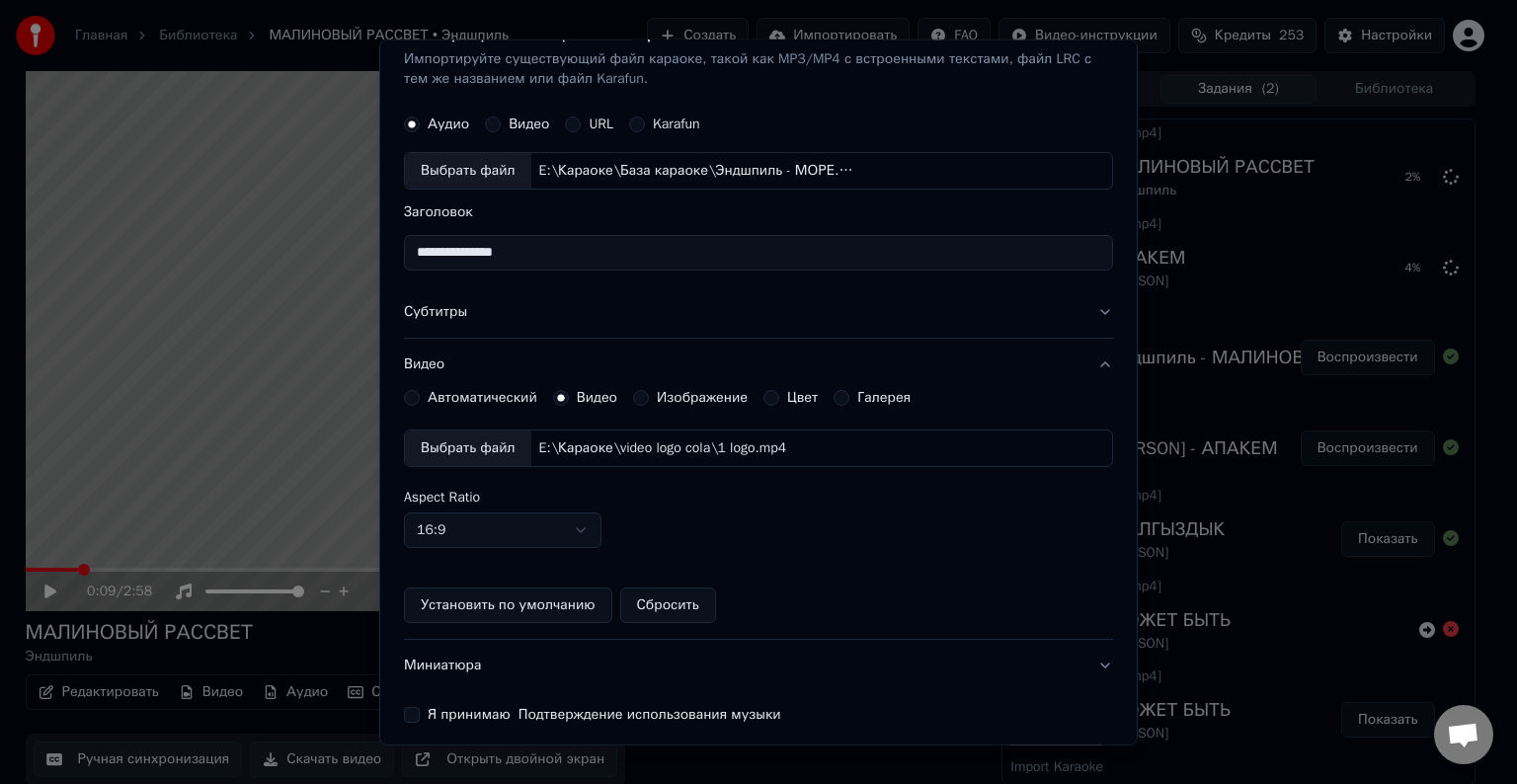click on "Выбрать файл" at bounding box center [468, 448] 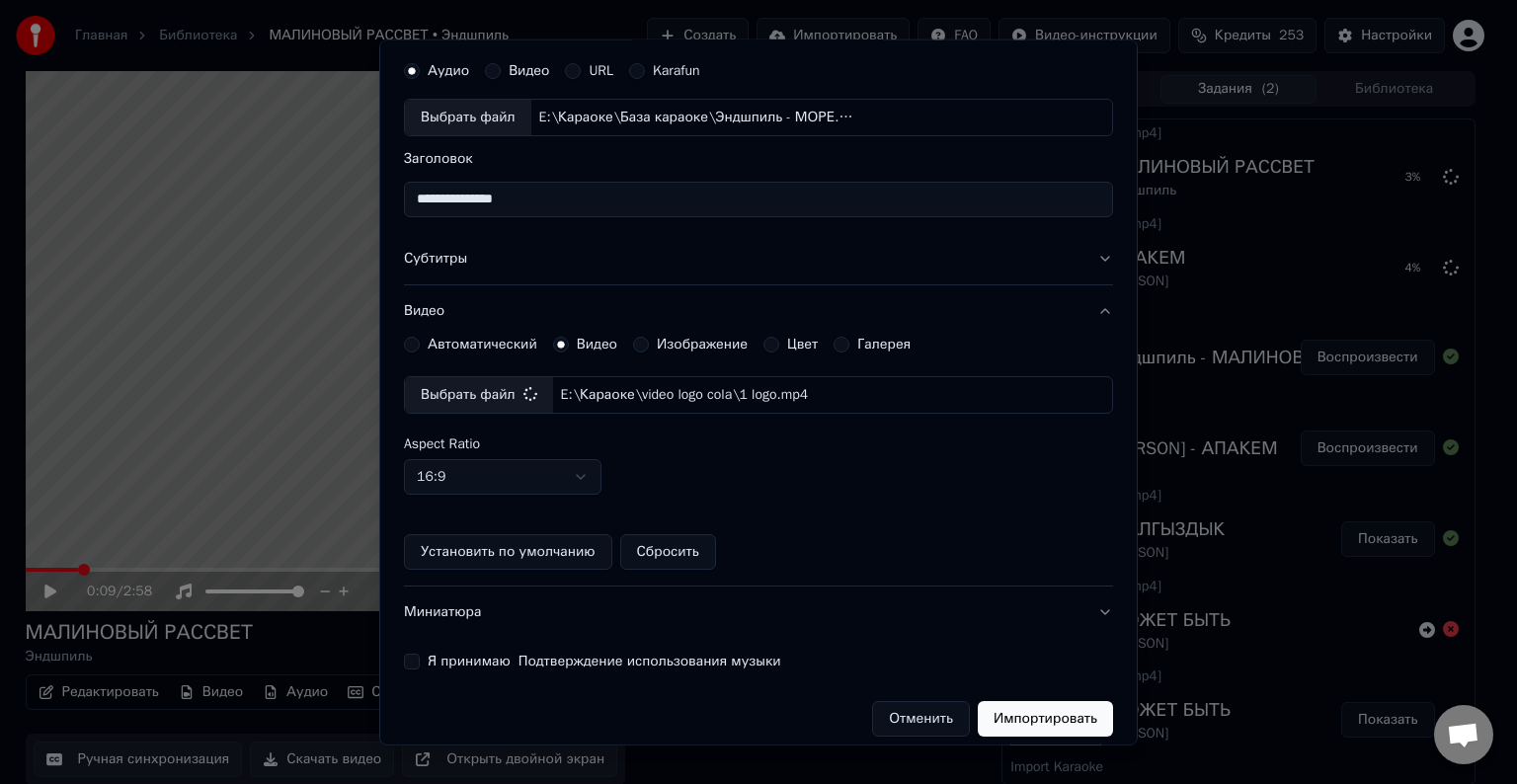 scroll, scrollTop: 108, scrollLeft: 0, axis: vertical 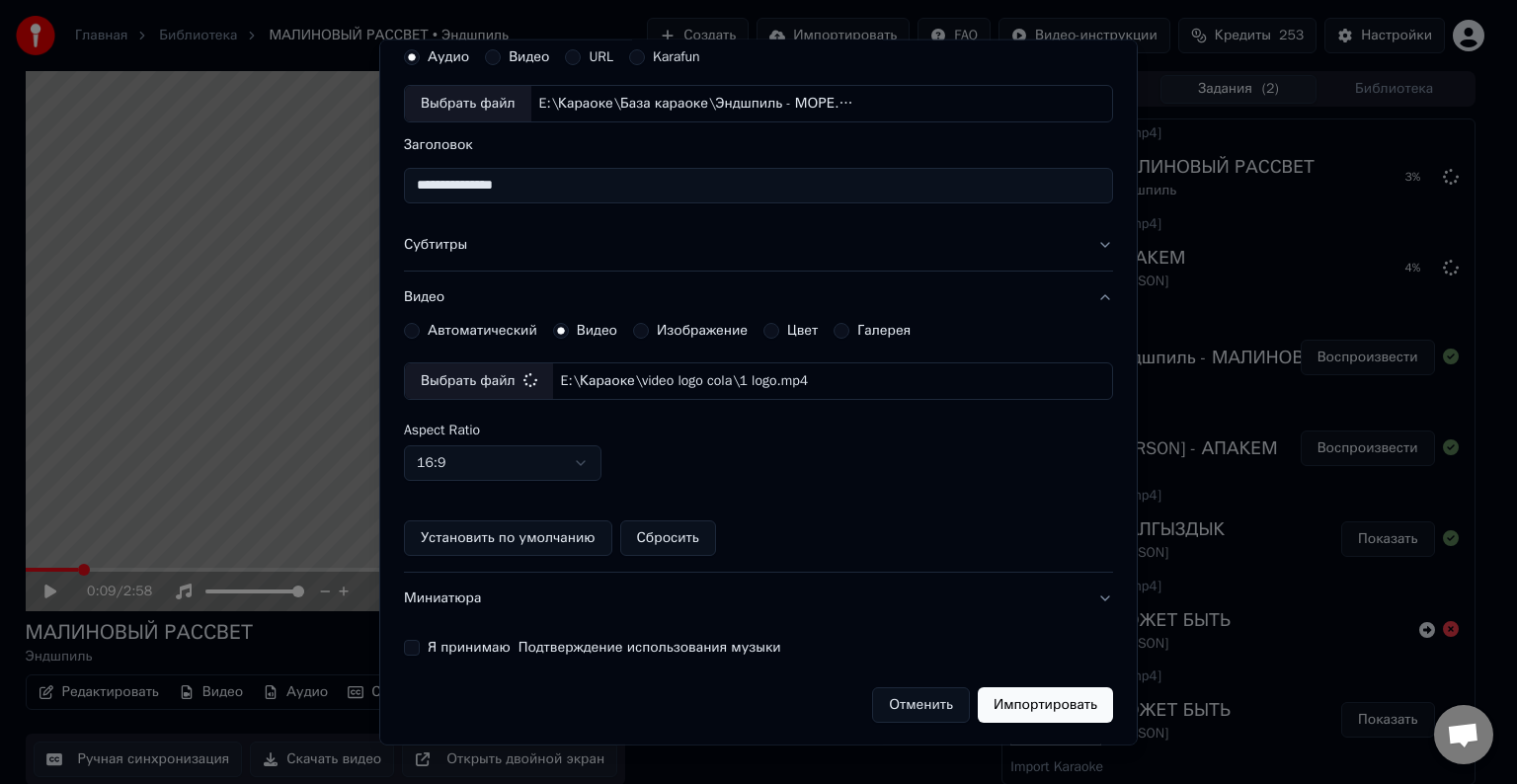 click on "Я принимаю   Подтверждение использования музыки" at bounding box center (412, 648) 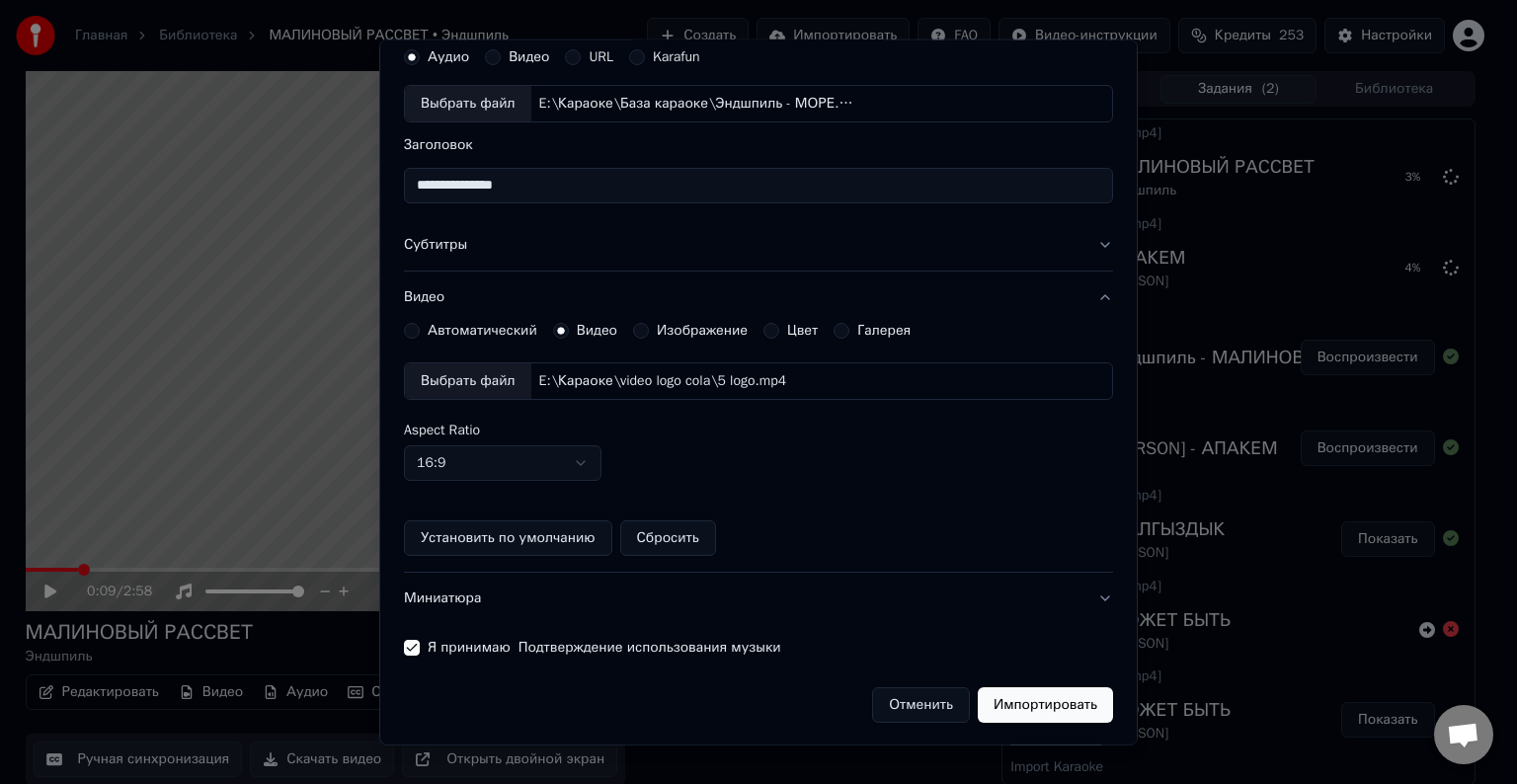 click on "Отменить Импортировать" at bounding box center [758, 697] 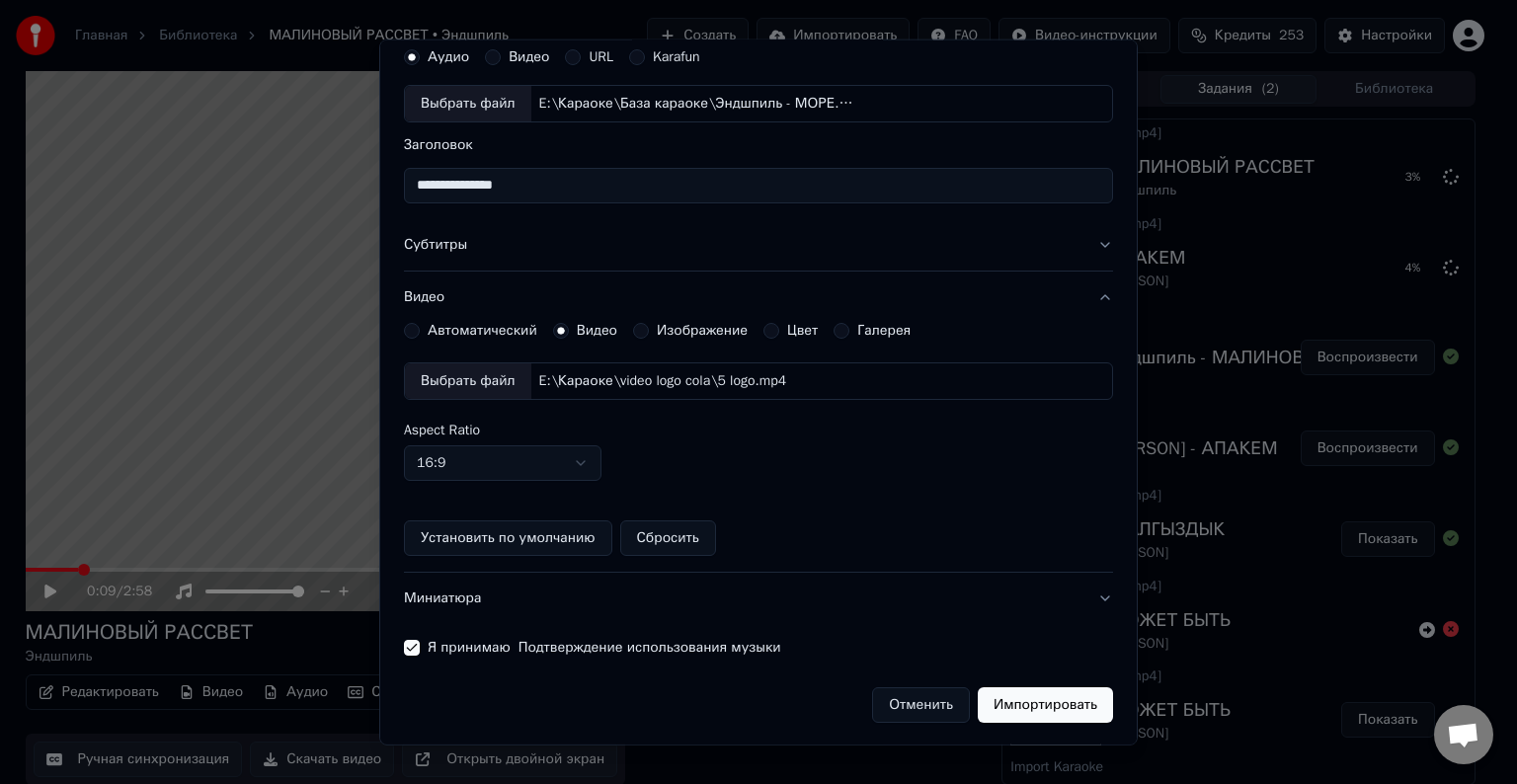 click on "Импортировать" at bounding box center [1045, 705] 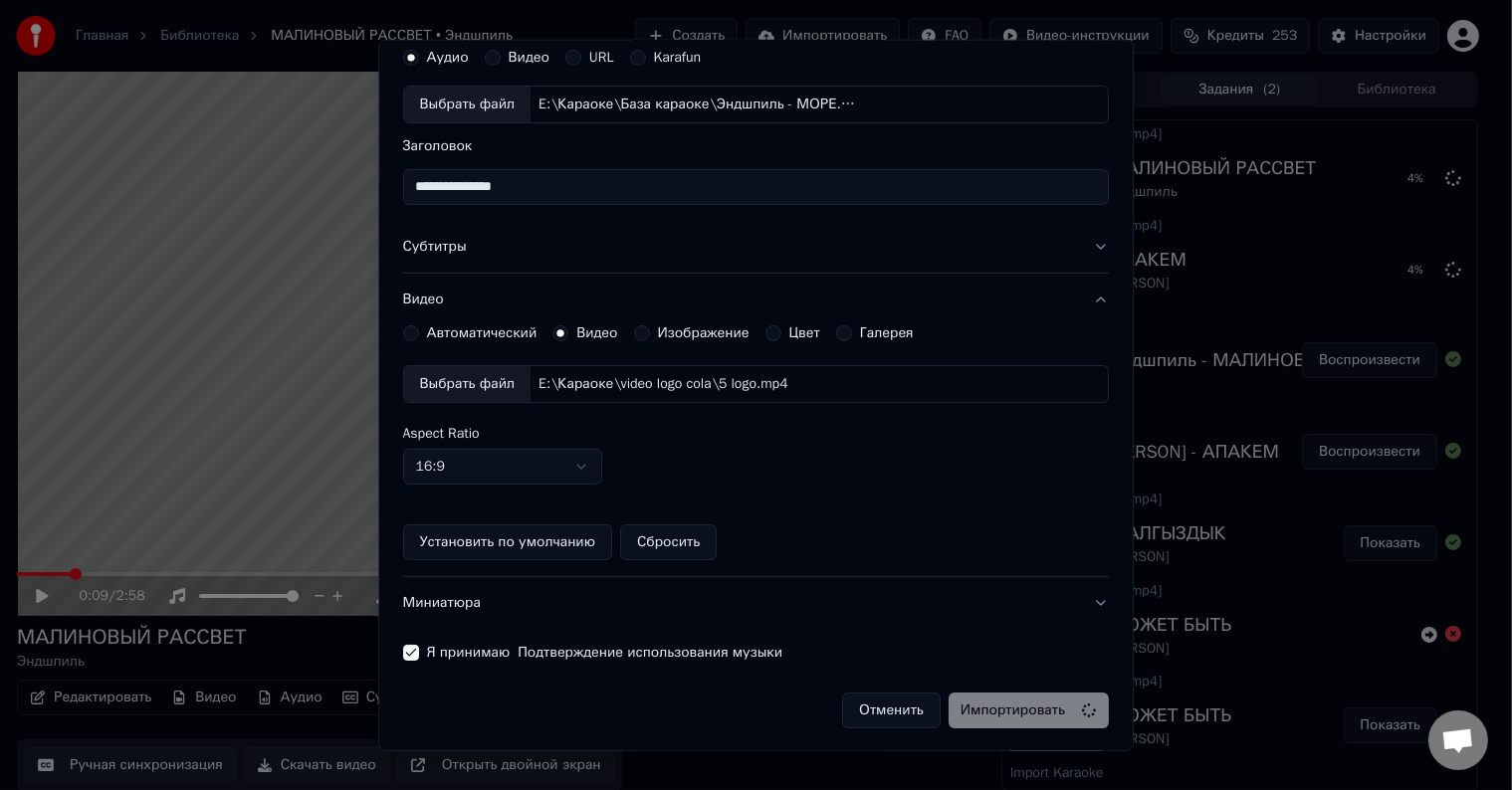 type 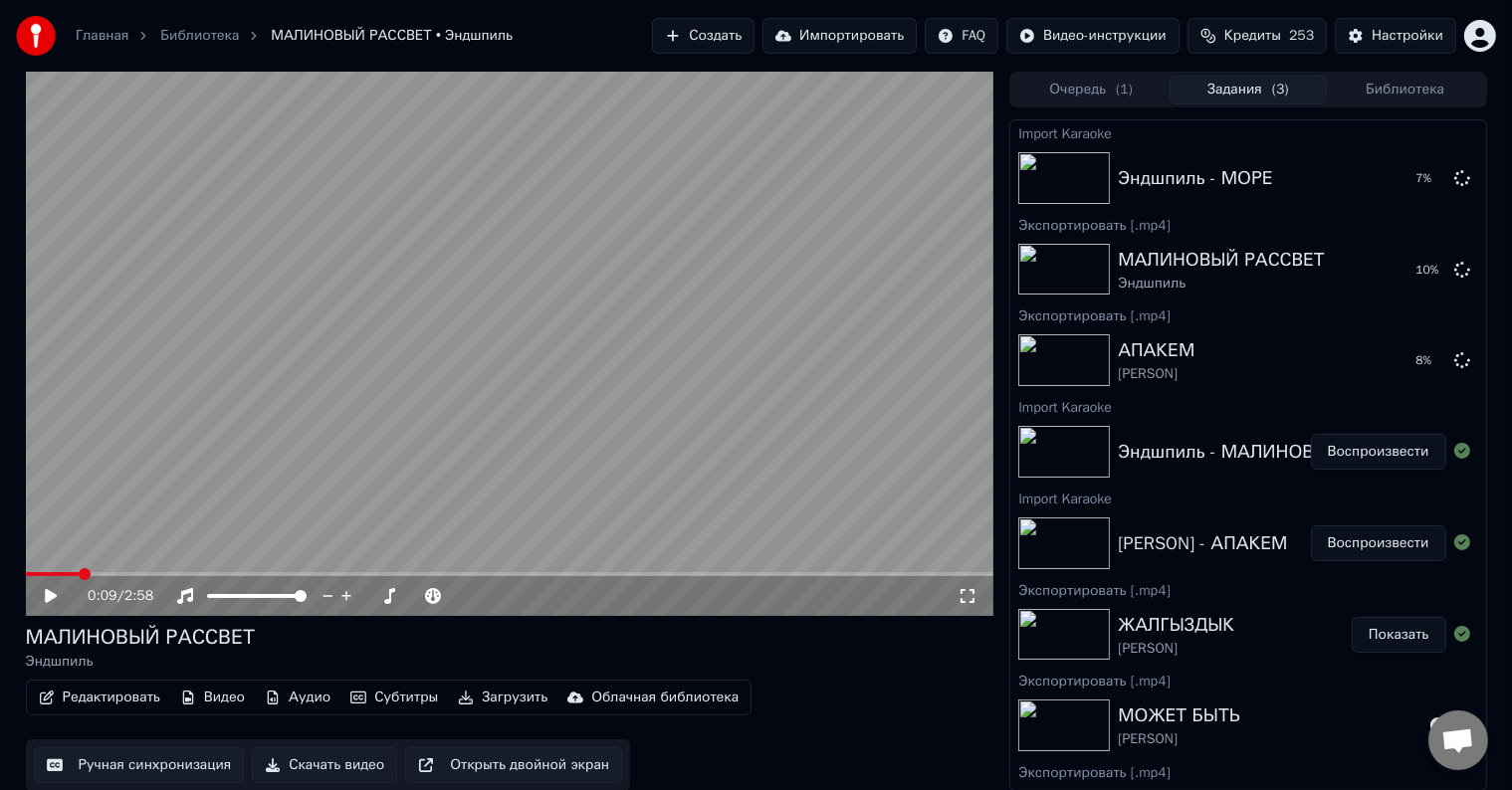click on "Импортировать" at bounding box center [839, 36] 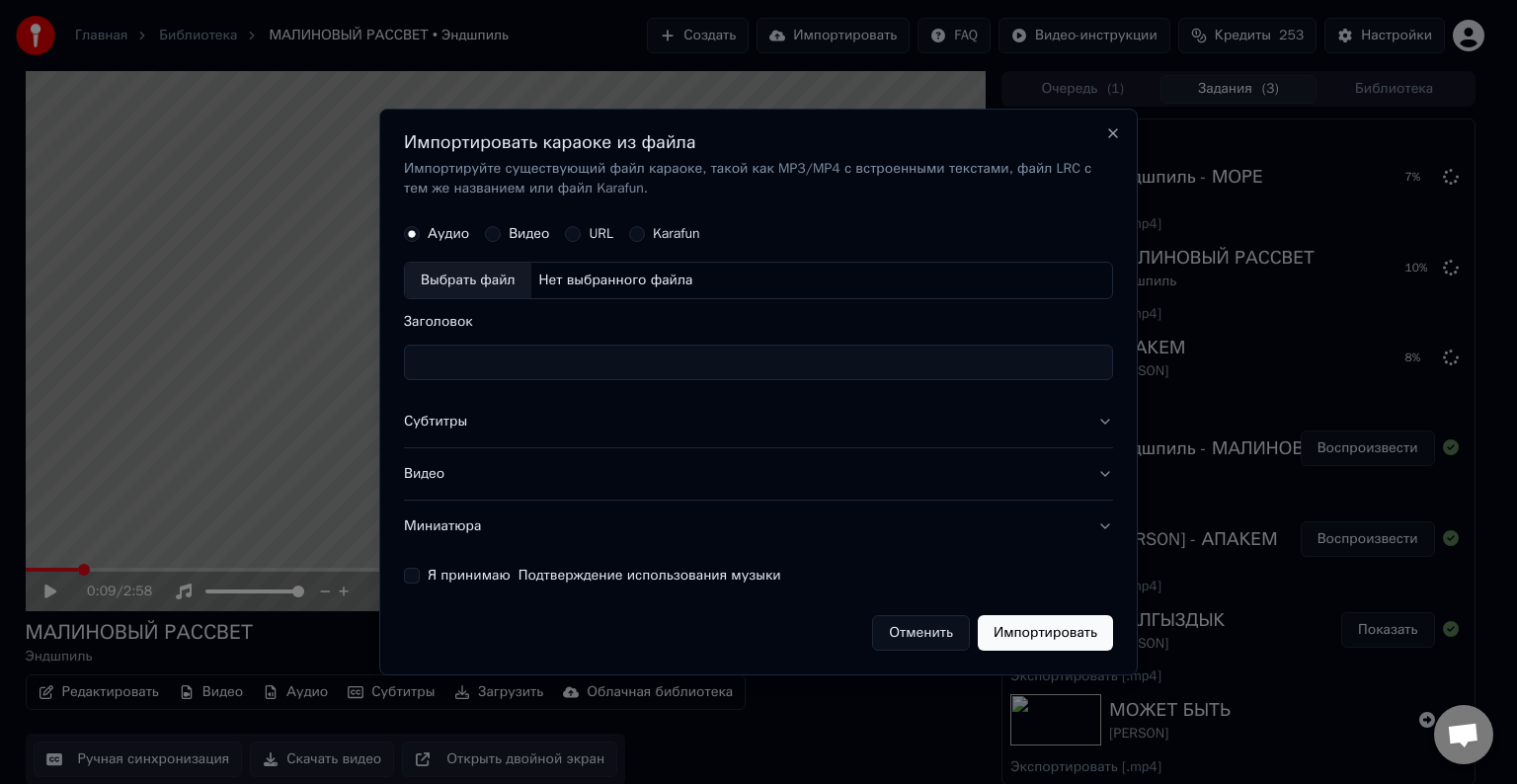click on "Выбрать файл" at bounding box center (468, 280) 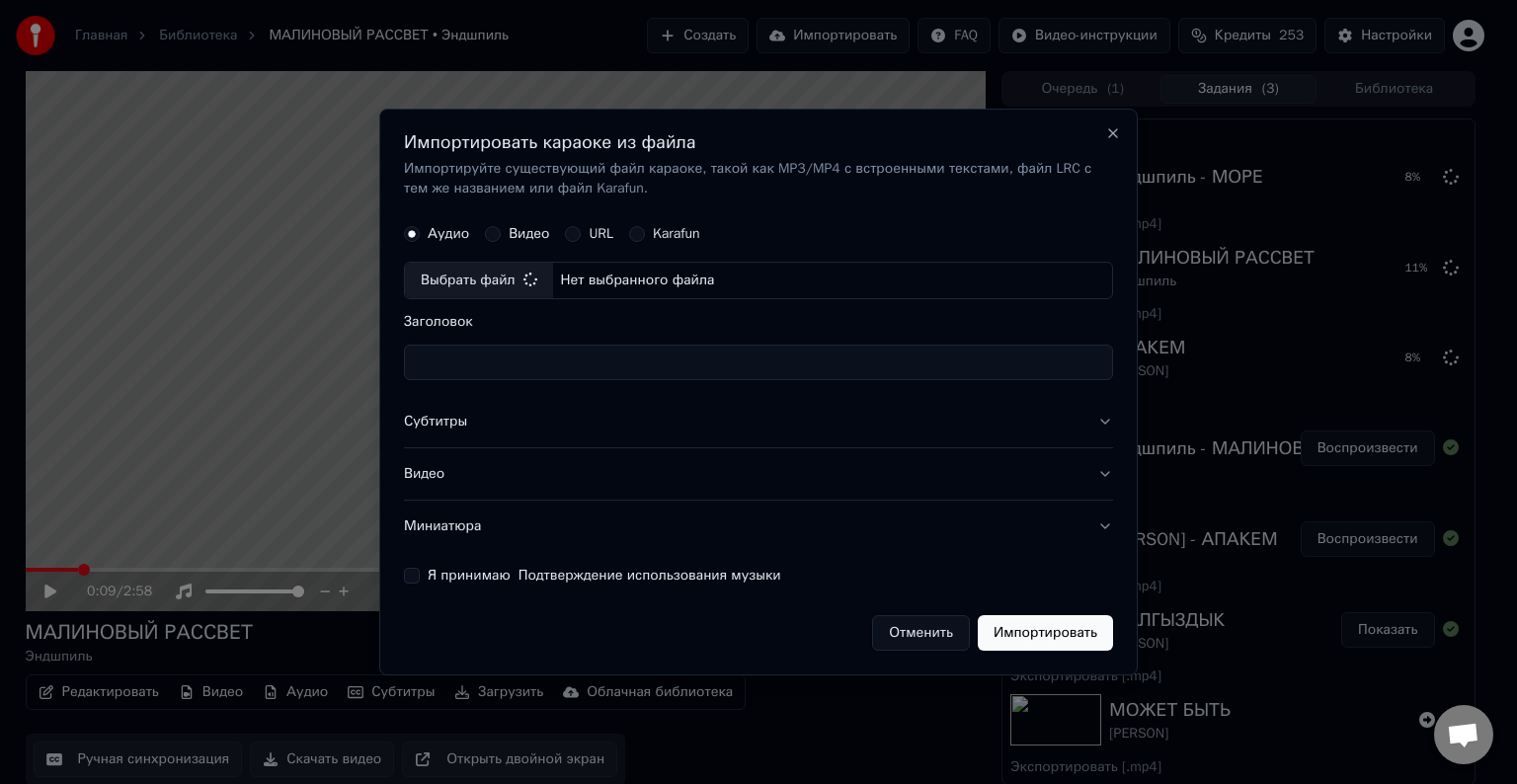 click on "Субтитры" at bounding box center (758, 422) 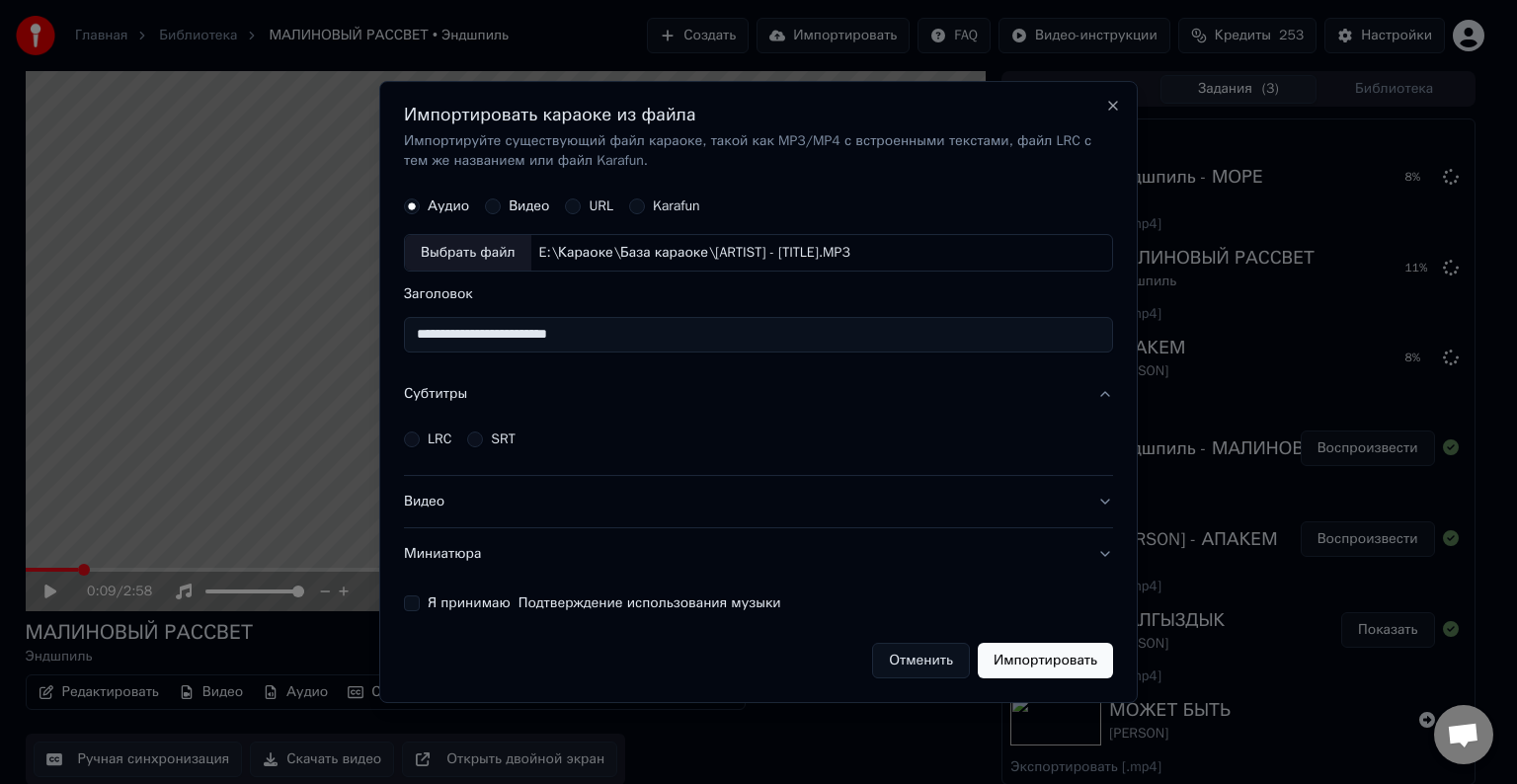click on "LRC" at bounding box center [439, 439] 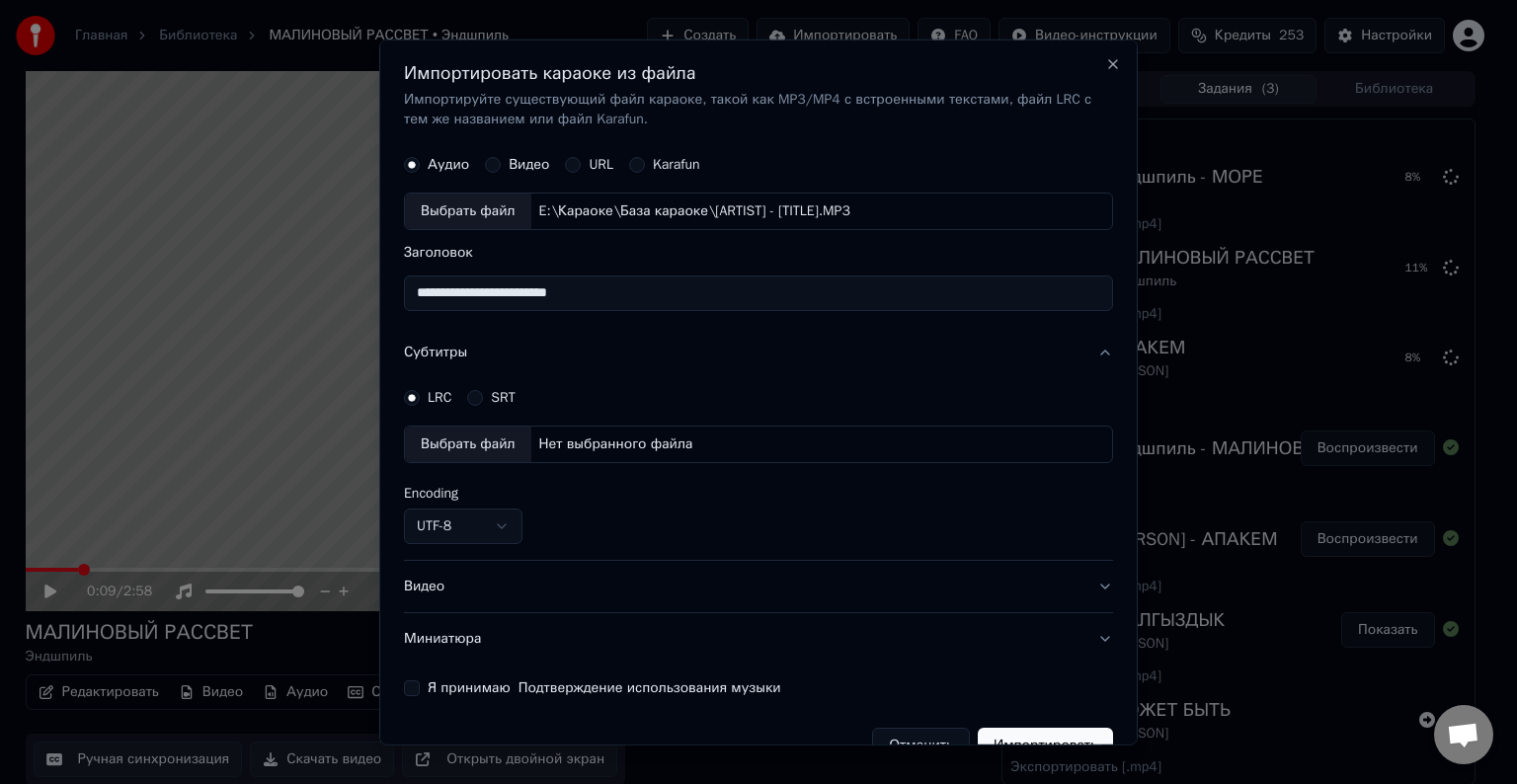 click on "Выбрать файл" at bounding box center [468, 444] 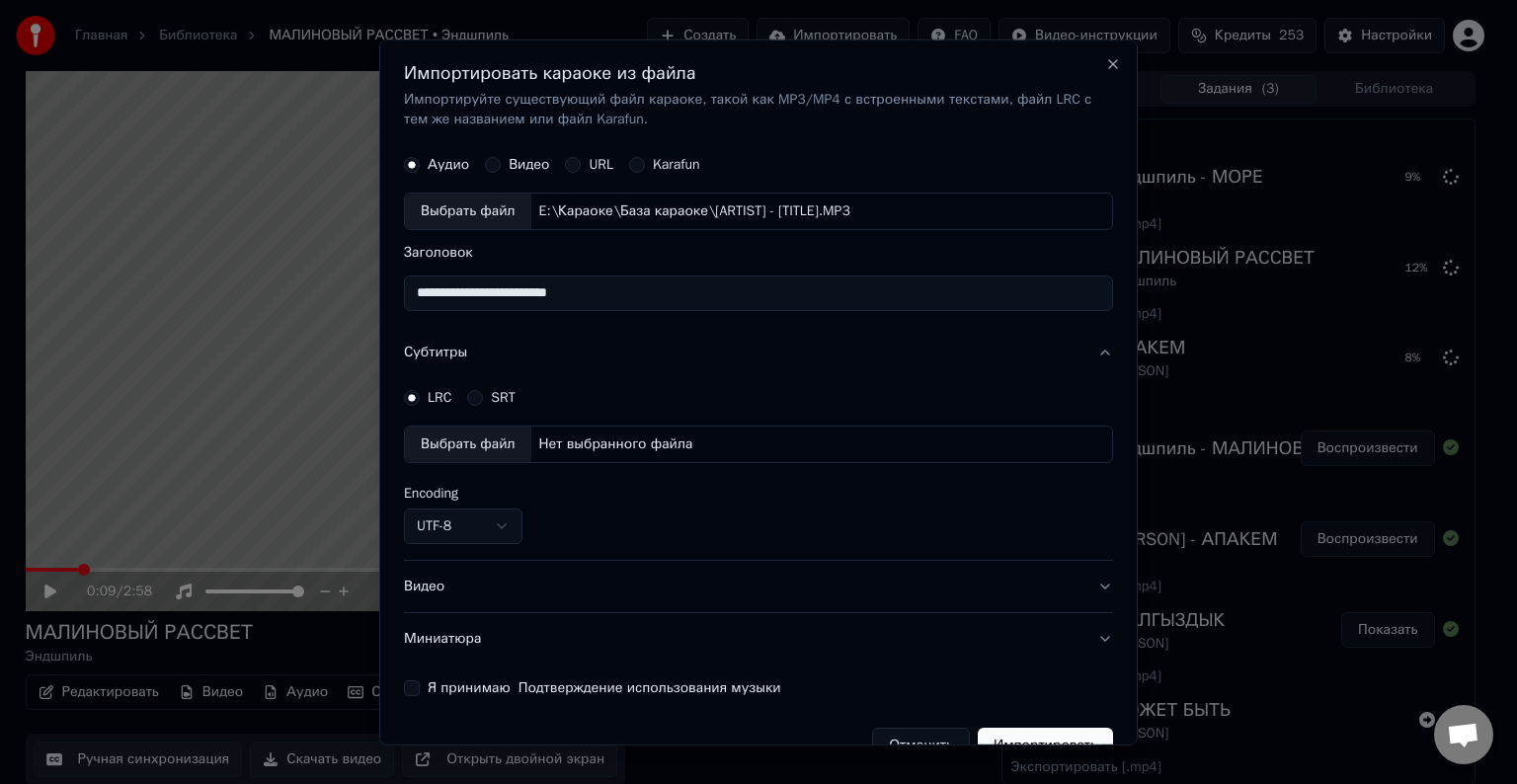 select on "**********" 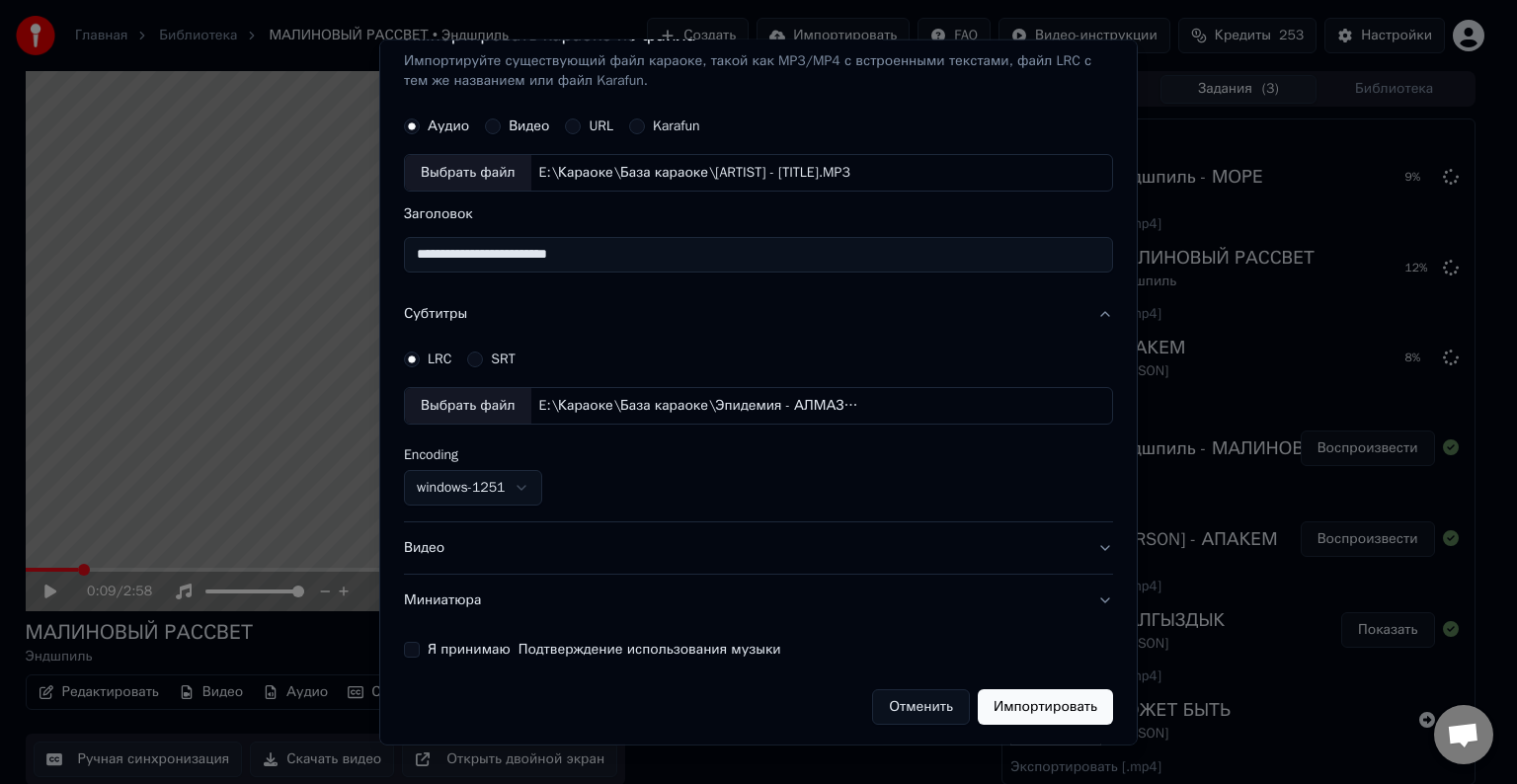 scroll, scrollTop: 40, scrollLeft: 0, axis: vertical 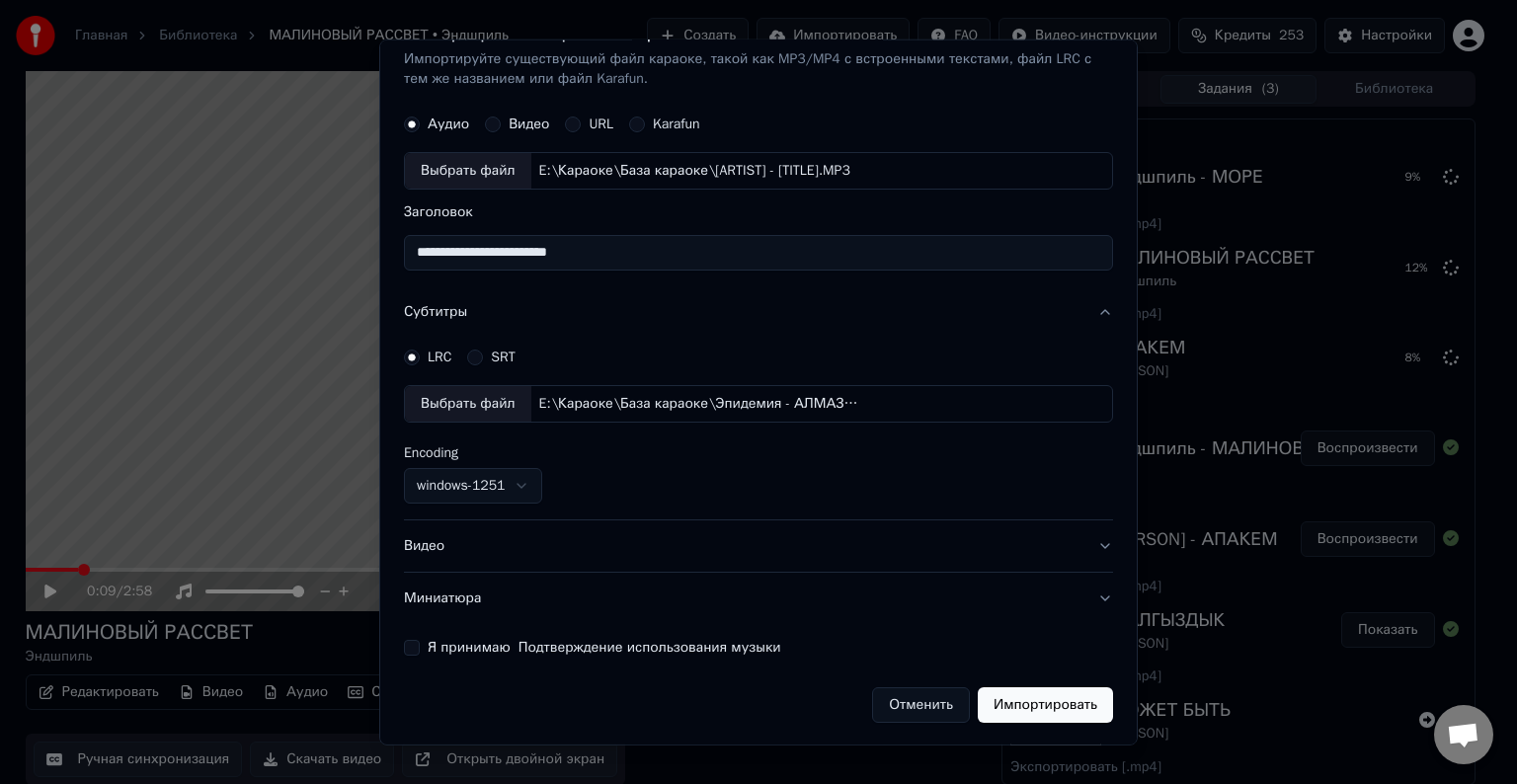 click on "Видео" at bounding box center [758, 546] 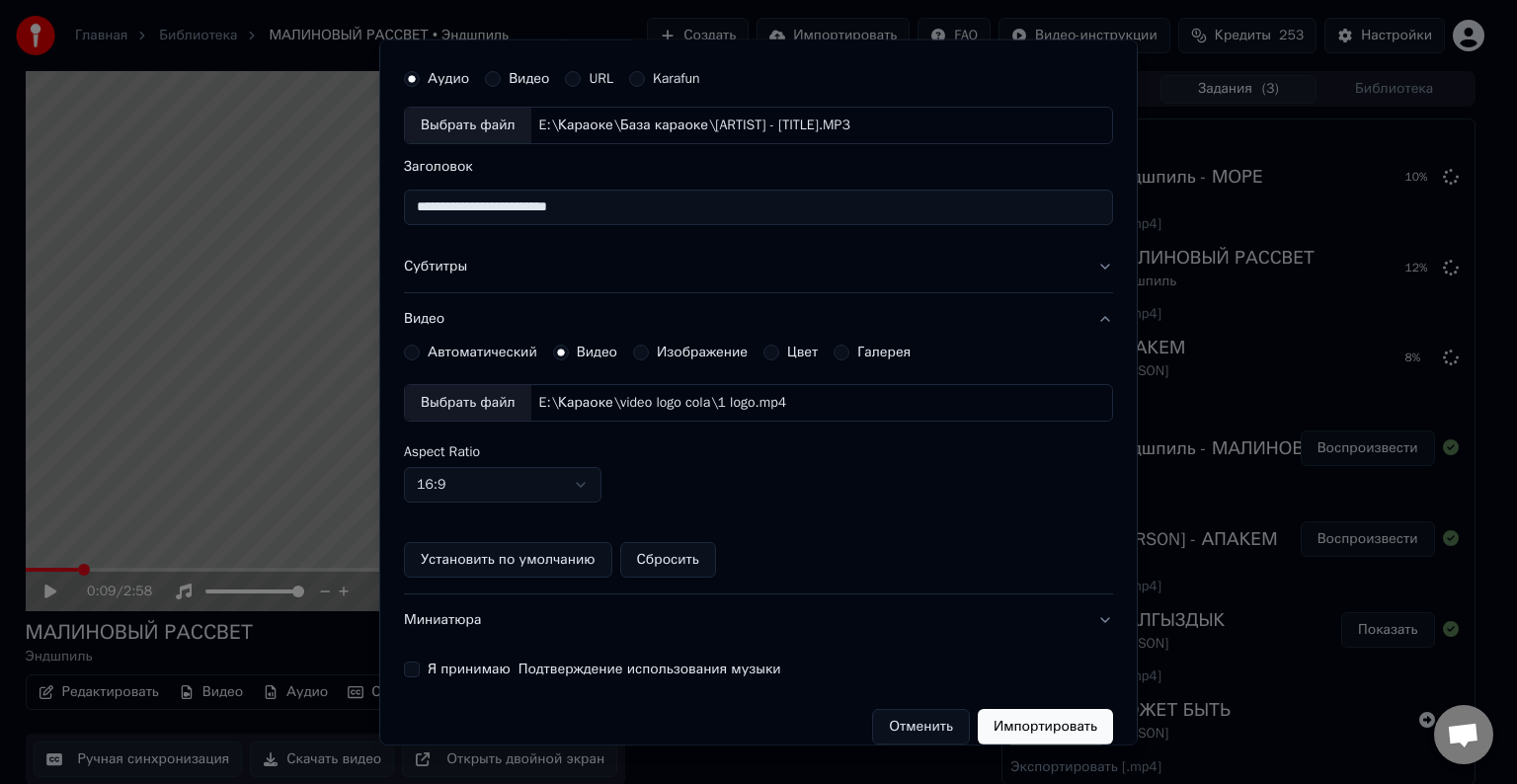 scroll, scrollTop: 108, scrollLeft: 0, axis: vertical 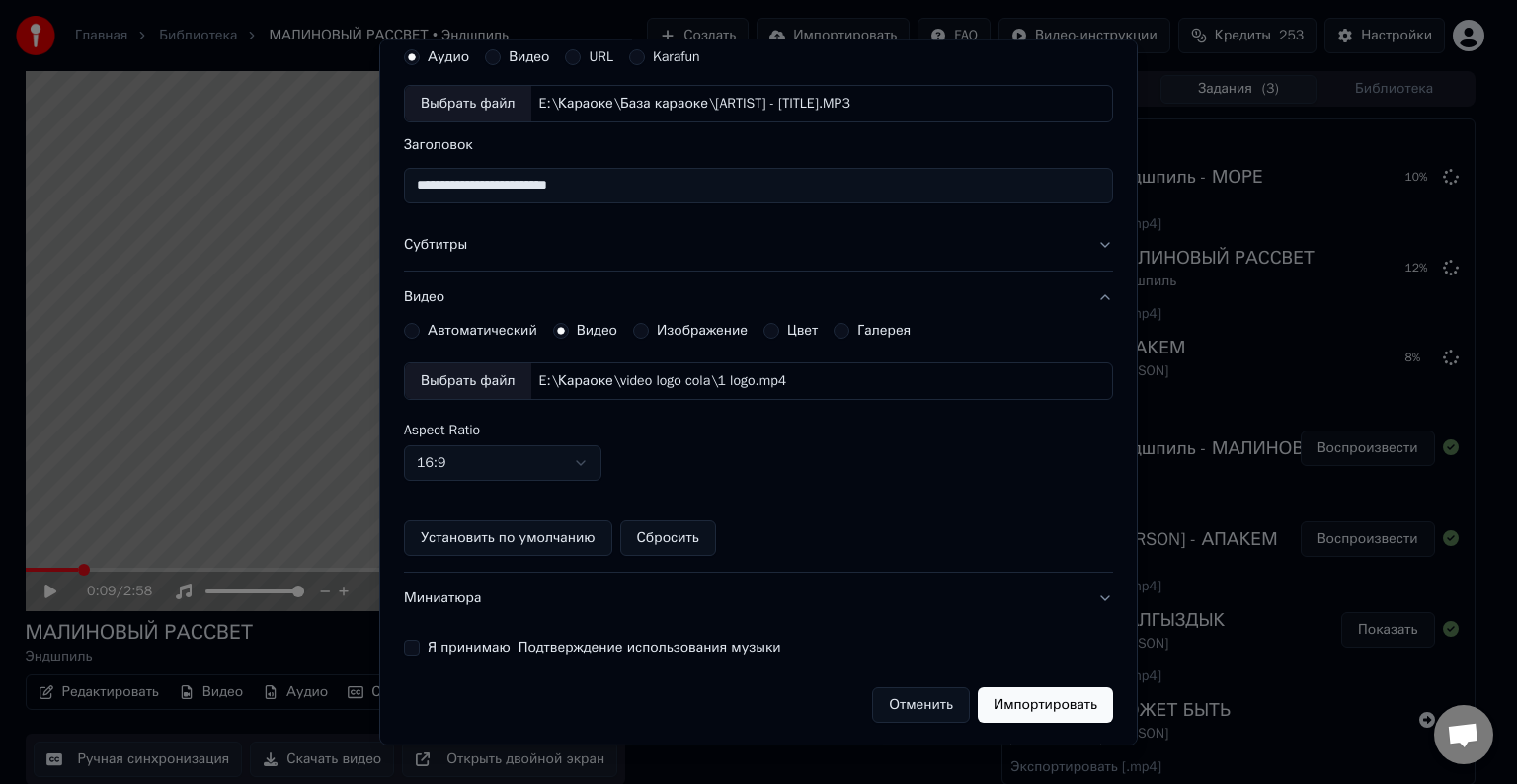 click on "Я принимаю   Подтверждение использования музыки" at bounding box center [412, 648] 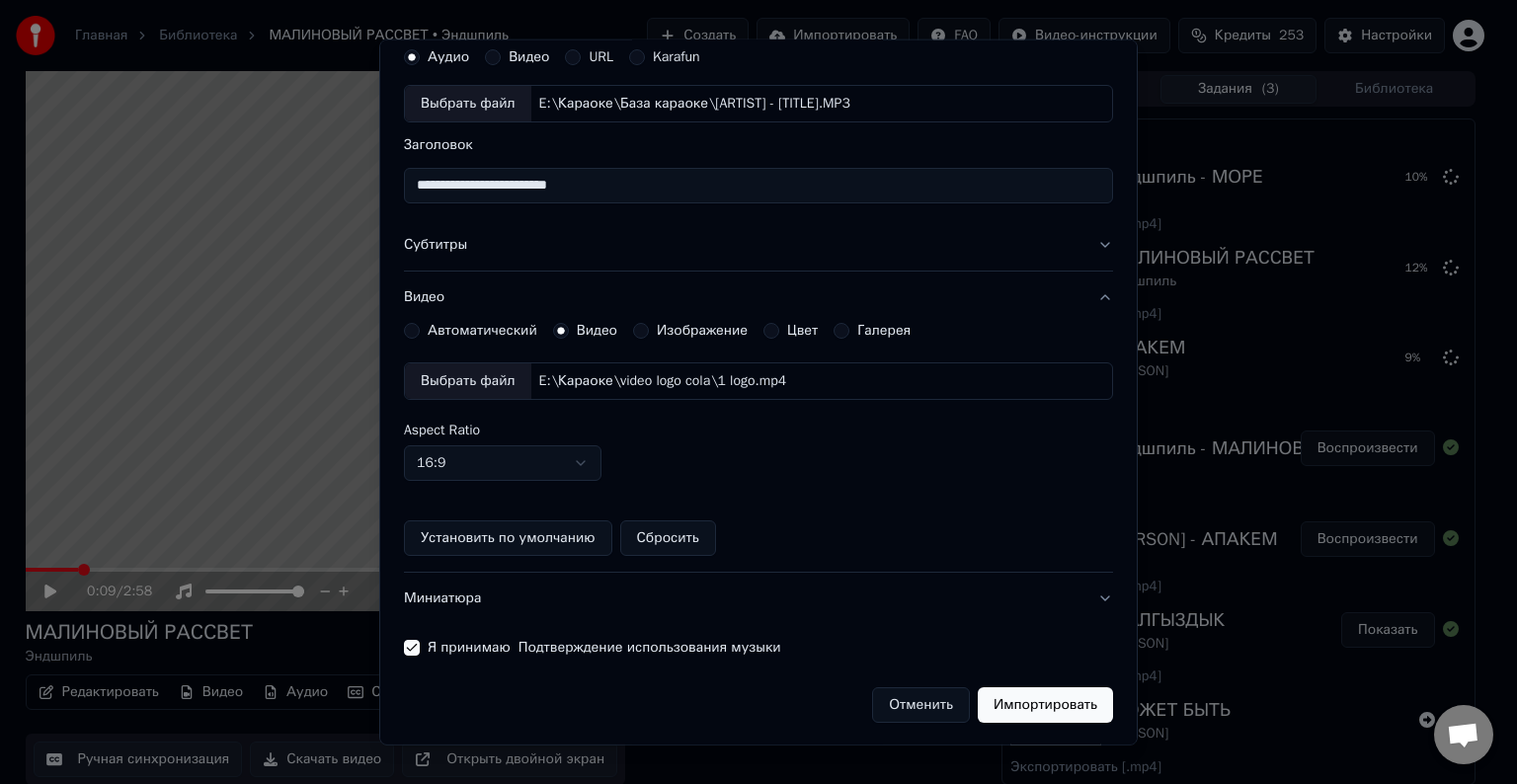 click on "Импортировать" at bounding box center [1045, 705] 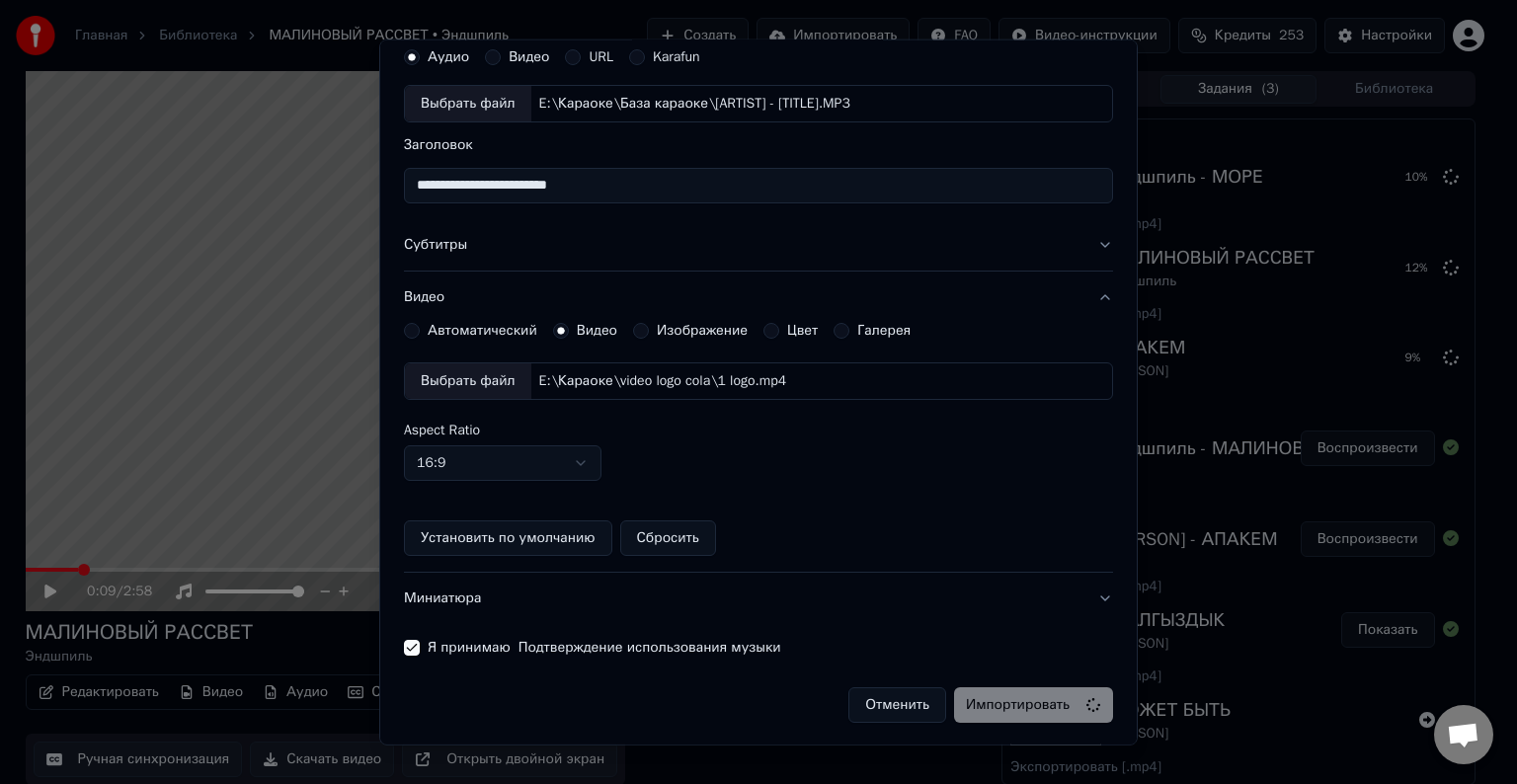 type 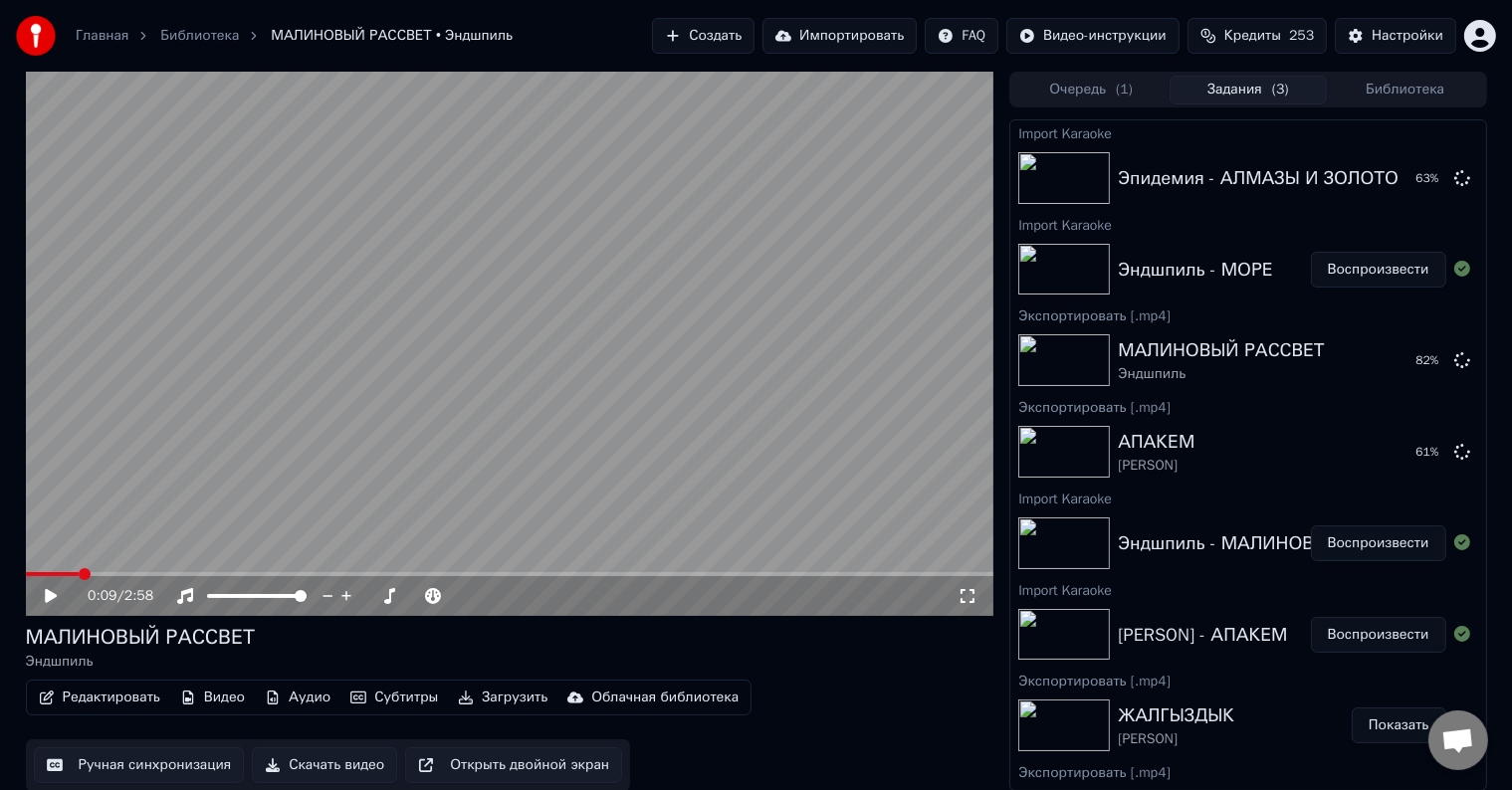 drag, startPoint x: 1318, startPoint y: 273, endPoint x: 983, endPoint y: 377, distance: 350.77201 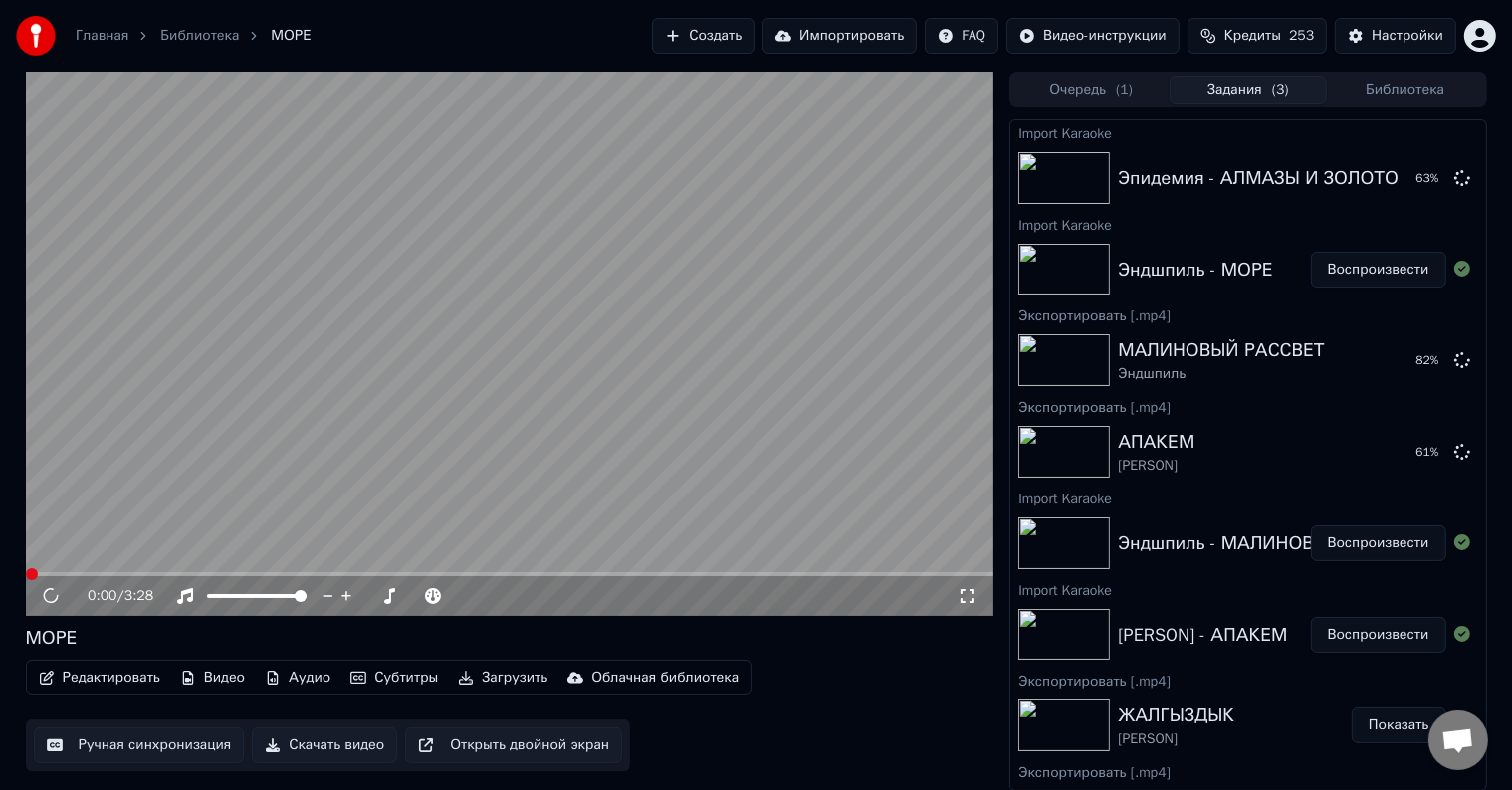 click on "Редактировать" at bounding box center [100, 678] 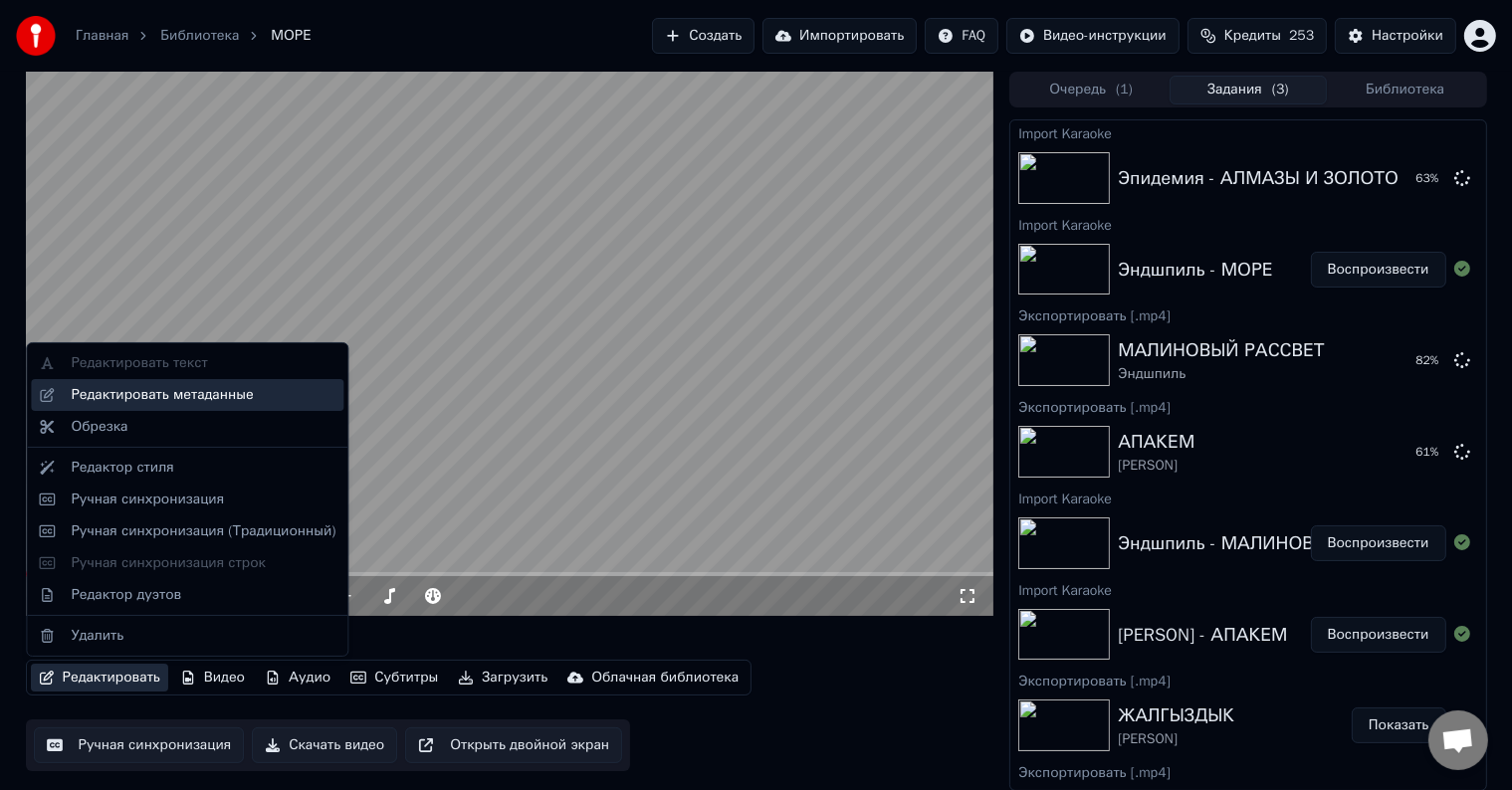click on "Редактировать метаданные" at bounding box center [161, 395] 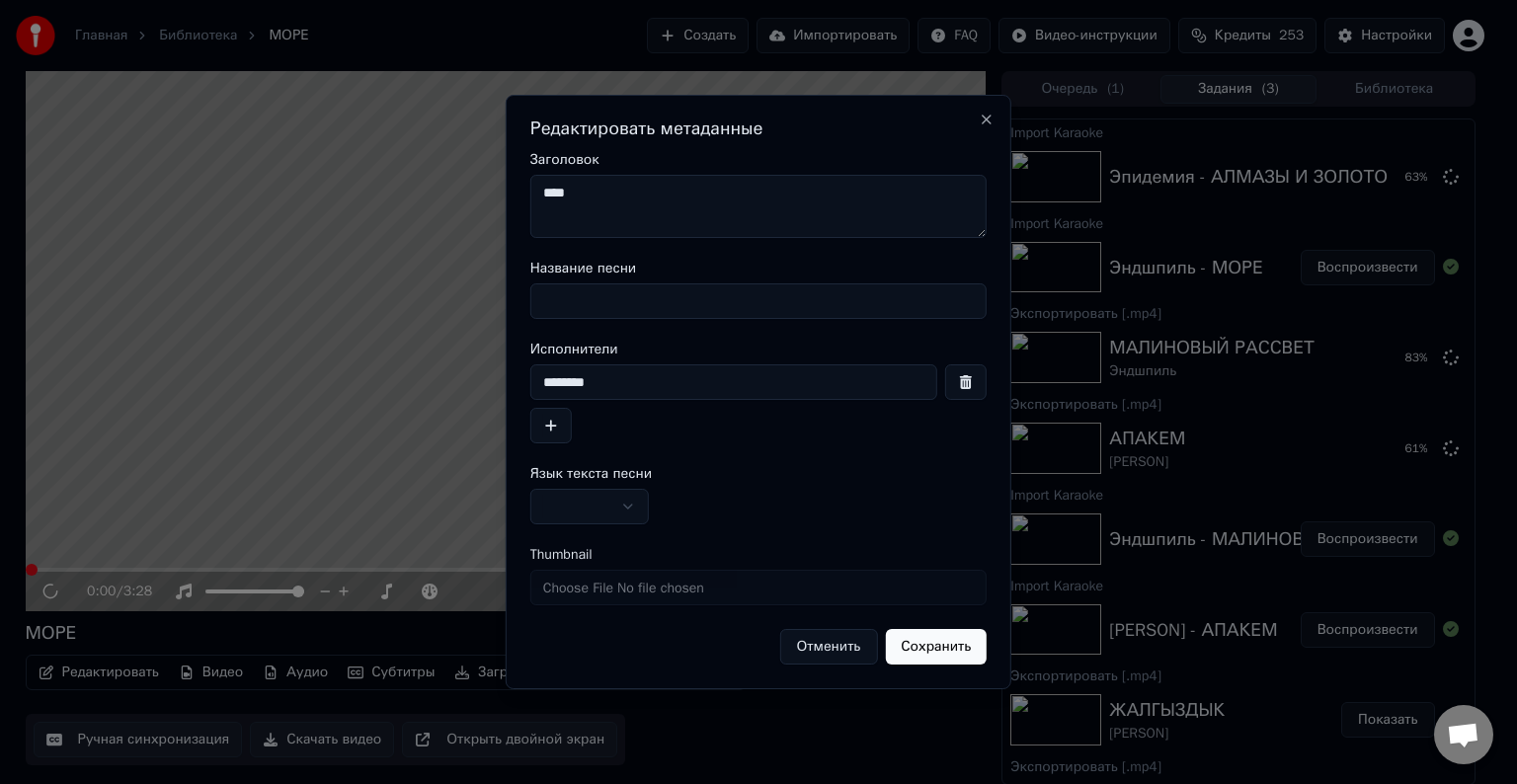 click on "Название песни" at bounding box center [758, 301] 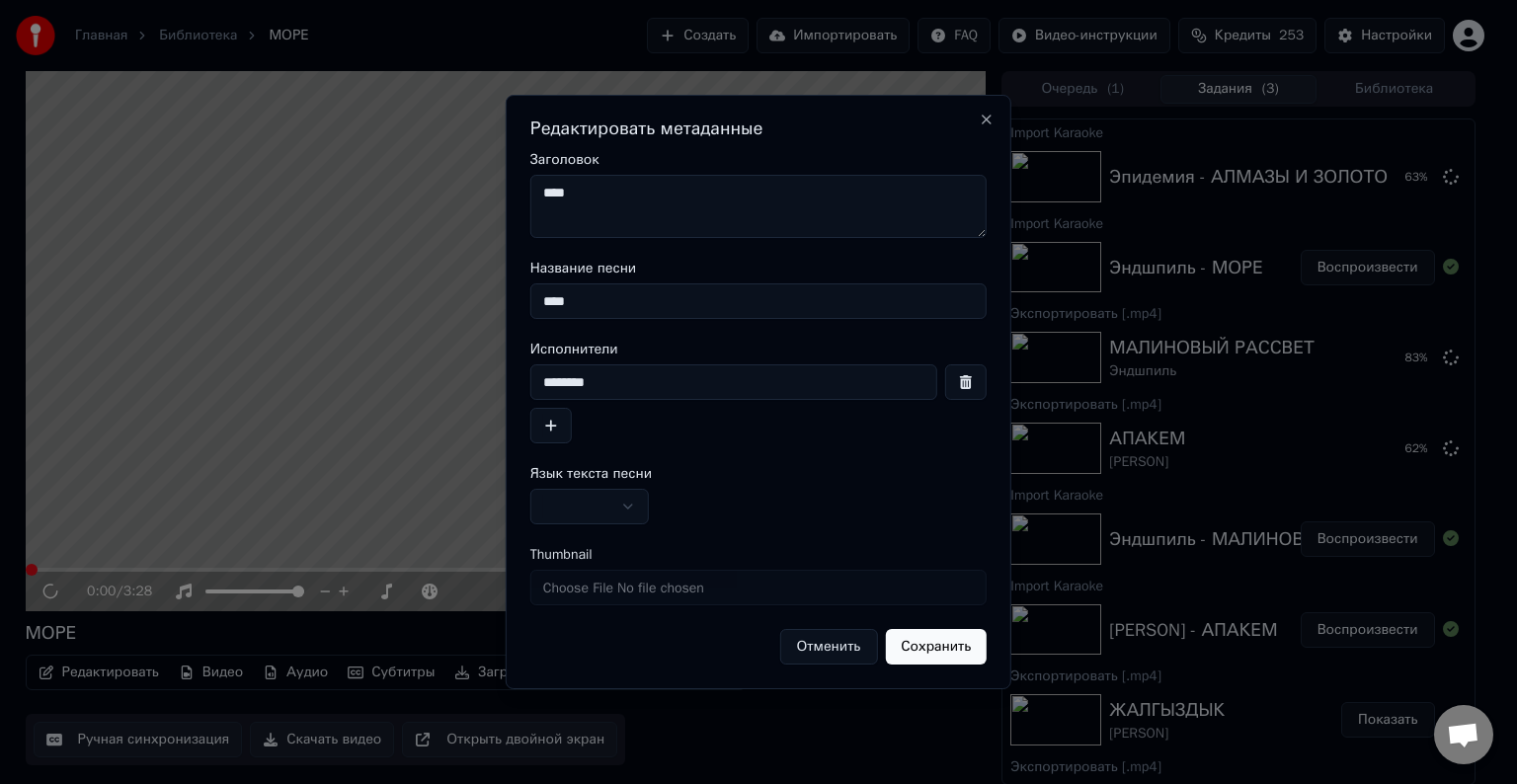 type on "****" 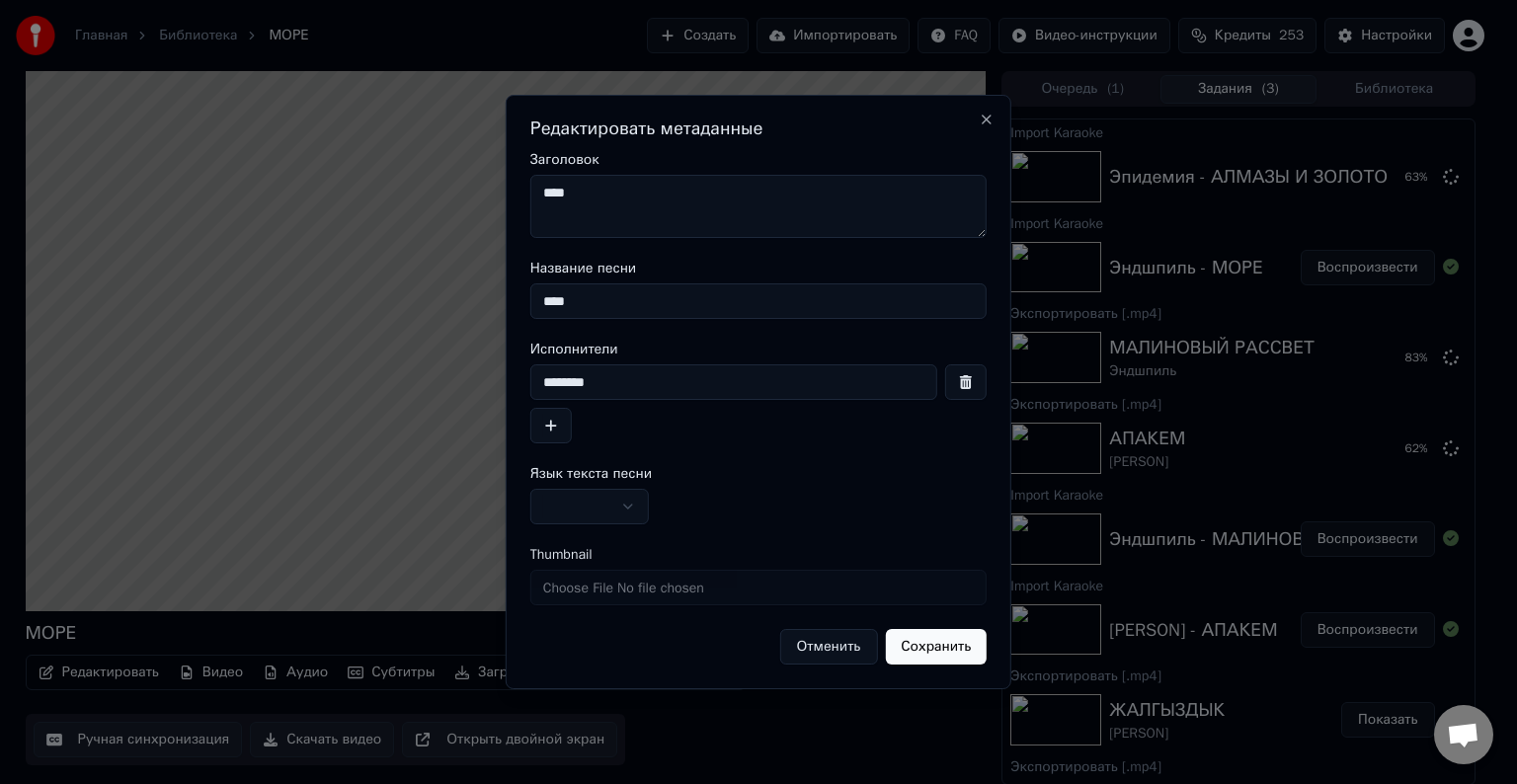 click on "****" at bounding box center (758, 206) 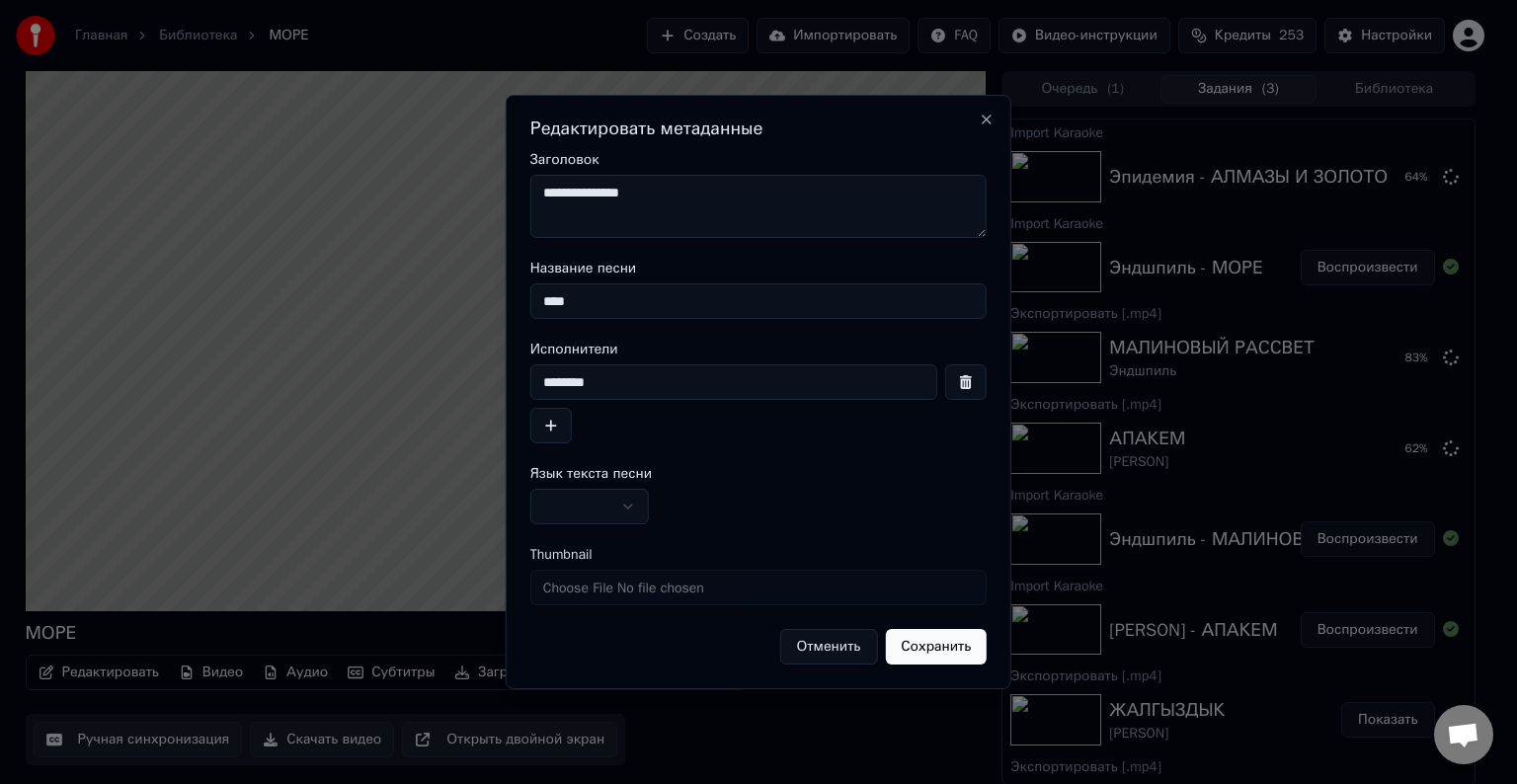 type on "**********" 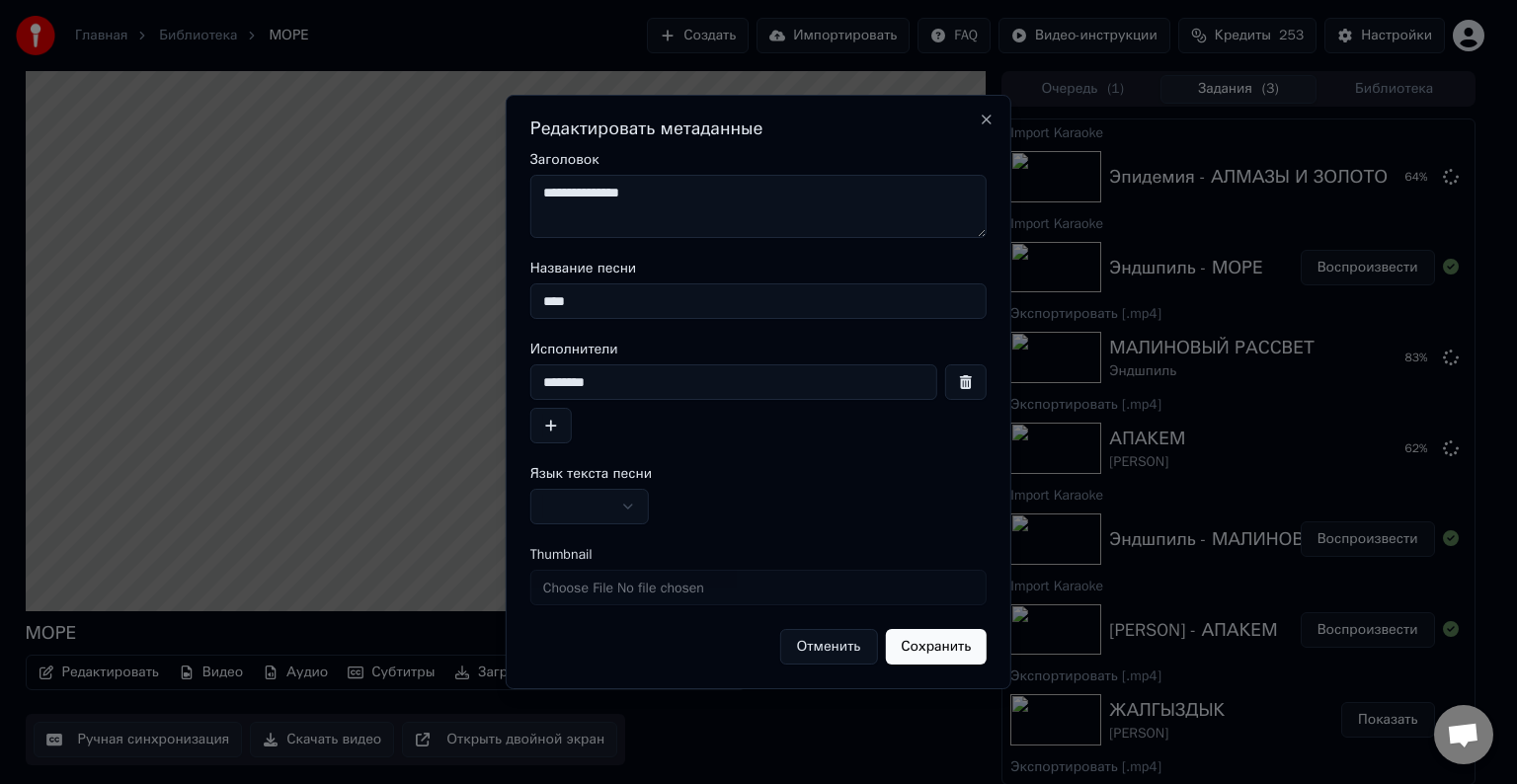 click at bounding box center [590, 507] 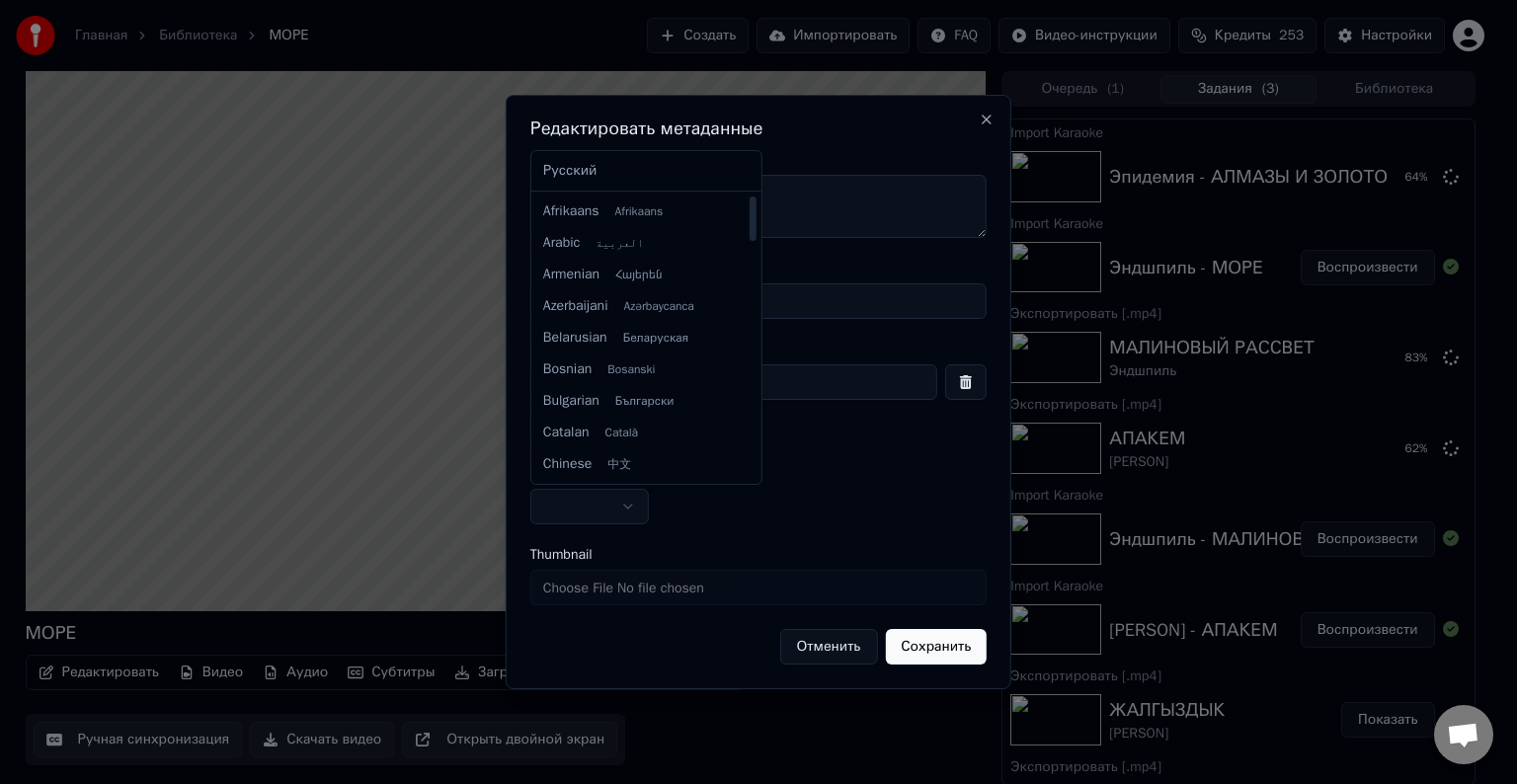 select on "**" 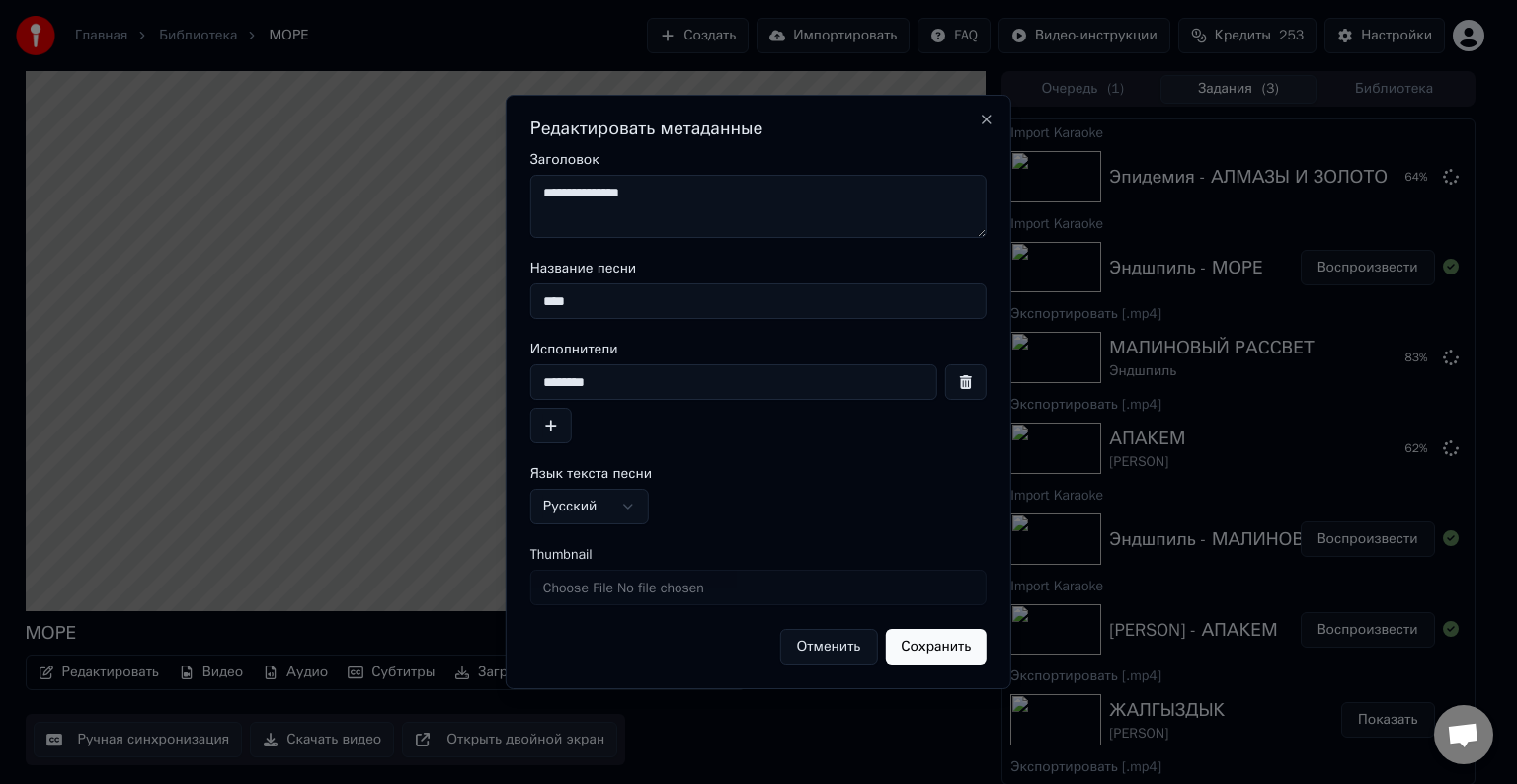 click on "Сохранить" at bounding box center (935, 647) 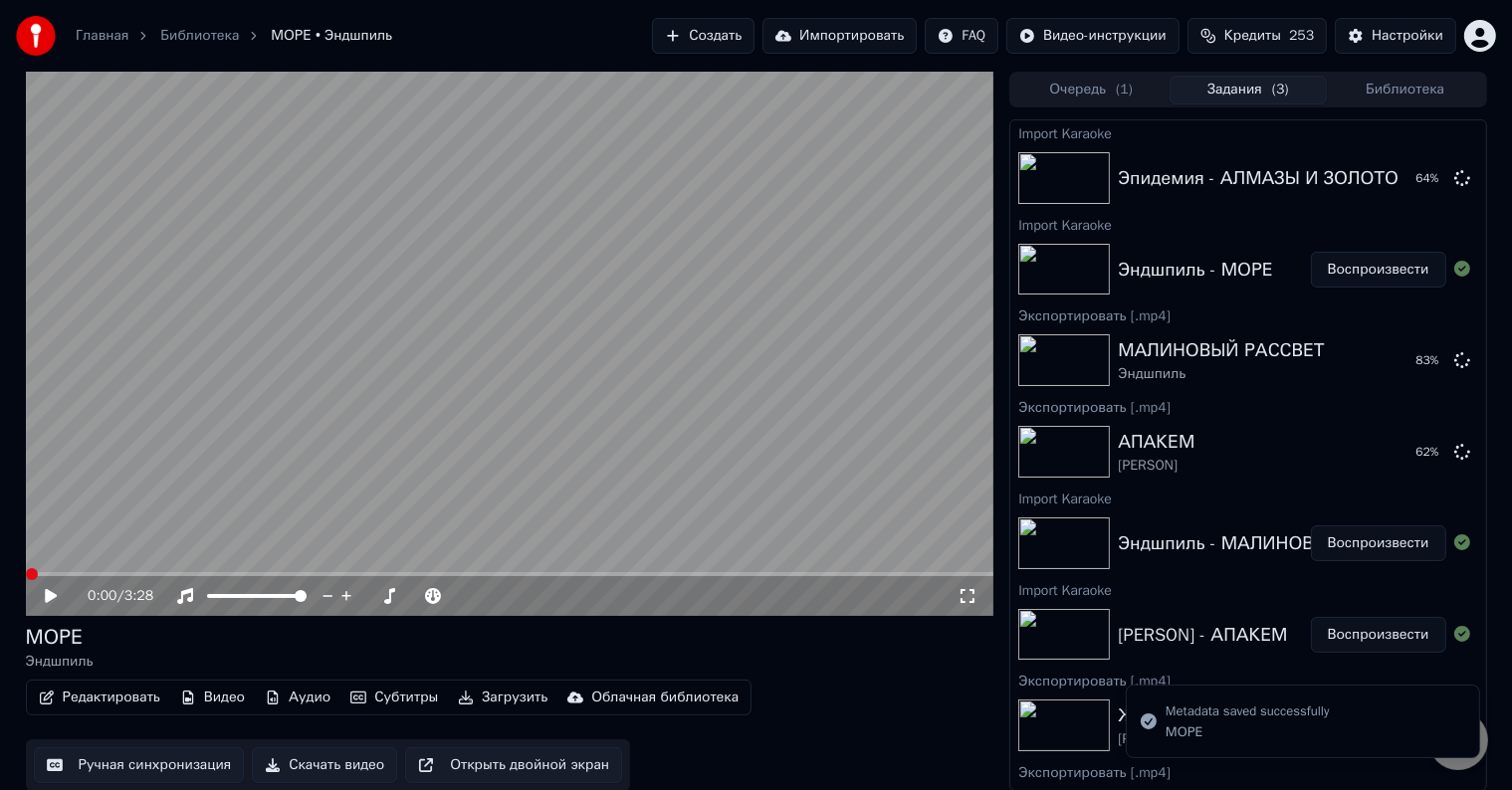 click on "Скачать видео" at bounding box center [324, 765] 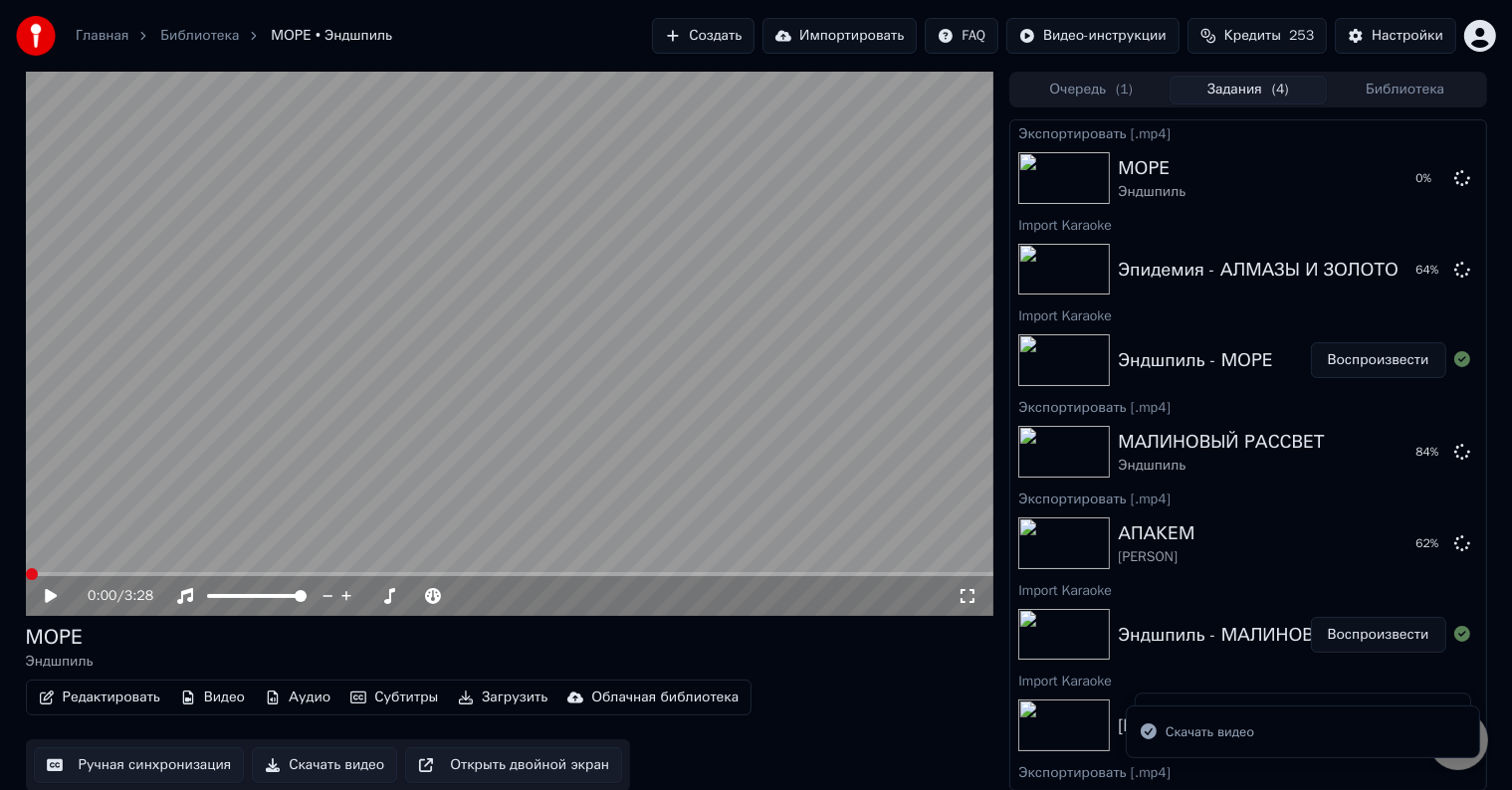 click at bounding box center [510, 343] 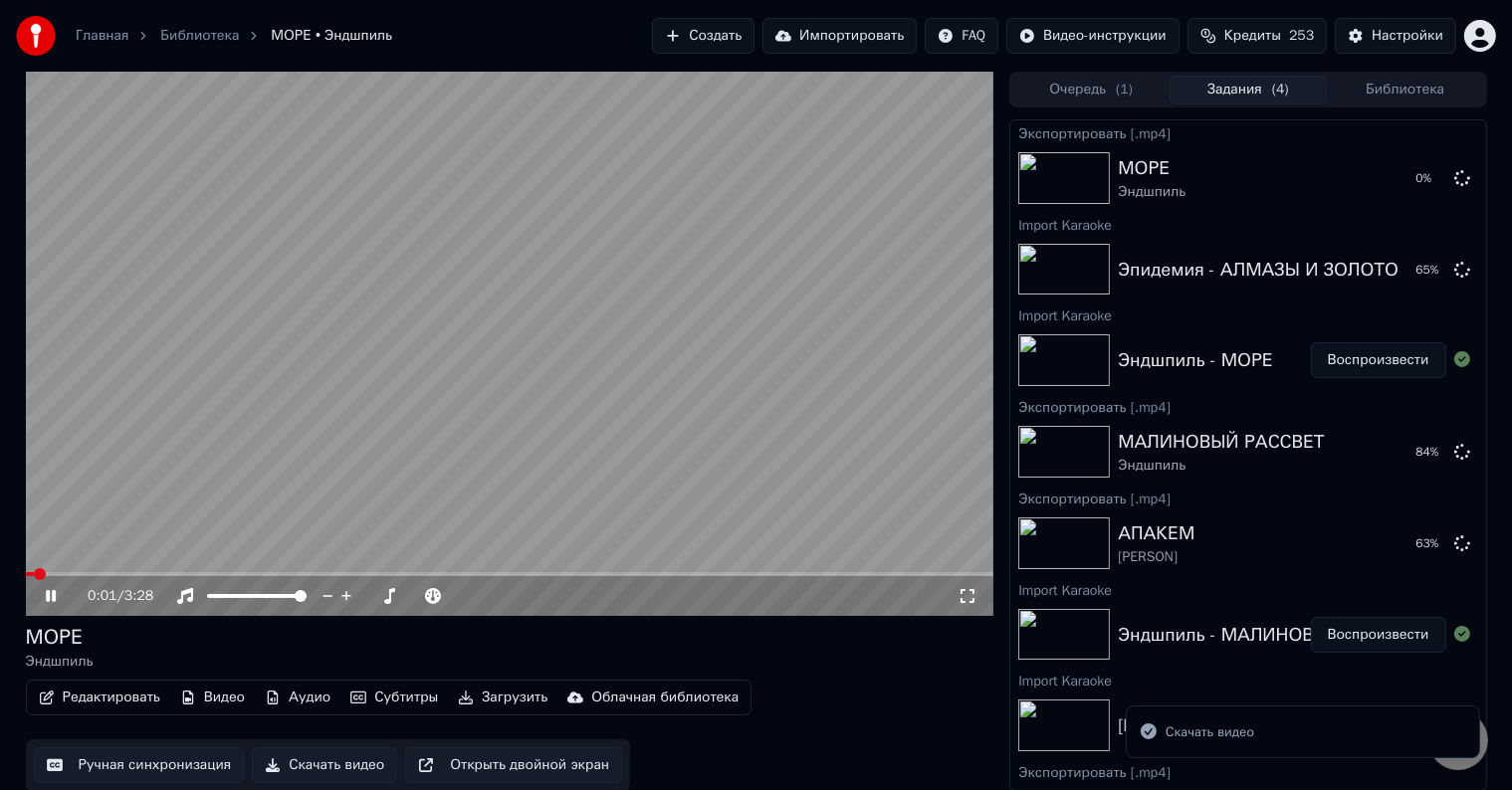click at bounding box center (510, 343) 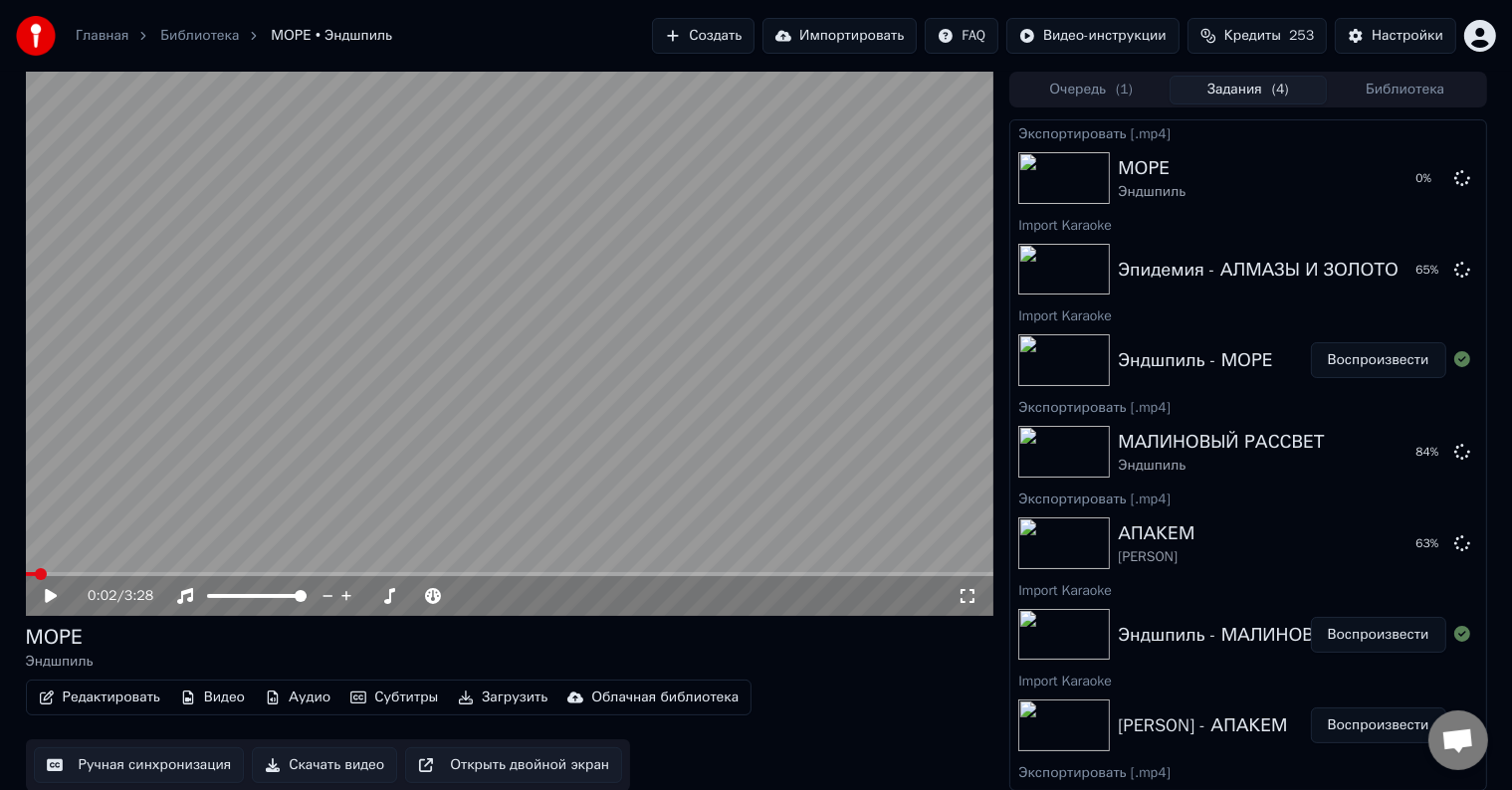 click on "Импортировать" at bounding box center (839, 36) 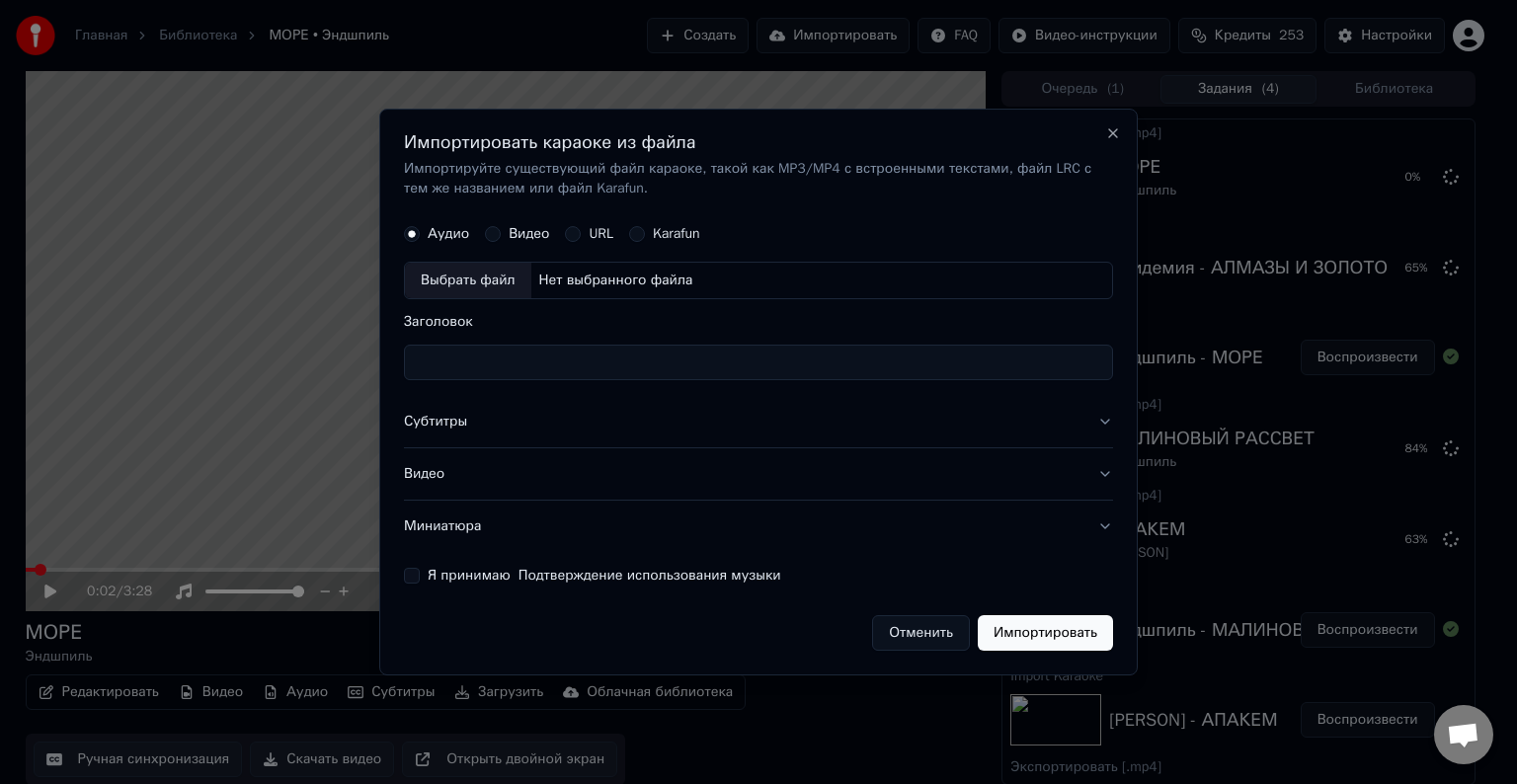 click on "Выбрать файл" at bounding box center (468, 280) 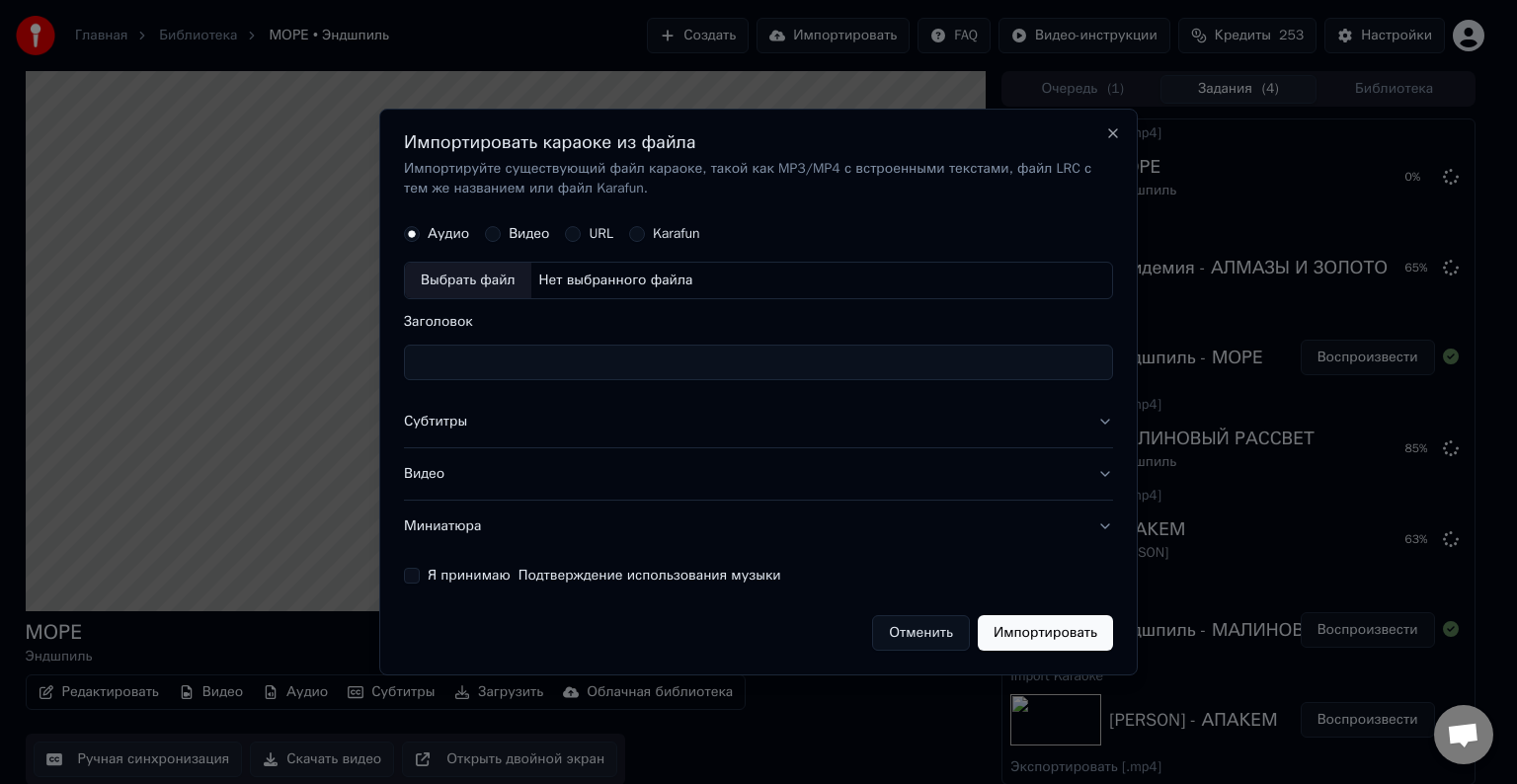 click on "Отменить" at bounding box center (920, 633) 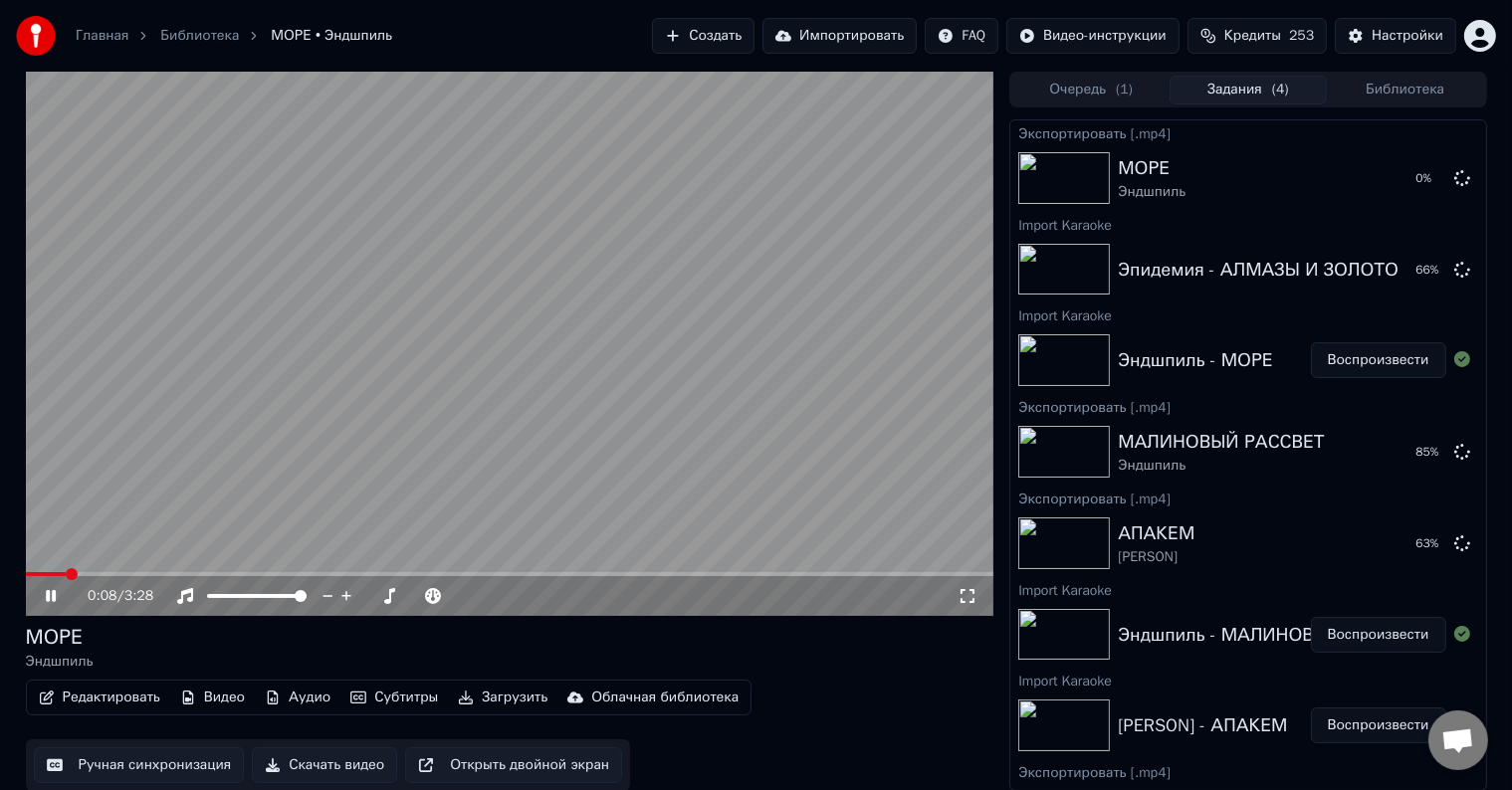 click at bounding box center [510, 343] 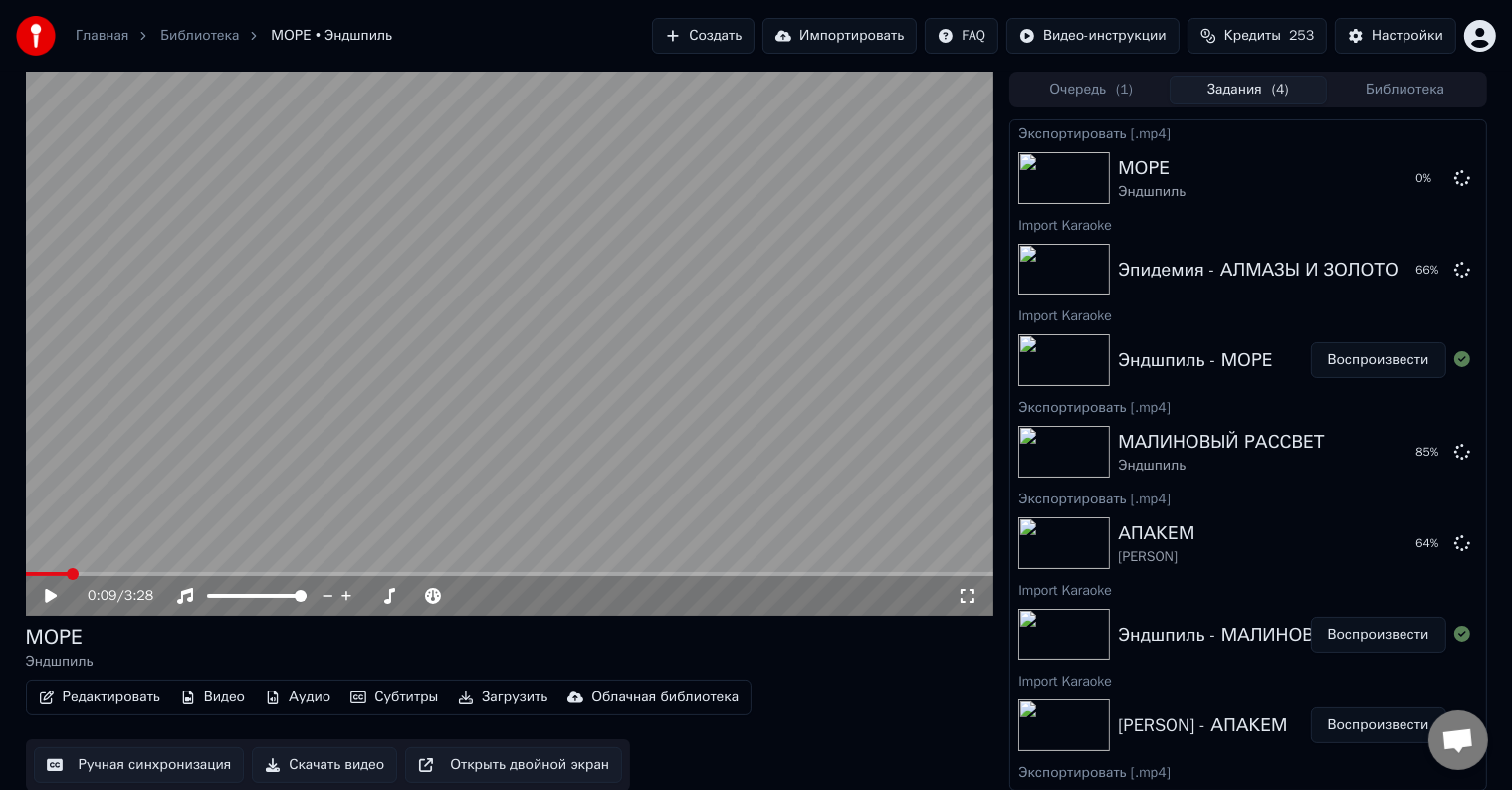 click on "Импортировать" at bounding box center (839, 36) 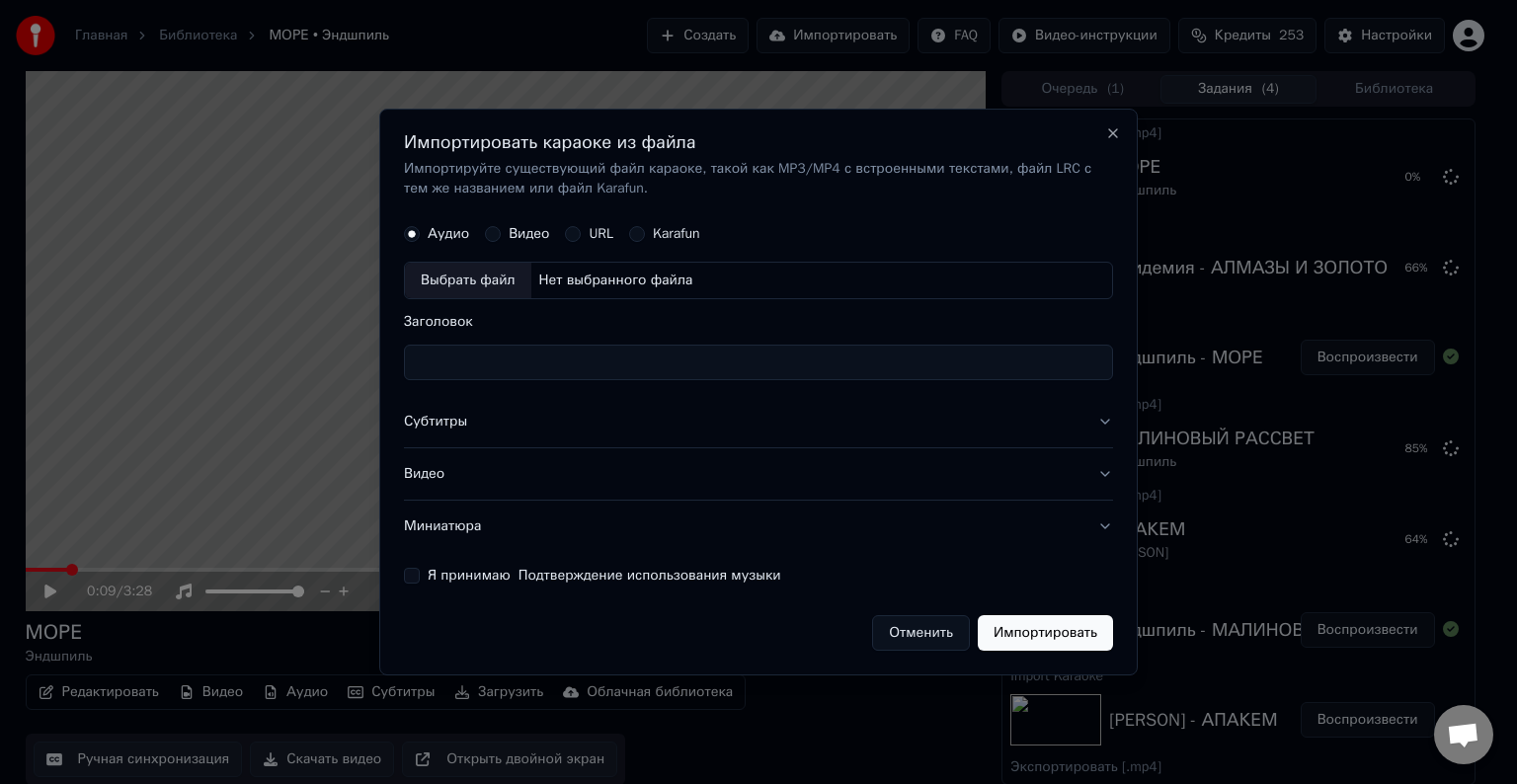click on "Выбрать файл" at bounding box center (468, 280) 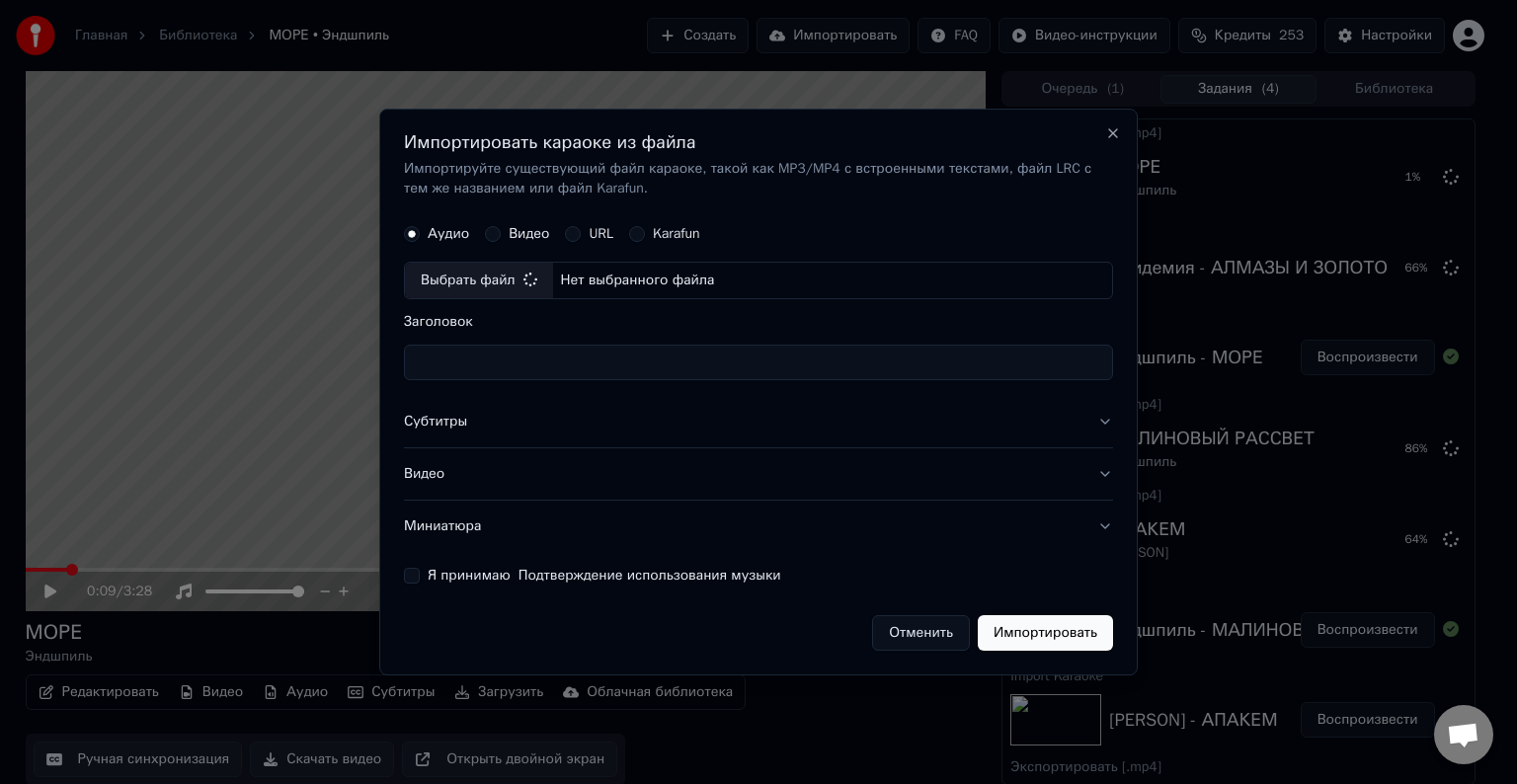 type on "**********" 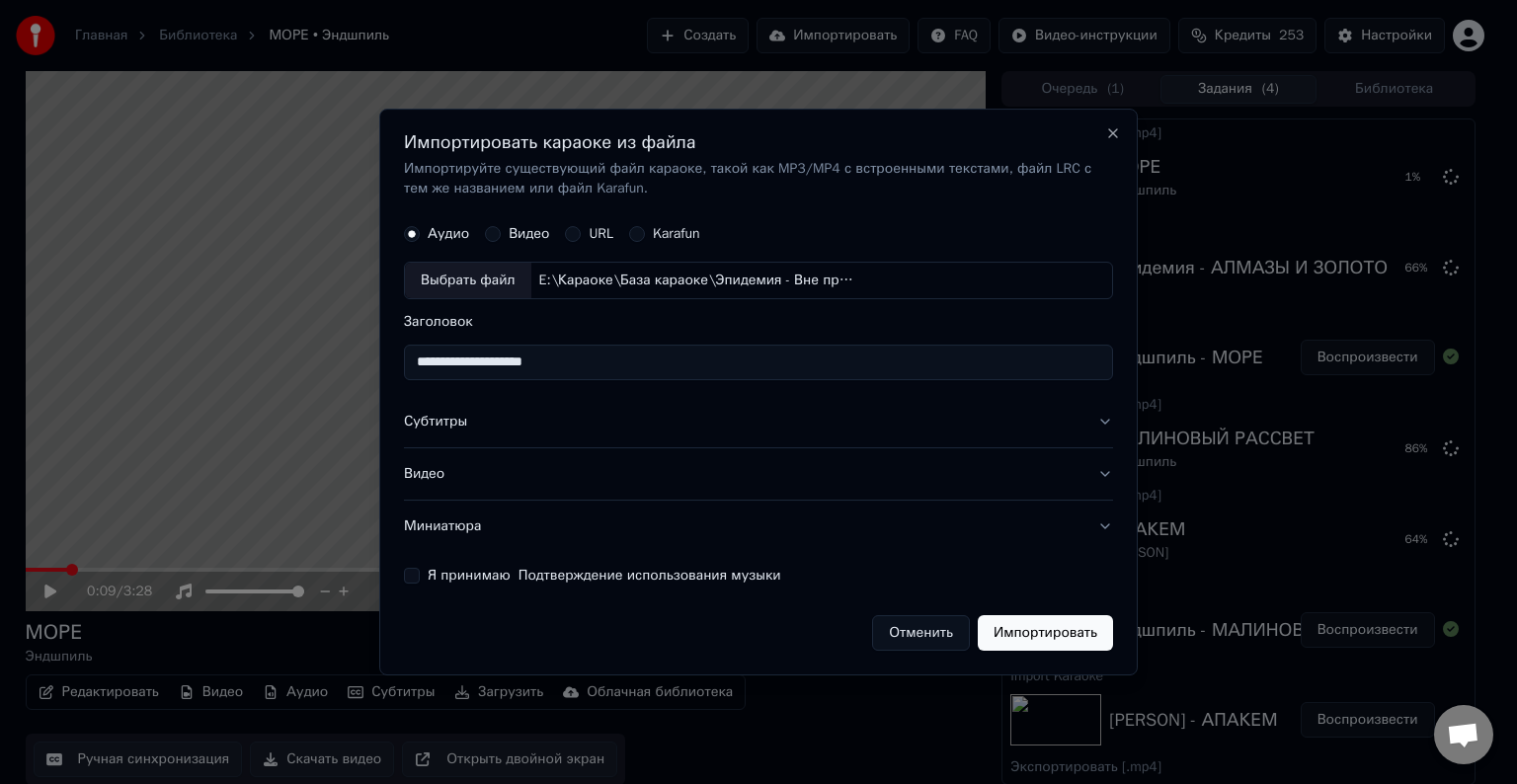 click on "Субтитры" at bounding box center [758, 422] 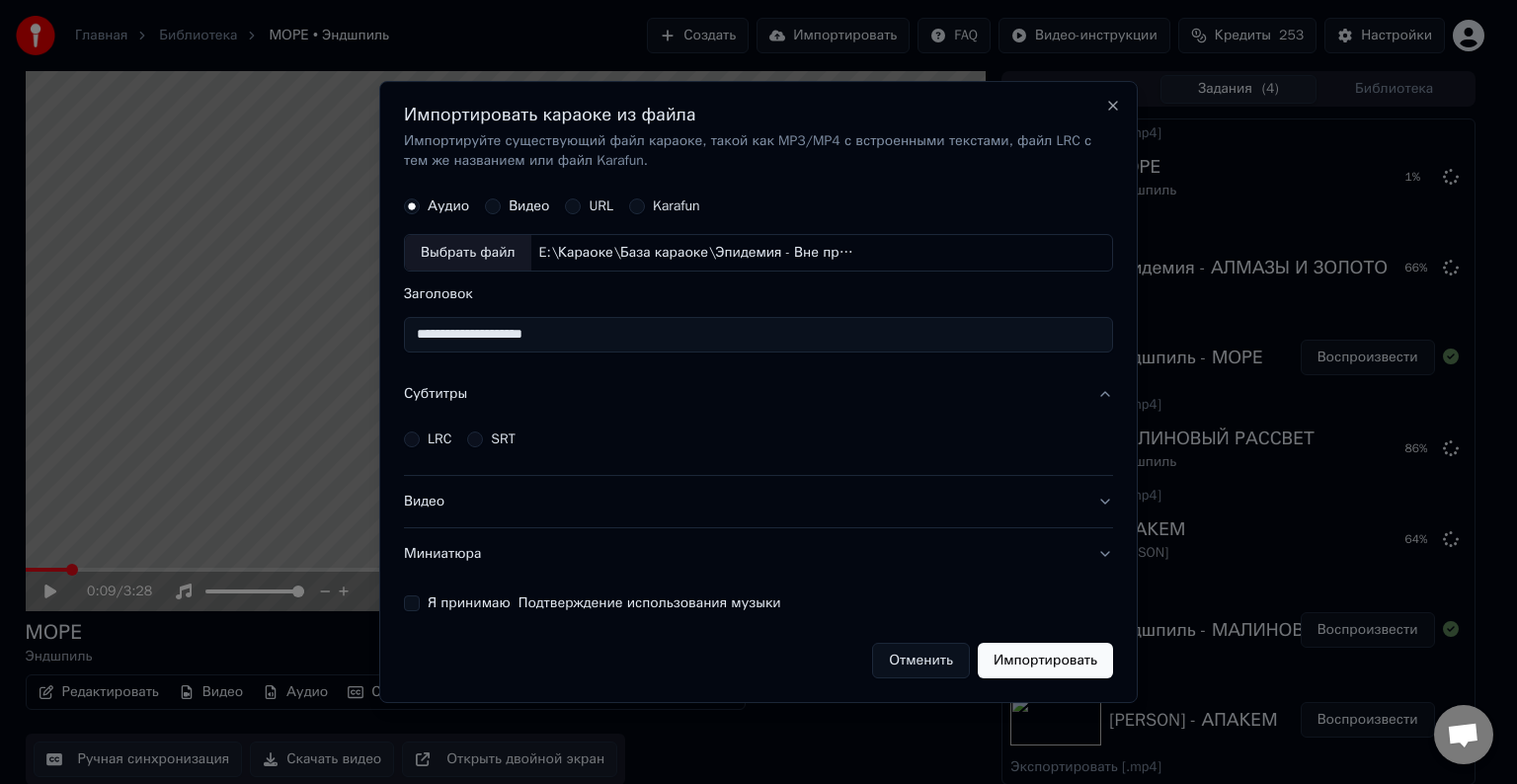 click on "LRC" at bounding box center (439, 439) 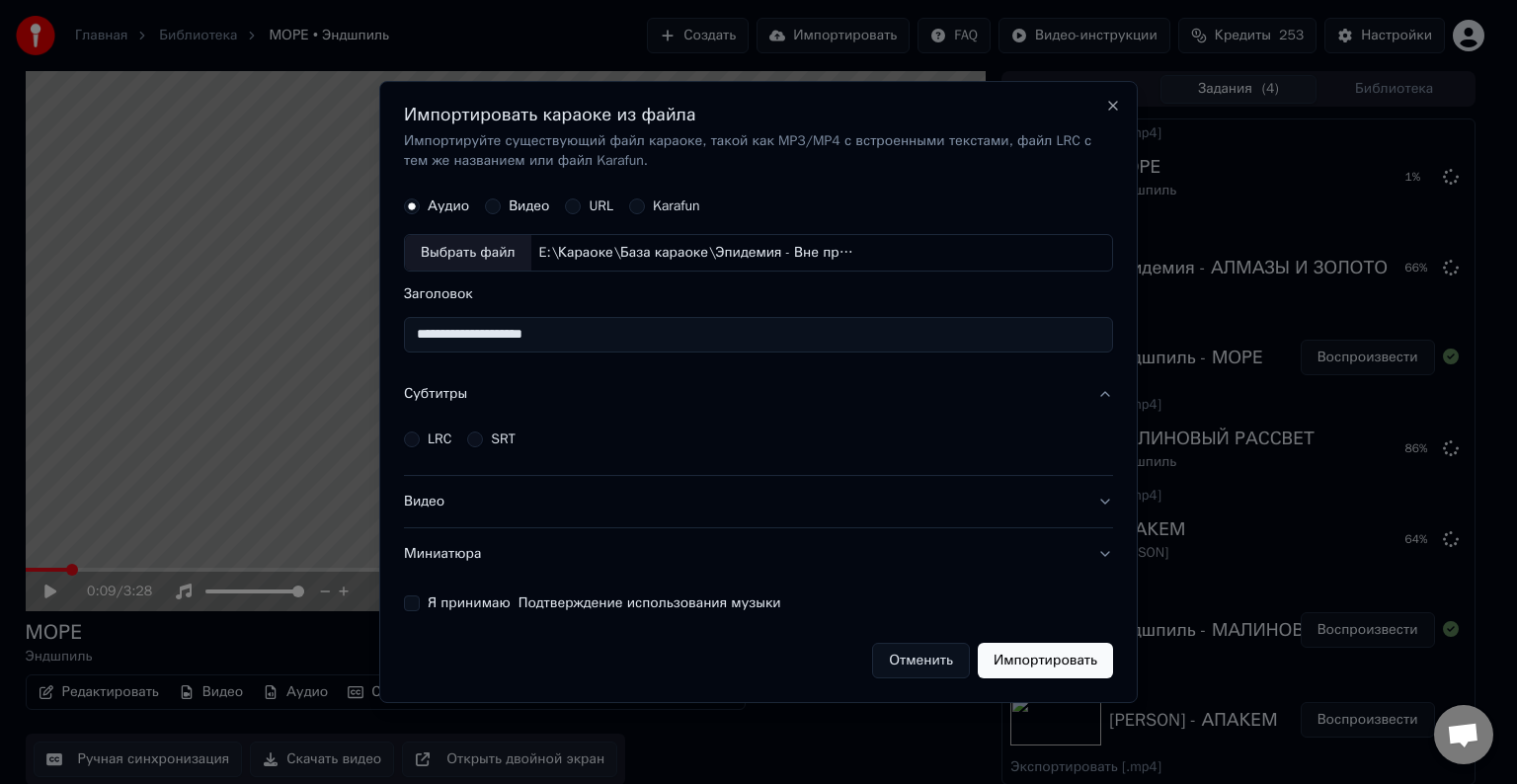 click on "LRC" at bounding box center [412, 439] 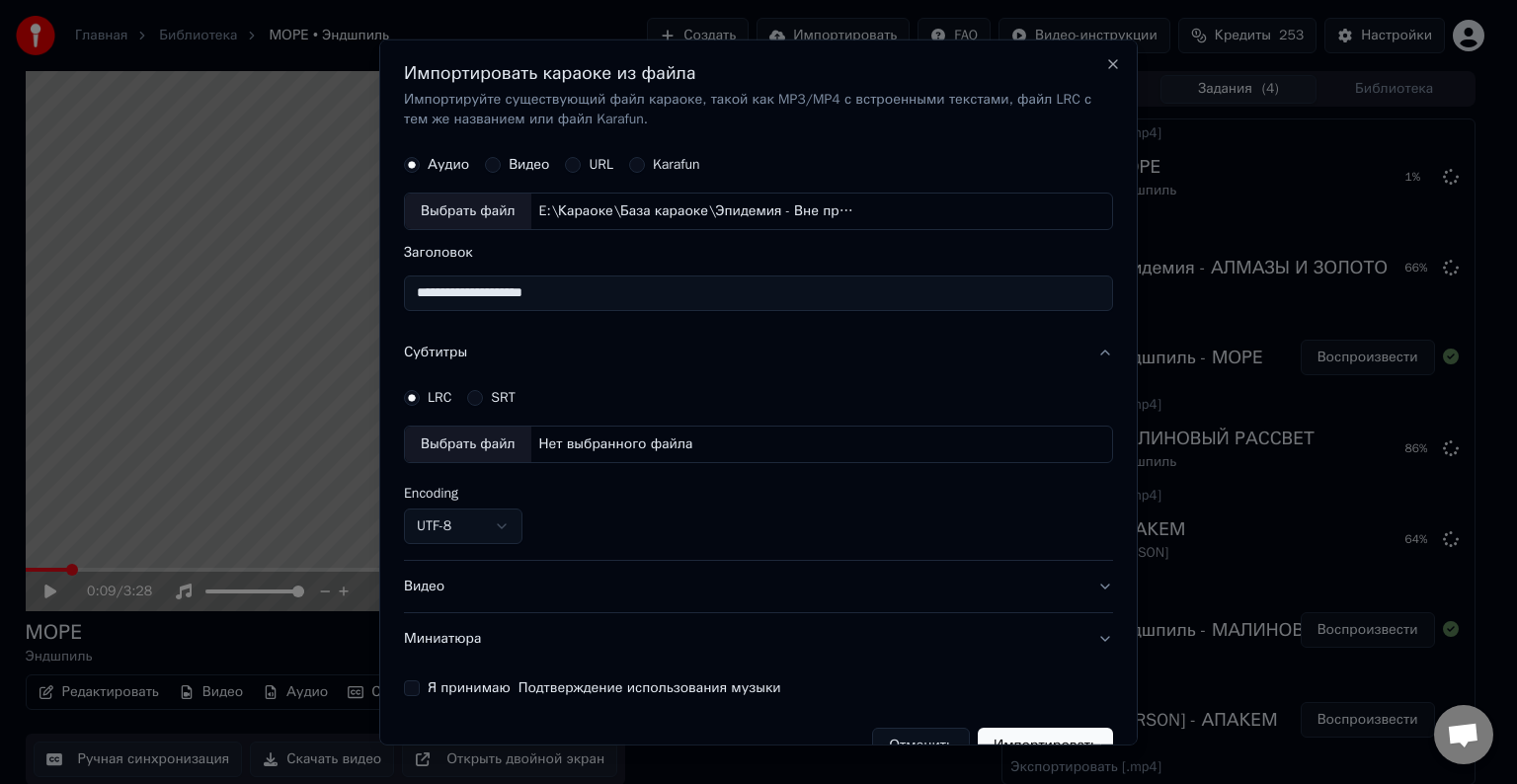 click on "Выбрать файл" at bounding box center [468, 444] 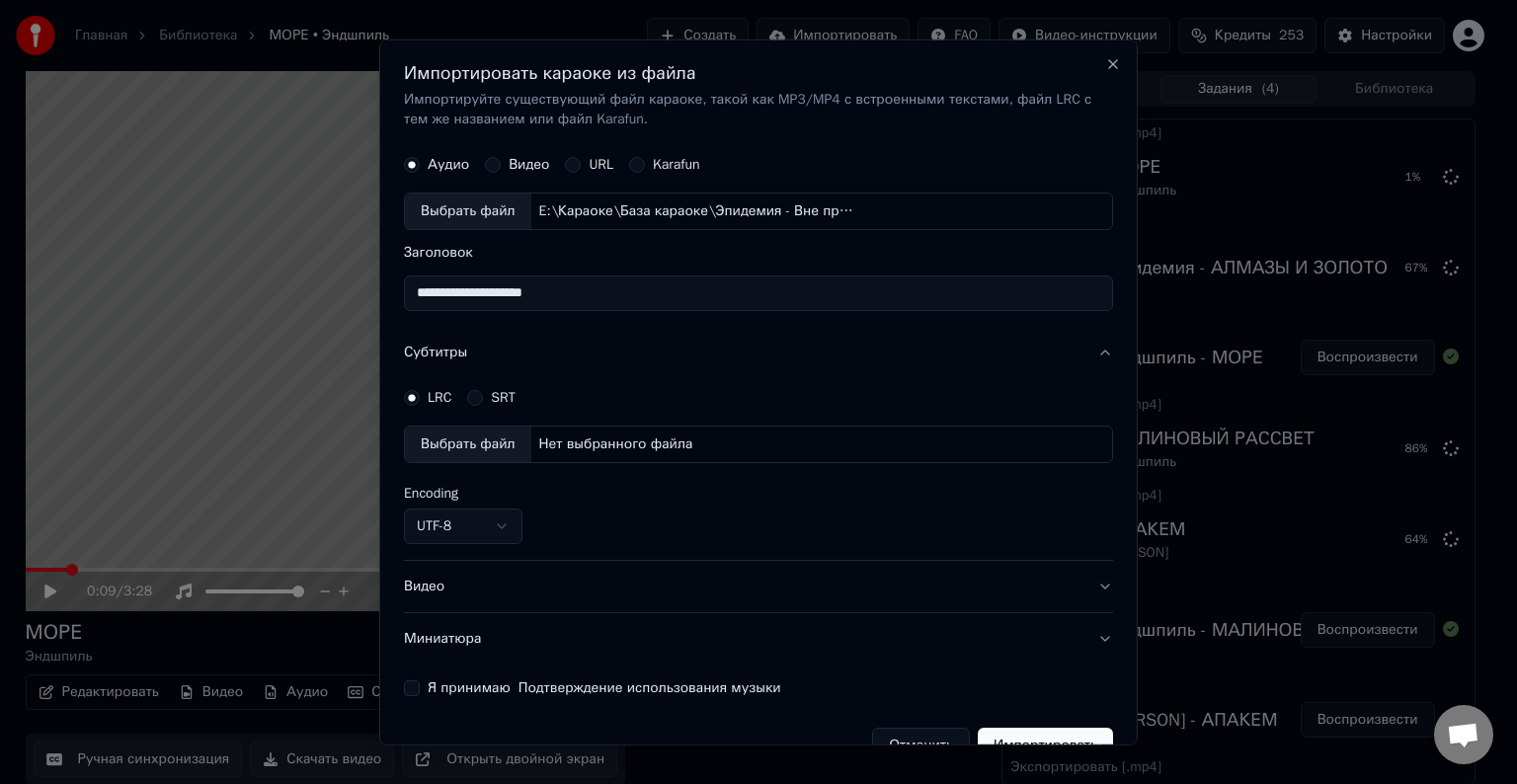 select on "**********" 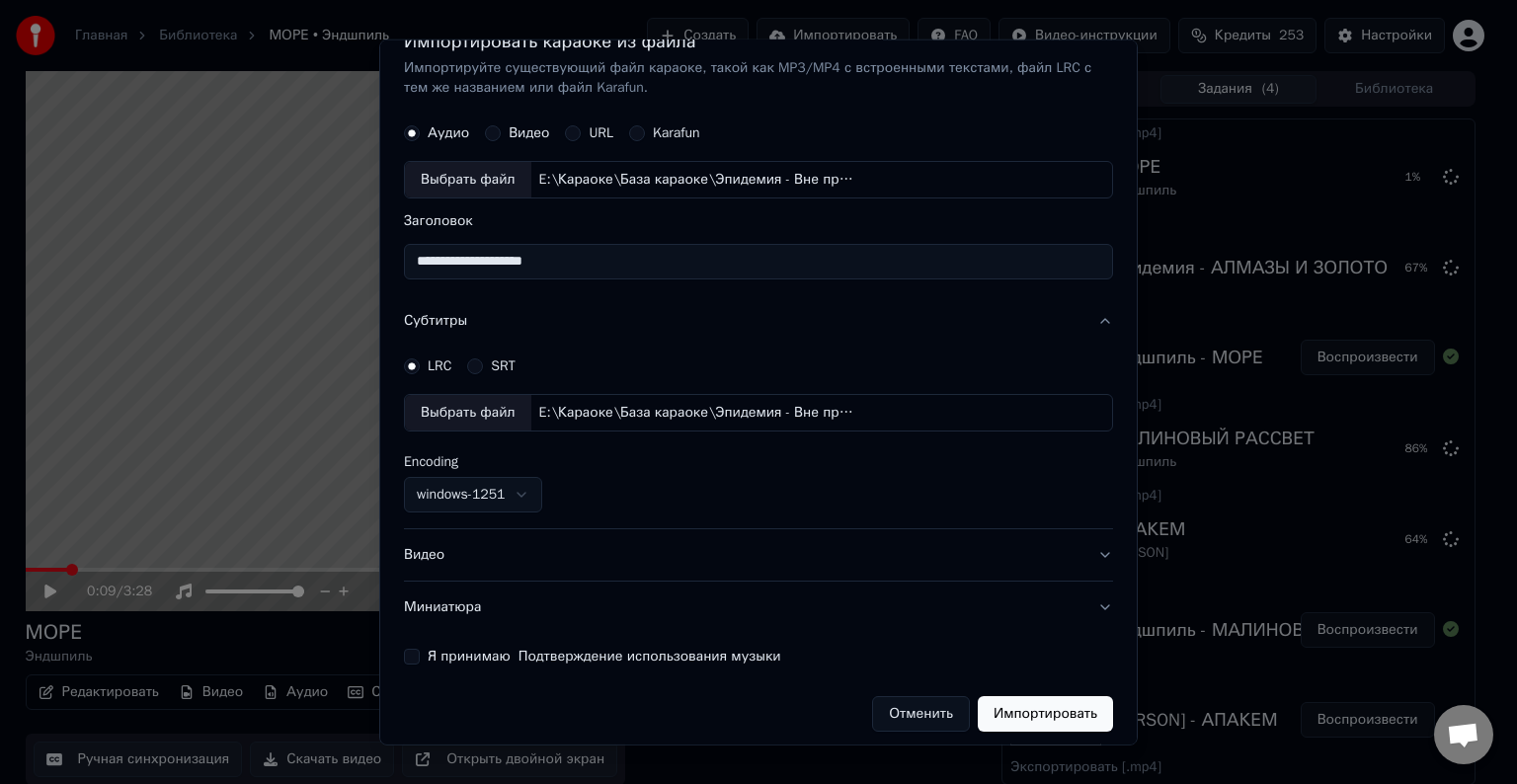 scroll, scrollTop: 40, scrollLeft: 0, axis: vertical 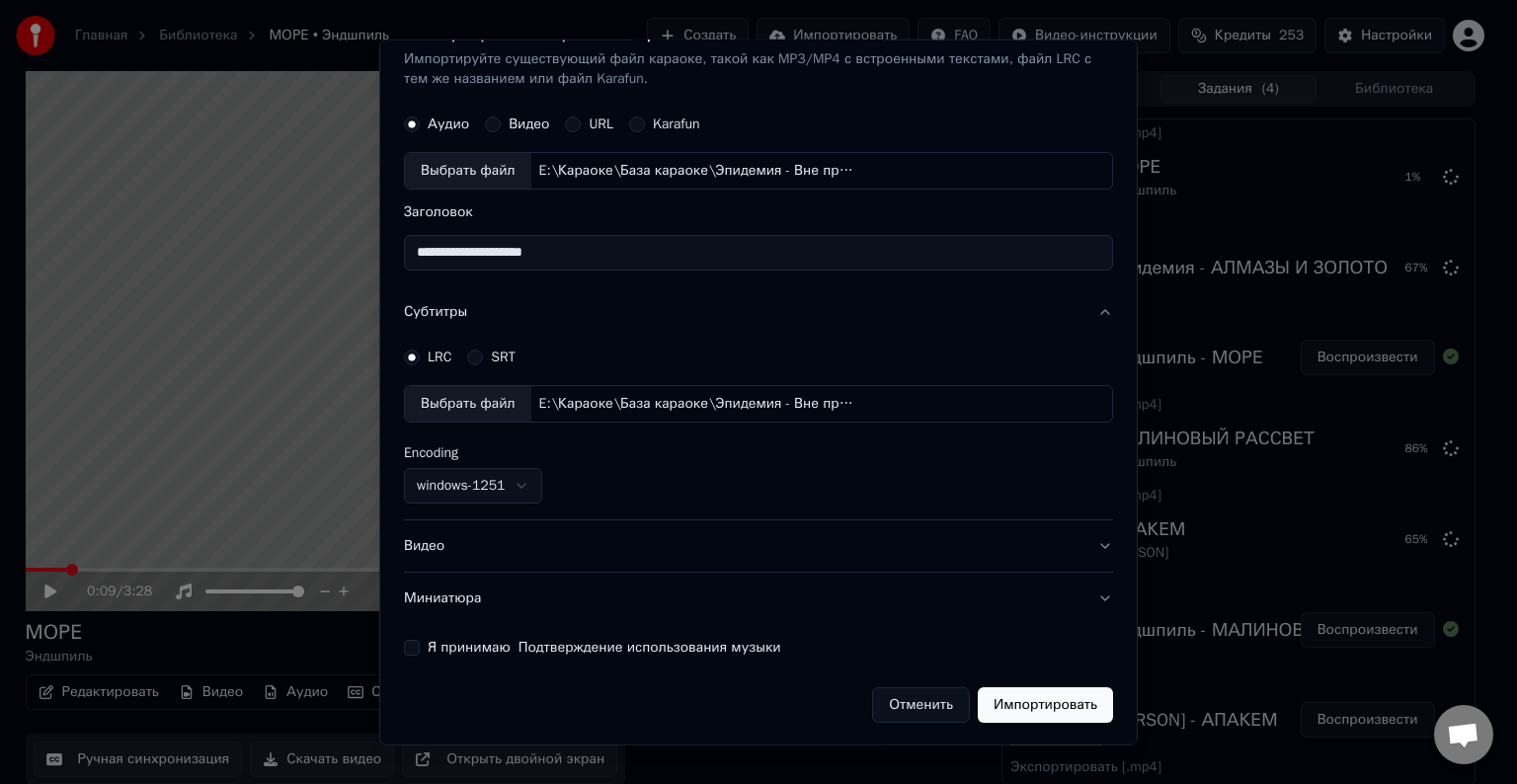 click on "Видео" at bounding box center (758, 546) 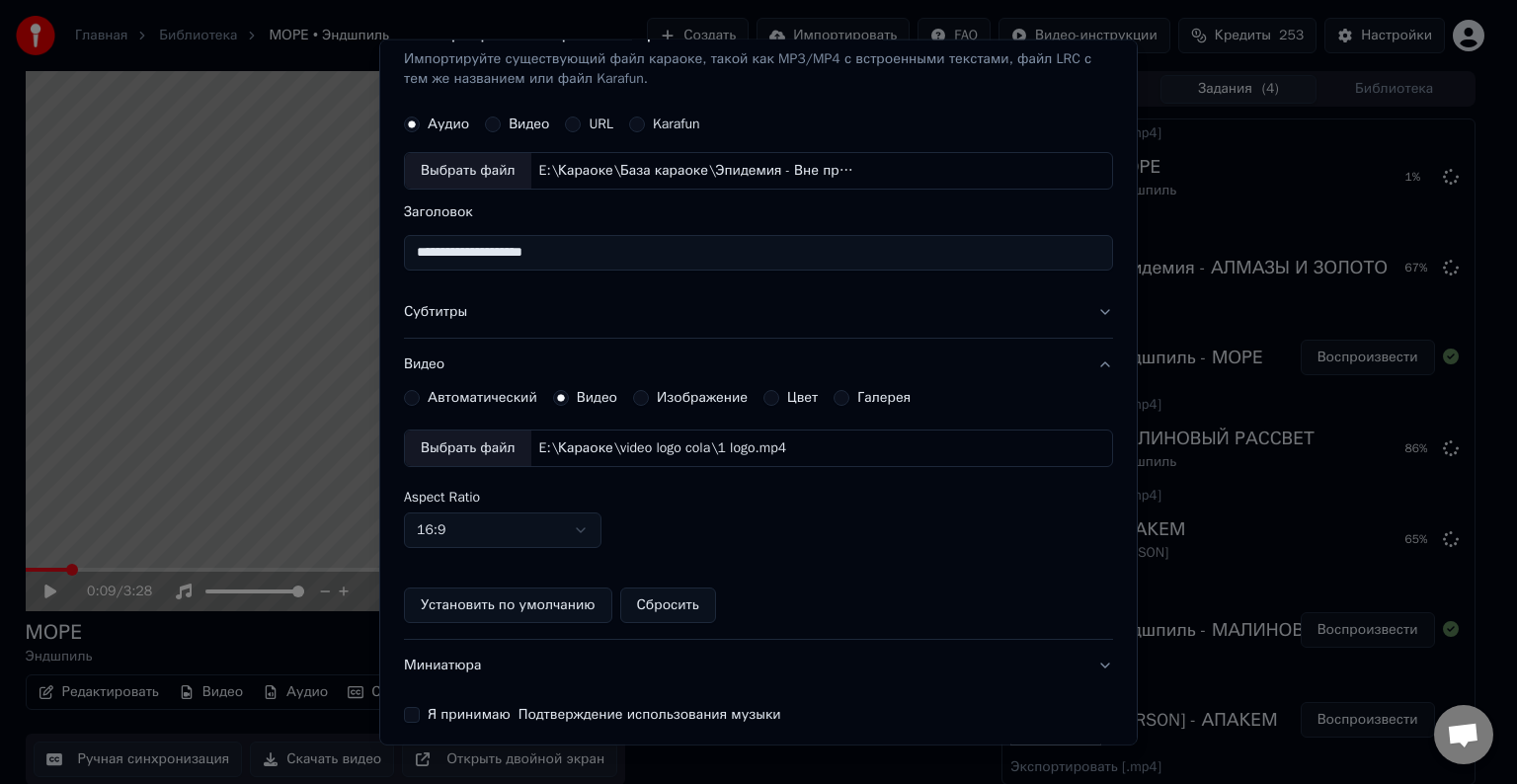 click on "Выбрать файл" at bounding box center (468, 448) 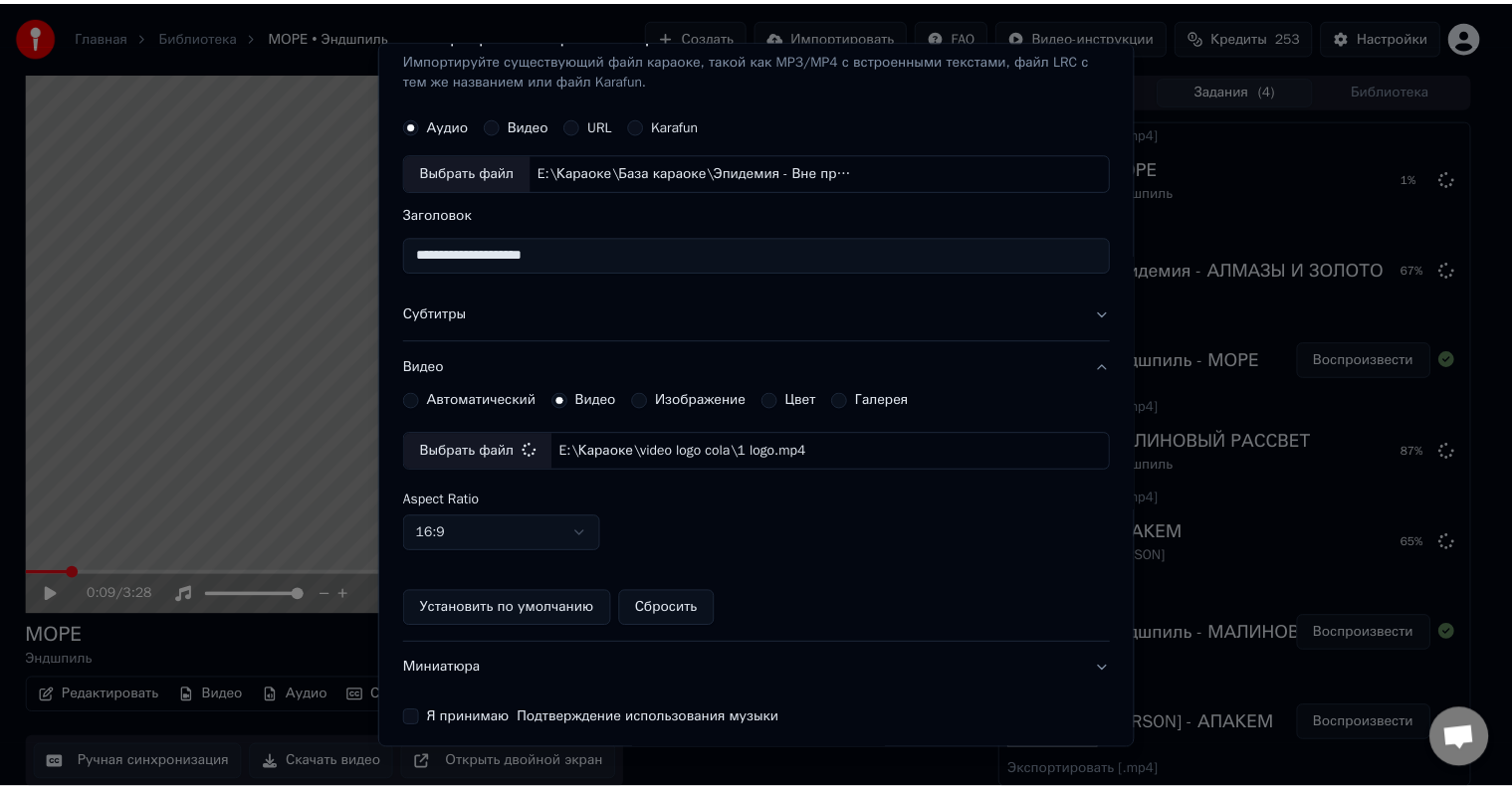scroll, scrollTop: 108, scrollLeft: 0, axis: vertical 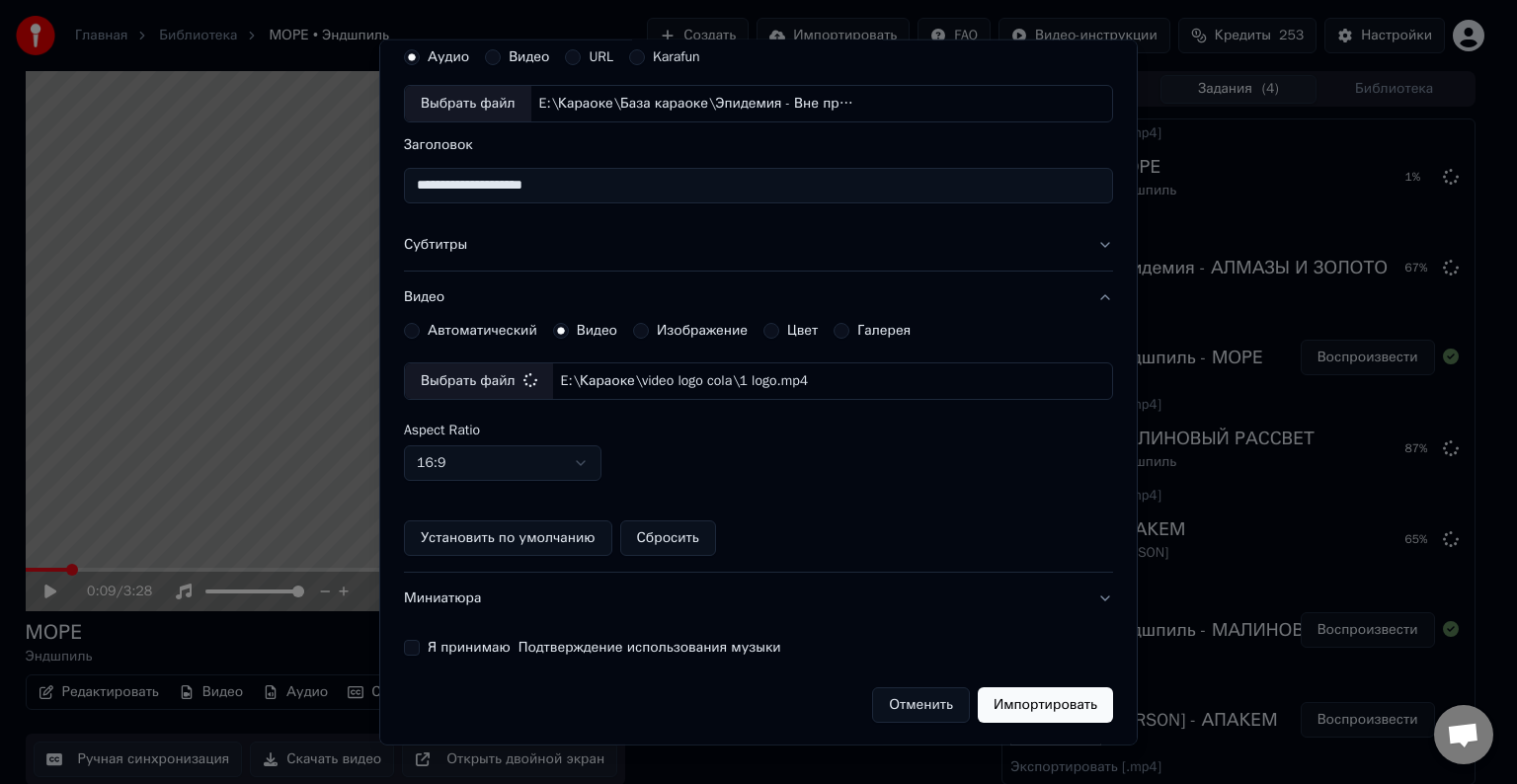 click on "Я принимаю   Подтверждение использования музыки" at bounding box center (412, 648) 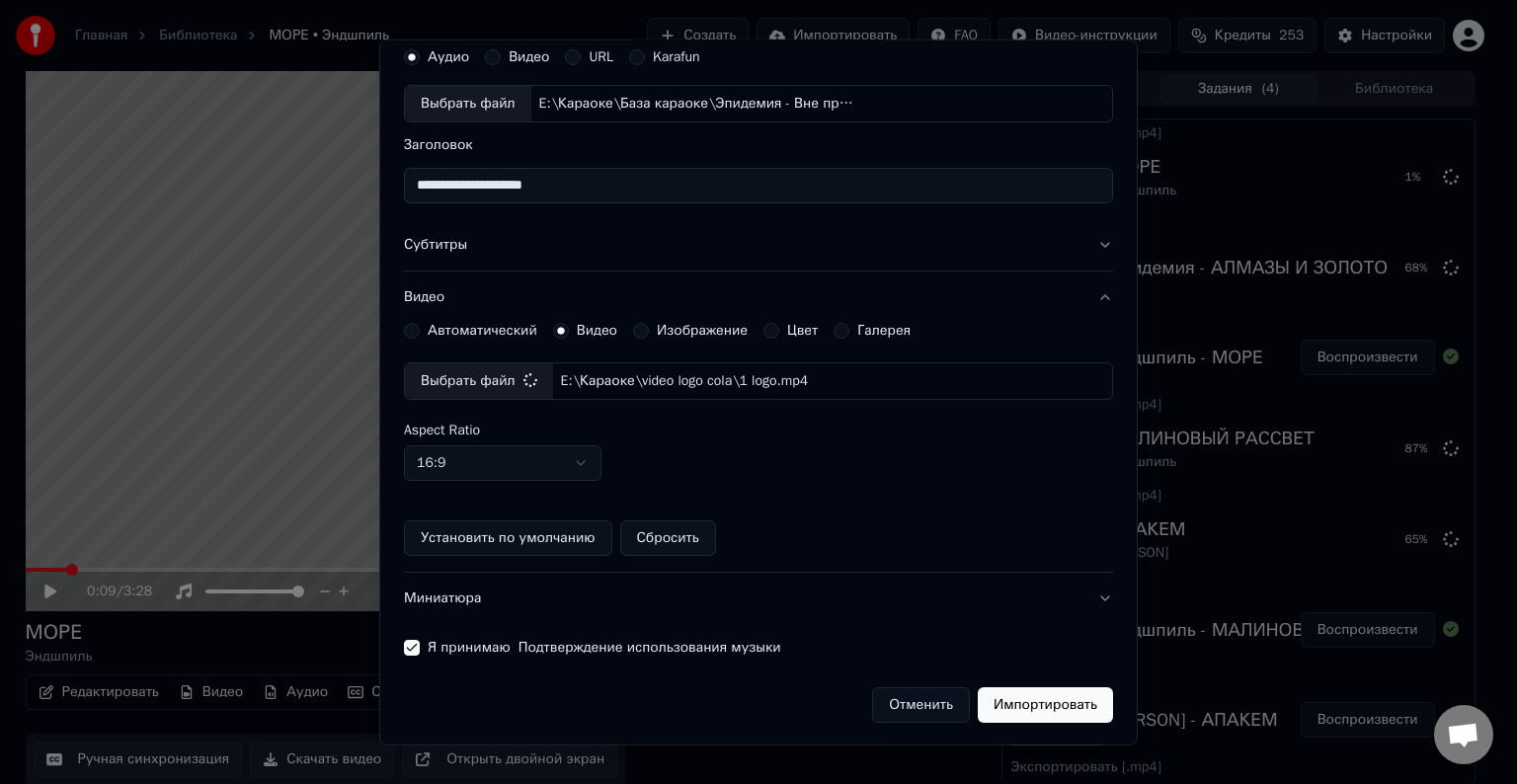 click on "Импортировать" at bounding box center [1045, 705] 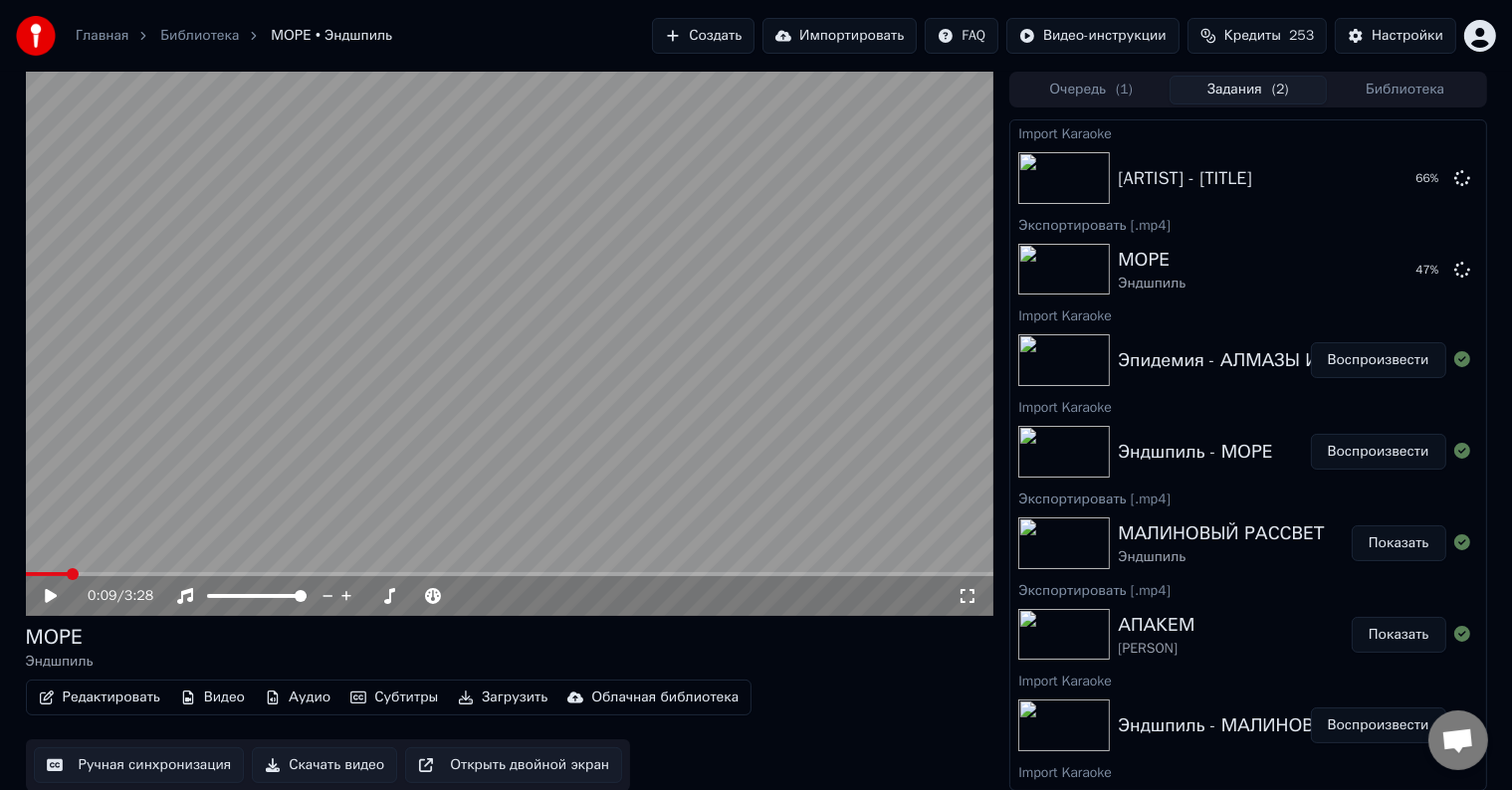 click on "Воспроизвести" at bounding box center (1379, 360) 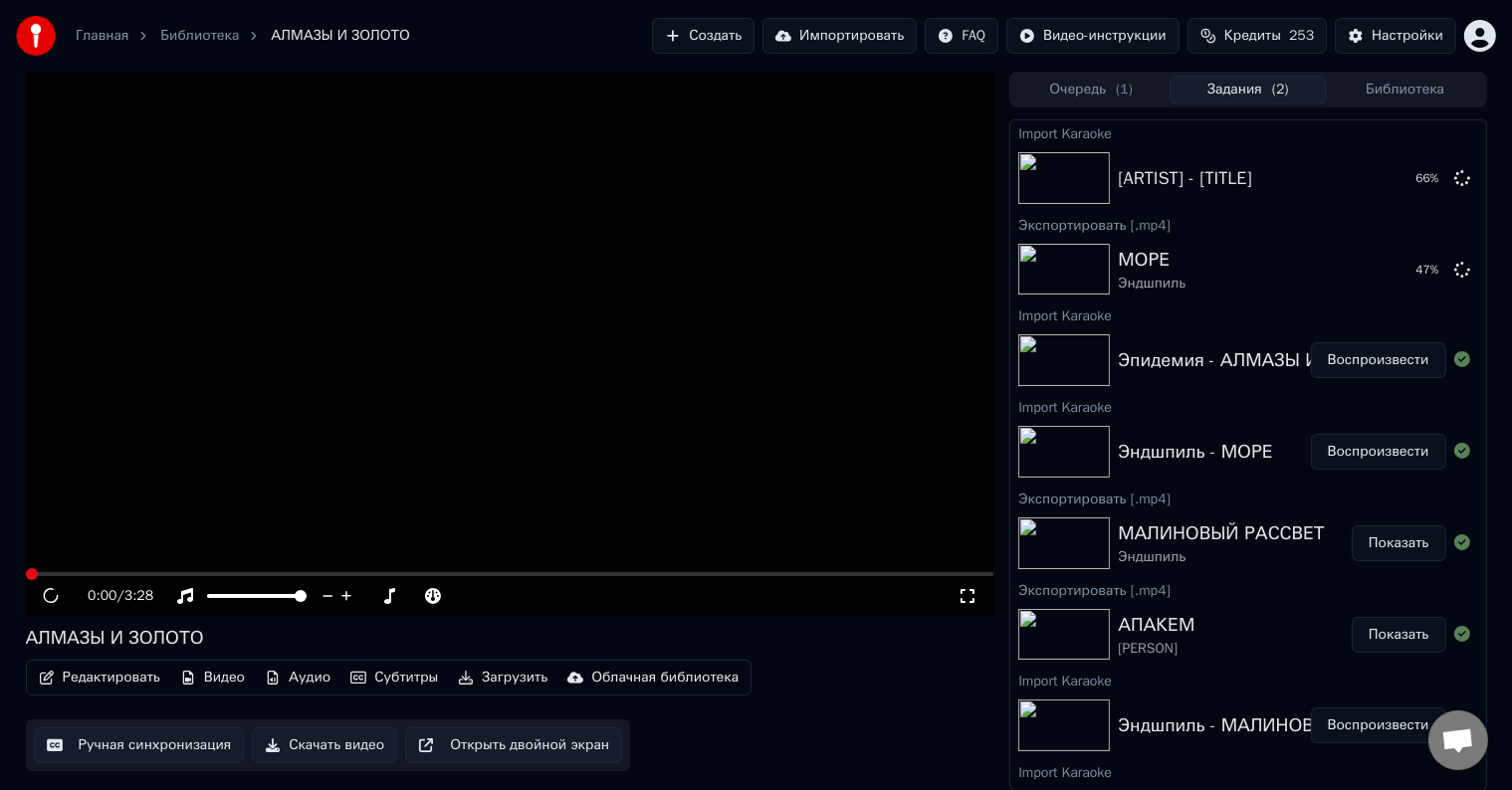 click on "Редактировать" at bounding box center [100, 678] 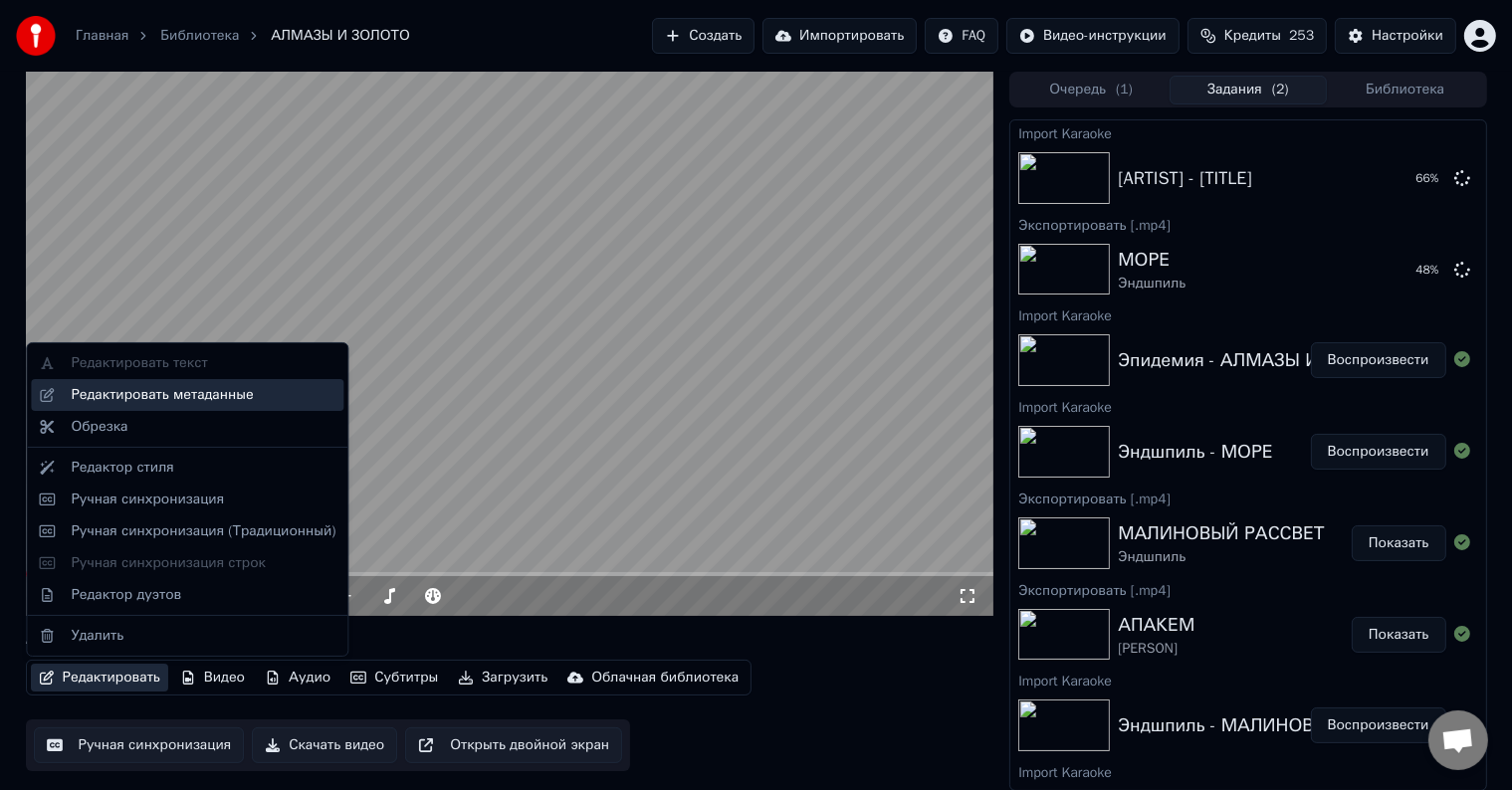 click on "Редактировать метаданные" at bounding box center [161, 395] 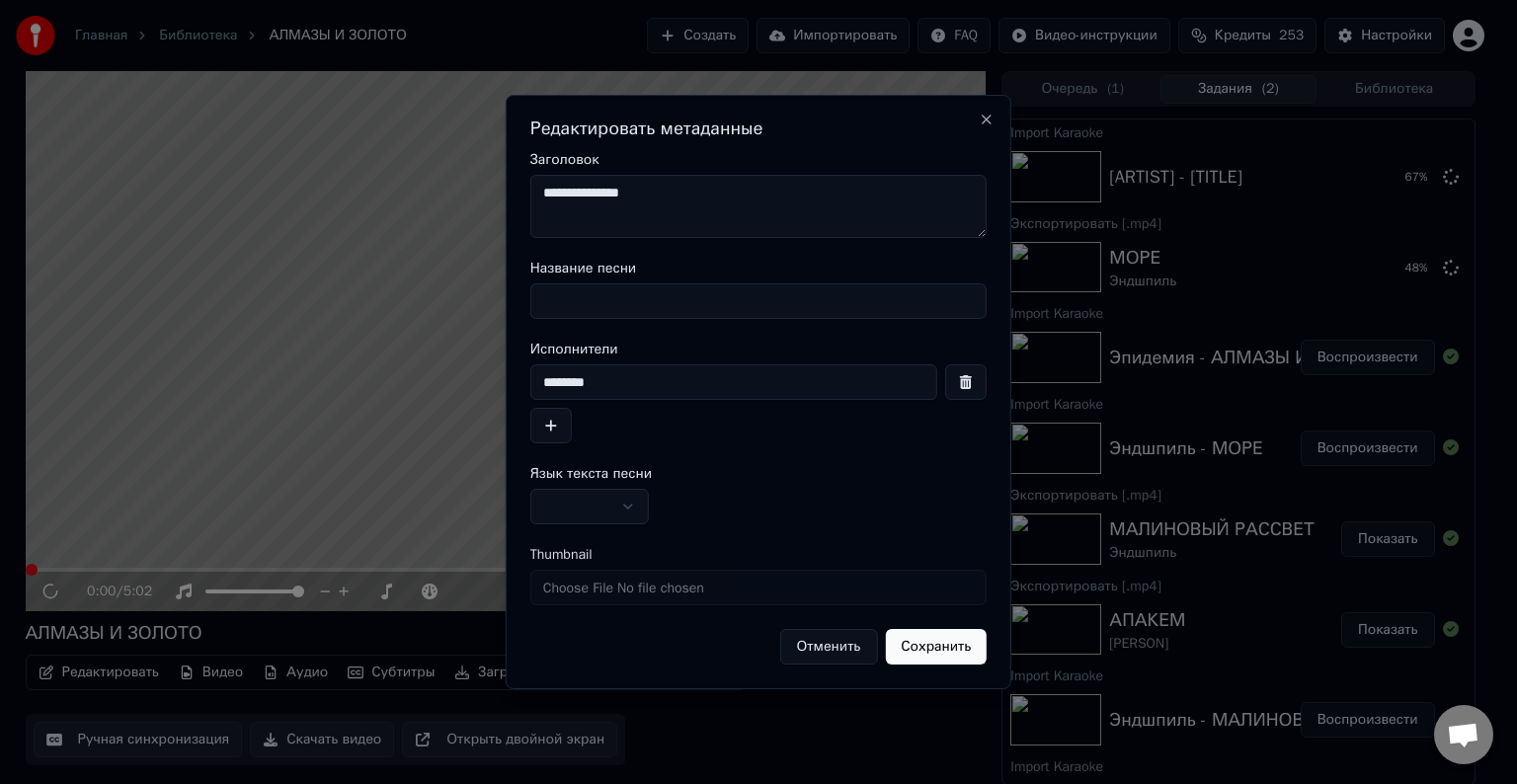 click on "Название песни" at bounding box center [758, 301] 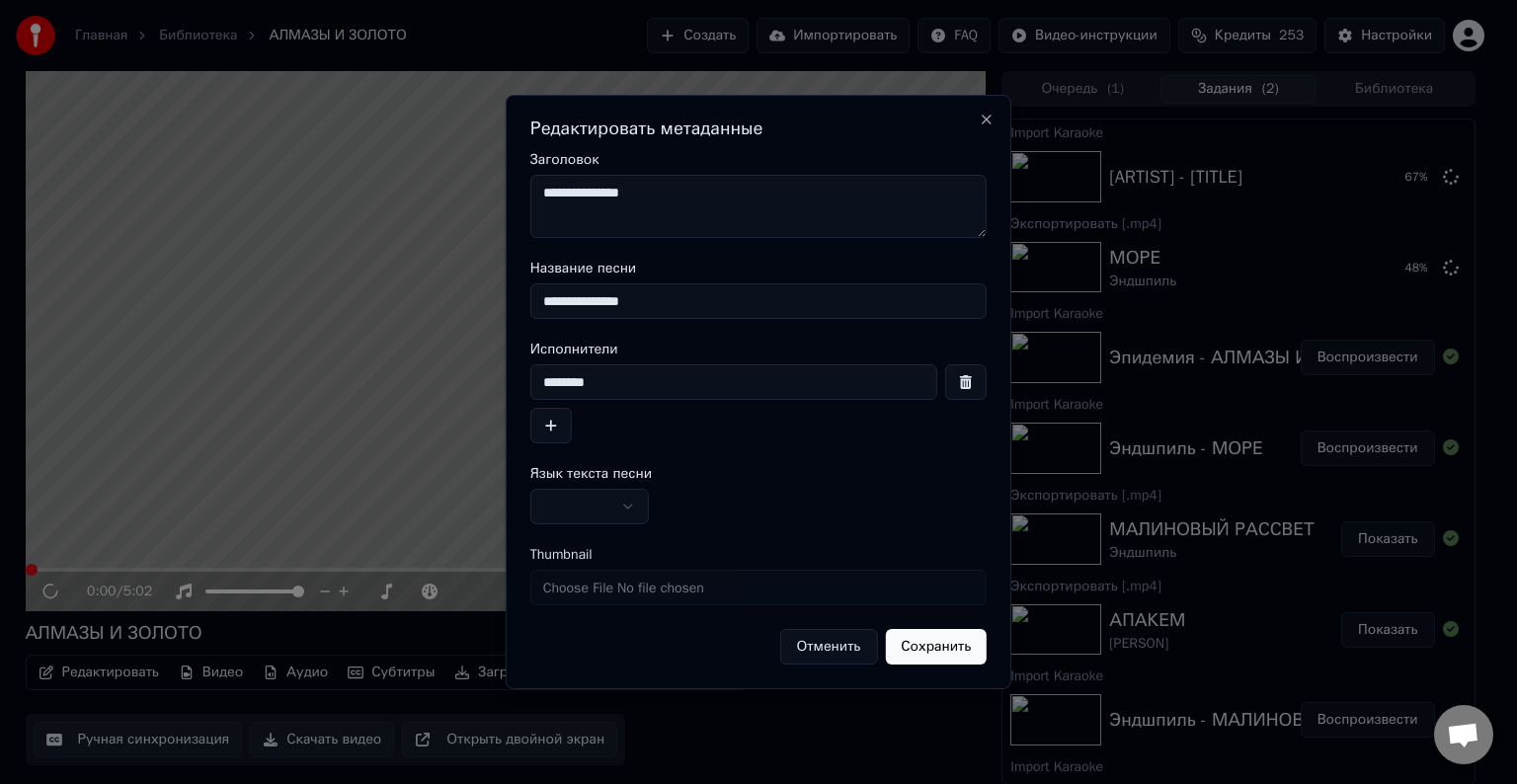 type on "**********" 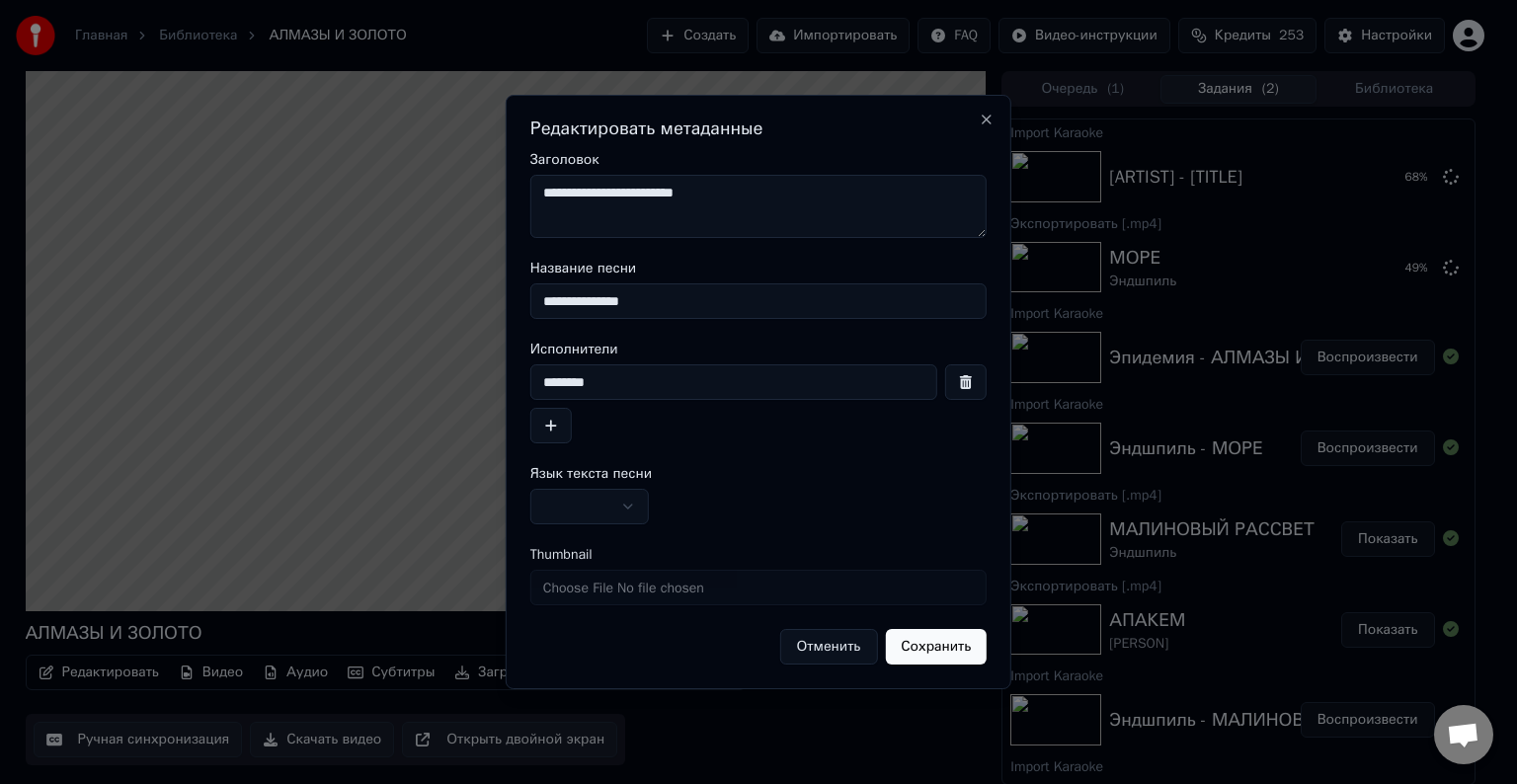 type on "**********" 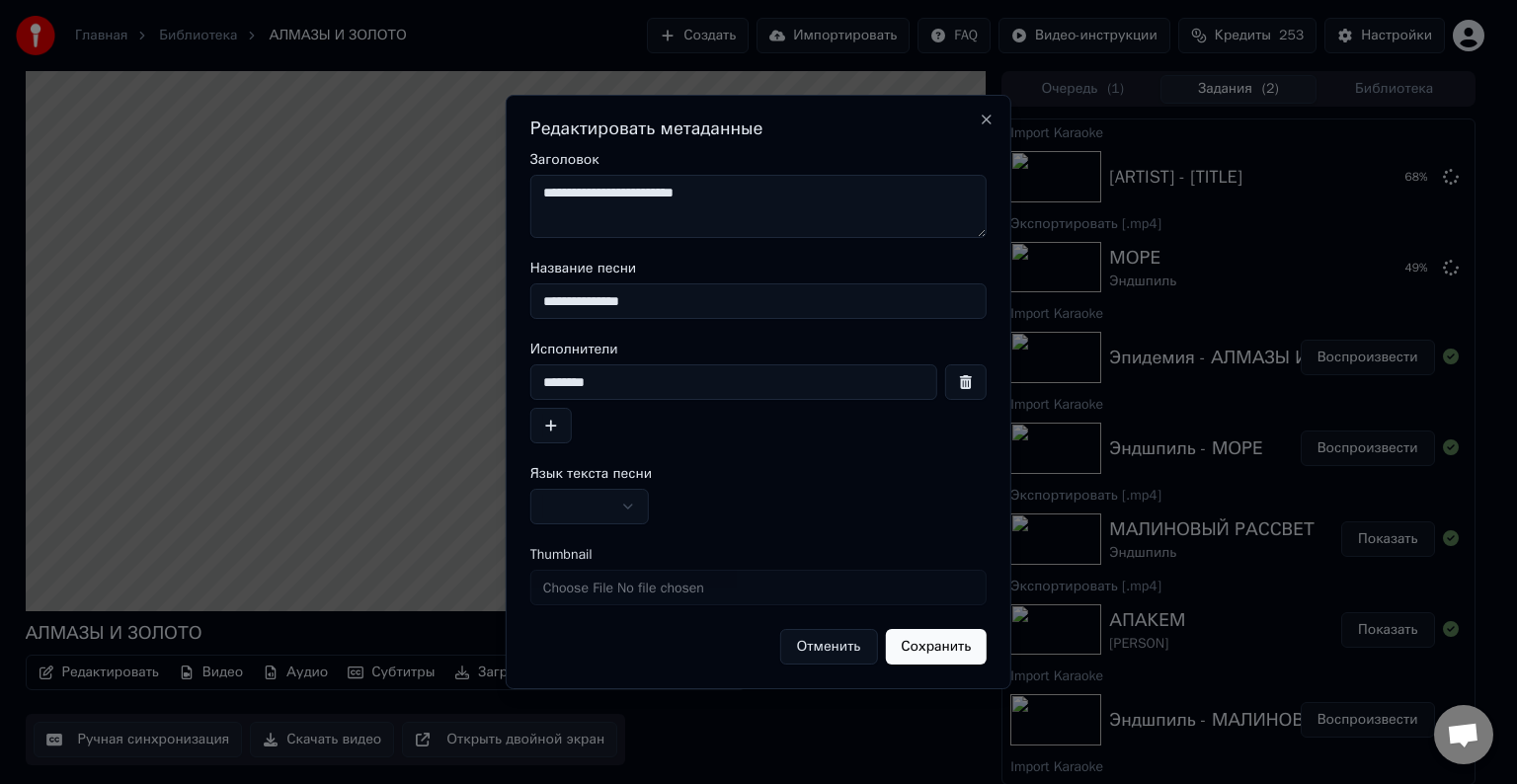 click at bounding box center (590, 507) 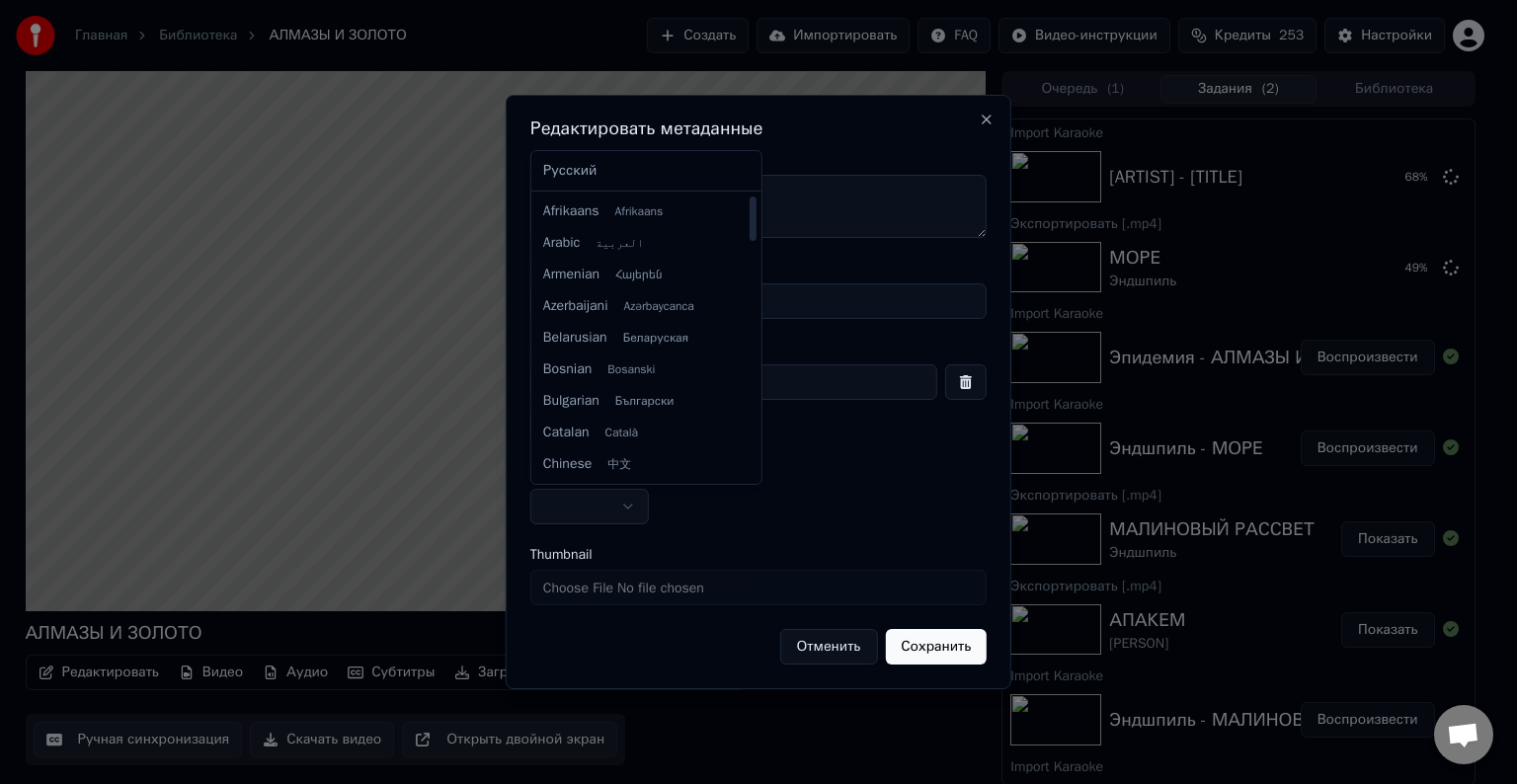 select on "**" 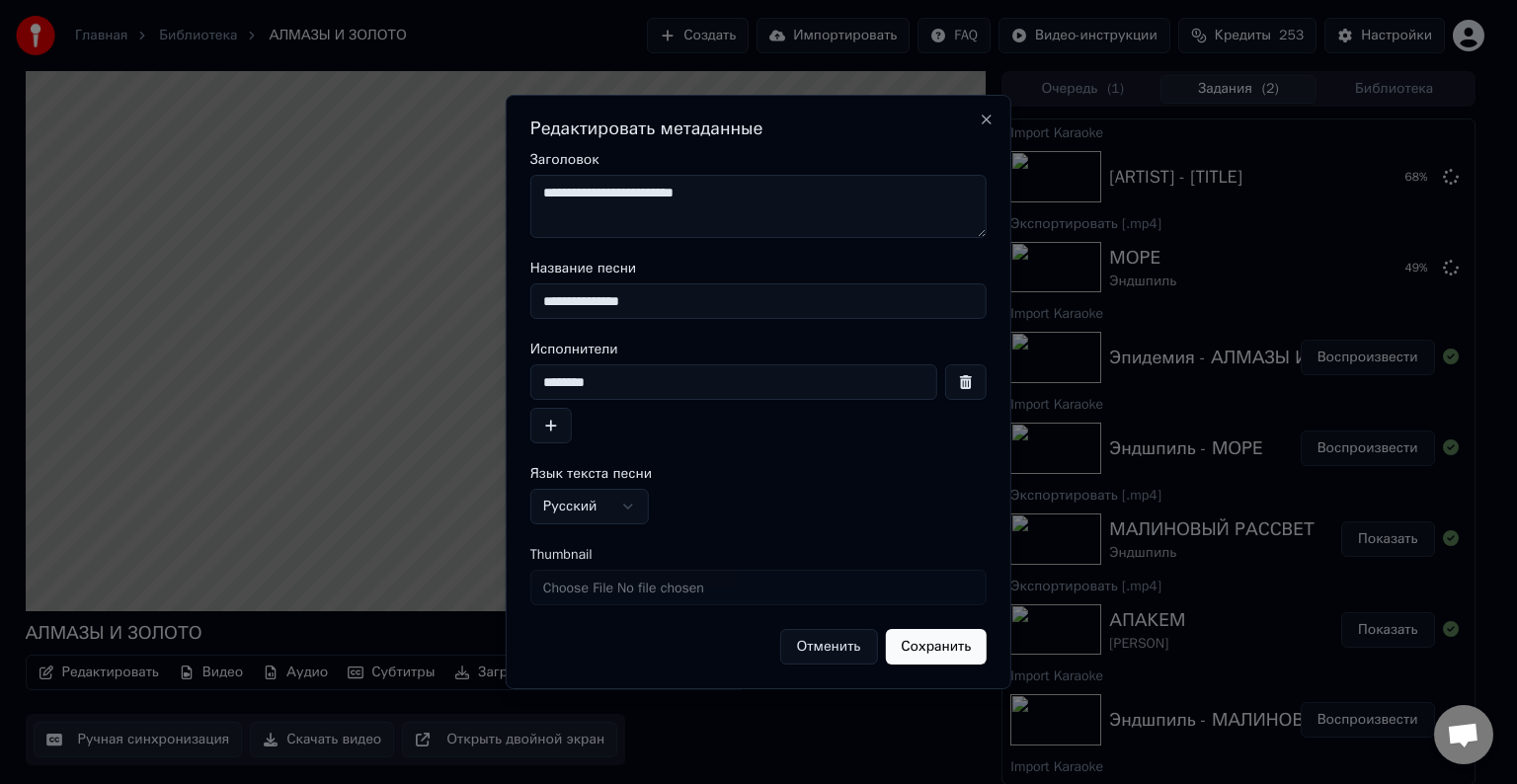 click on "Сохранить" at bounding box center [935, 647] 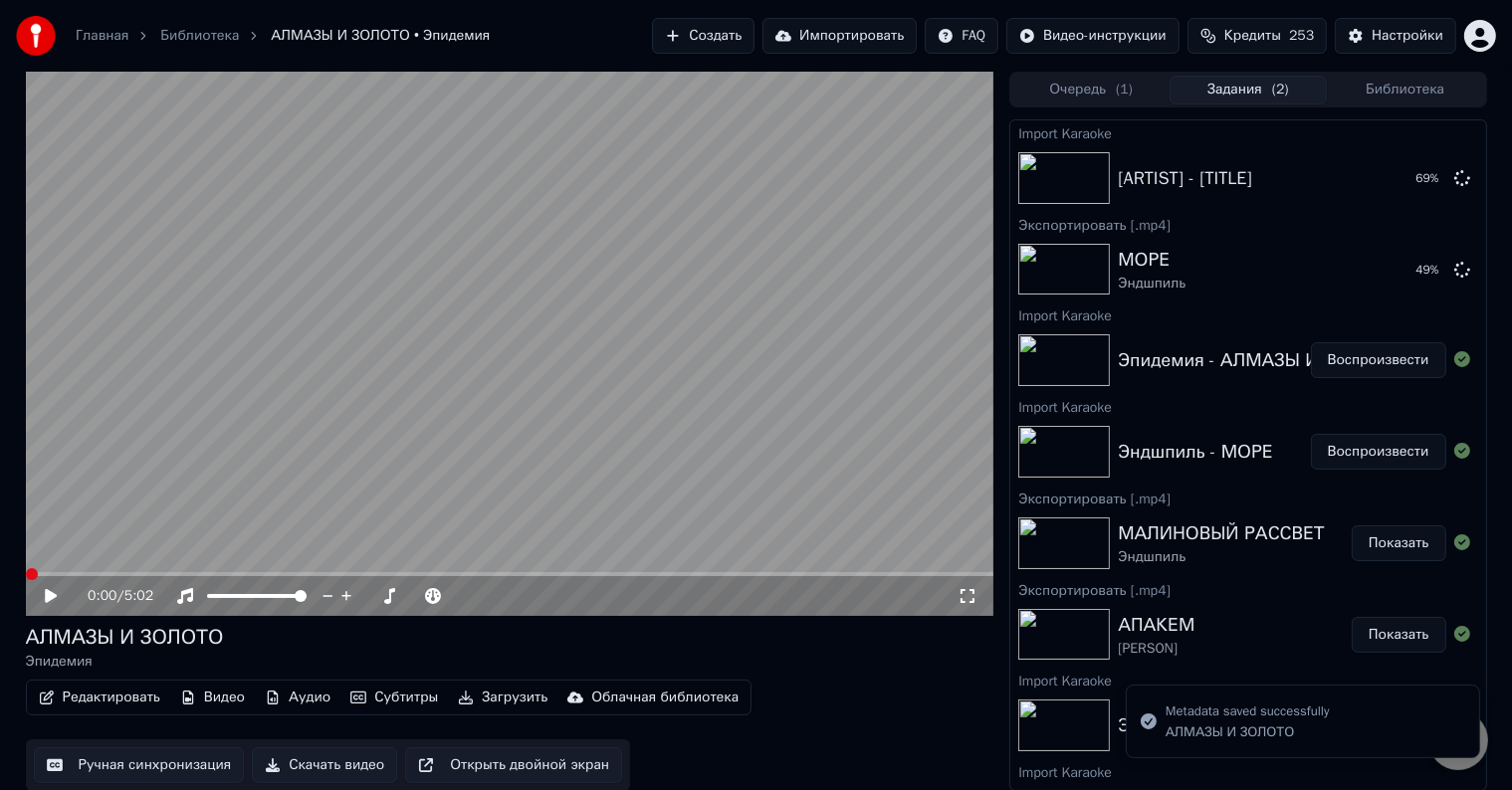 click on "Скачать видео" at bounding box center (324, 765) 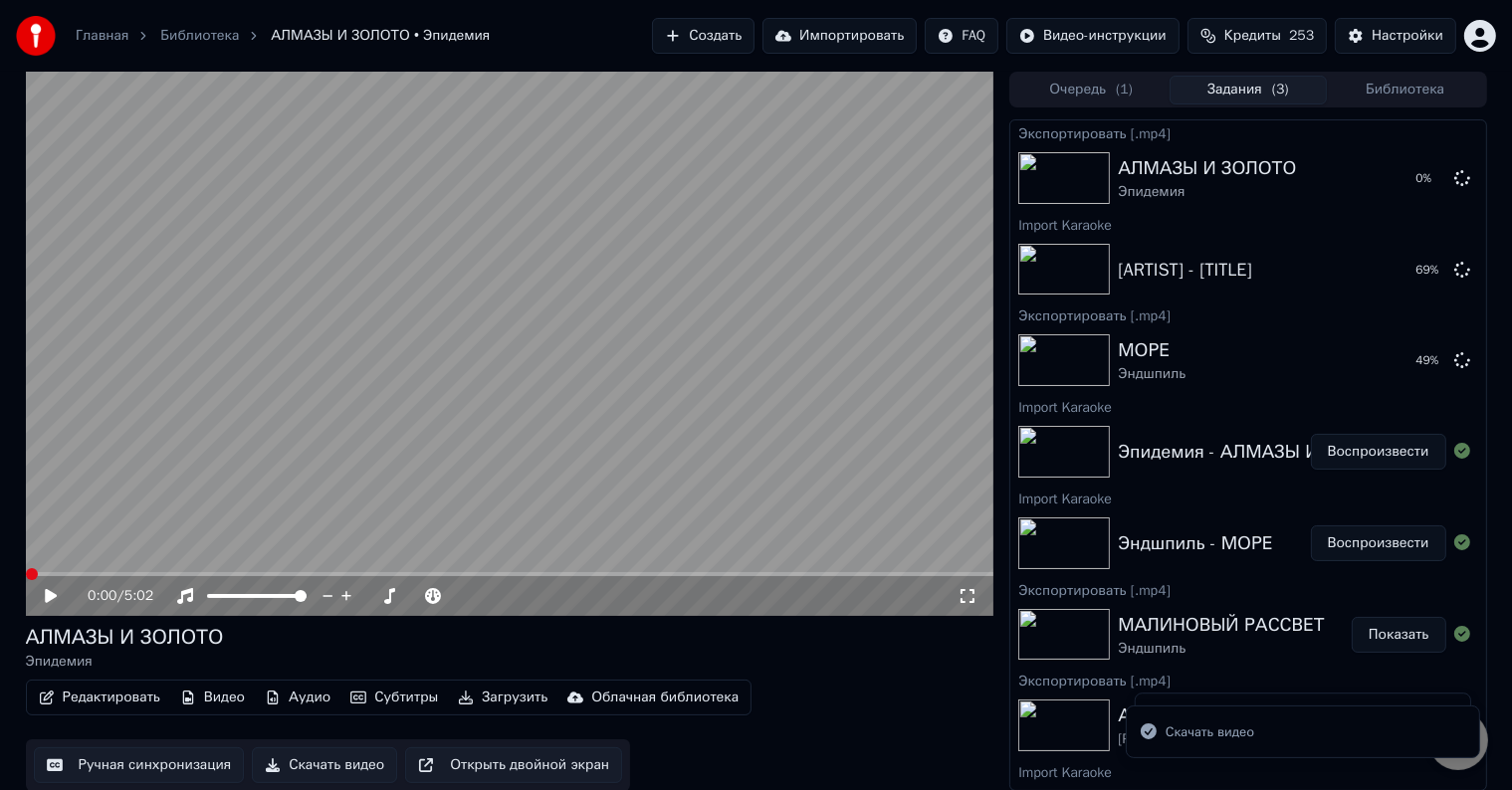 click at bounding box center (510, 343) 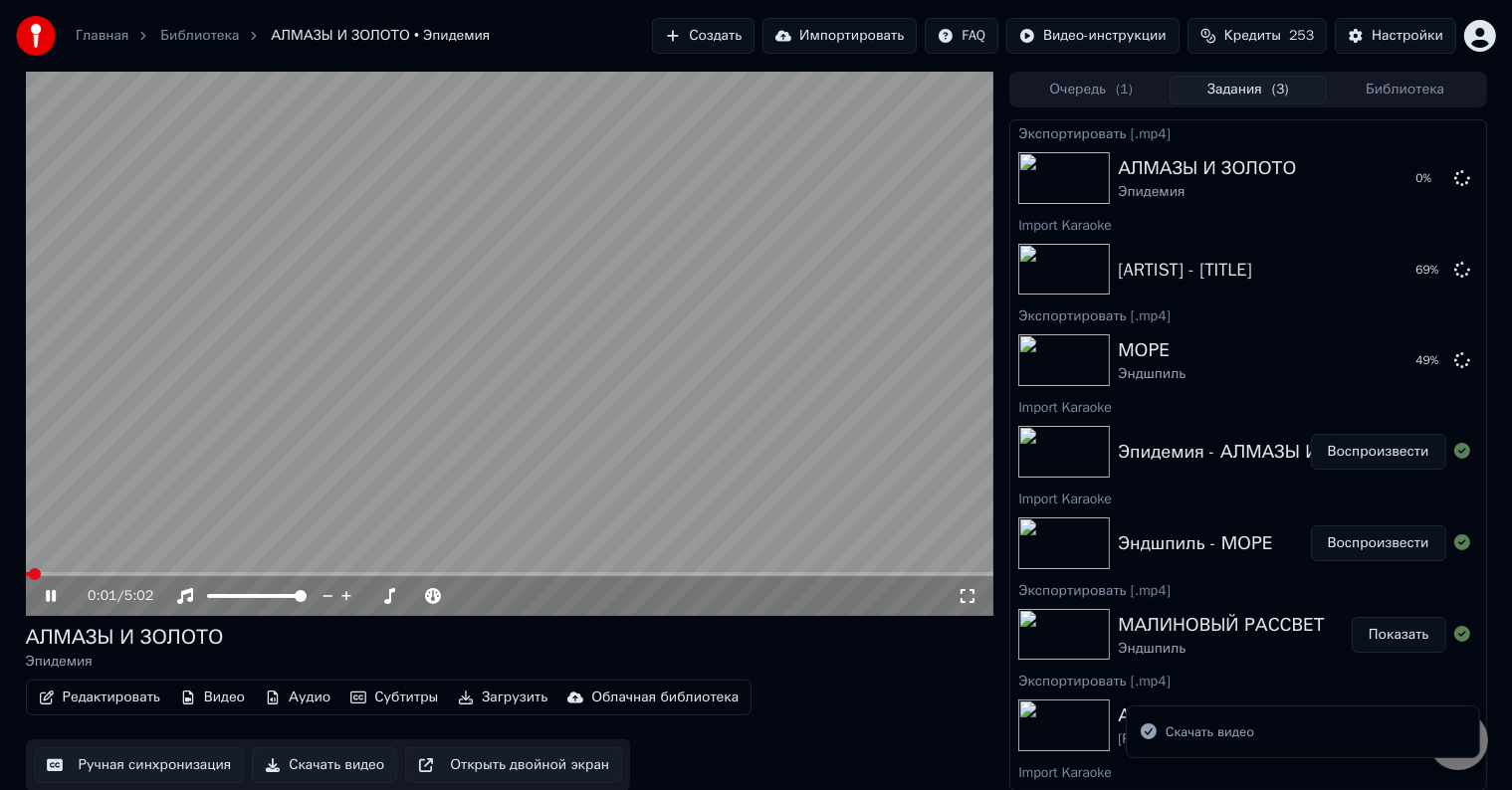 click at bounding box center [510, 343] 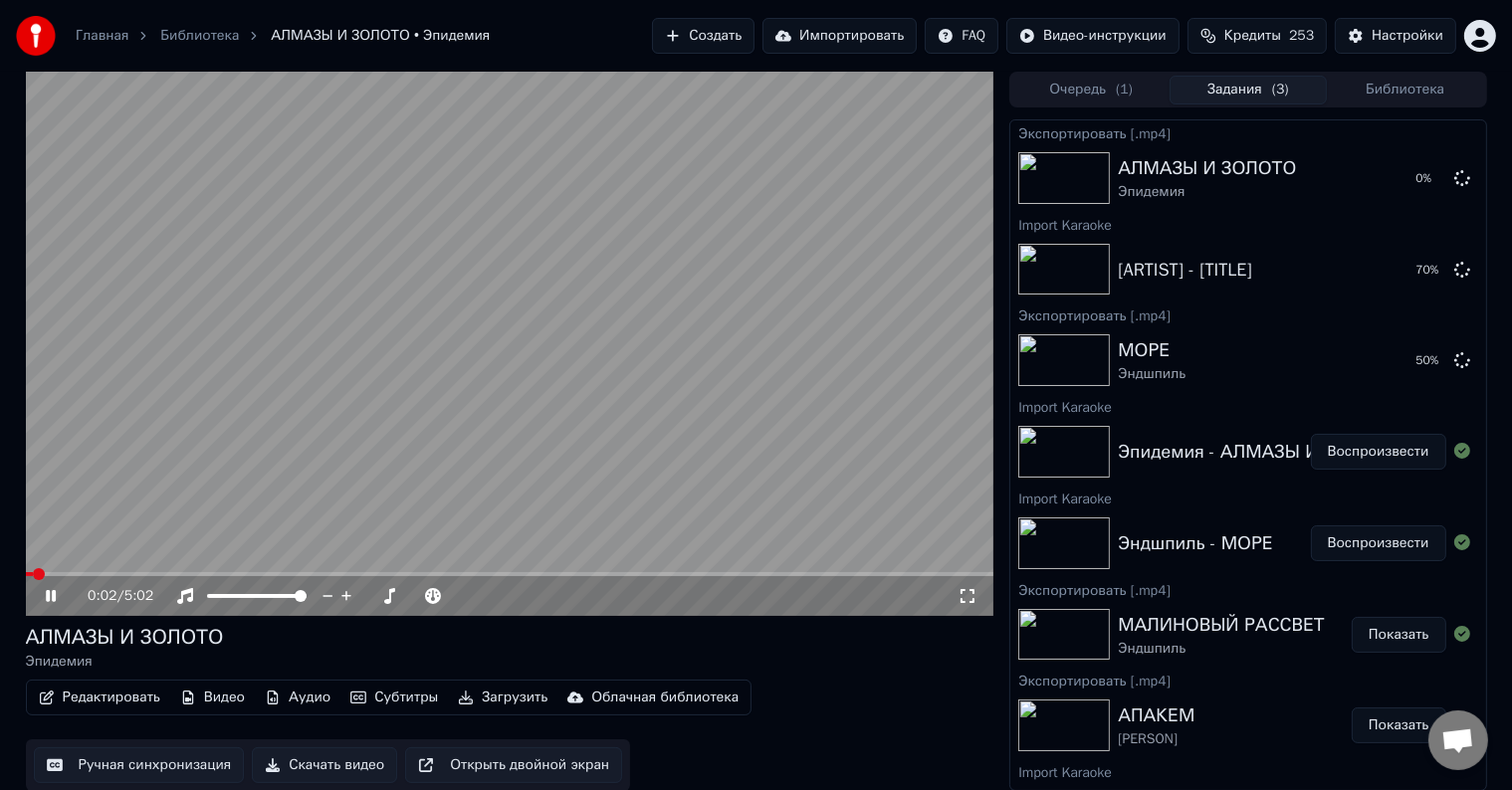 click at bounding box center [510, 343] 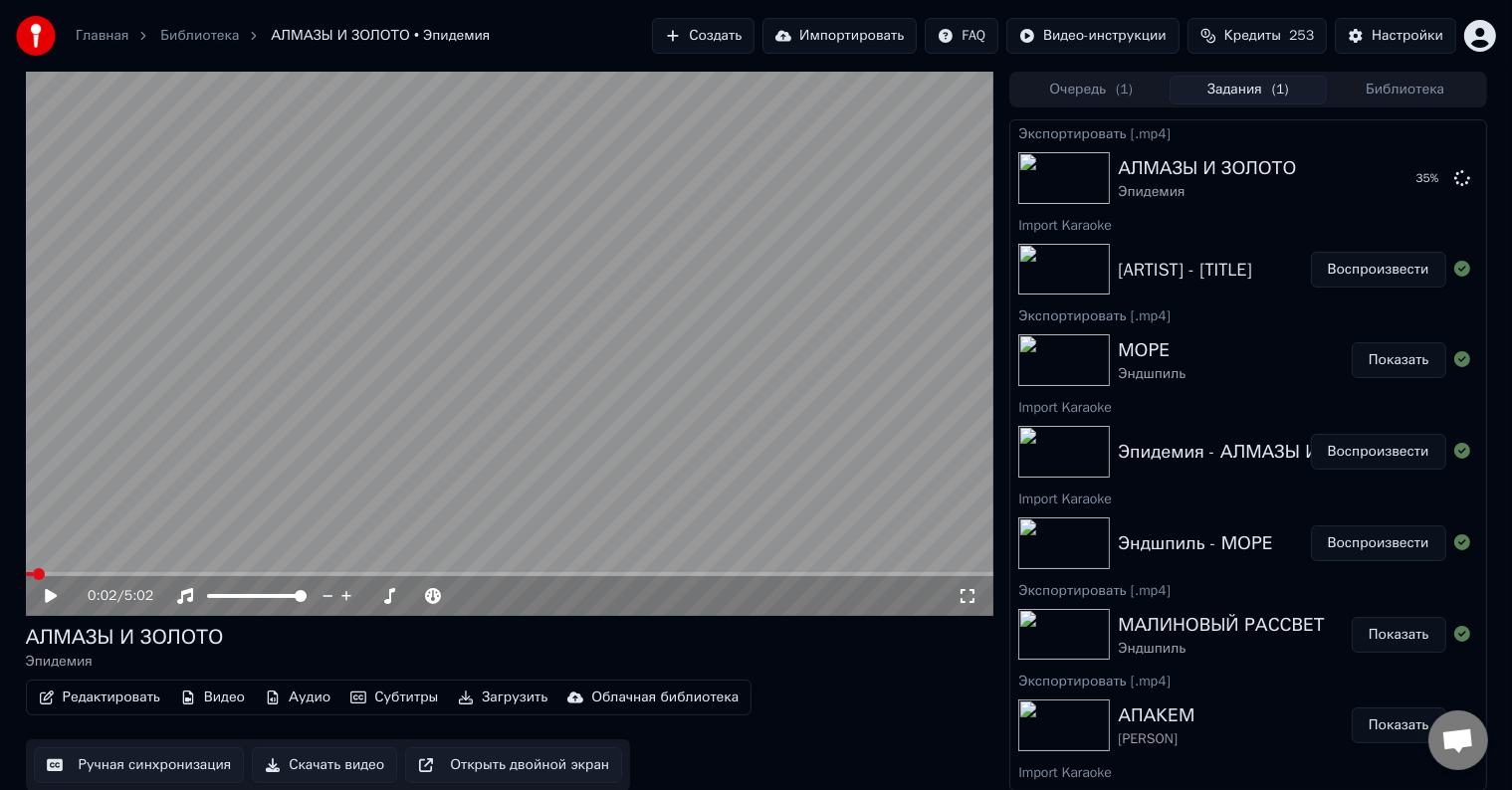 click on "Воспроизвести" at bounding box center (1379, 270) 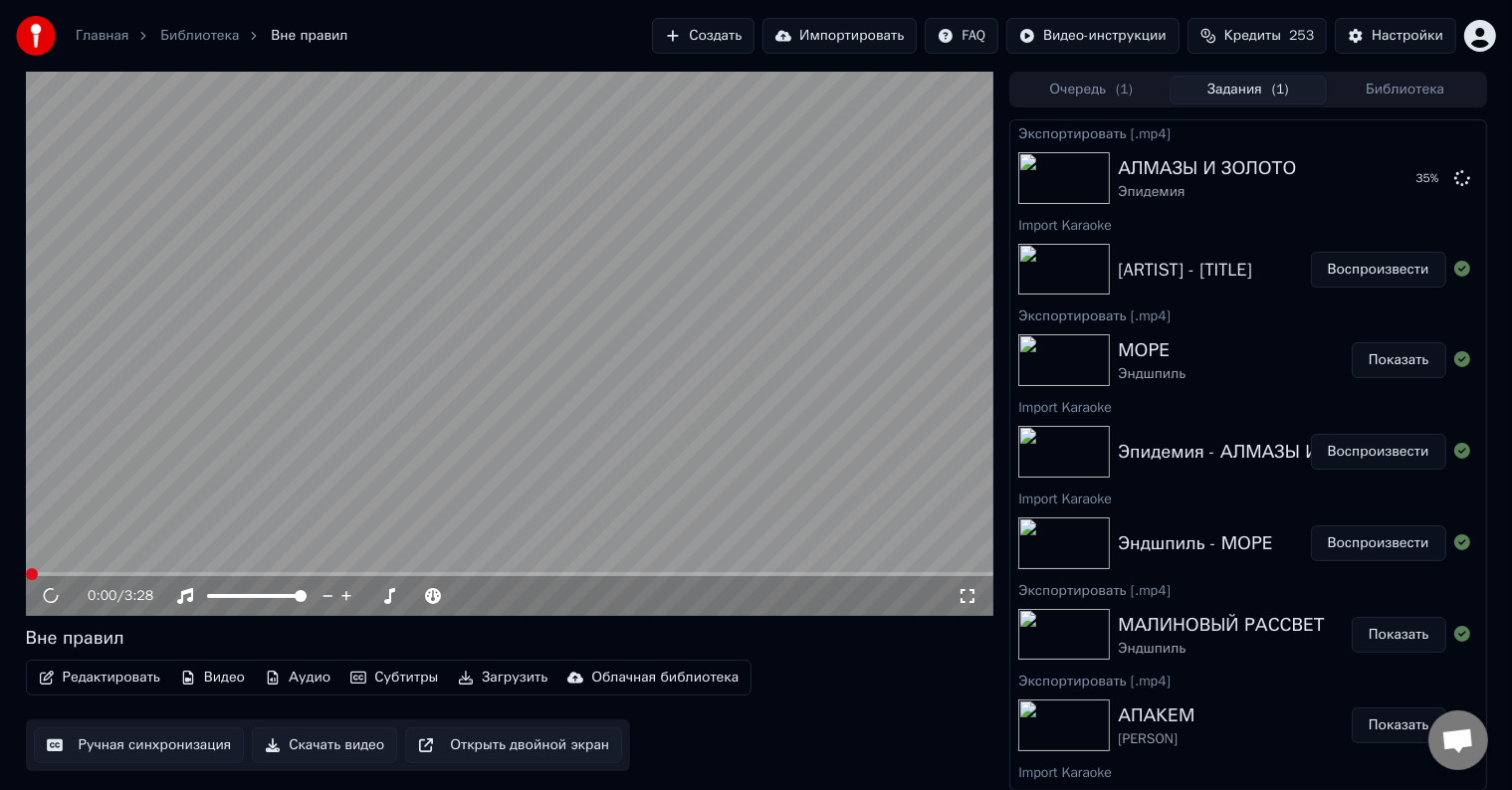click on "Редактировать" at bounding box center [100, 678] 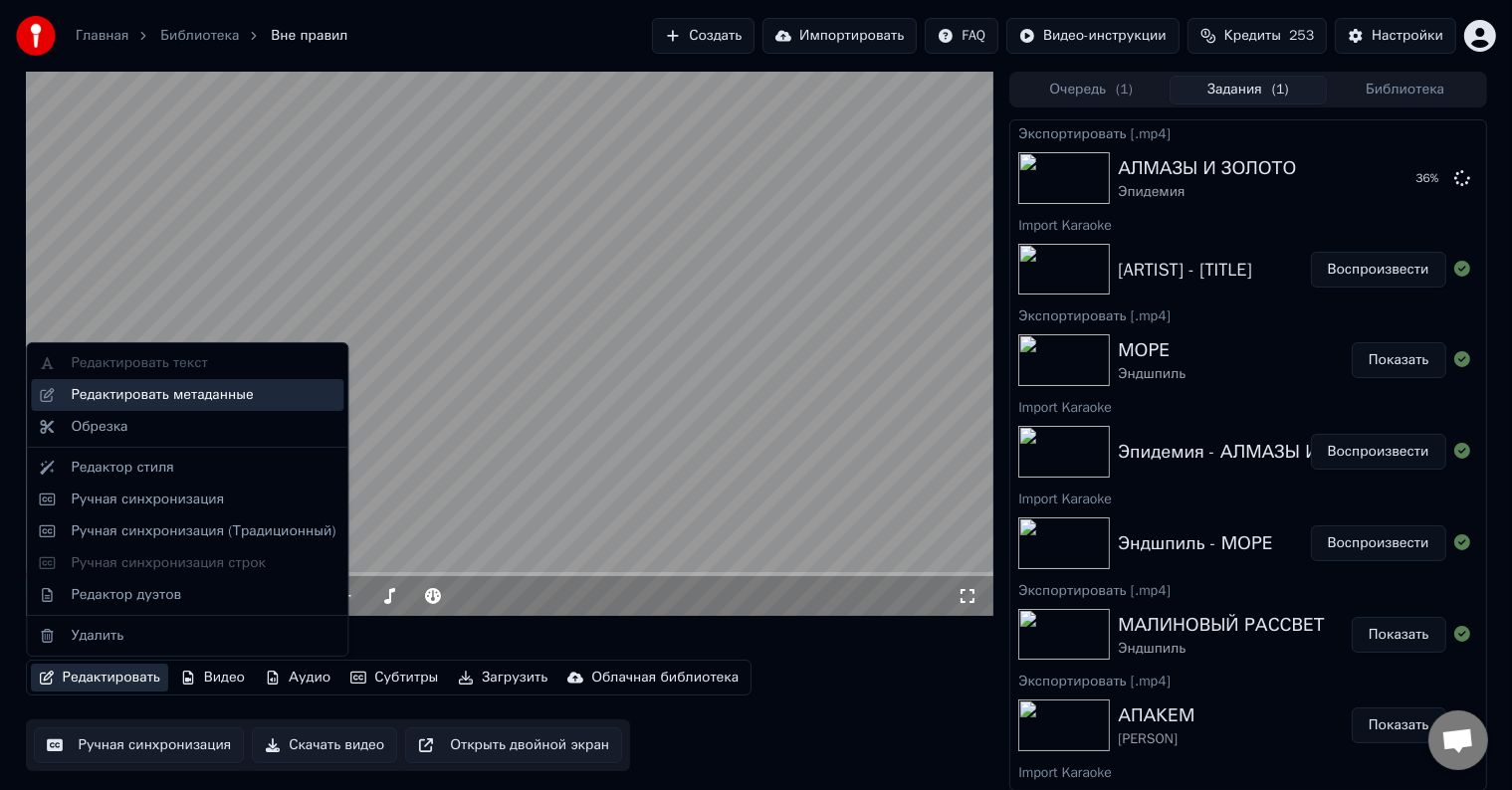 click on "Редактировать метаданные" at bounding box center [203, 395] 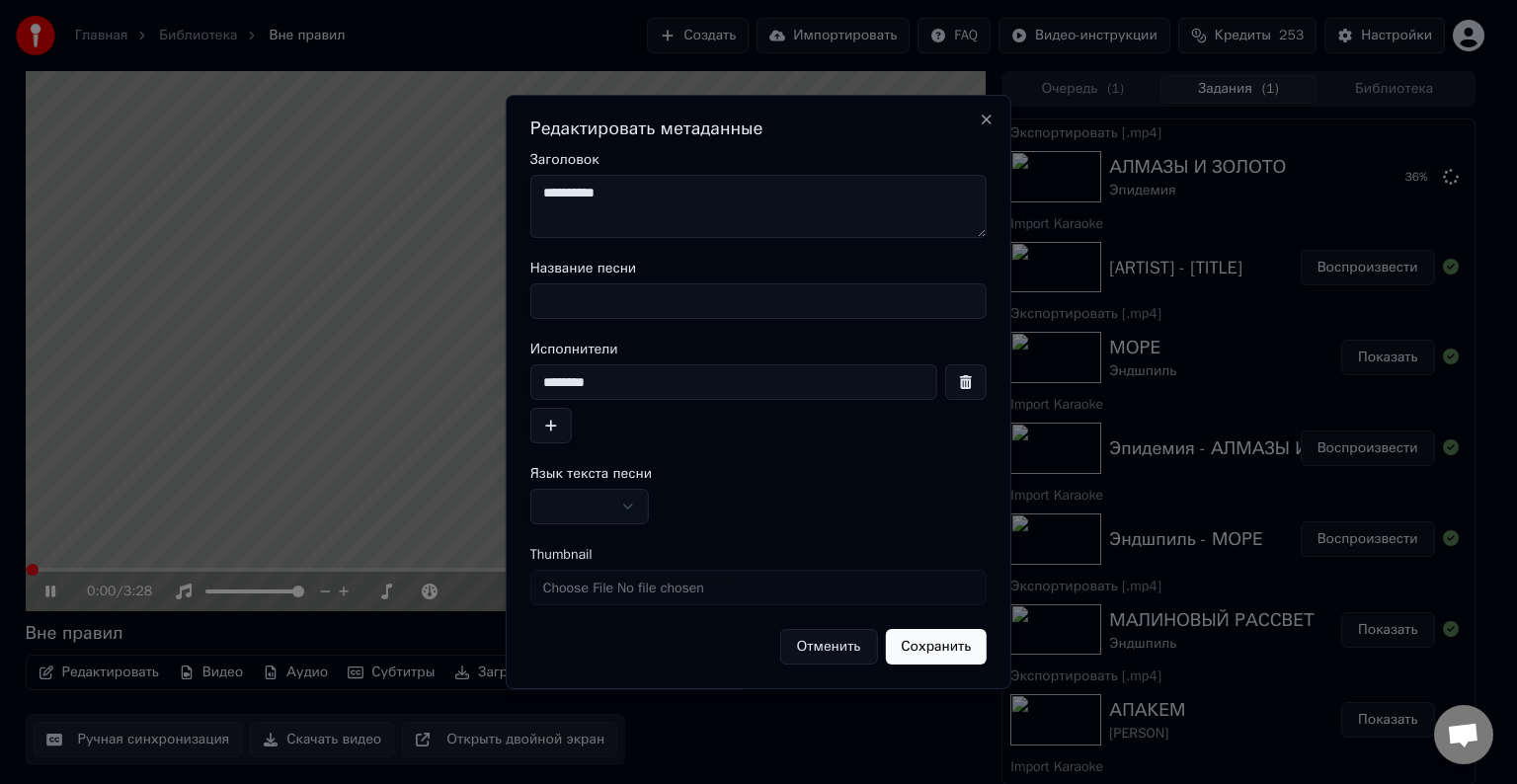 click on "Название песни" at bounding box center (758, 301) 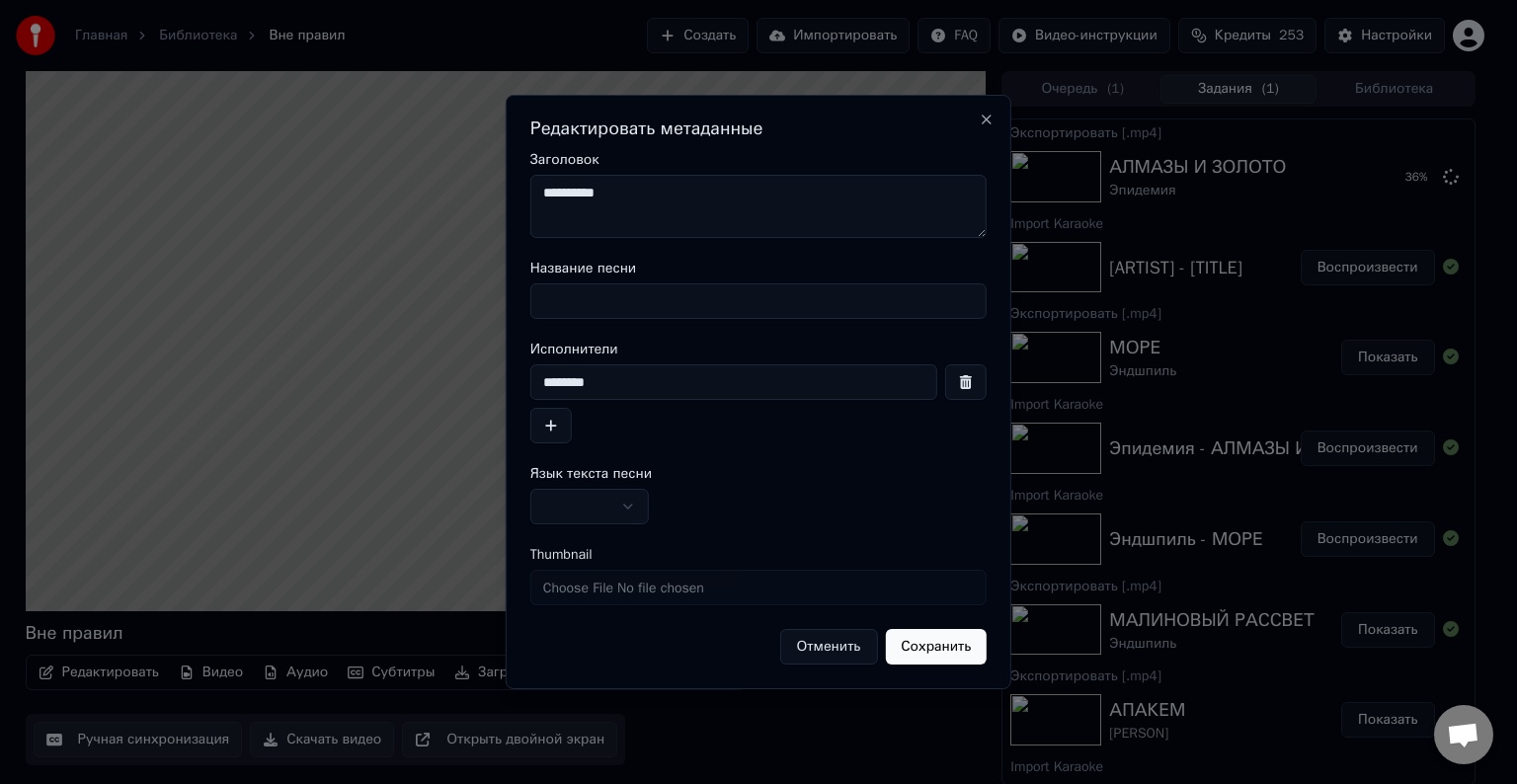 paste on "**********" 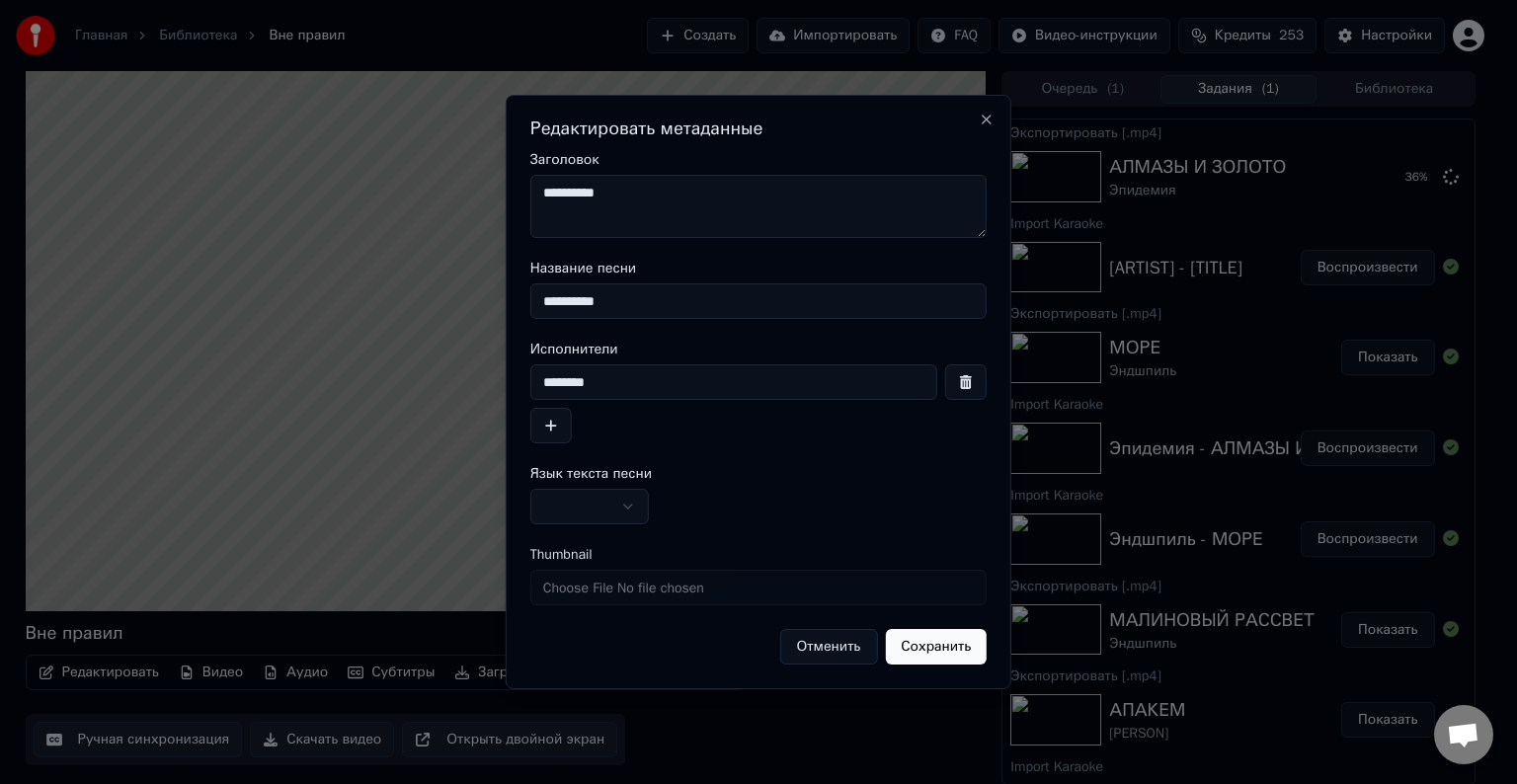 type on "**********" 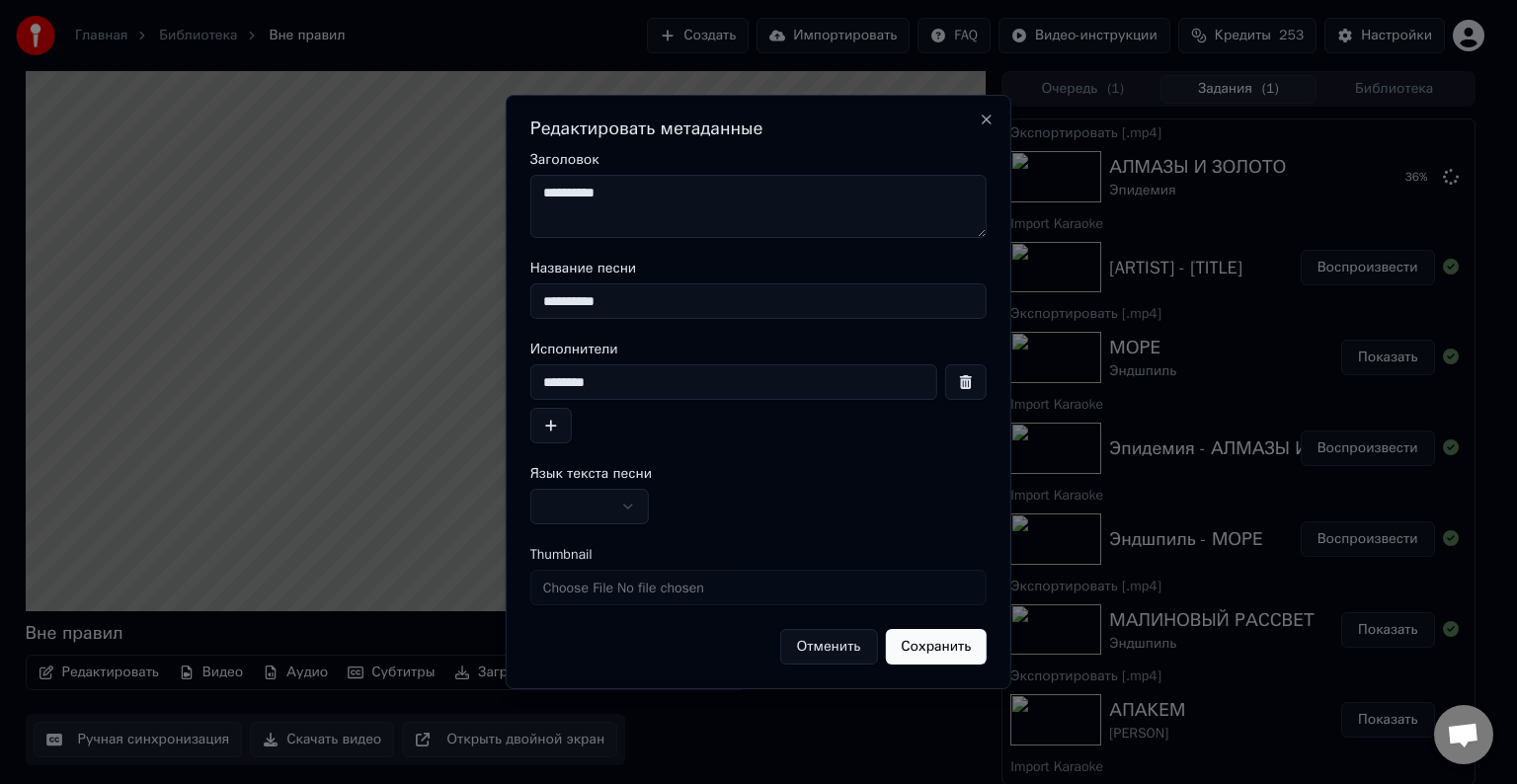 click on "**********" at bounding box center [758, 206] 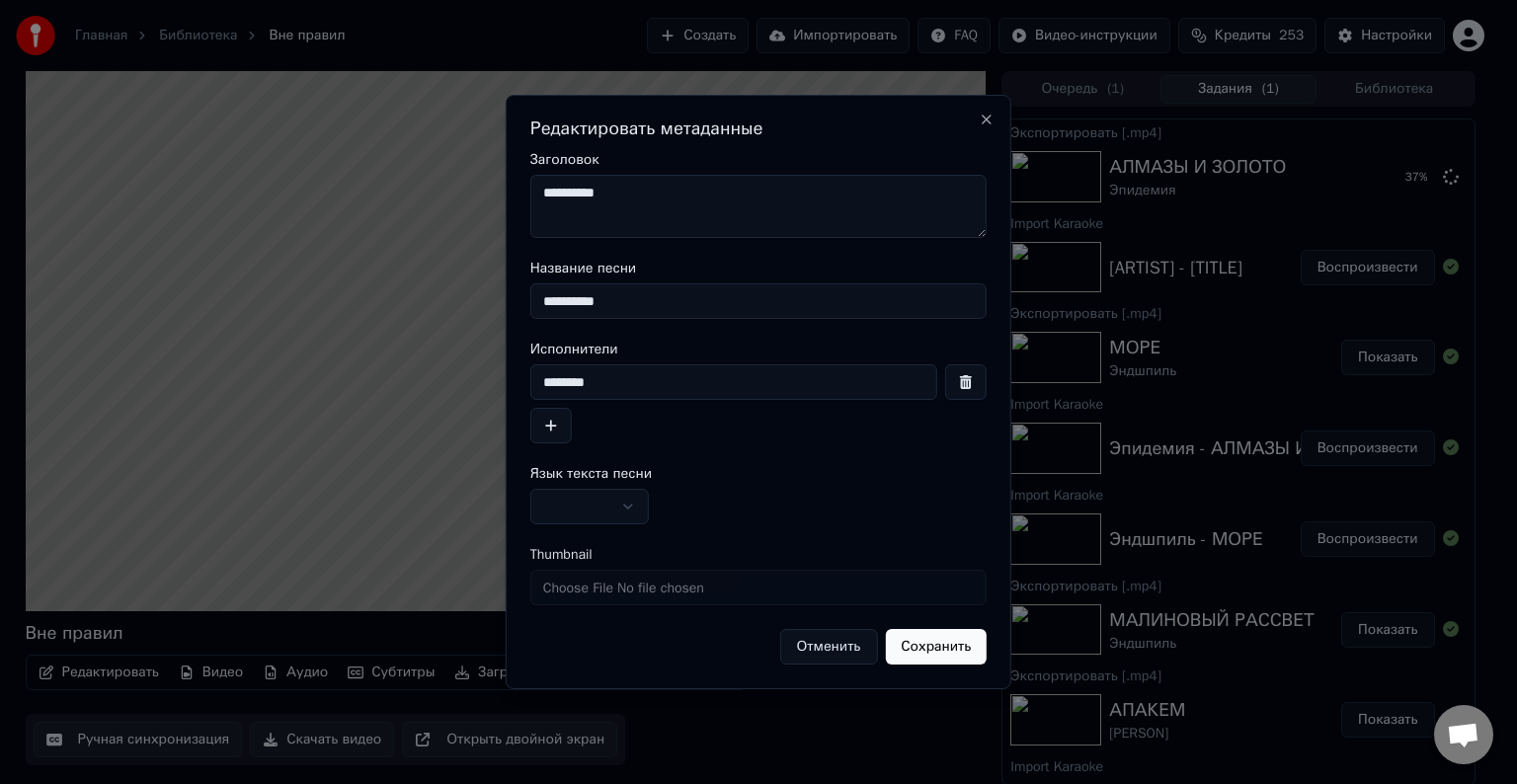 paste on "********" 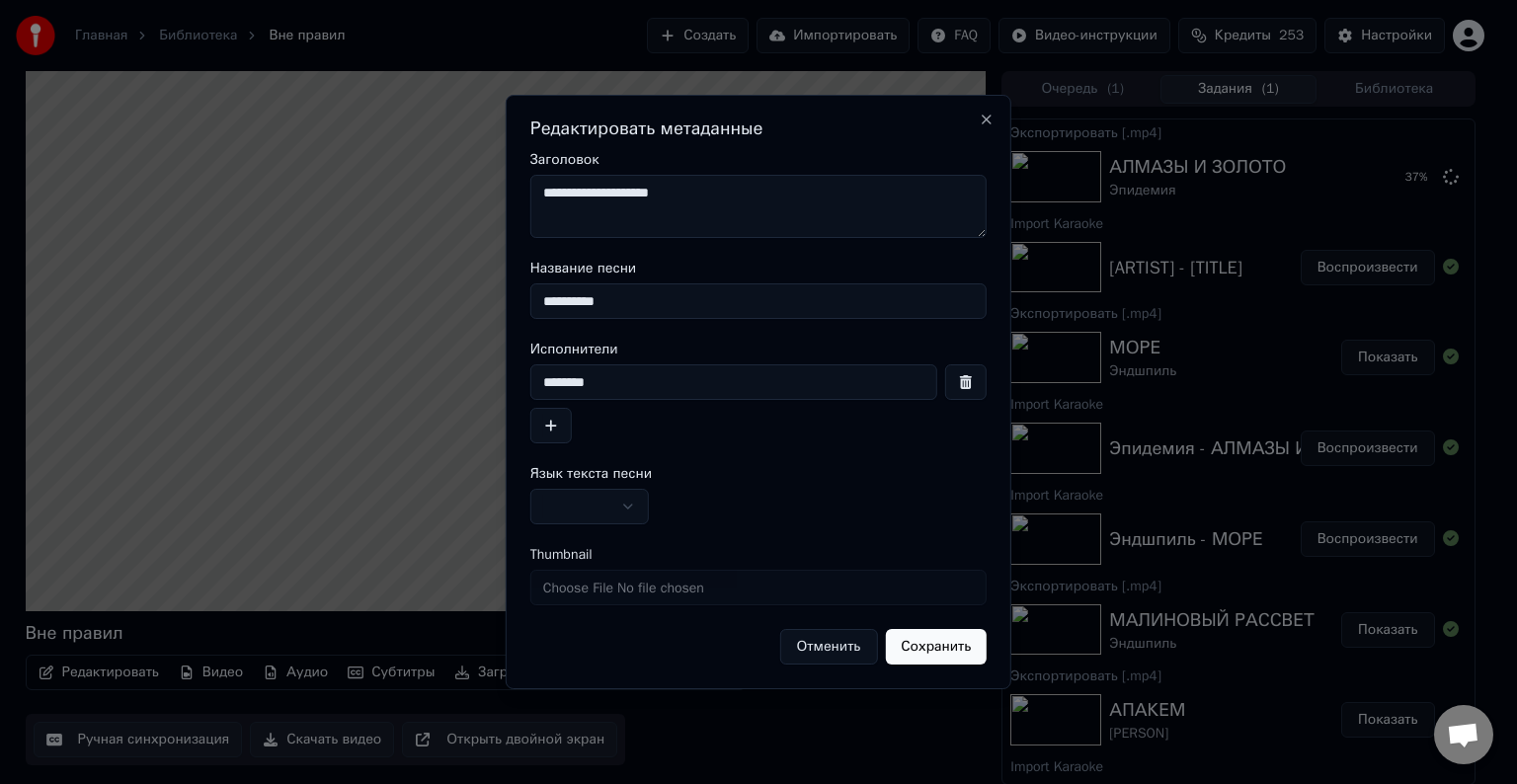 type on "**********" 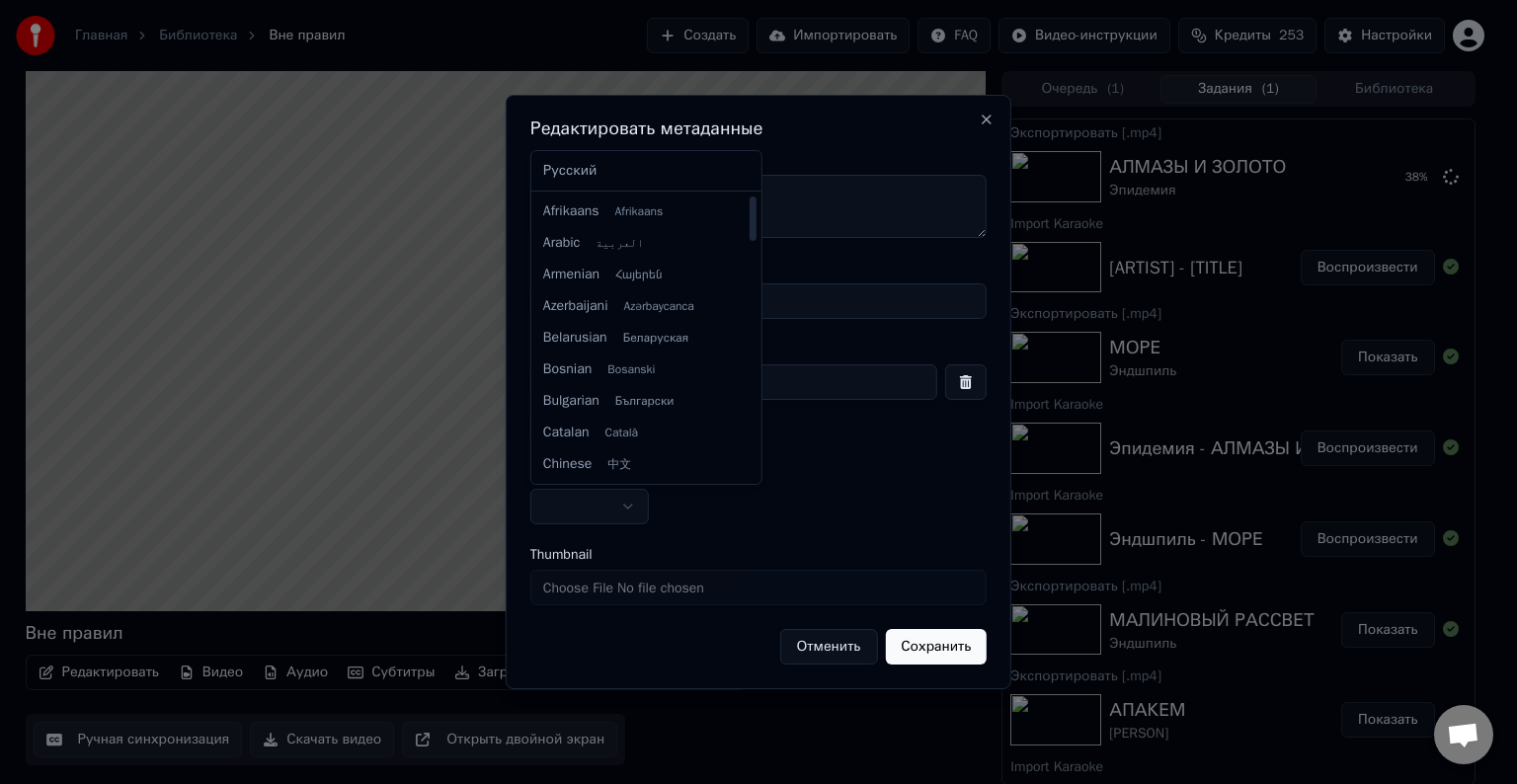 select on "**" 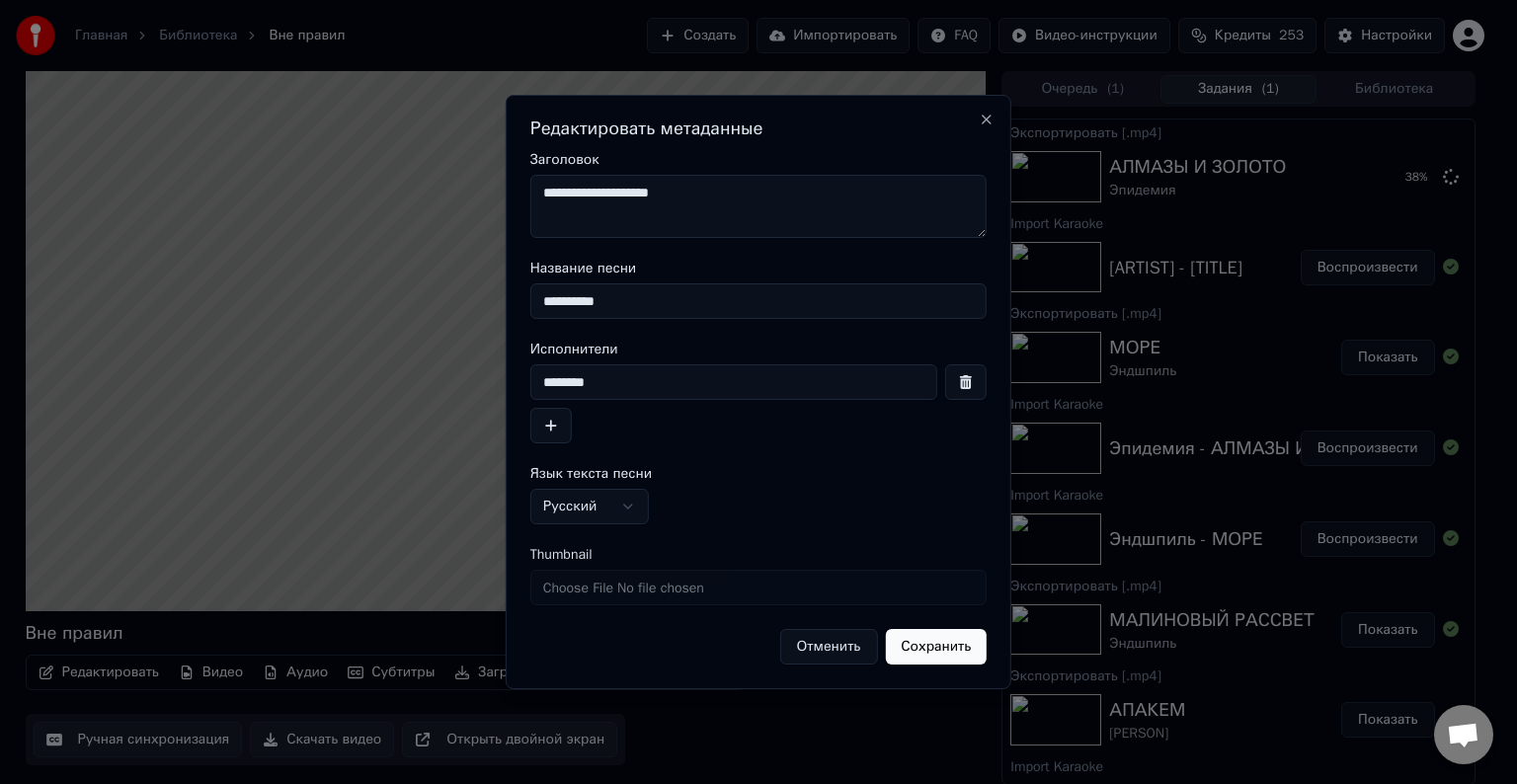 click on "Сохранить" at bounding box center (935, 647) 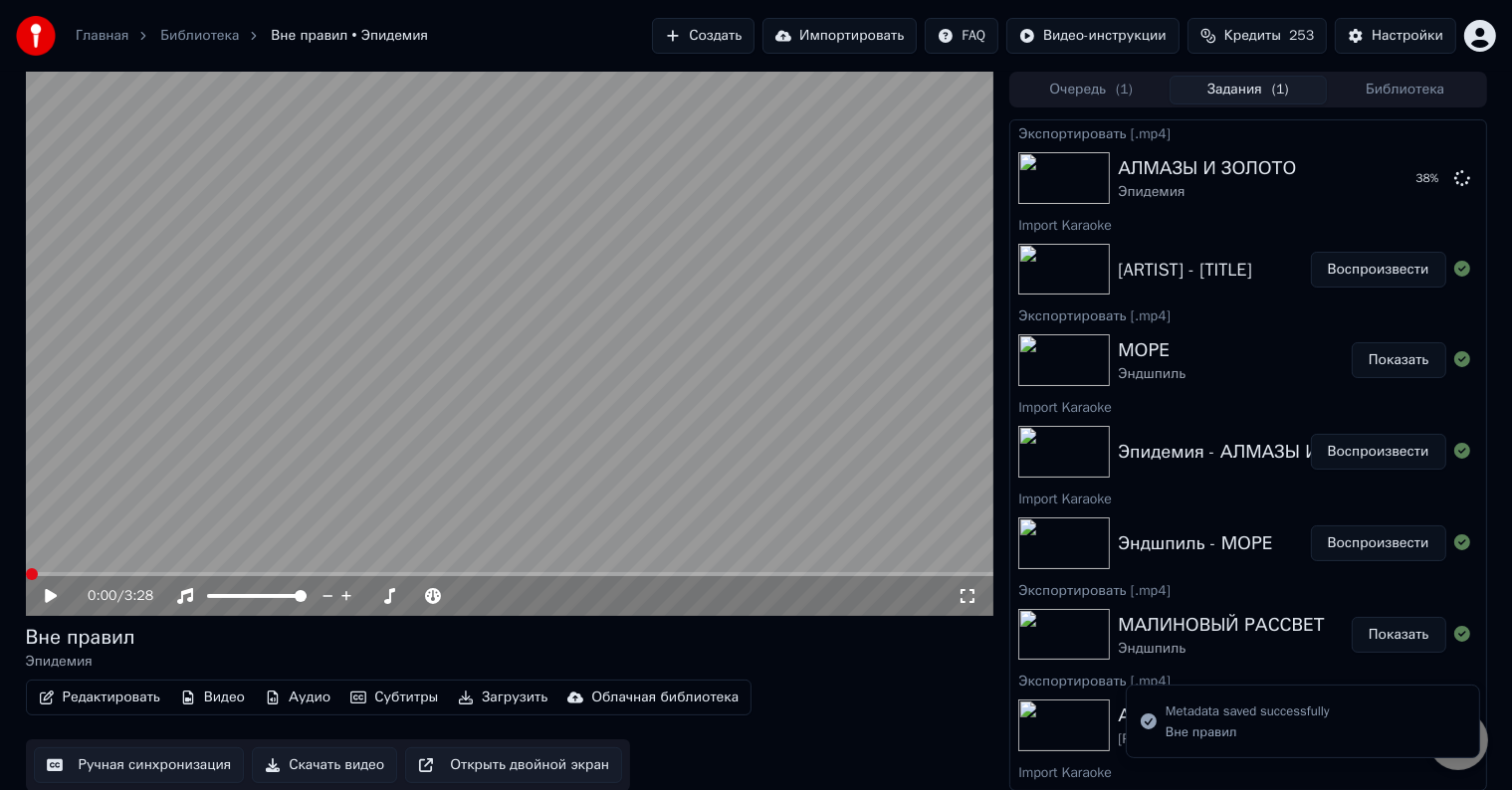 click on "Скачать видео" at bounding box center [324, 765] 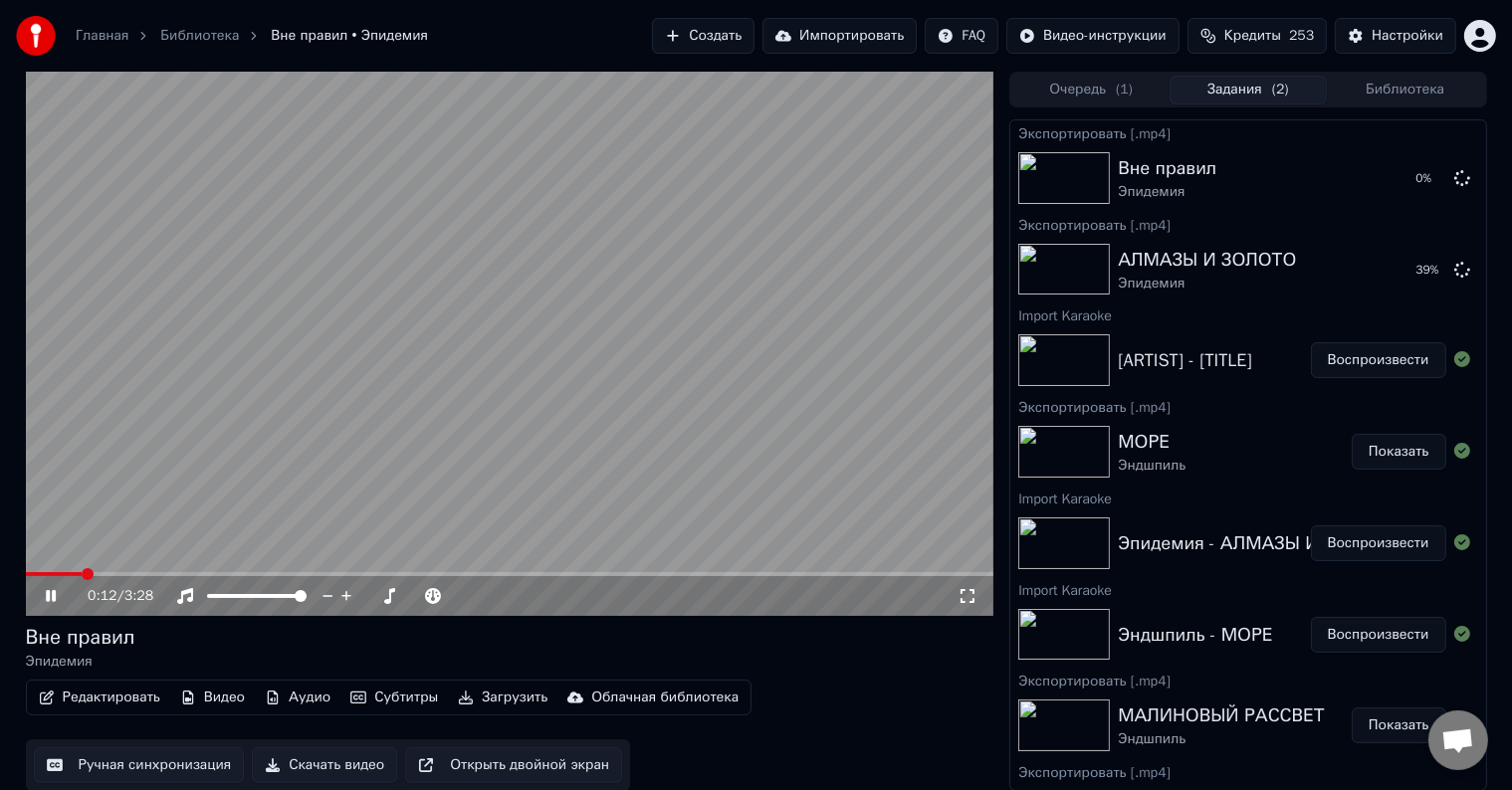 click at bounding box center (510, 343) 